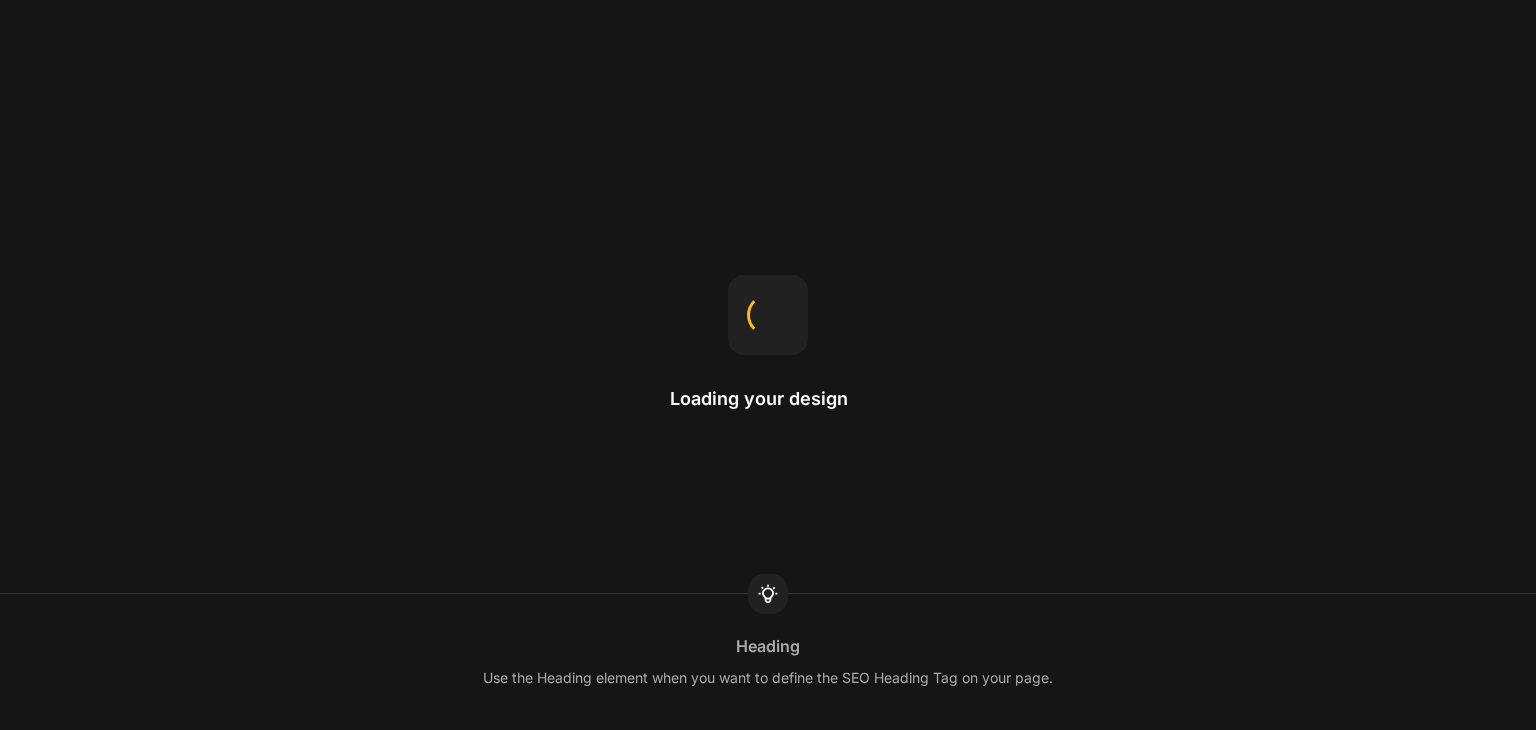 scroll, scrollTop: 0, scrollLeft: 0, axis: both 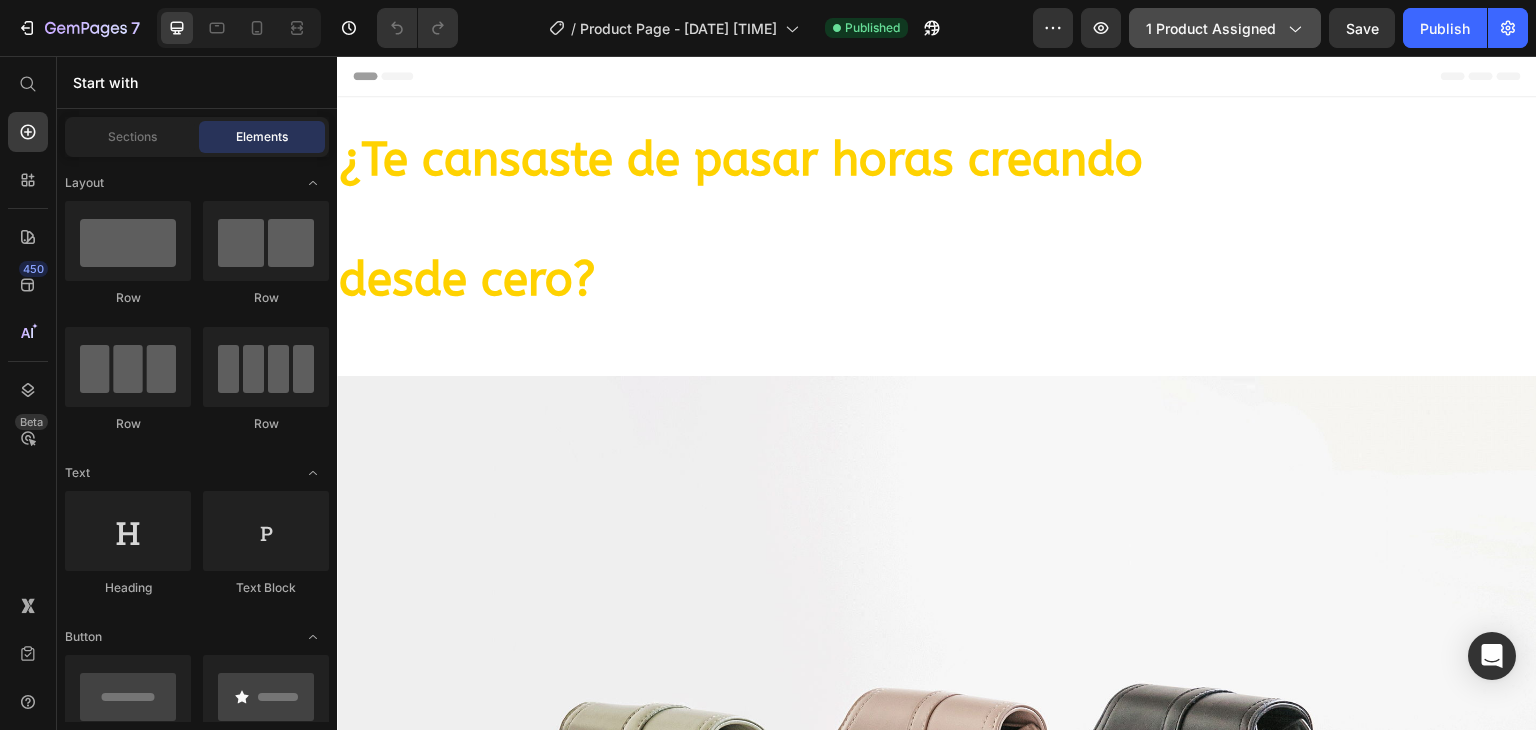 click 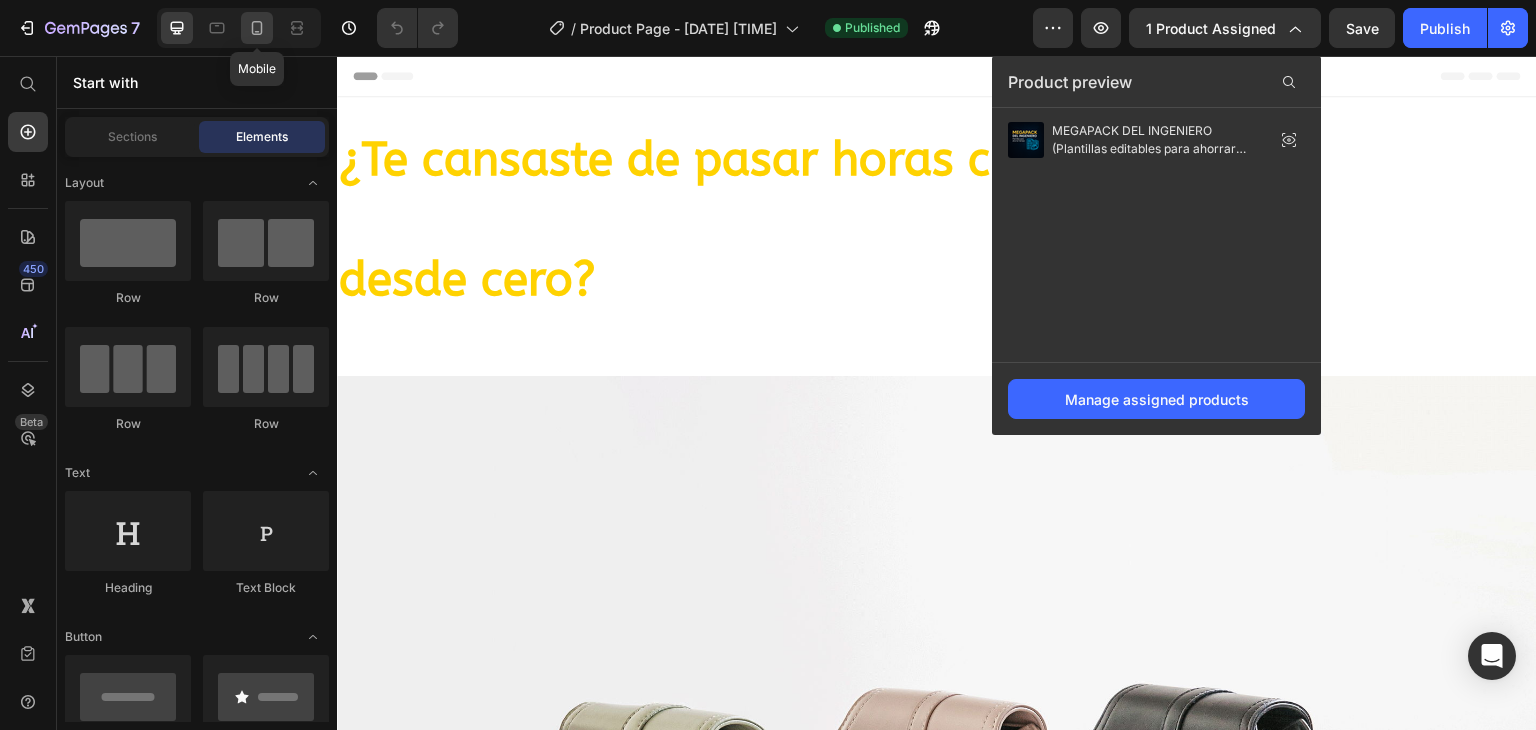 click 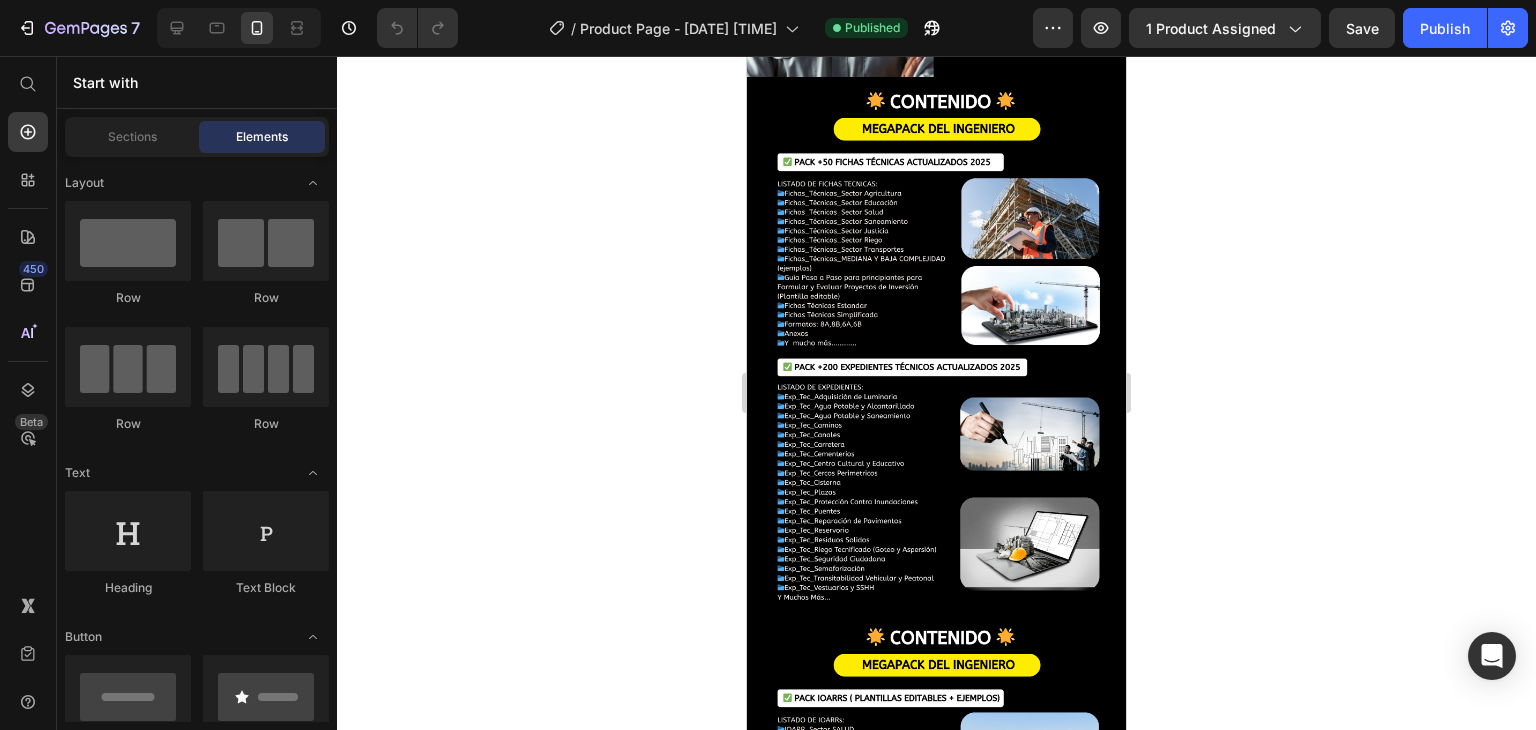 scroll, scrollTop: 912, scrollLeft: 0, axis: vertical 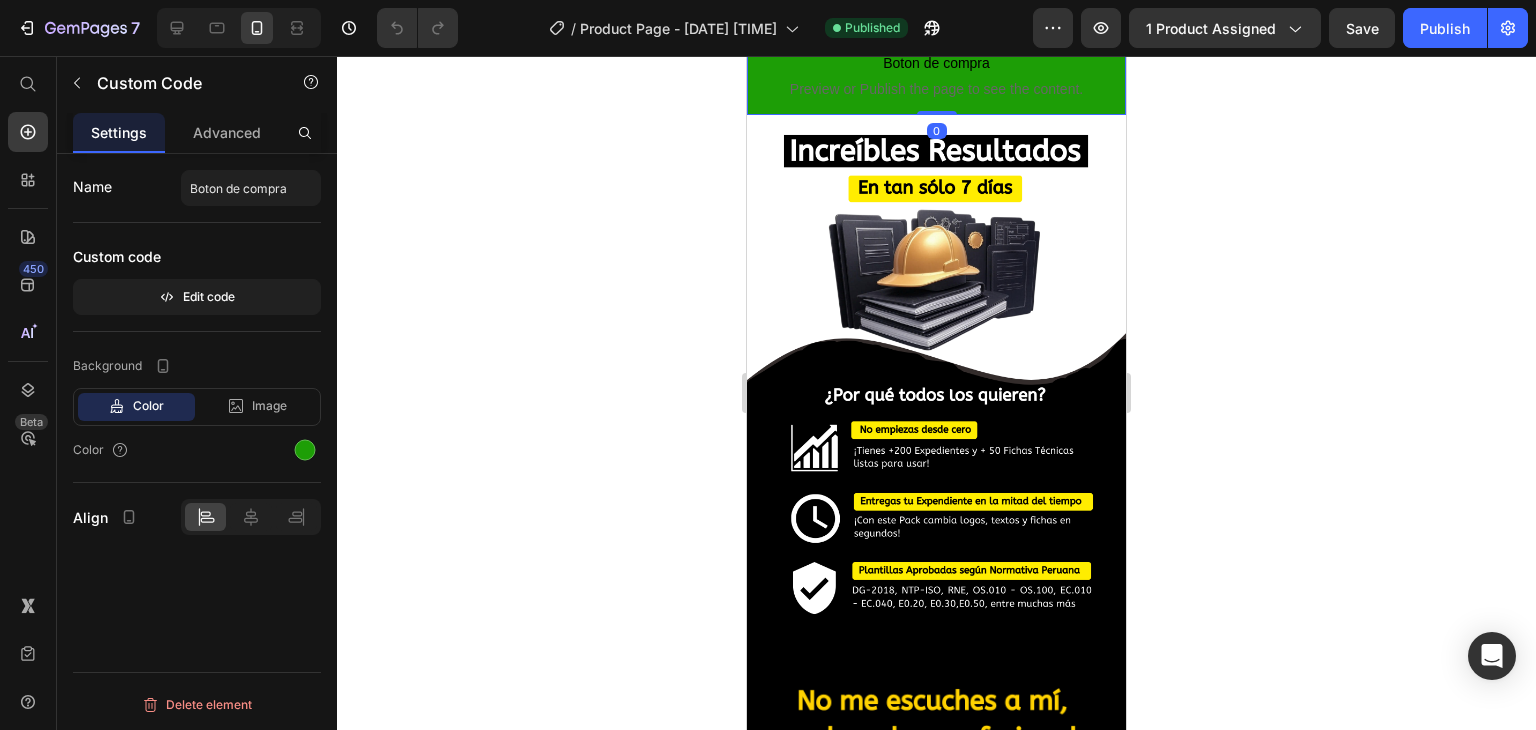 click on "Preview or Publish the page to see the content." at bounding box center [936, 89] 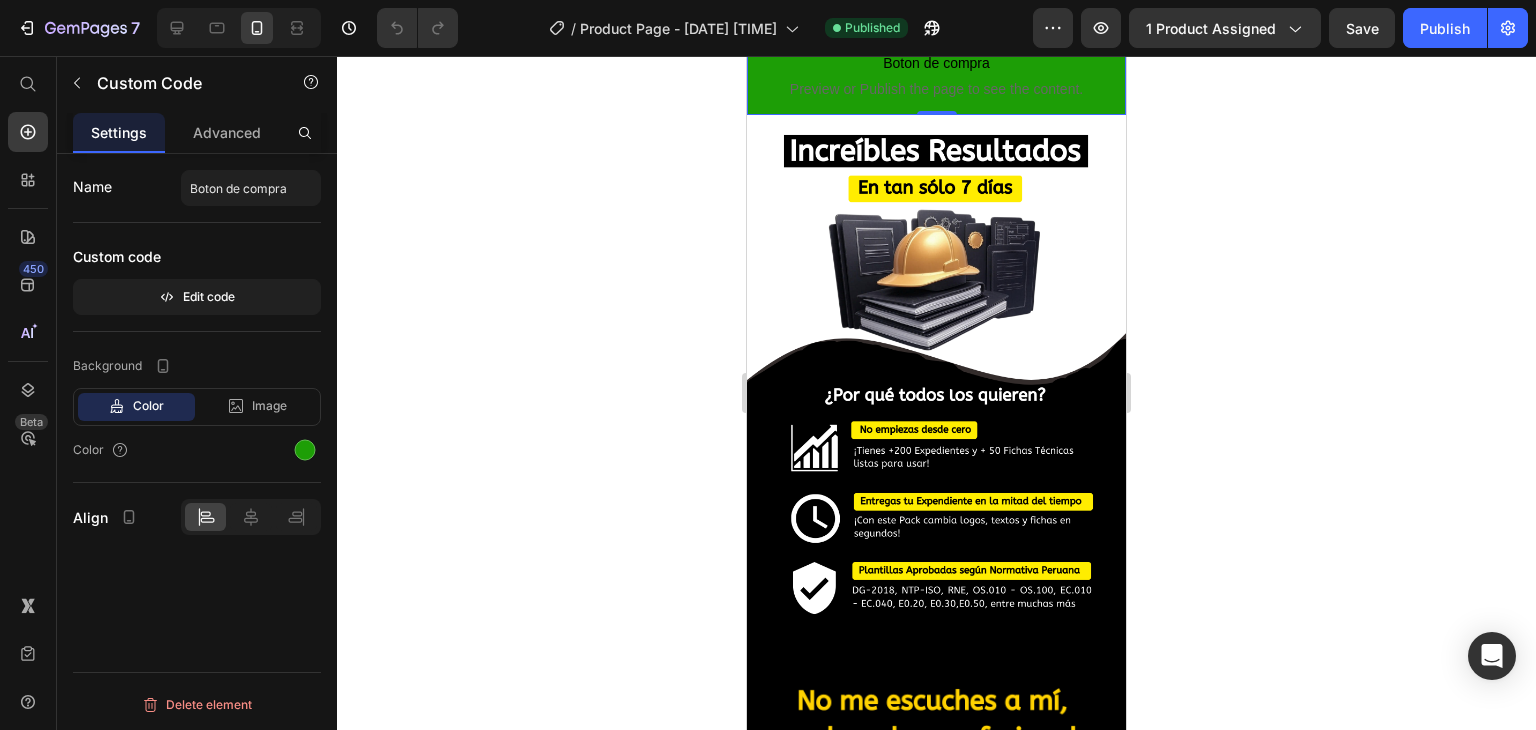 click on "Boton de compra
Preview or Publish the page to see the content." at bounding box center [936, 75] 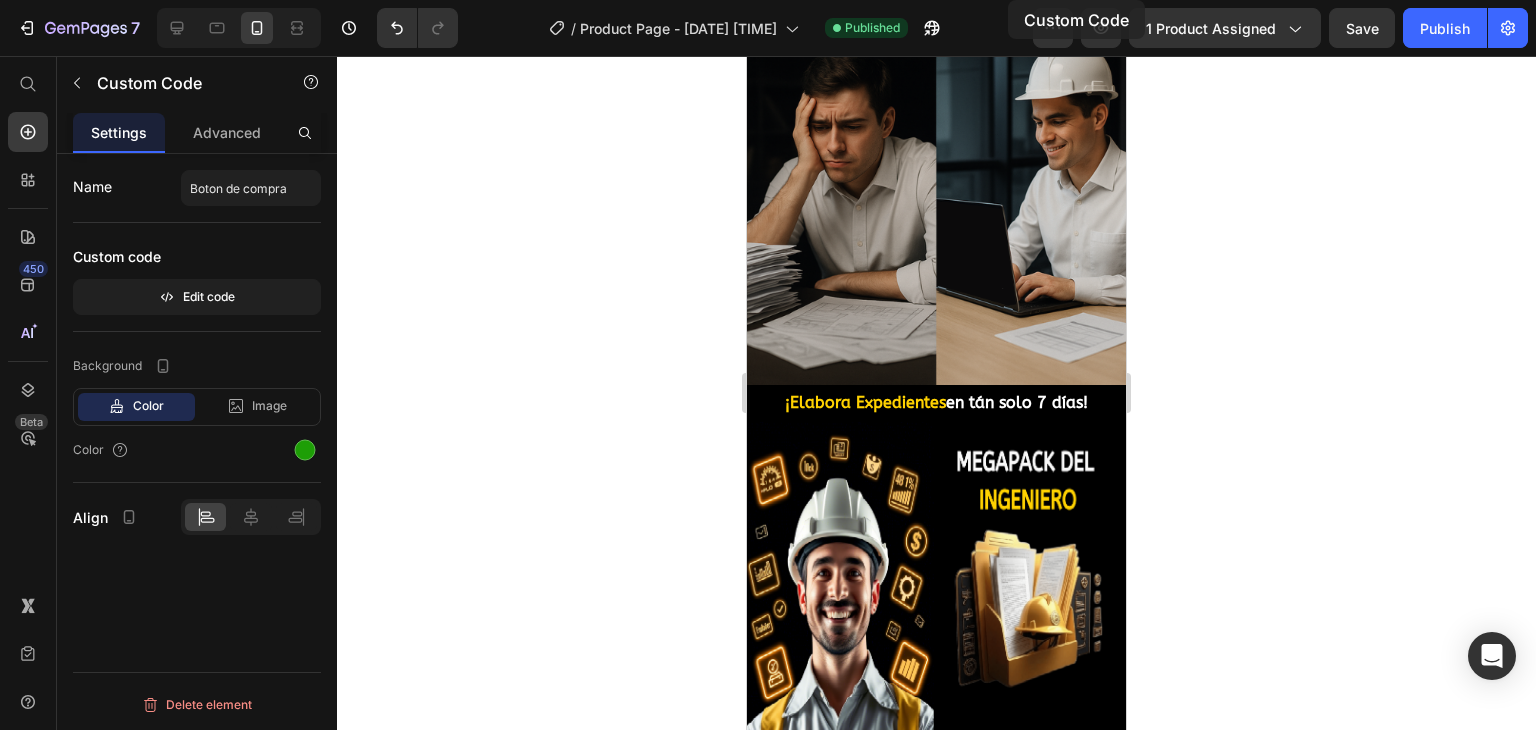 scroll, scrollTop: 0, scrollLeft: 0, axis: both 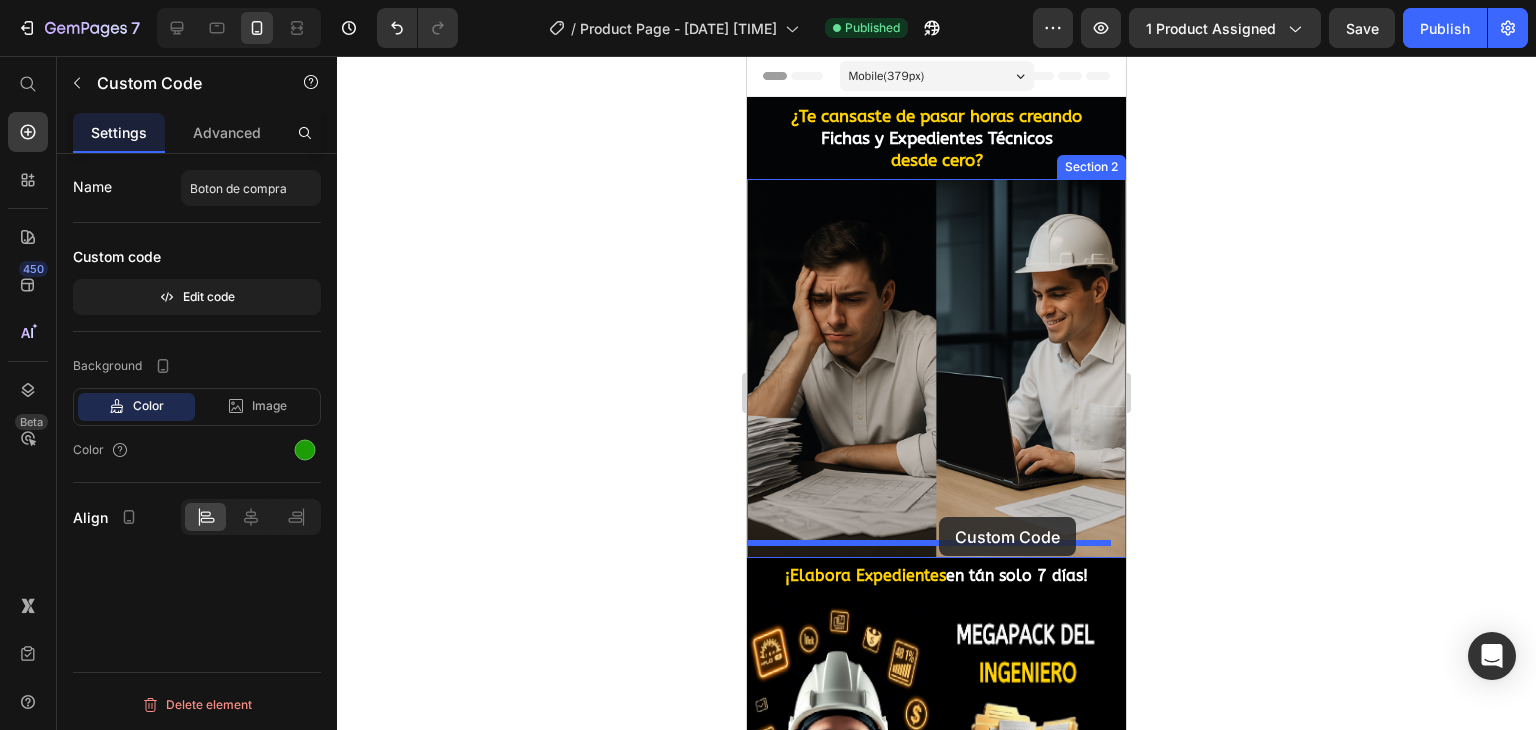 drag, startPoint x: 961, startPoint y: 520, endPoint x: 939, endPoint y: 518, distance: 22.090721 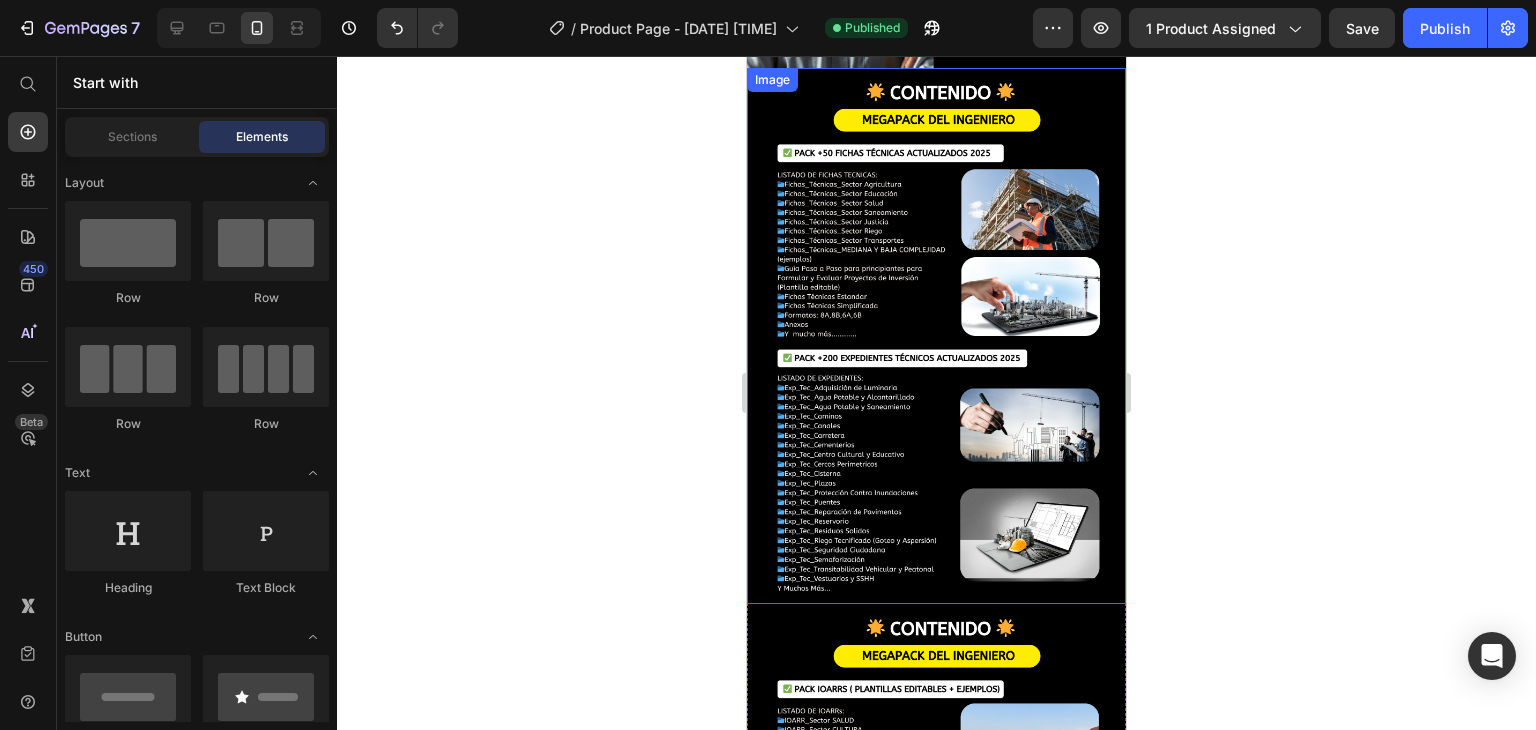 scroll, scrollTop: 981, scrollLeft: 0, axis: vertical 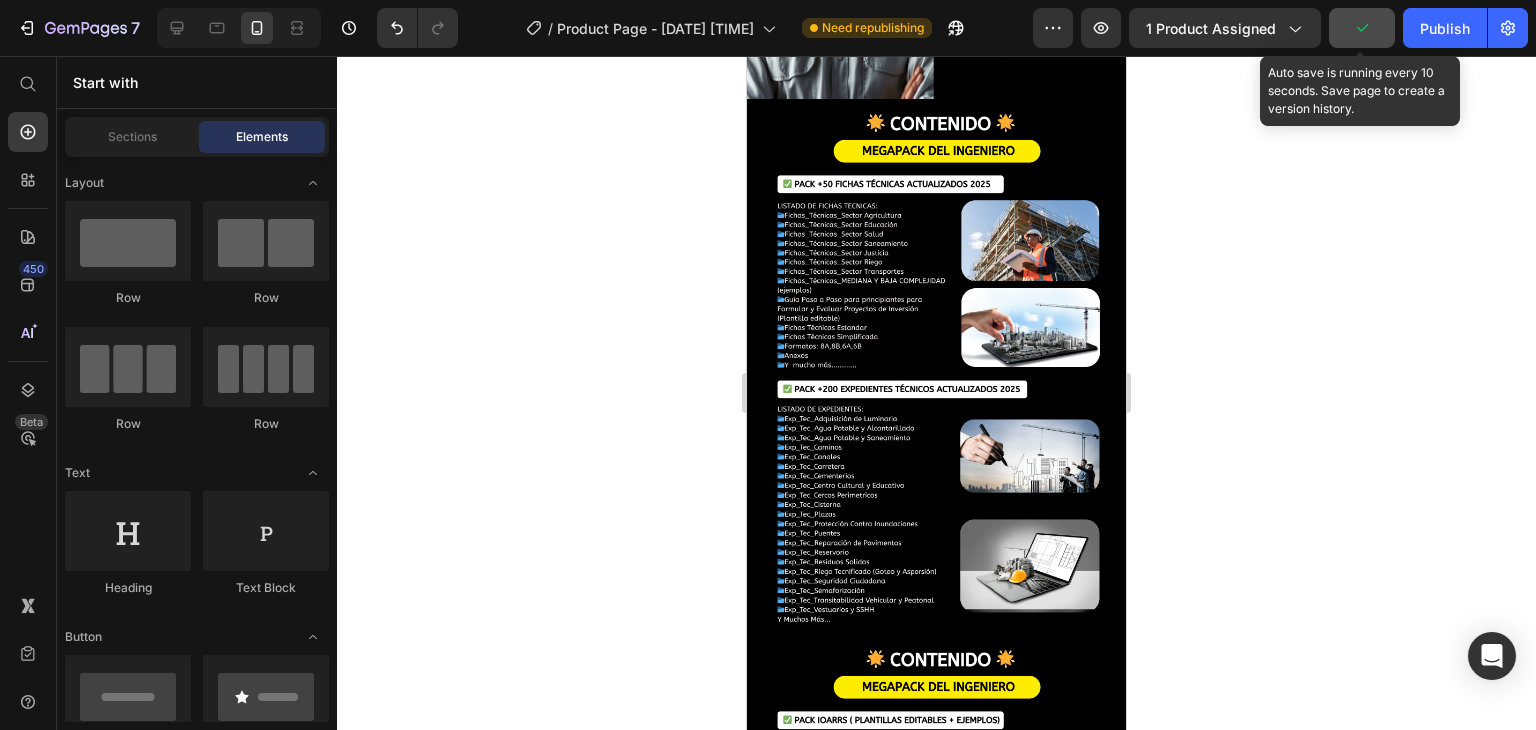 click 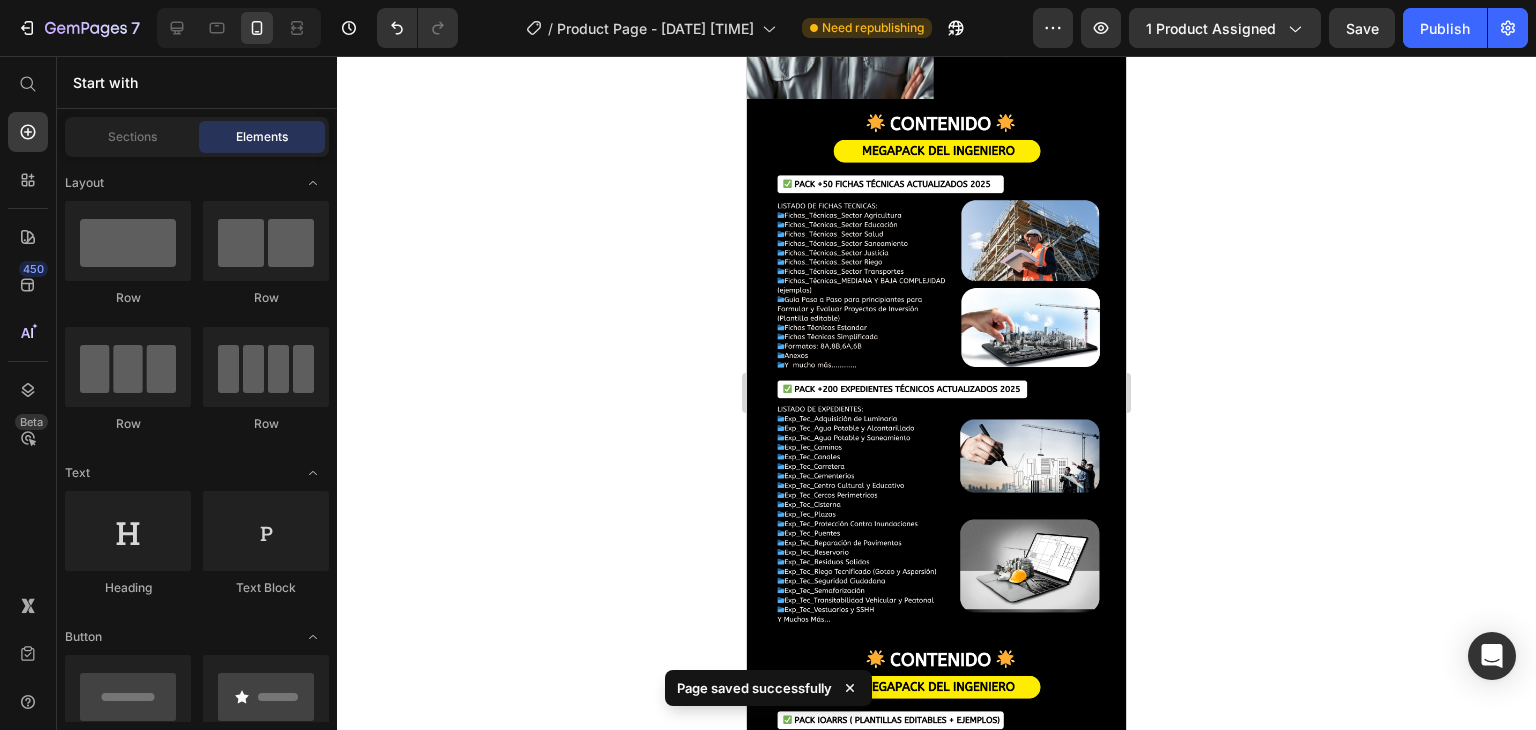 drag, startPoint x: 1433, startPoint y: 39, endPoint x: 1180, endPoint y: 206, distance: 303.14682 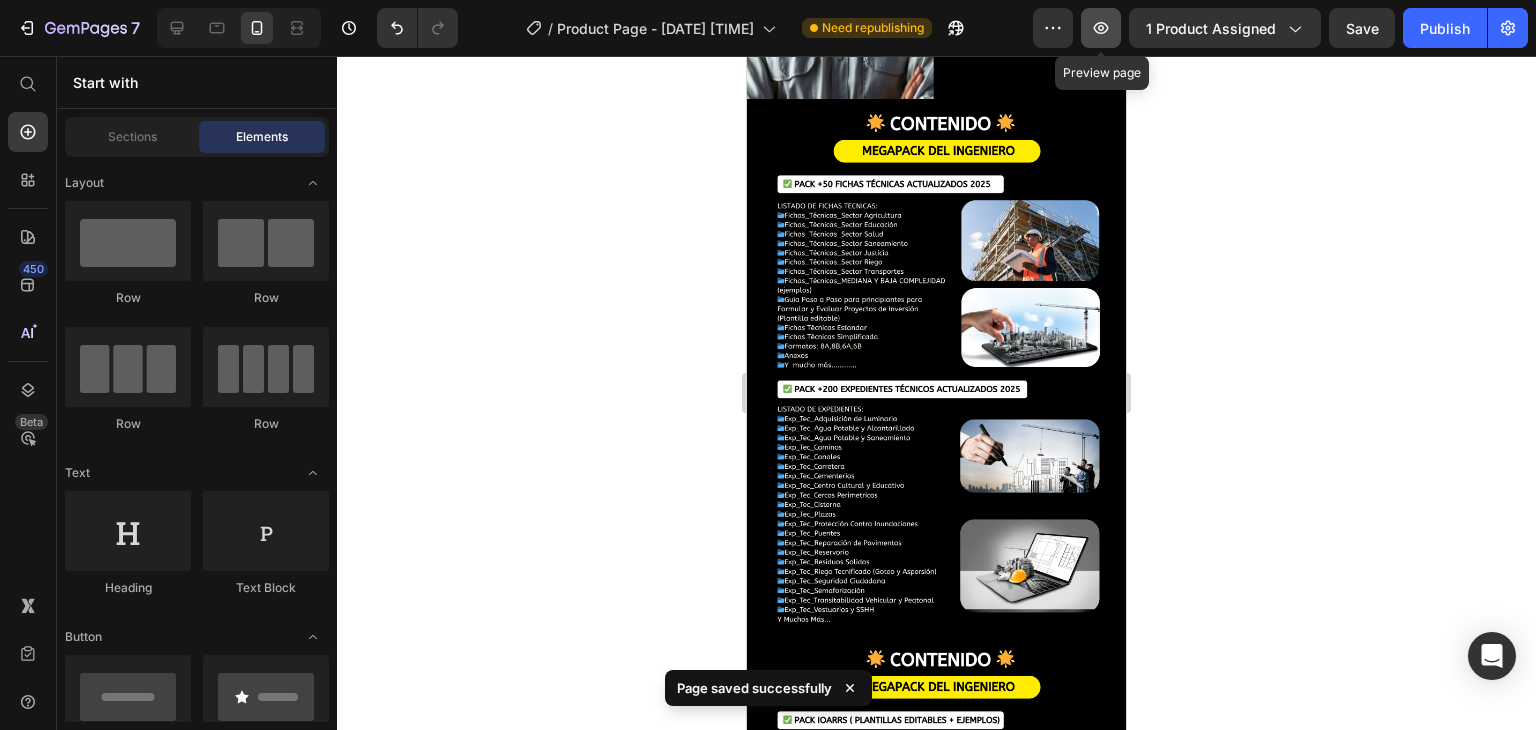 click 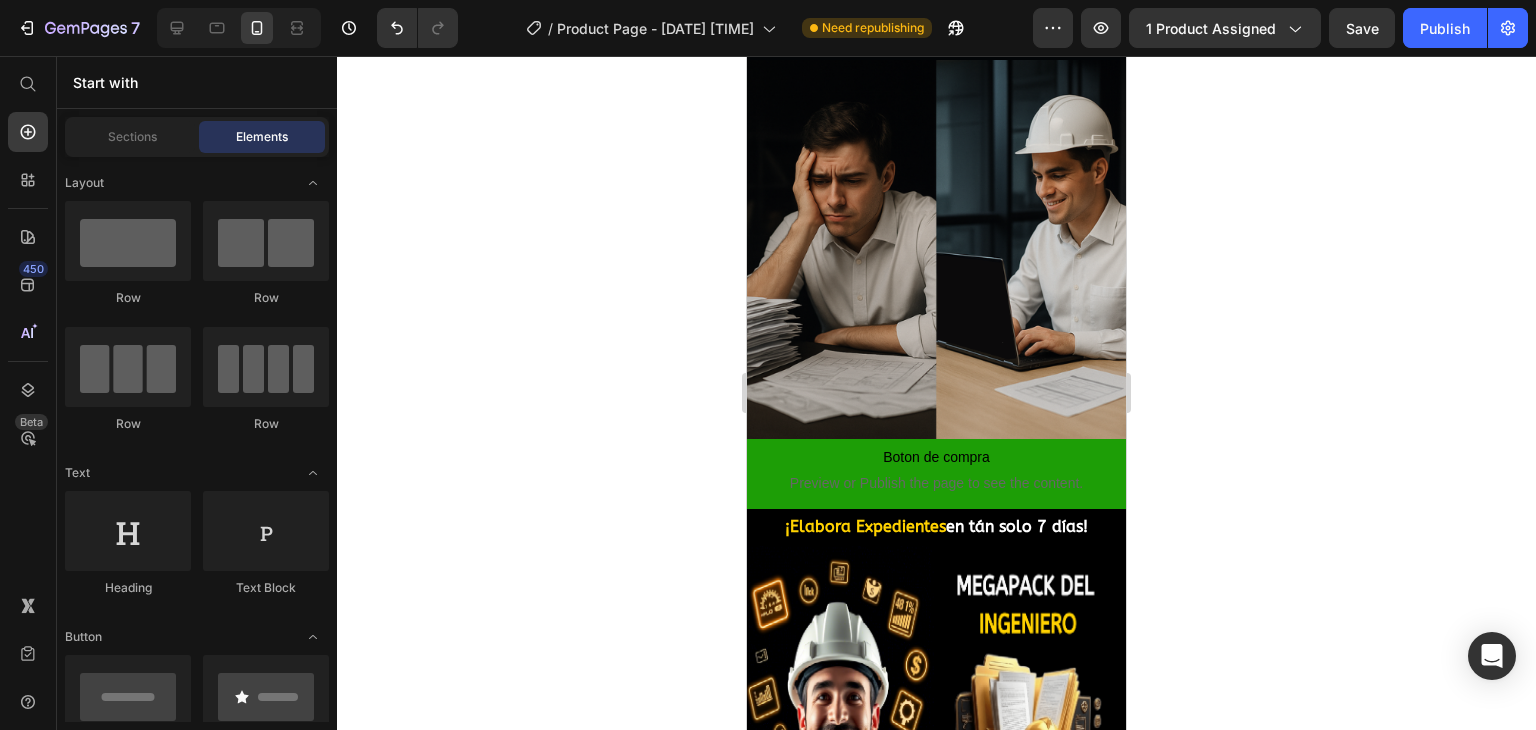 scroll, scrollTop: 0, scrollLeft: 0, axis: both 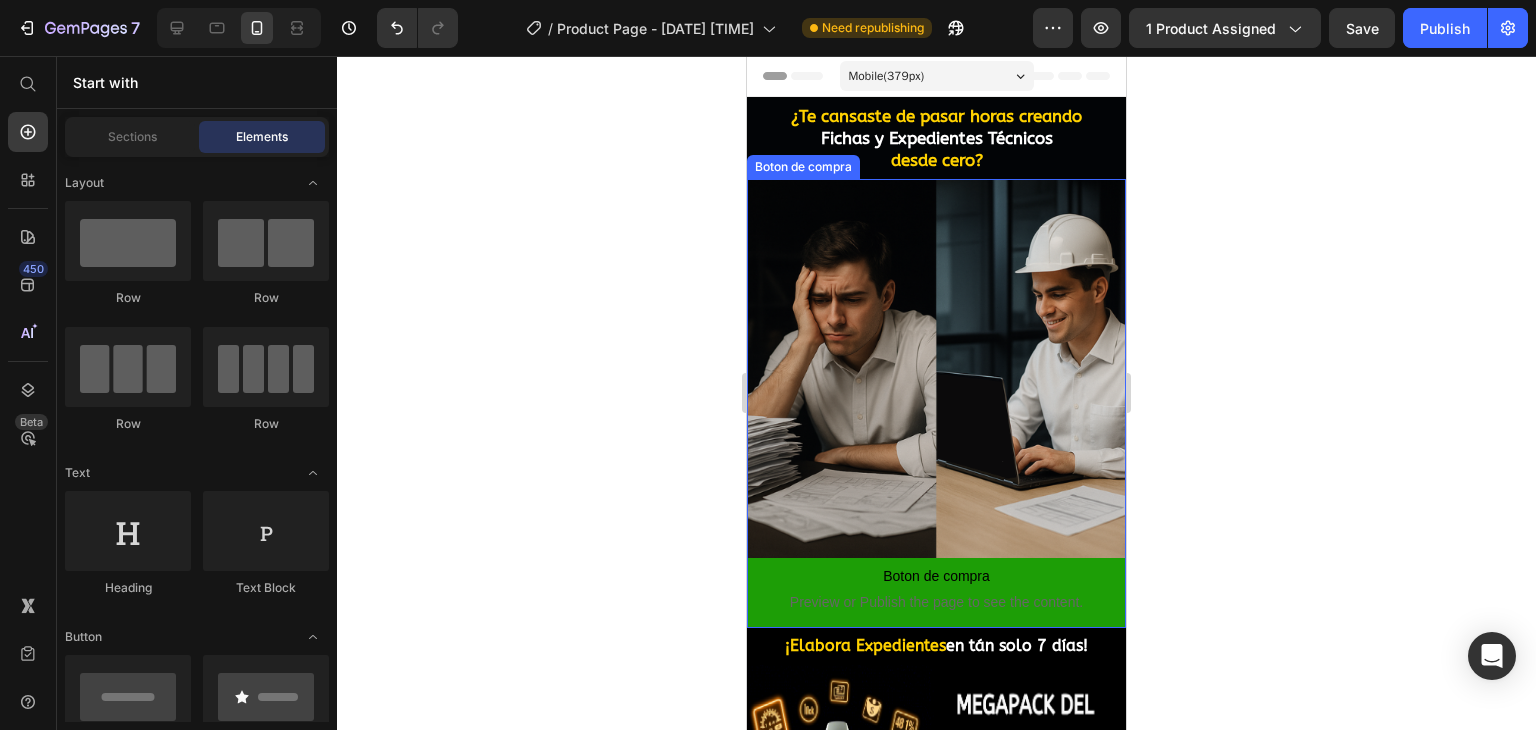 click on "Boton de compra" at bounding box center (936, 576) 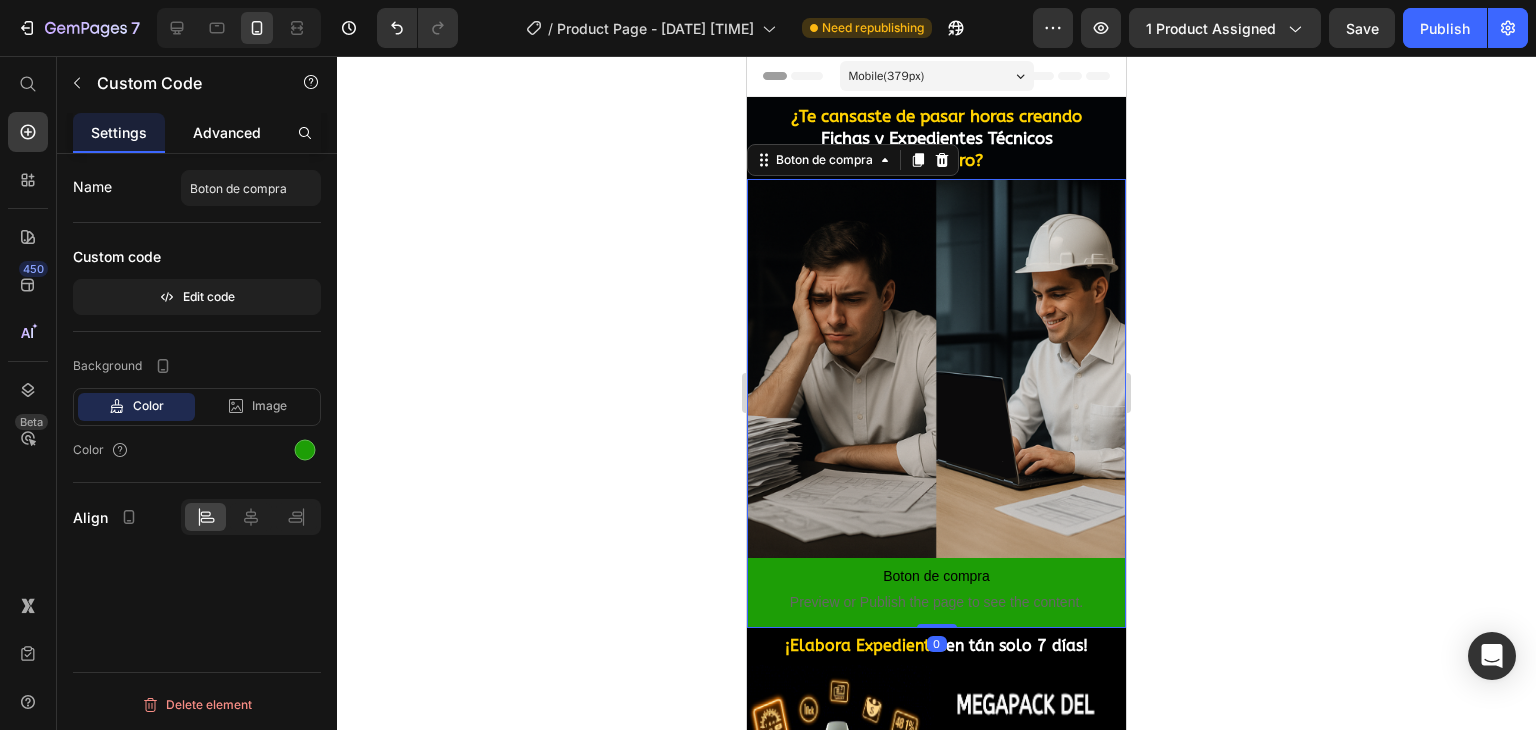click on "Advanced" at bounding box center (227, 132) 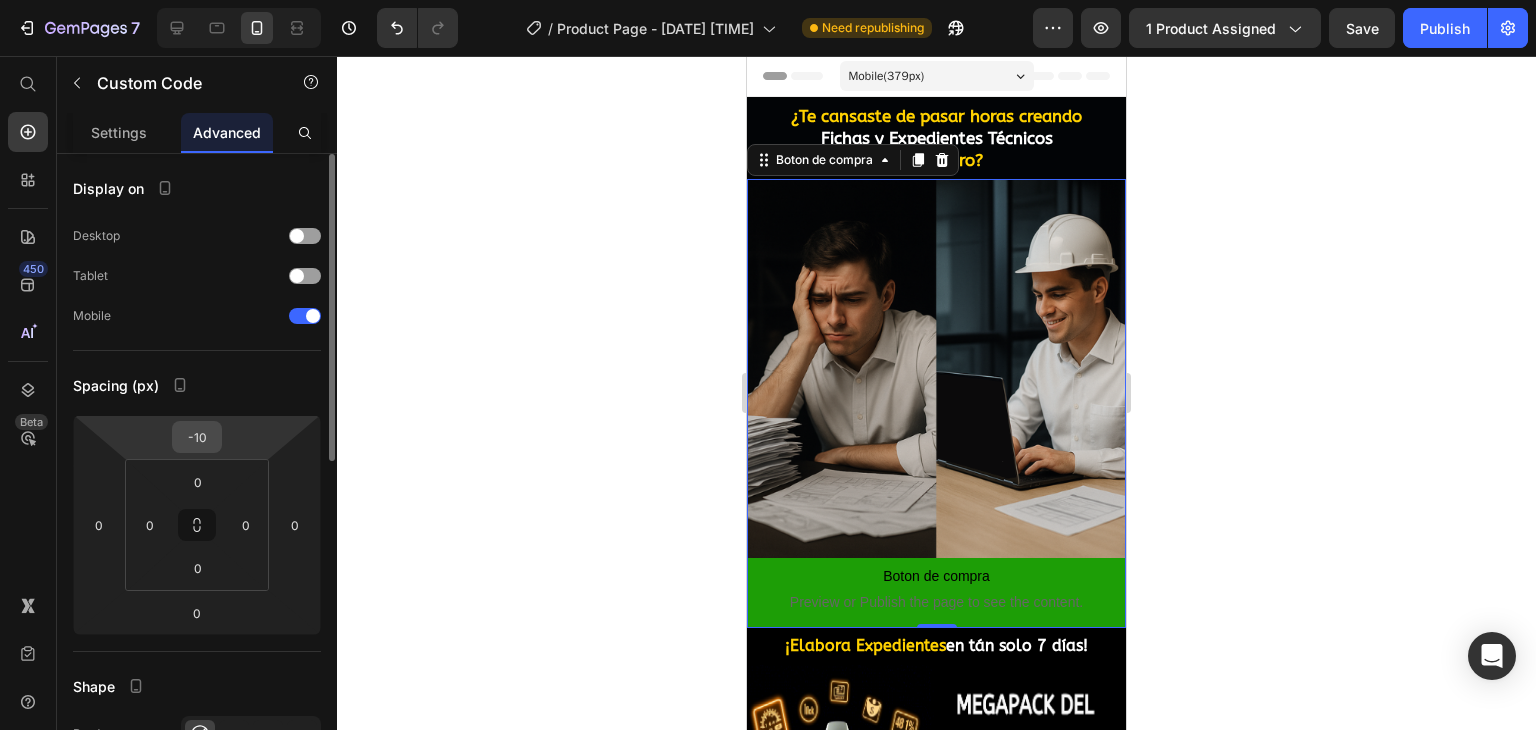 click on "-10" at bounding box center (197, 437) 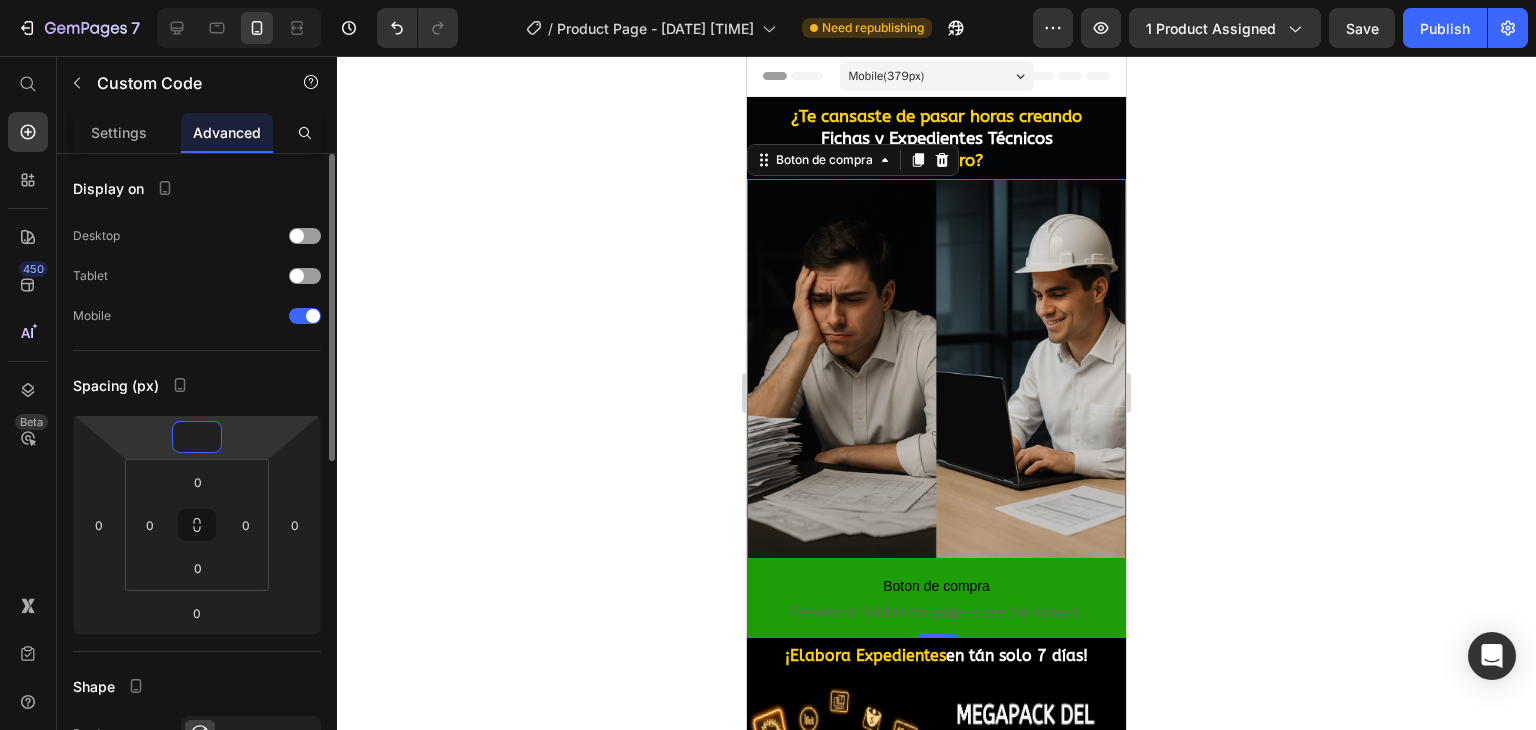 type on "-5" 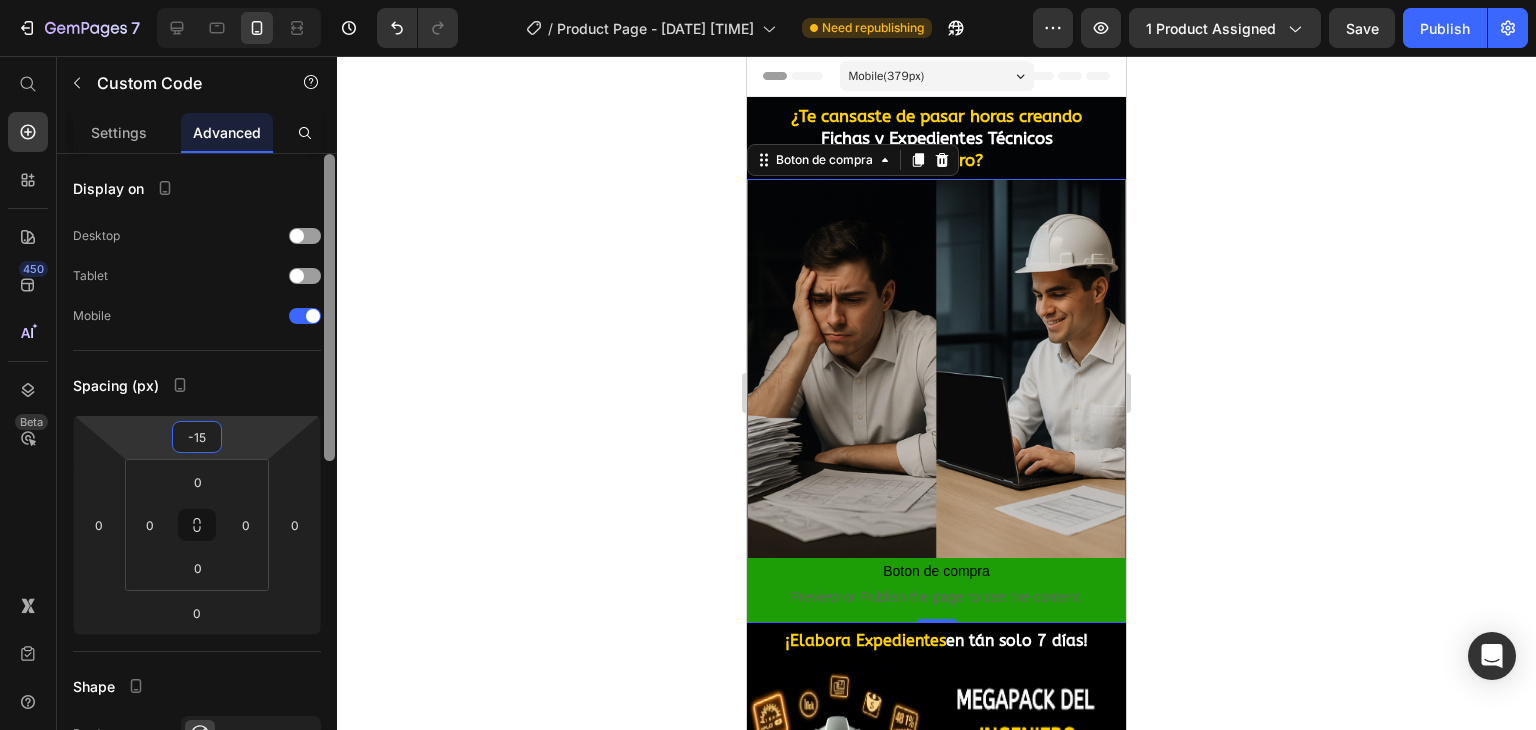 click at bounding box center [329, 307] 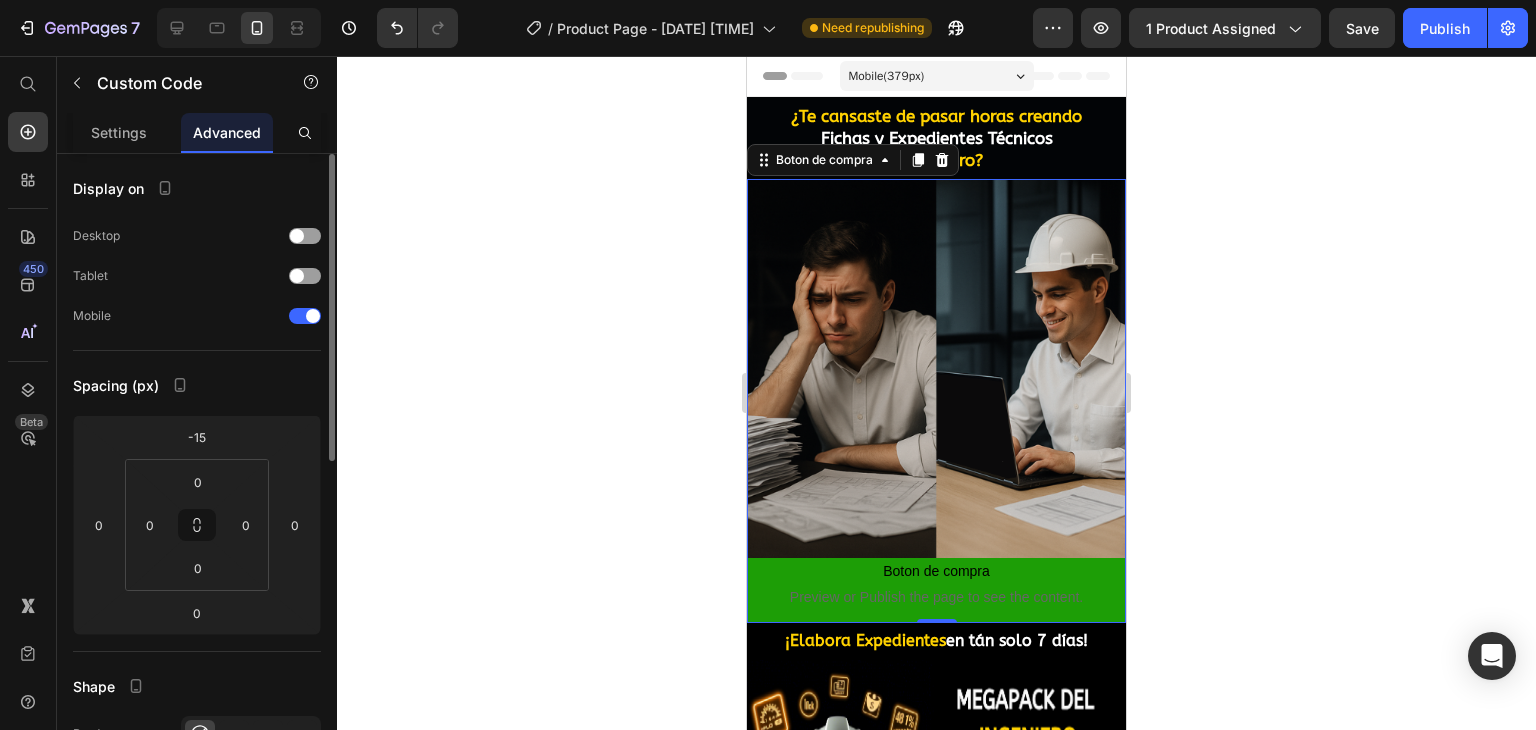 click on "Spacing (px)" at bounding box center [197, 385] 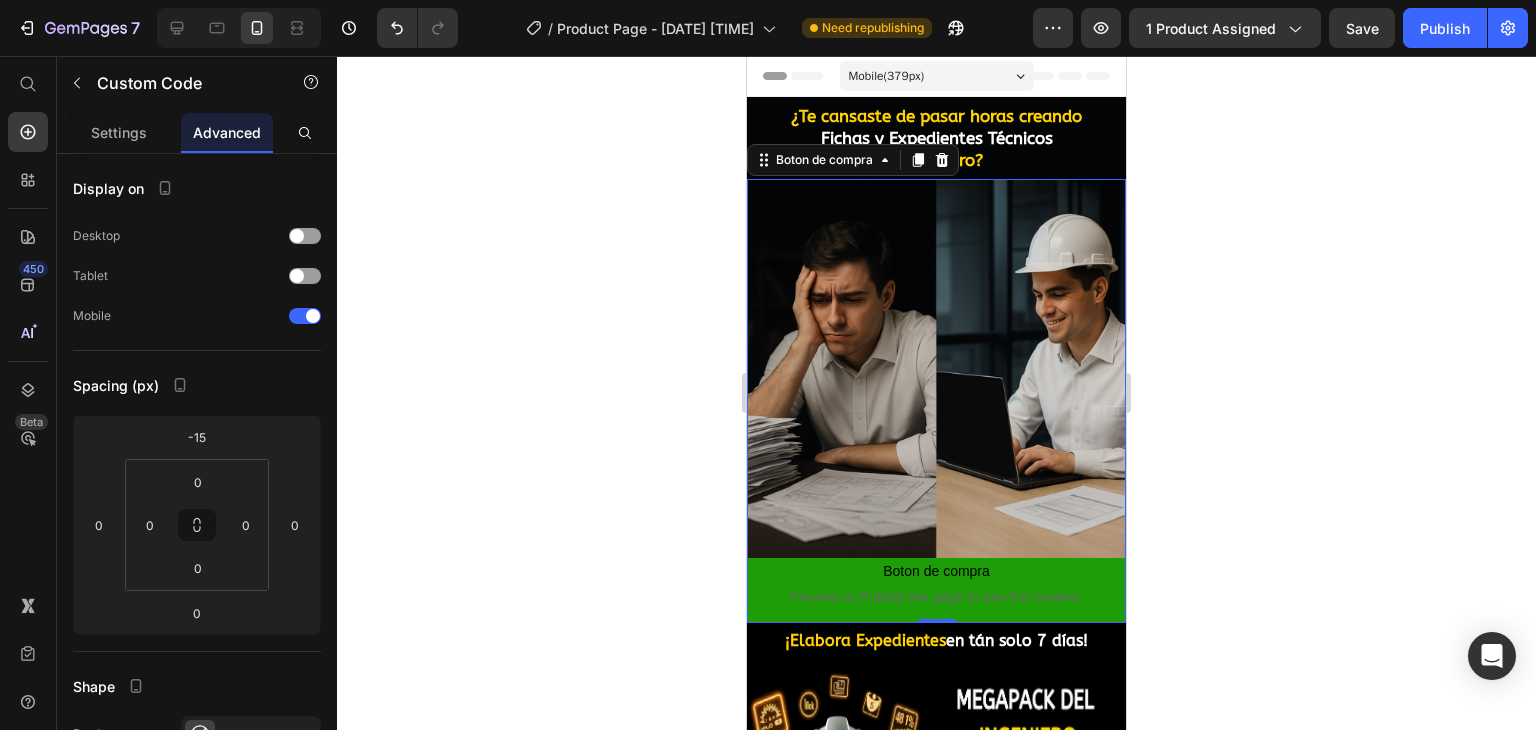 click on "Boton de compra" at bounding box center [936, 571] 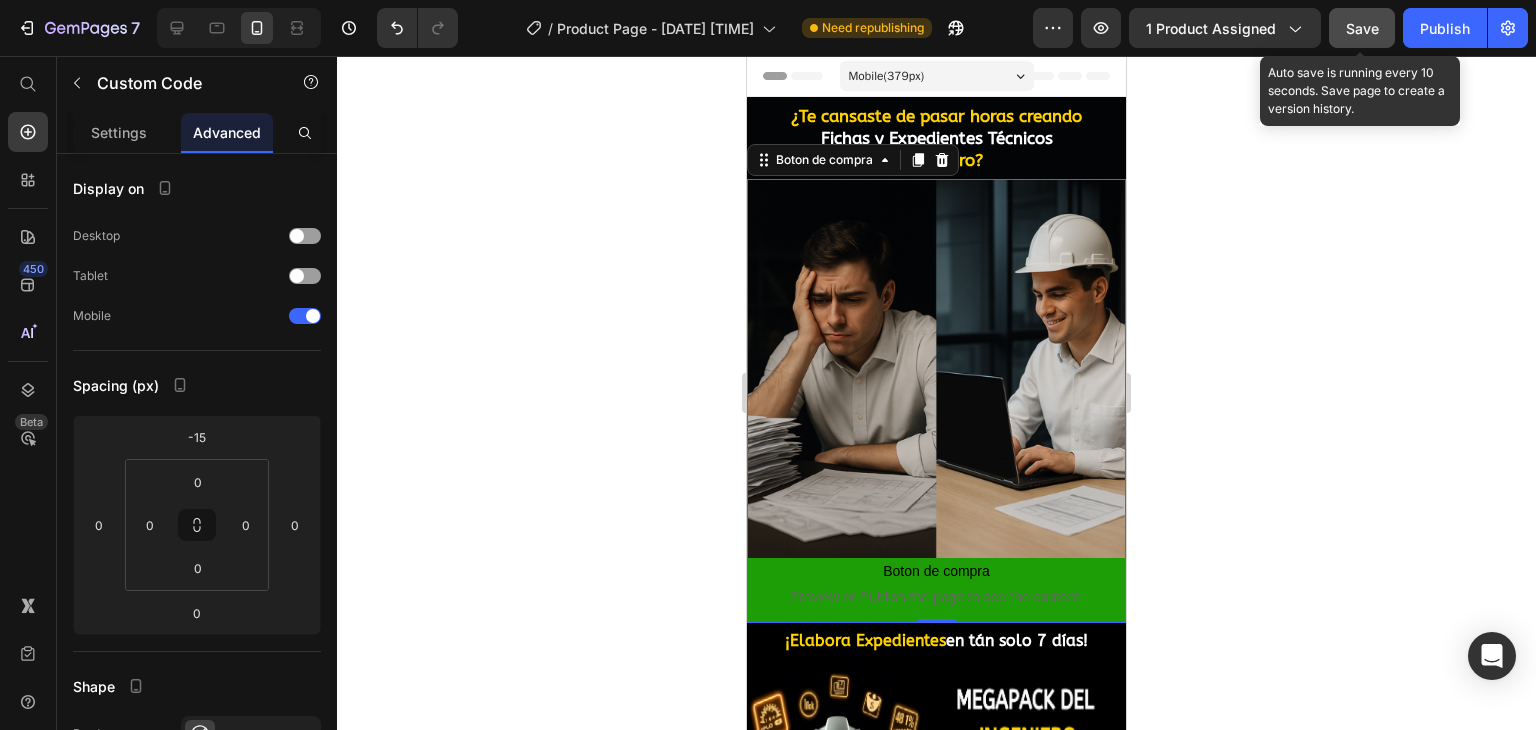 click on "Save" at bounding box center [1362, 28] 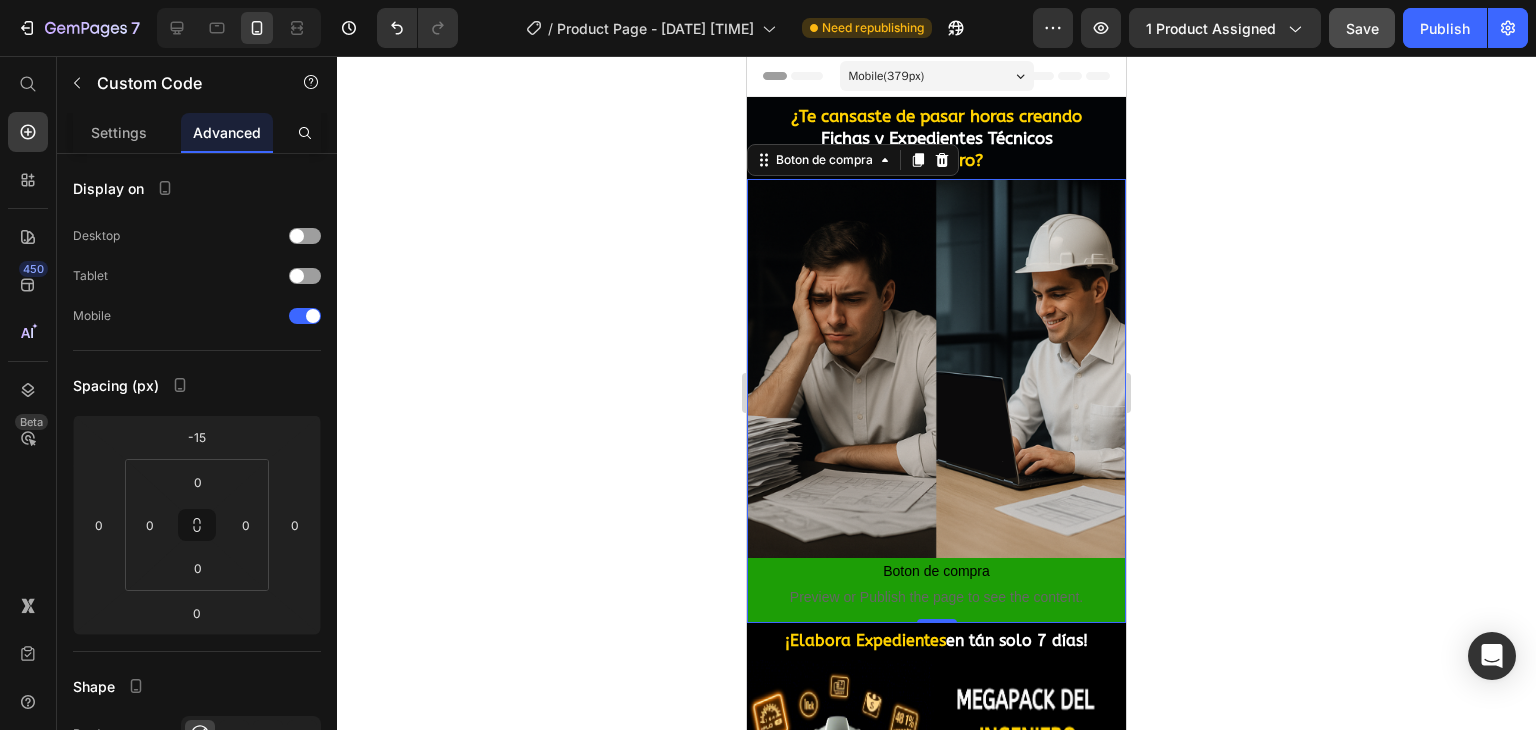 click on "Preview or Publish the page to see the content." at bounding box center [936, 597] 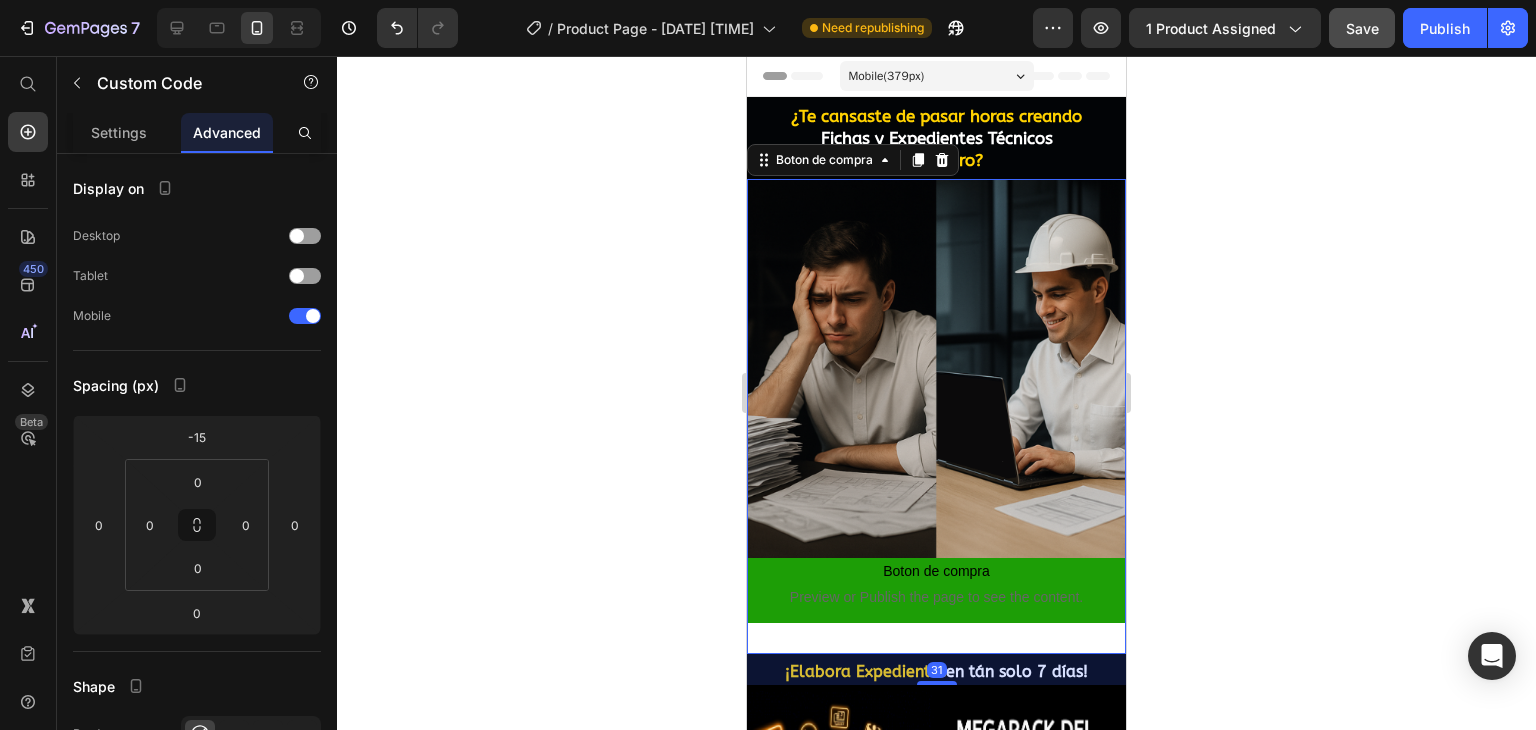 drag, startPoint x: 929, startPoint y: 605, endPoint x: 934, endPoint y: 640, distance: 35.35534 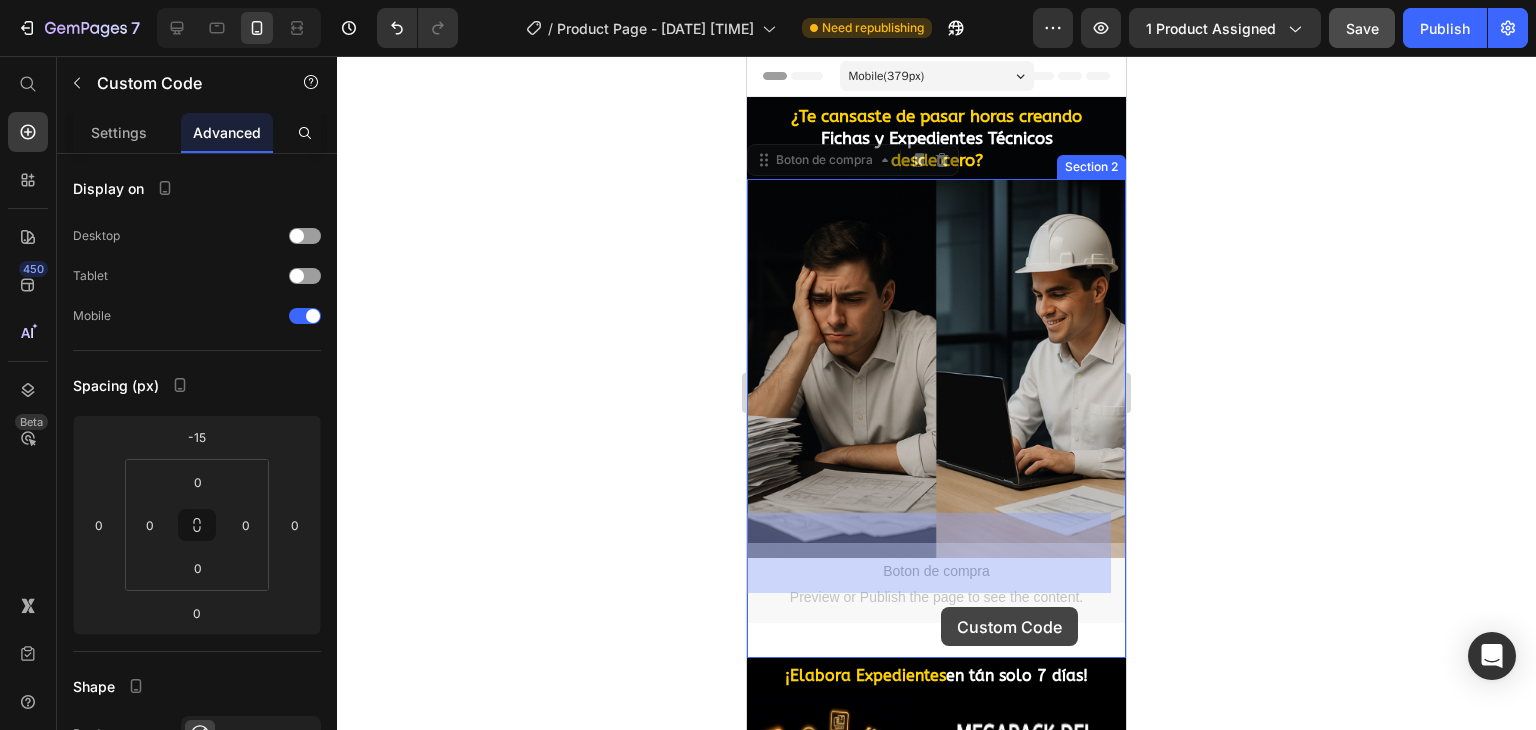 drag, startPoint x: 940, startPoint y: 589, endPoint x: 941, endPoint y: 609, distance: 20.024984 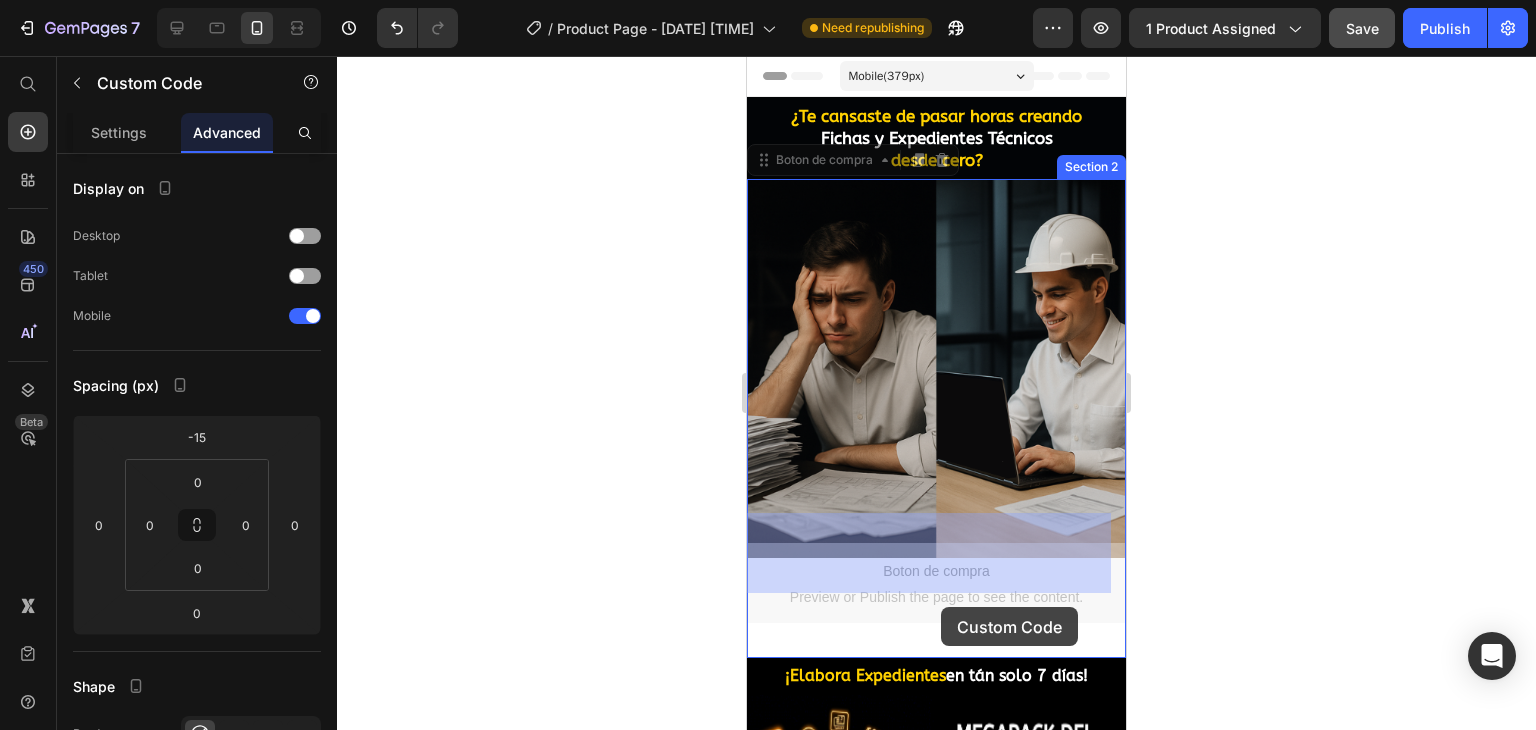 click on "Mobile  ( 379 px) iPhone 13 Mini iPhone 13 Pro iPhone 11 Pro Max iPhone 15 Pro Max Pixel 7 Galaxy S8+ Galaxy S20 Ultra iPad Mini iPad Air iPad Pro Header ¿Te cansaste de pasar horas creando  Fichas y Expedientes Técnicos  desde cero? Heading Section 1 Image
Boton de compra
Preview or Publish the page to see the content. Boton de compra   35
Boton de compra
Preview or Publish the page to see the content. Boton de compra   35 Section 2 ¡Elabora Expedientes  en tán solo 7 días! Heading Section 3 Image Section 4 Image Image Image Video Section 5 Root Start with Sections from sidebar Add sections Add elements Start with Generating from URL or image Add section Choose templates inspired by CRO experts Generate layout from URL or image Add blank section then drag & drop elements Footer" at bounding box center (936, 2247) 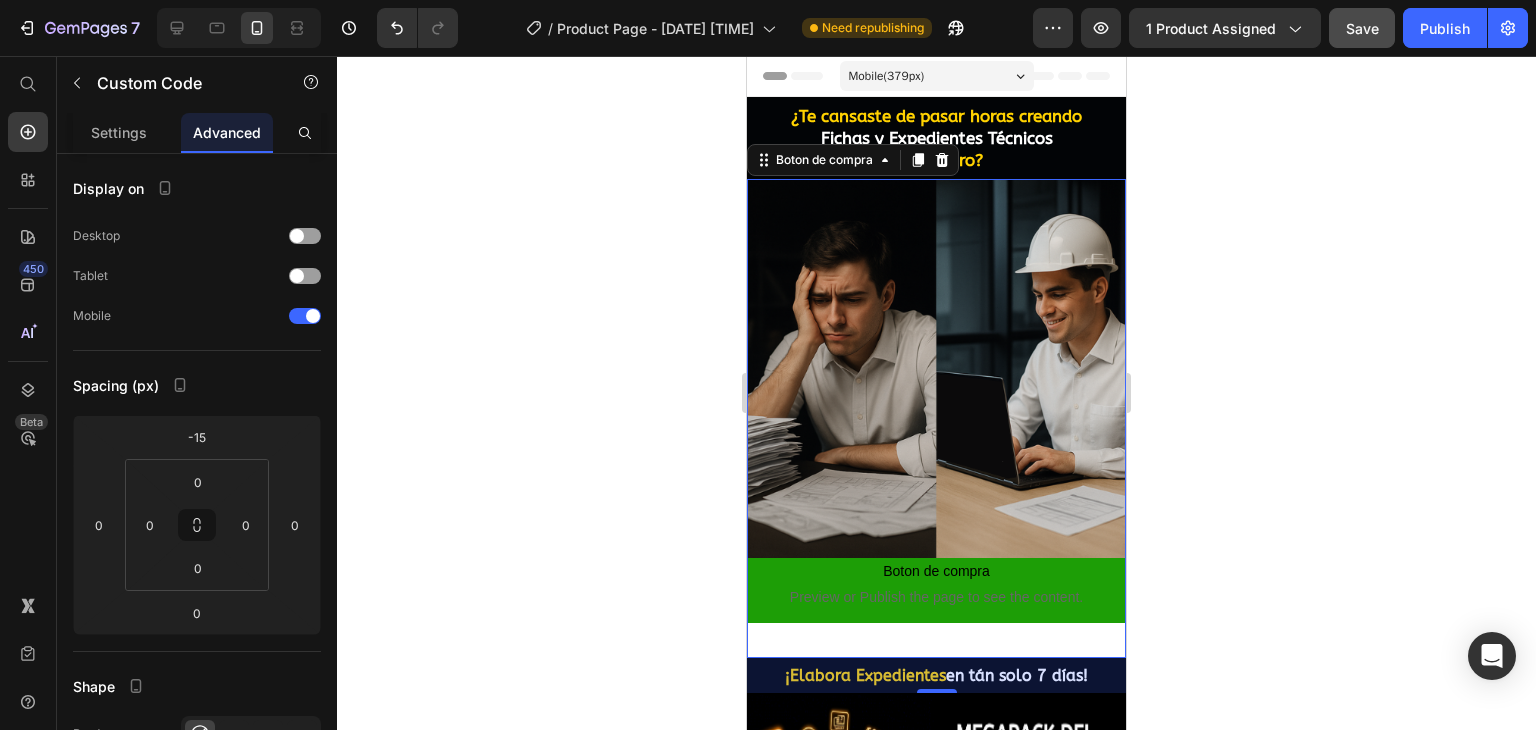 click on "Preview or Publish the page to see the content." at bounding box center [936, 597] 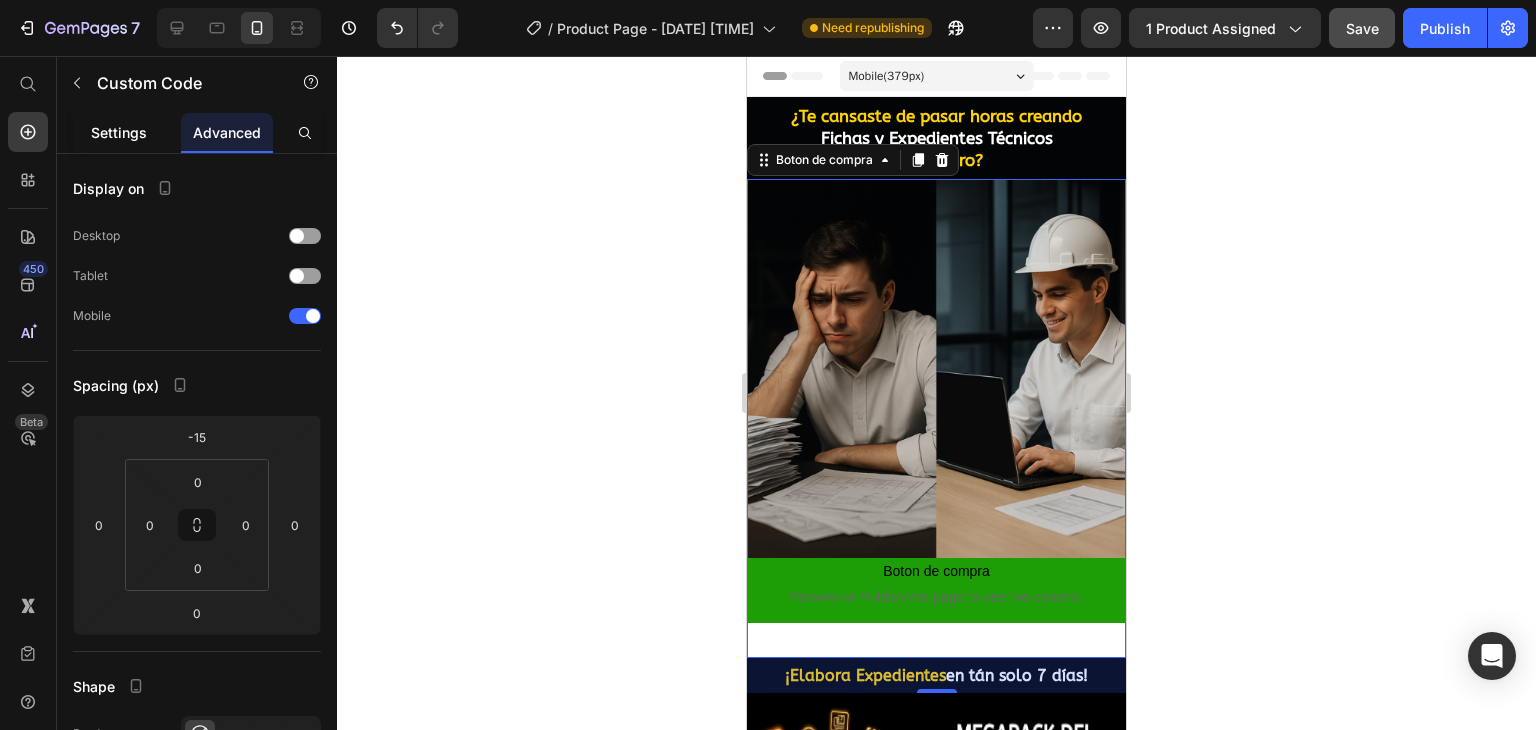 click on "Settings" at bounding box center (119, 132) 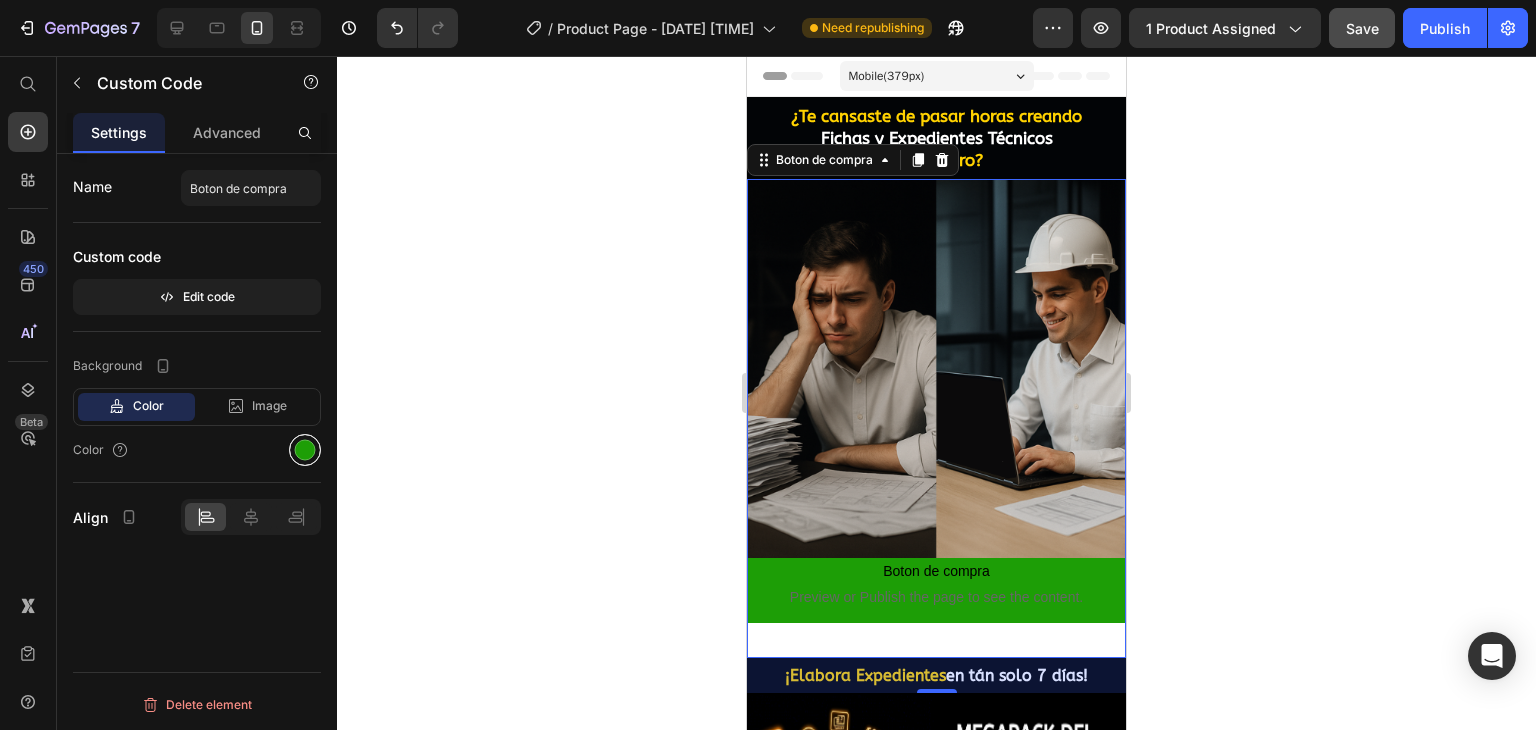 click at bounding box center (305, 450) 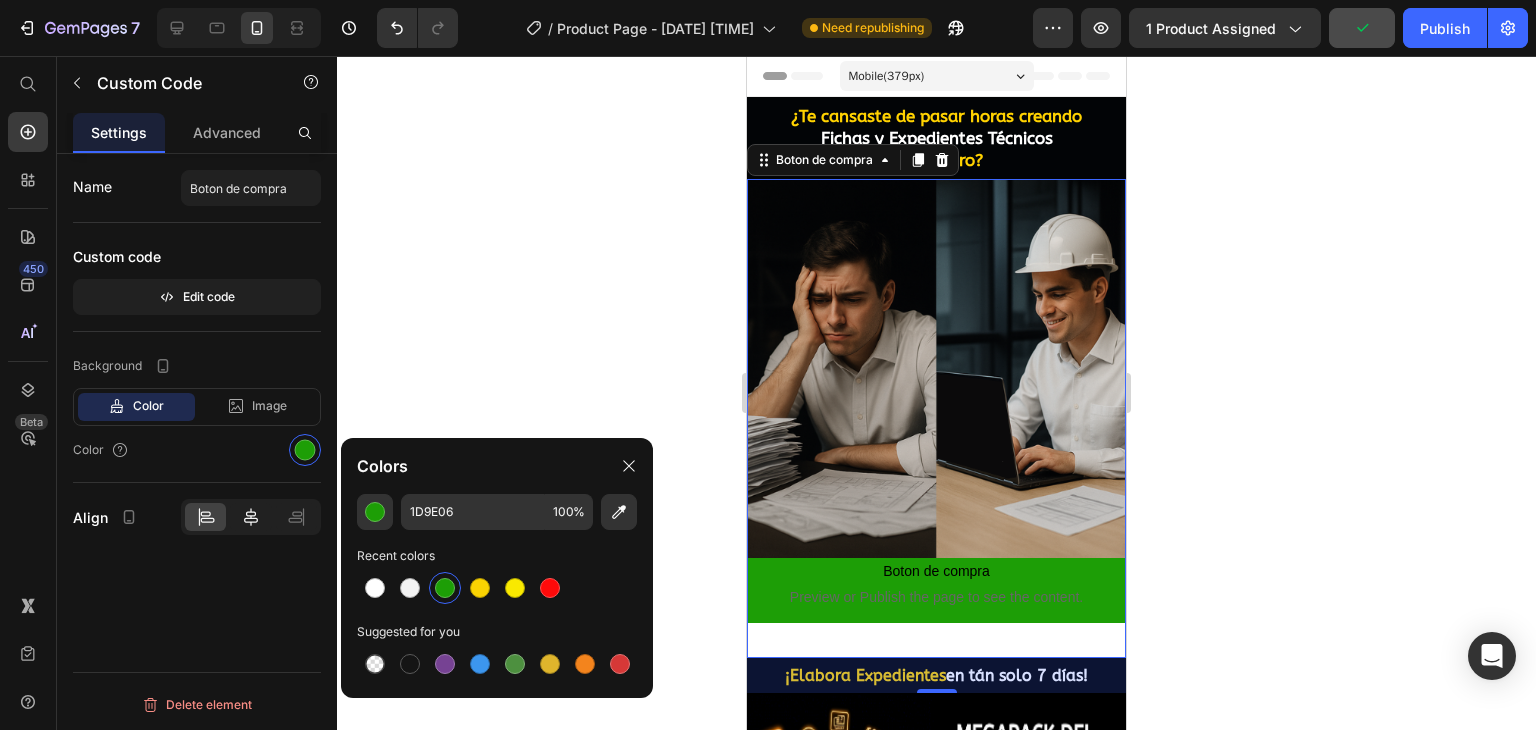 click 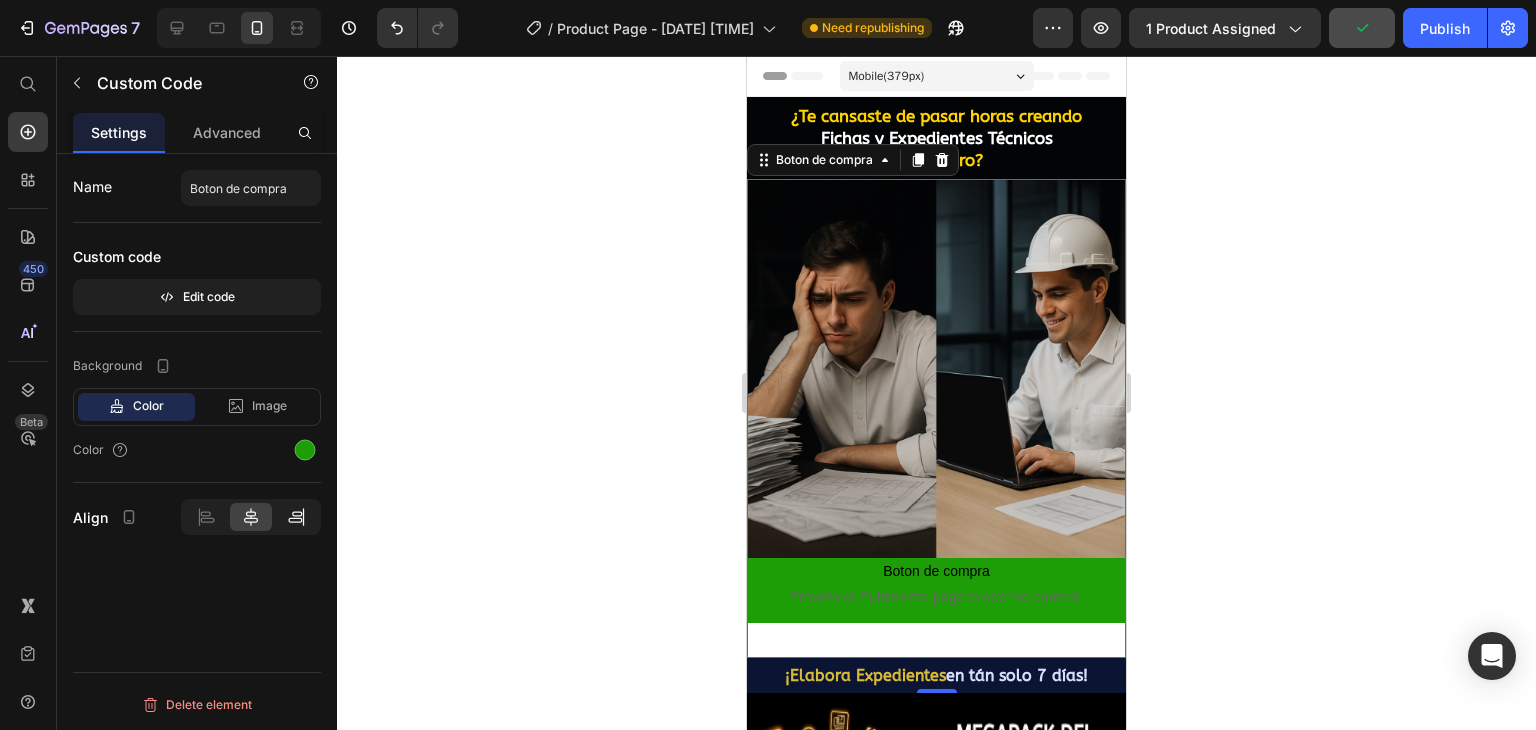 click 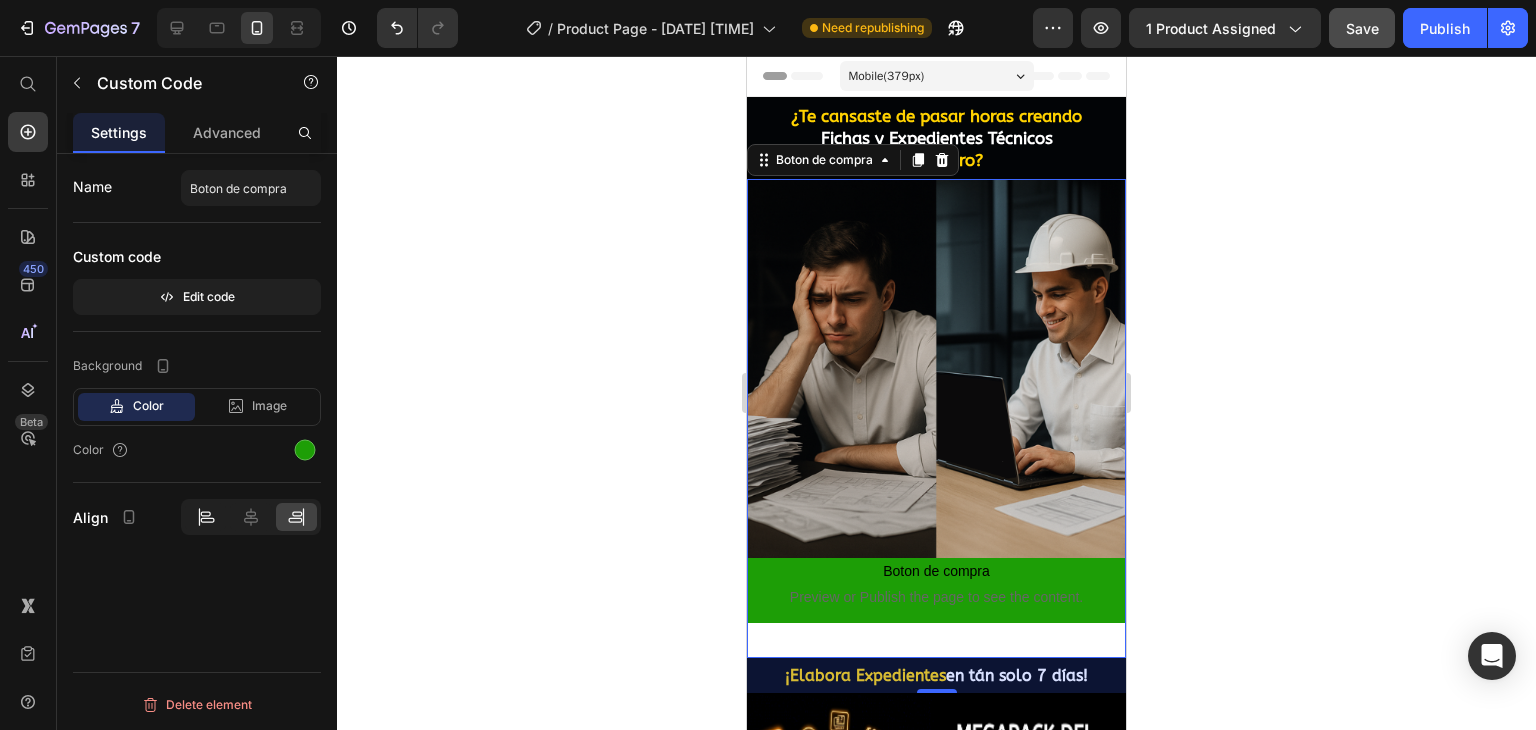 click 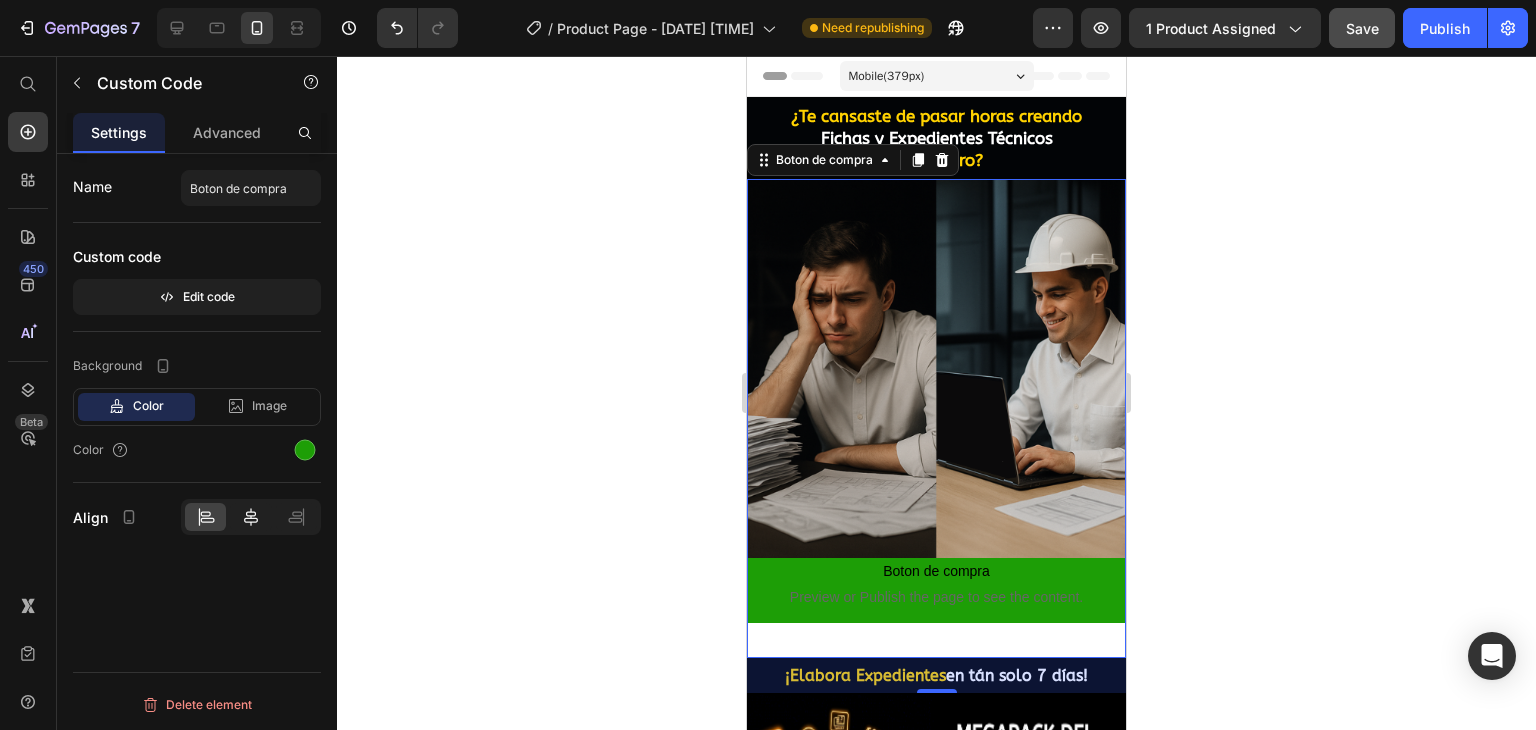 click 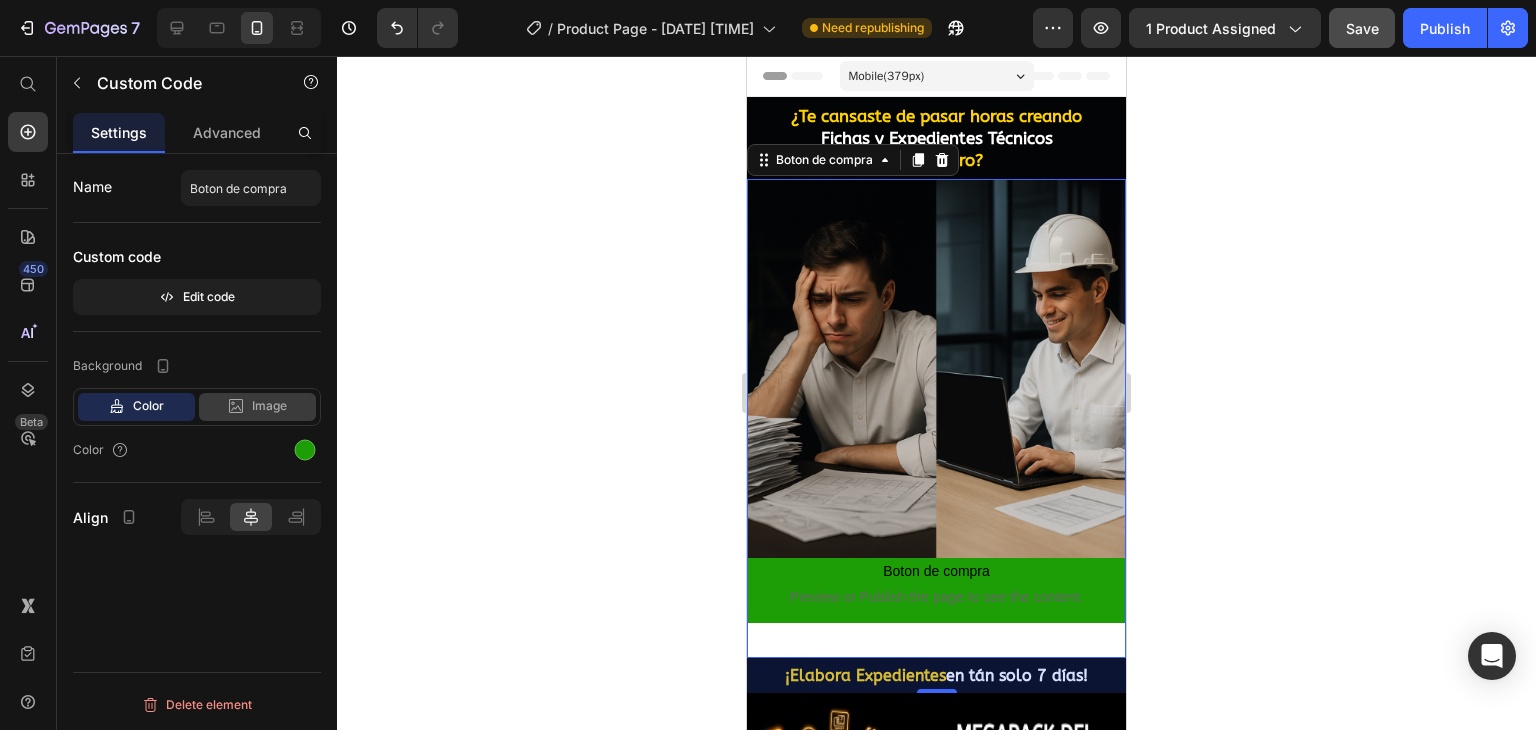 click on "Image" at bounding box center [269, 406] 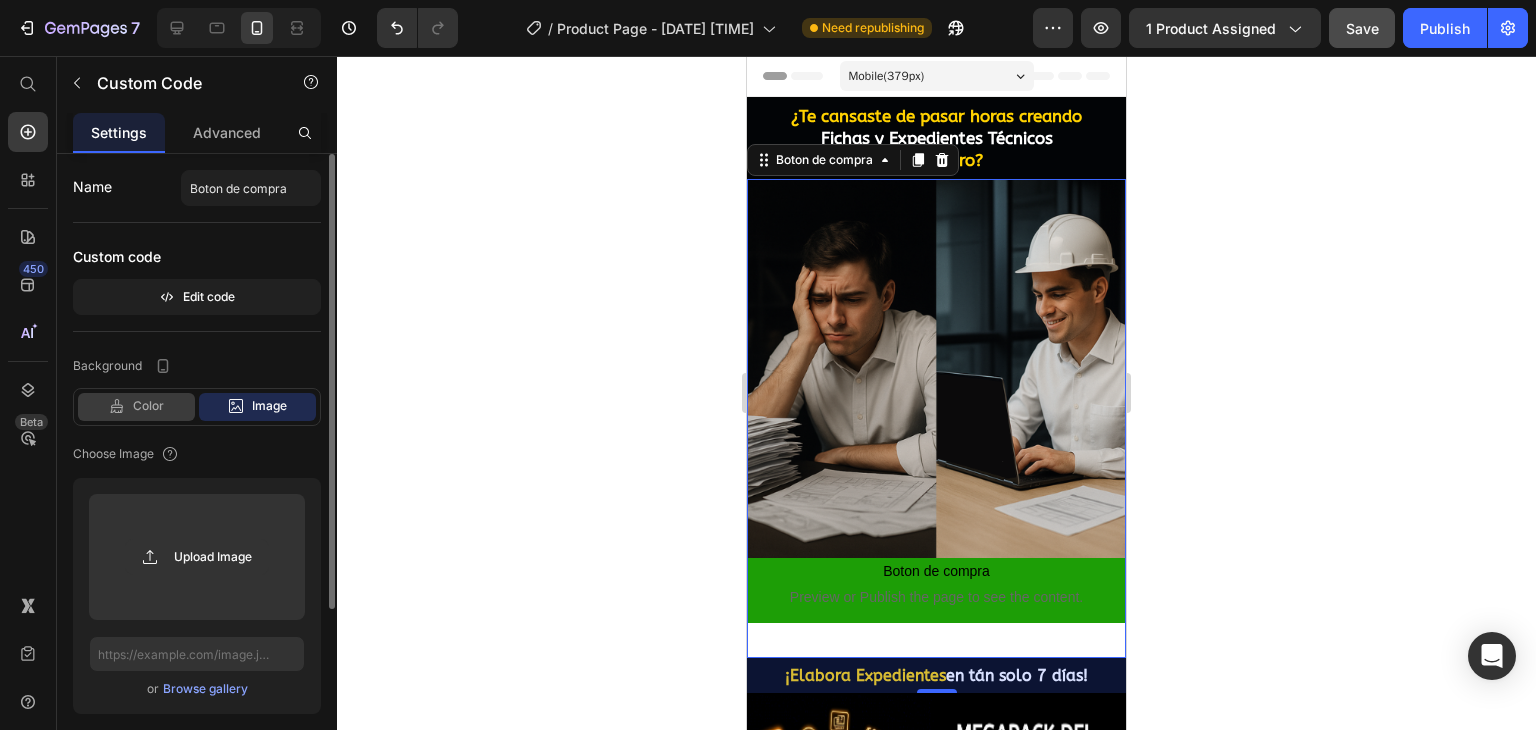 click on "Color" 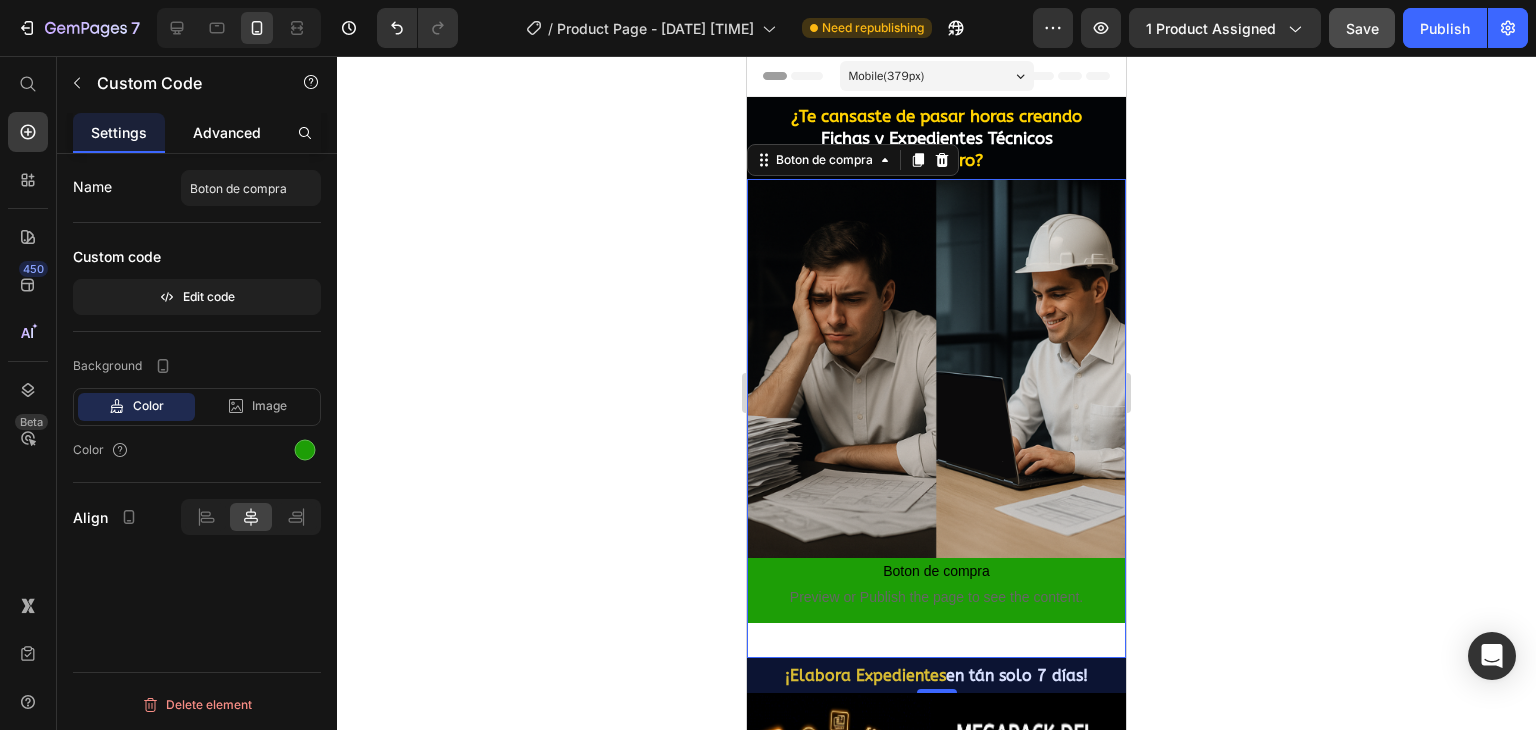 click on "Advanced" 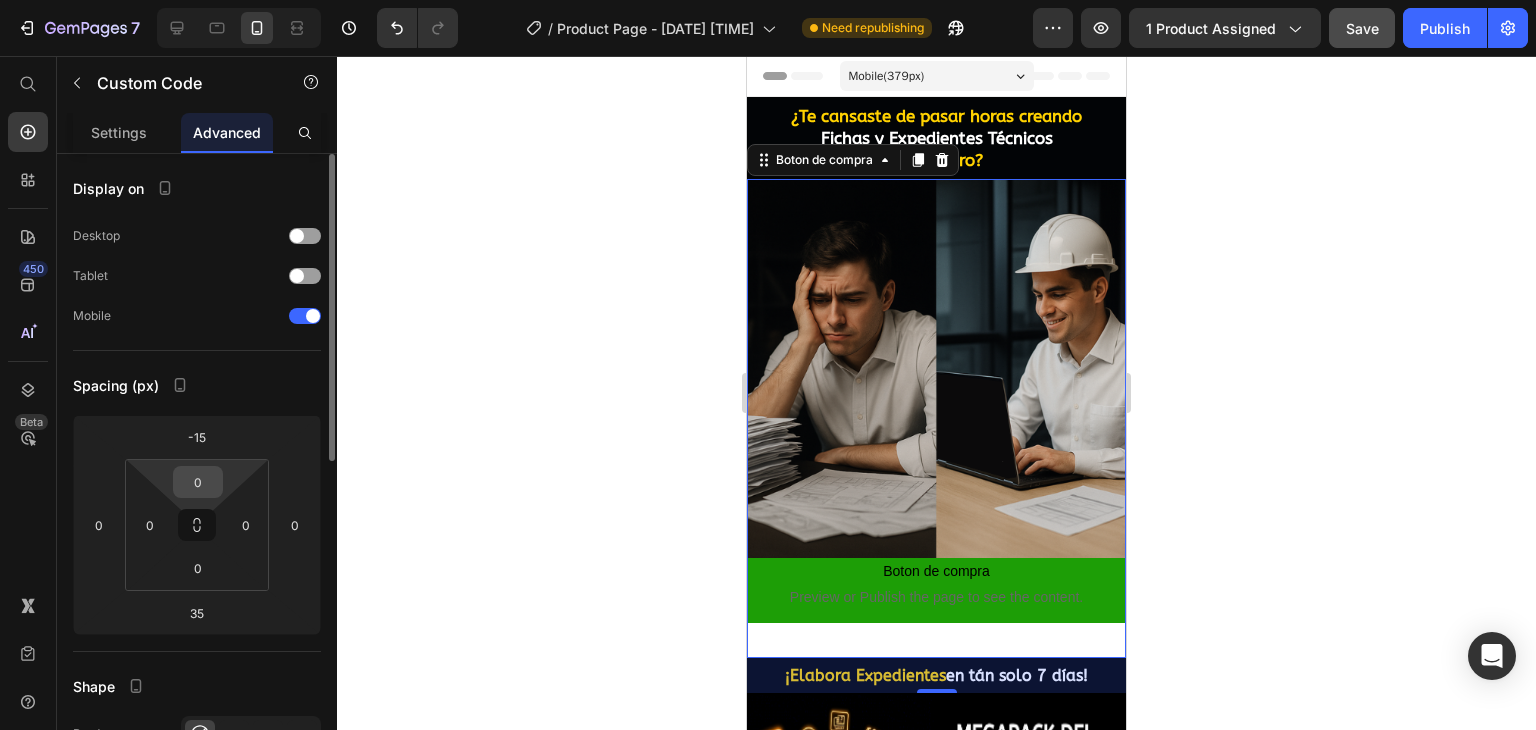 click on "0" at bounding box center [198, 482] 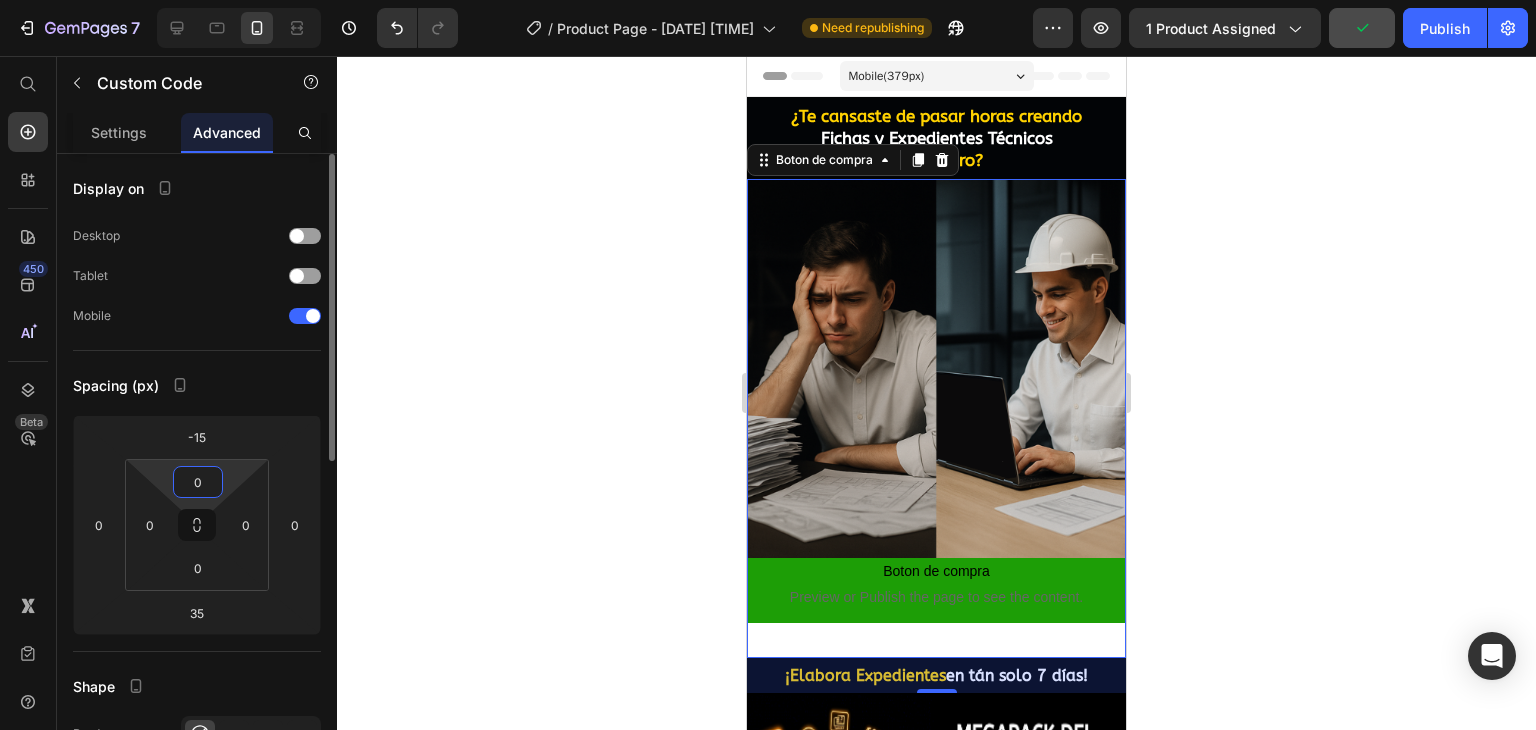 click on "0" at bounding box center (198, 482) 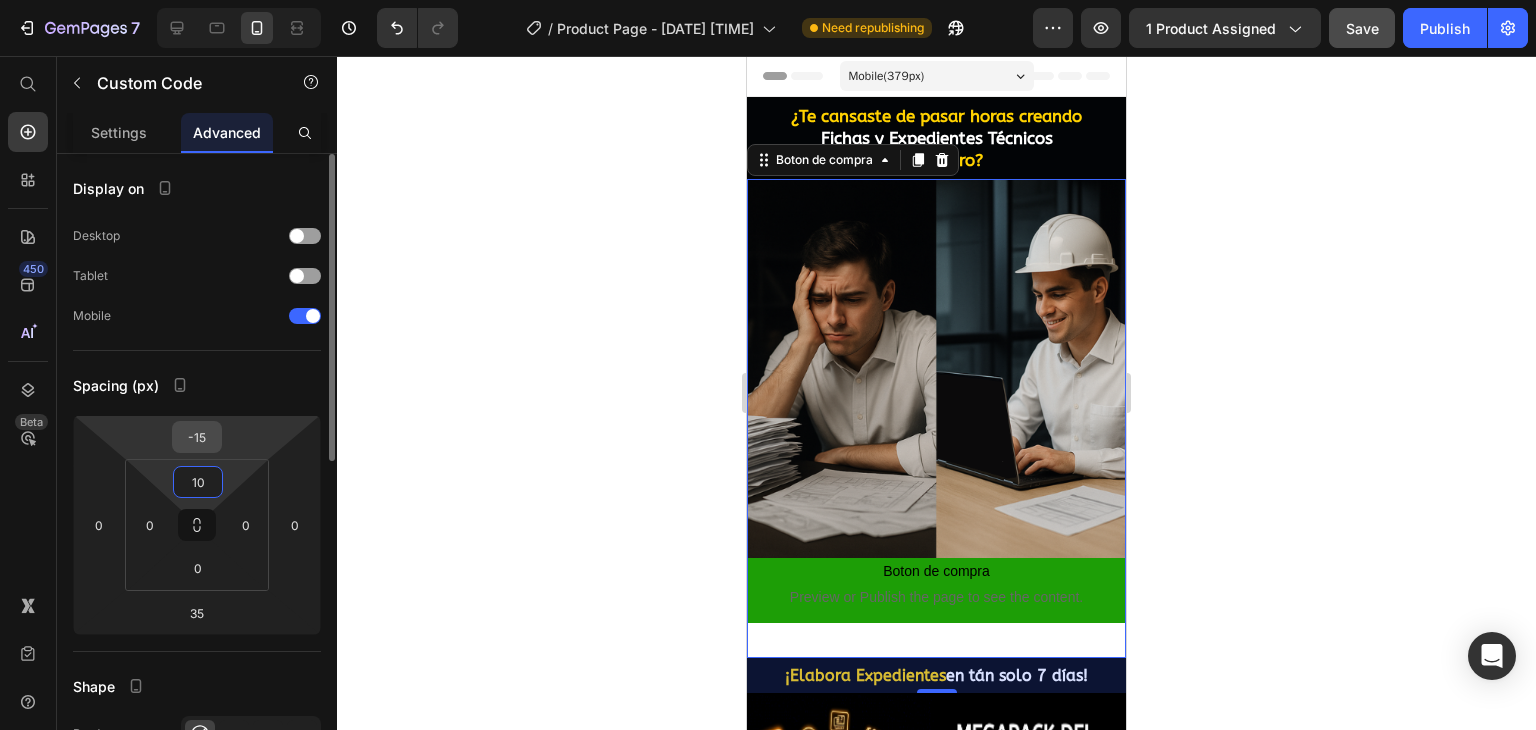 click on "-15" at bounding box center [197, 437] 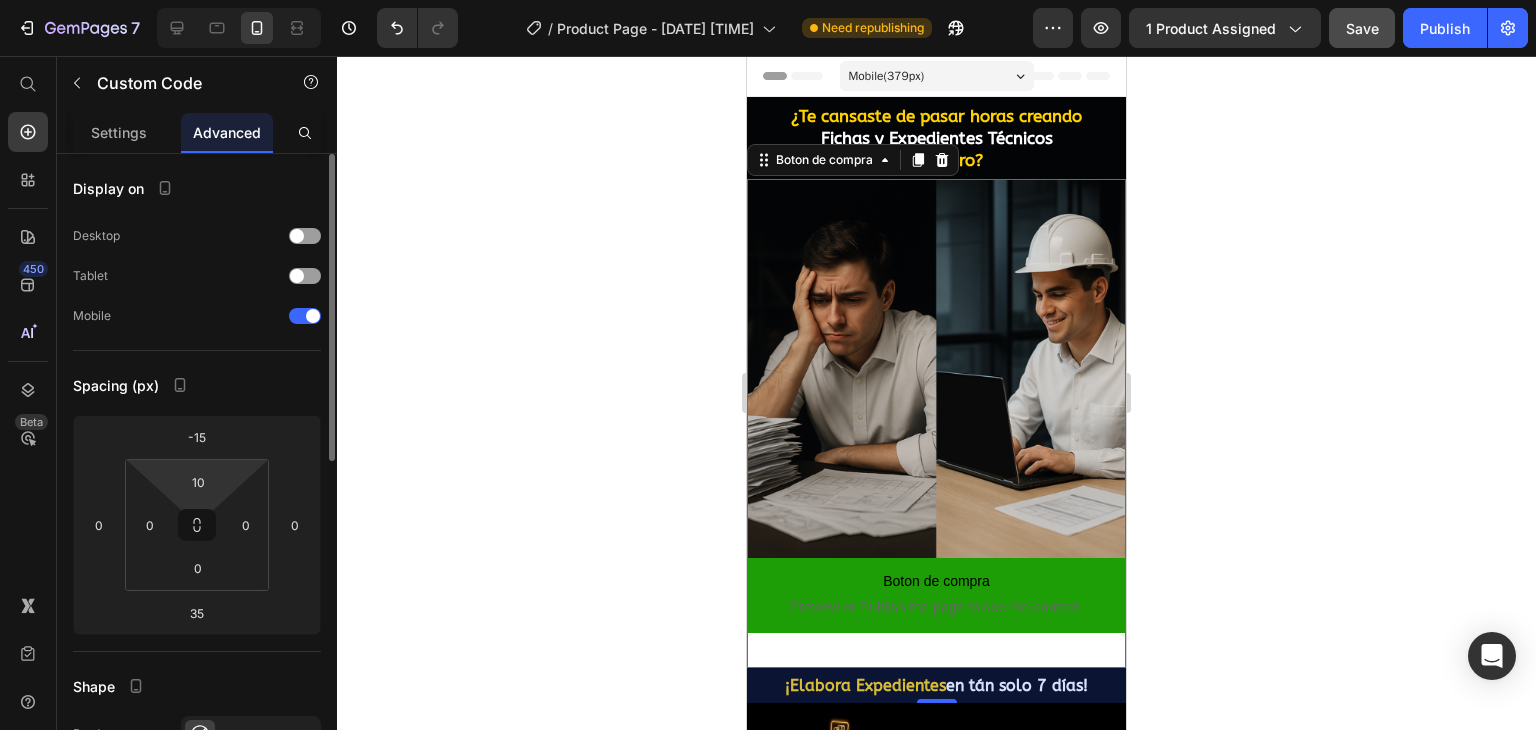 click on "Spacing (px) -15 0 35 0 10 0 0 0" 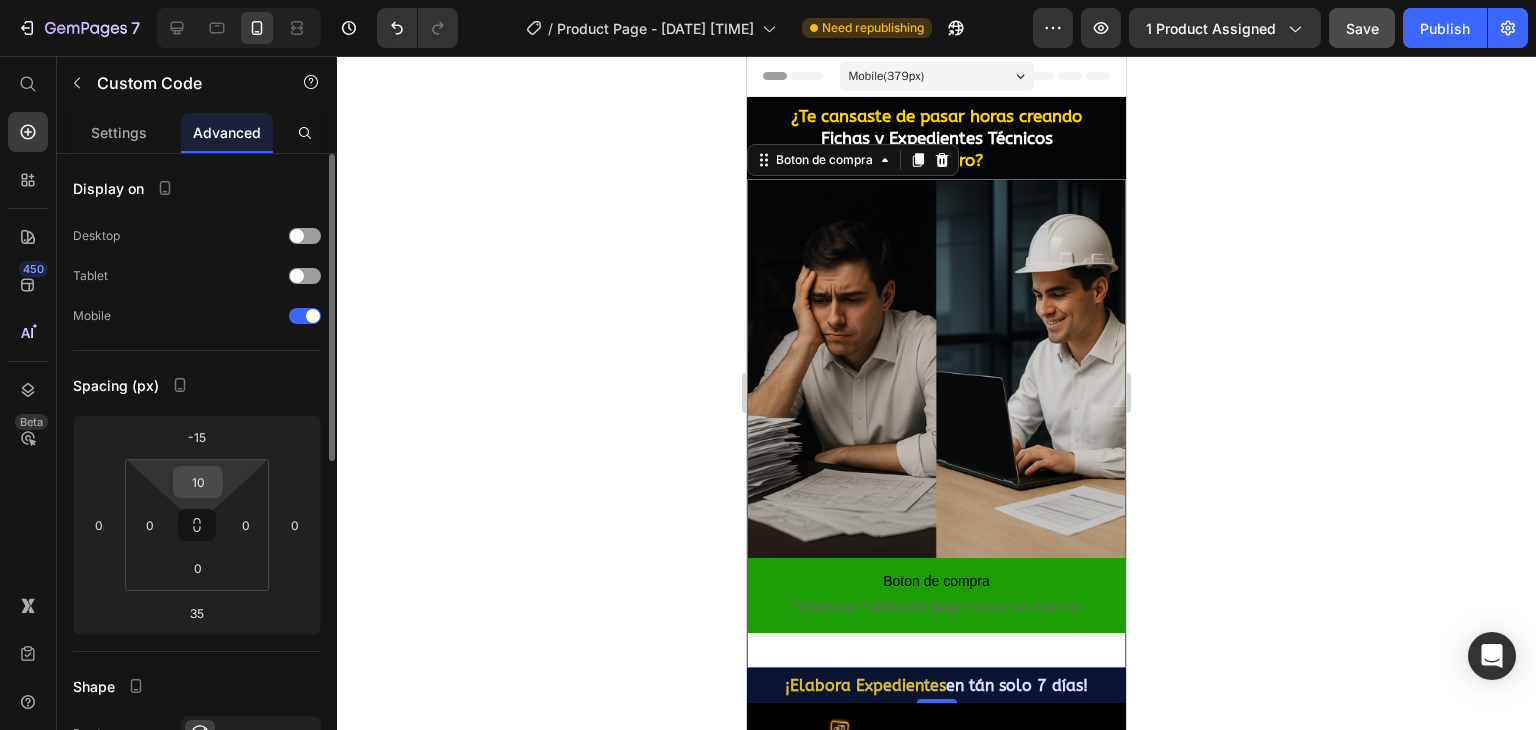 click on "10" at bounding box center (198, 482) 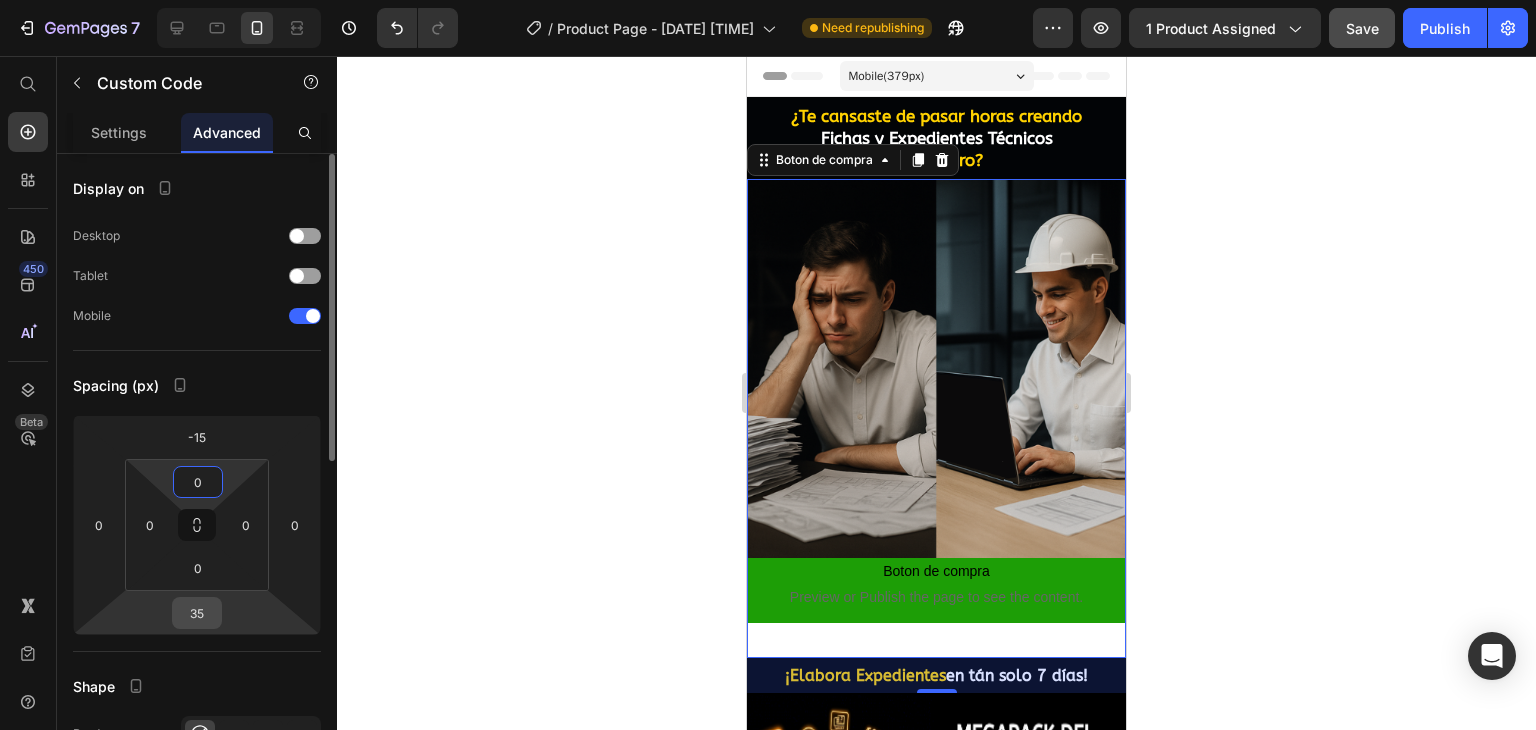 type on "0" 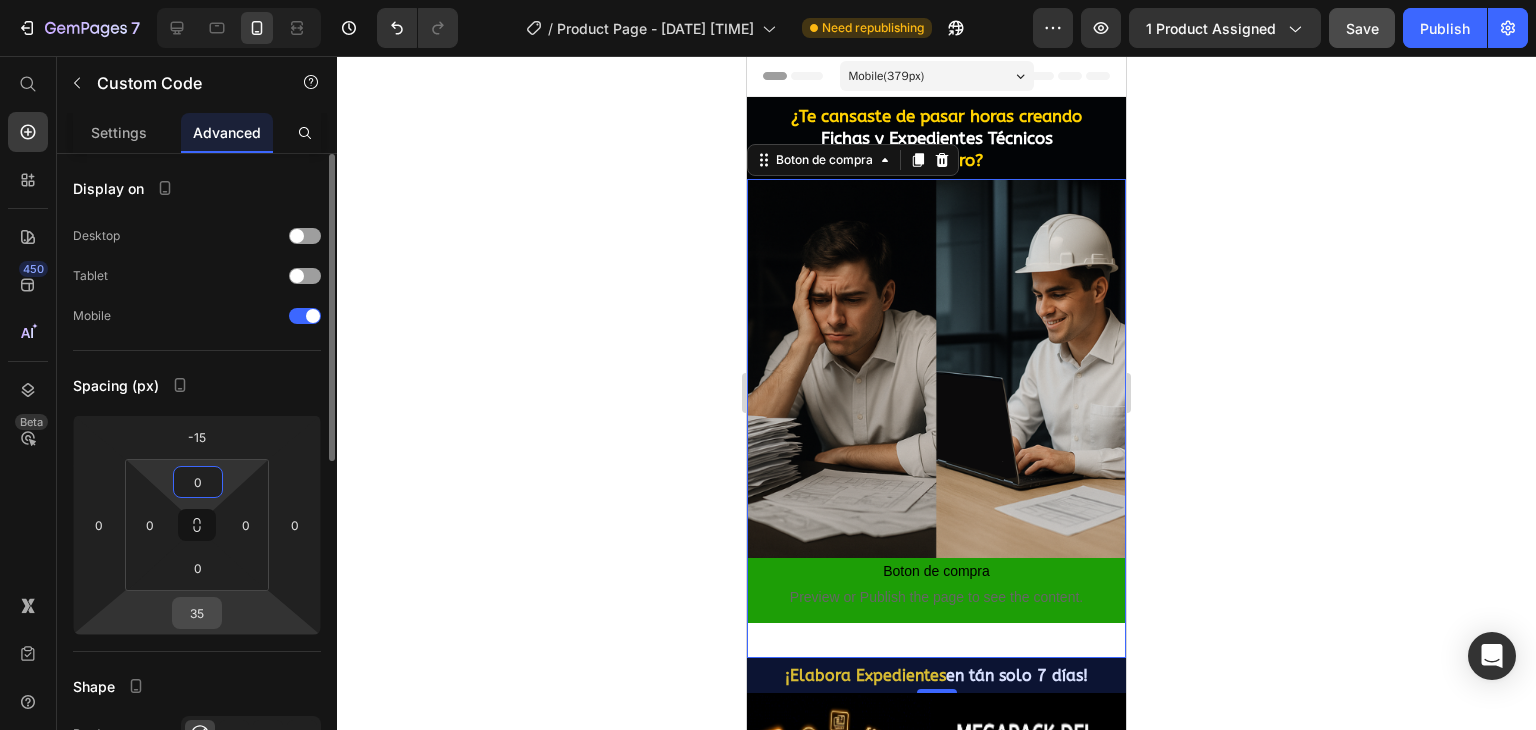 click on "35" at bounding box center (197, 613) 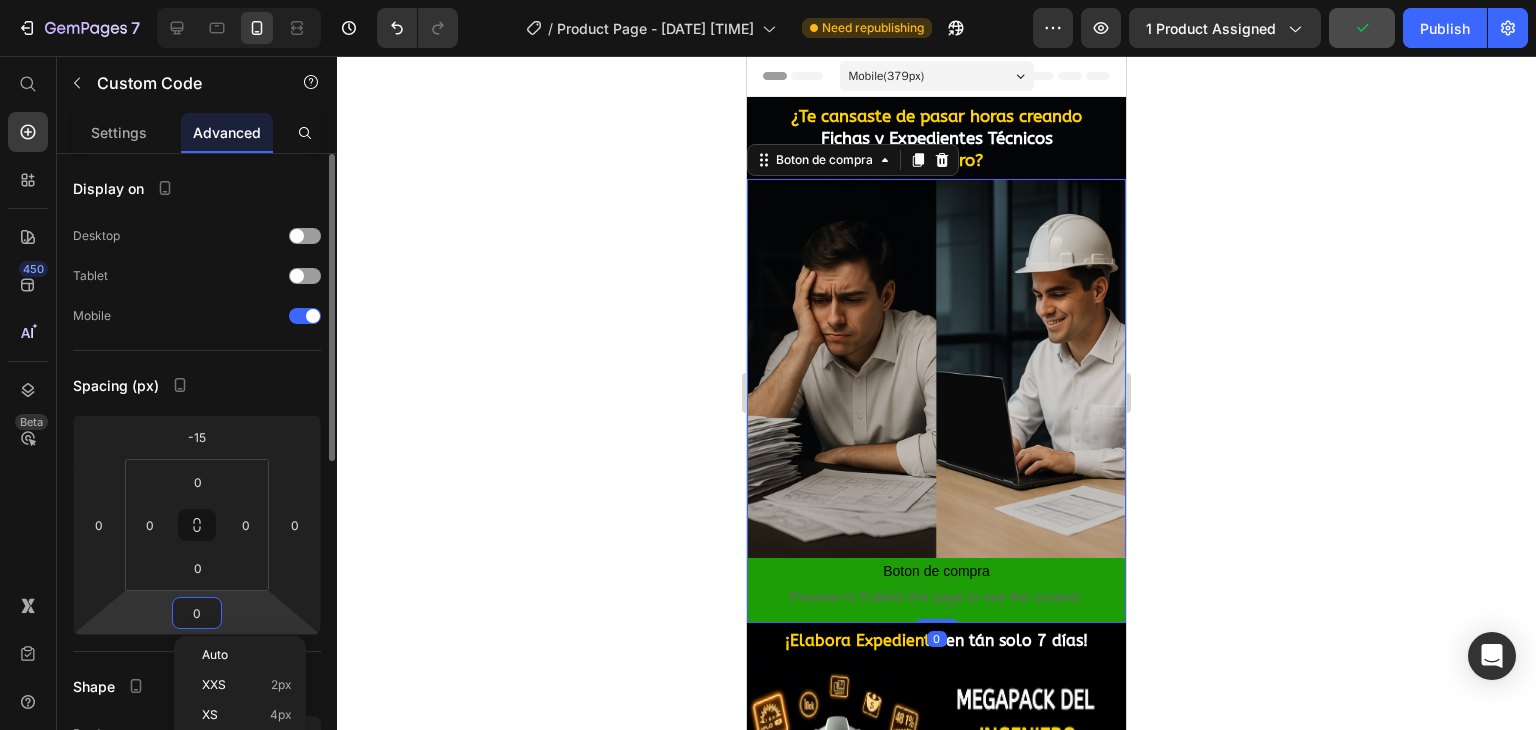 type on "0" 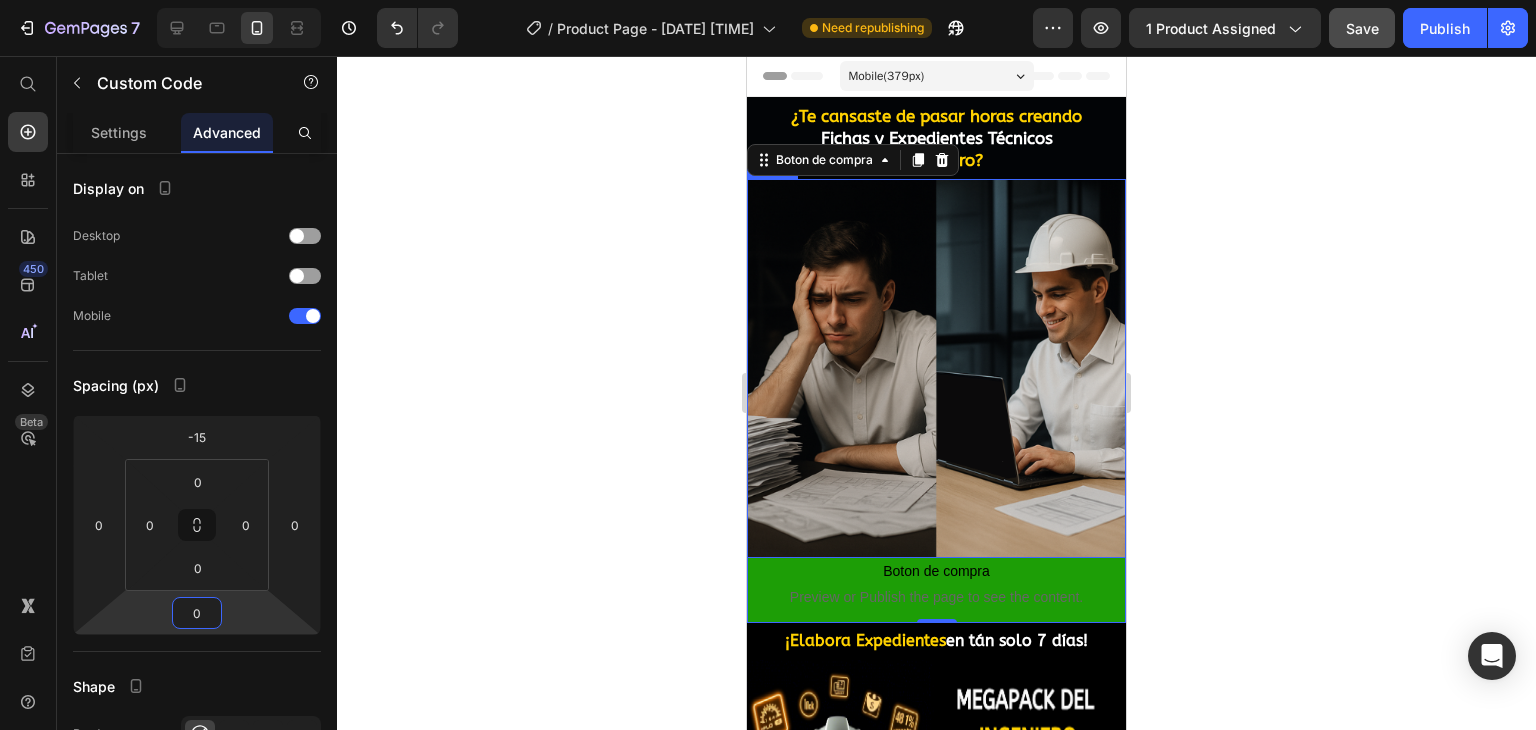click at bounding box center (936, 368) 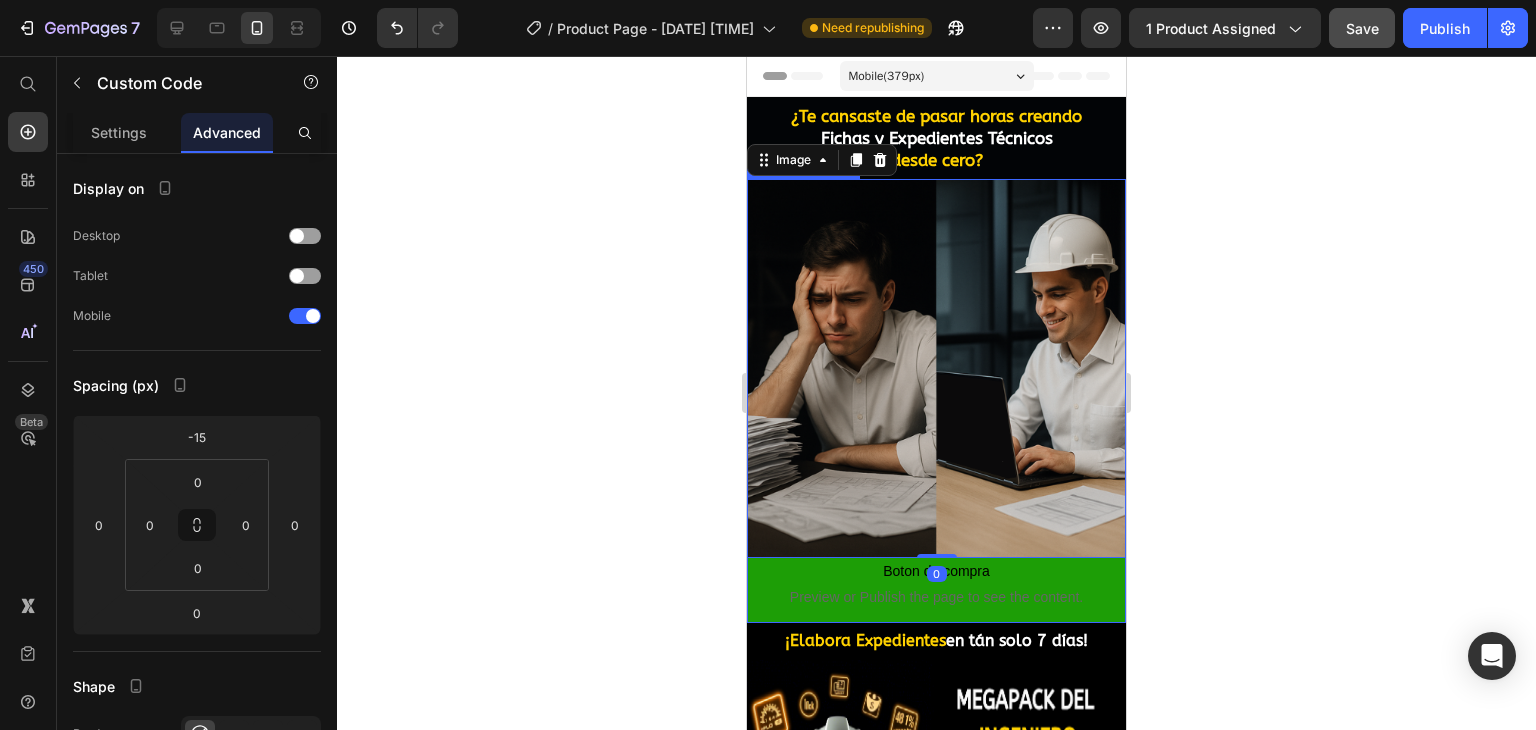 click on "Preview or Publish the page to see the content." at bounding box center (936, 597) 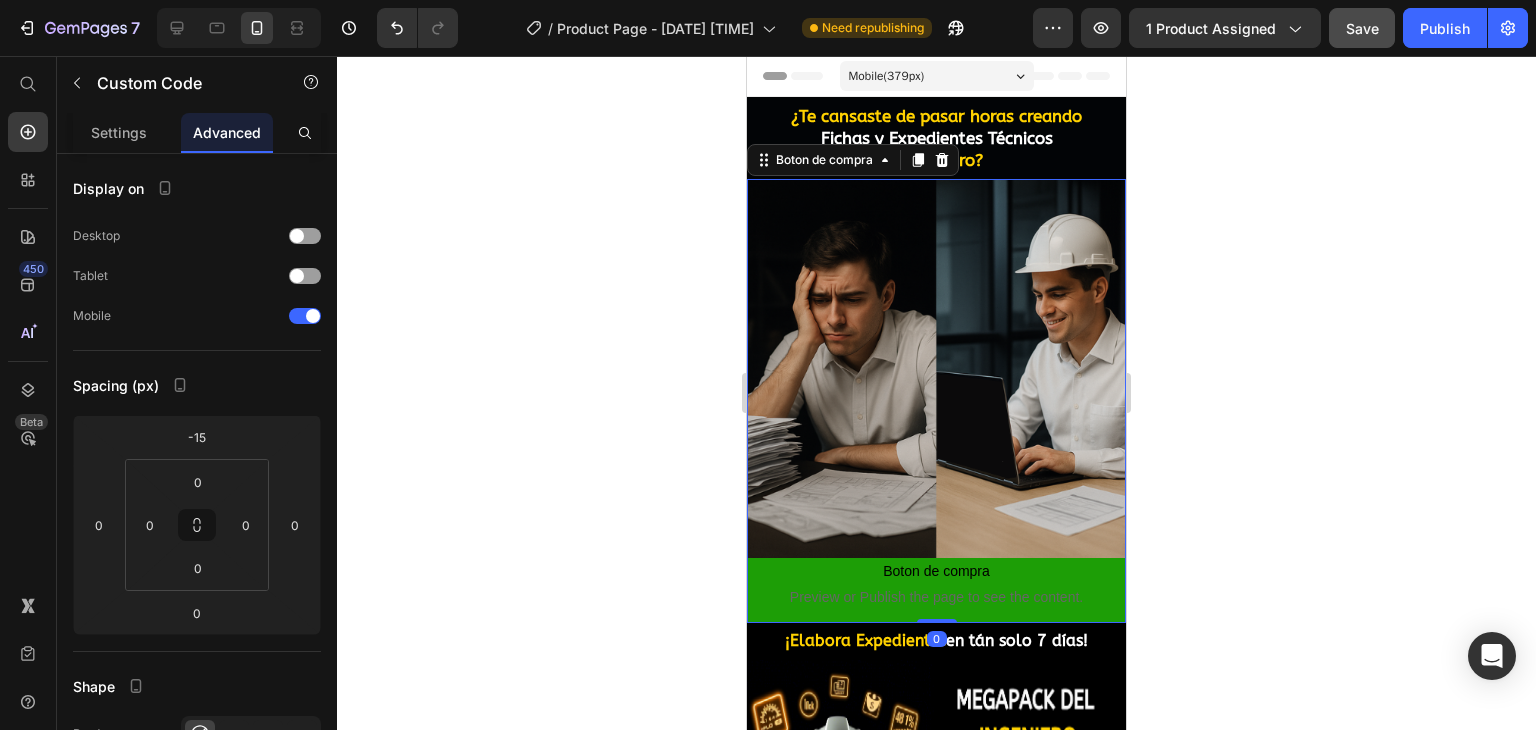 drag, startPoint x: 932, startPoint y: 605, endPoint x: 933, endPoint y: 570, distance: 35.014282 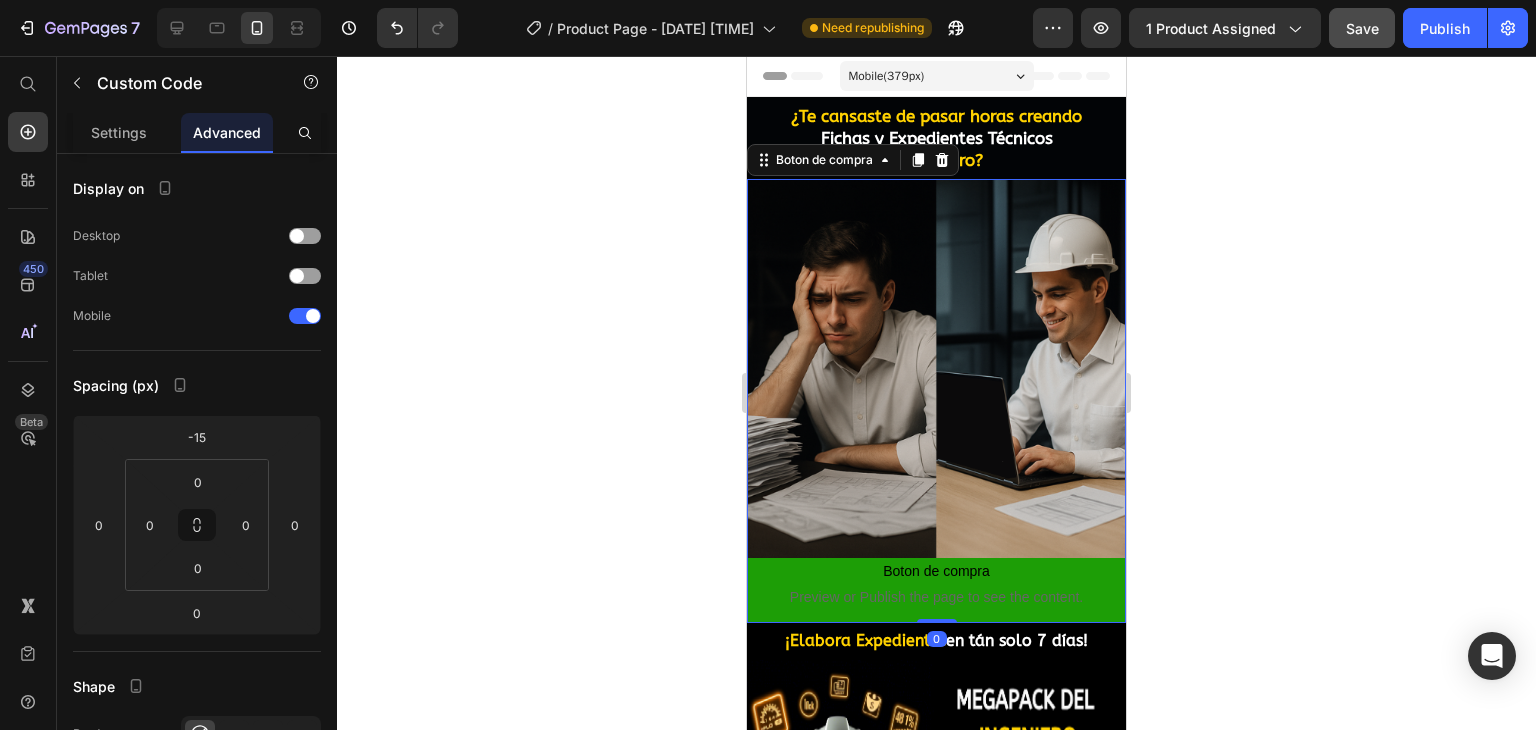 click on "Boton de compra
Preview or Publish the page to see the content. Boton de compra   0" at bounding box center [936, 583] 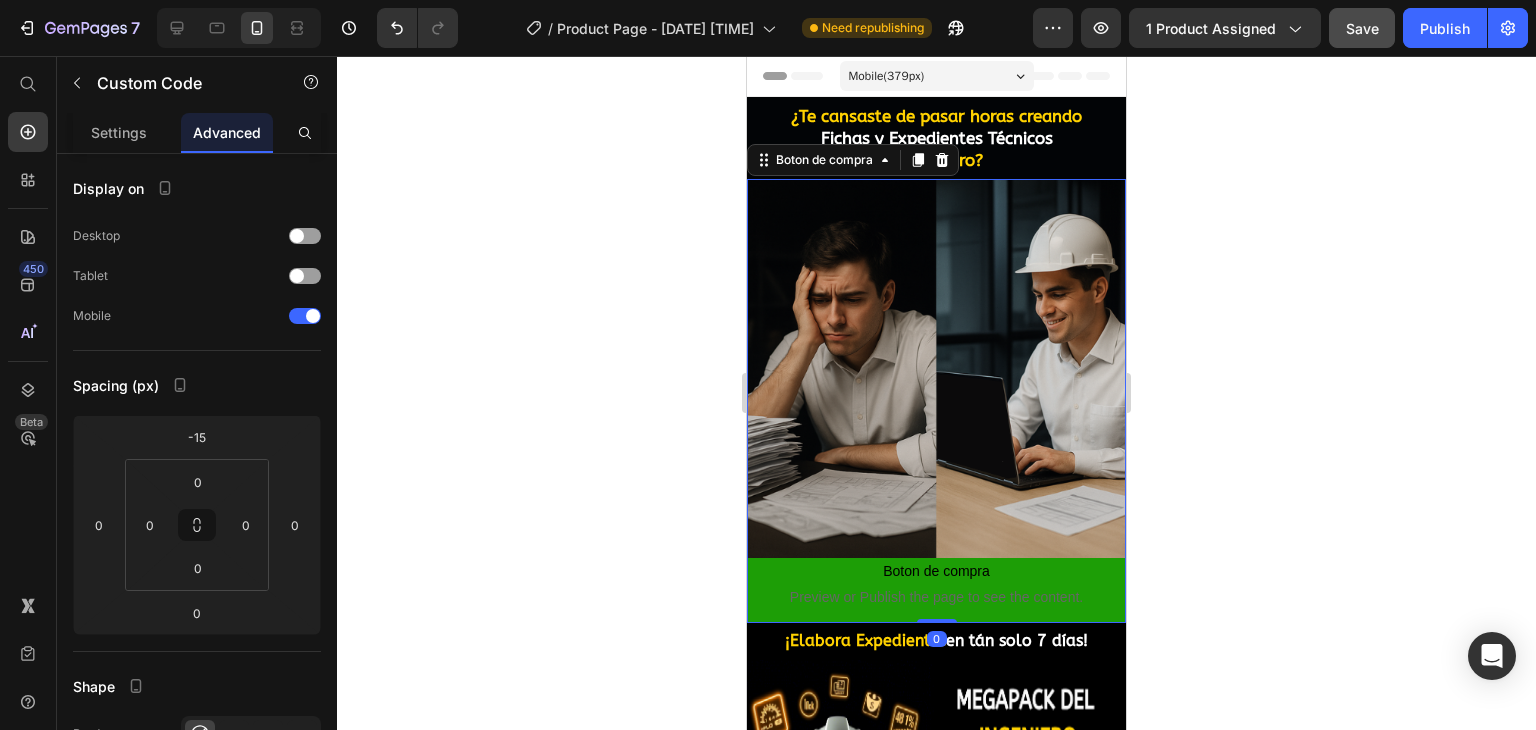 click on "Preview or Publish the page to see the content." at bounding box center [936, 597] 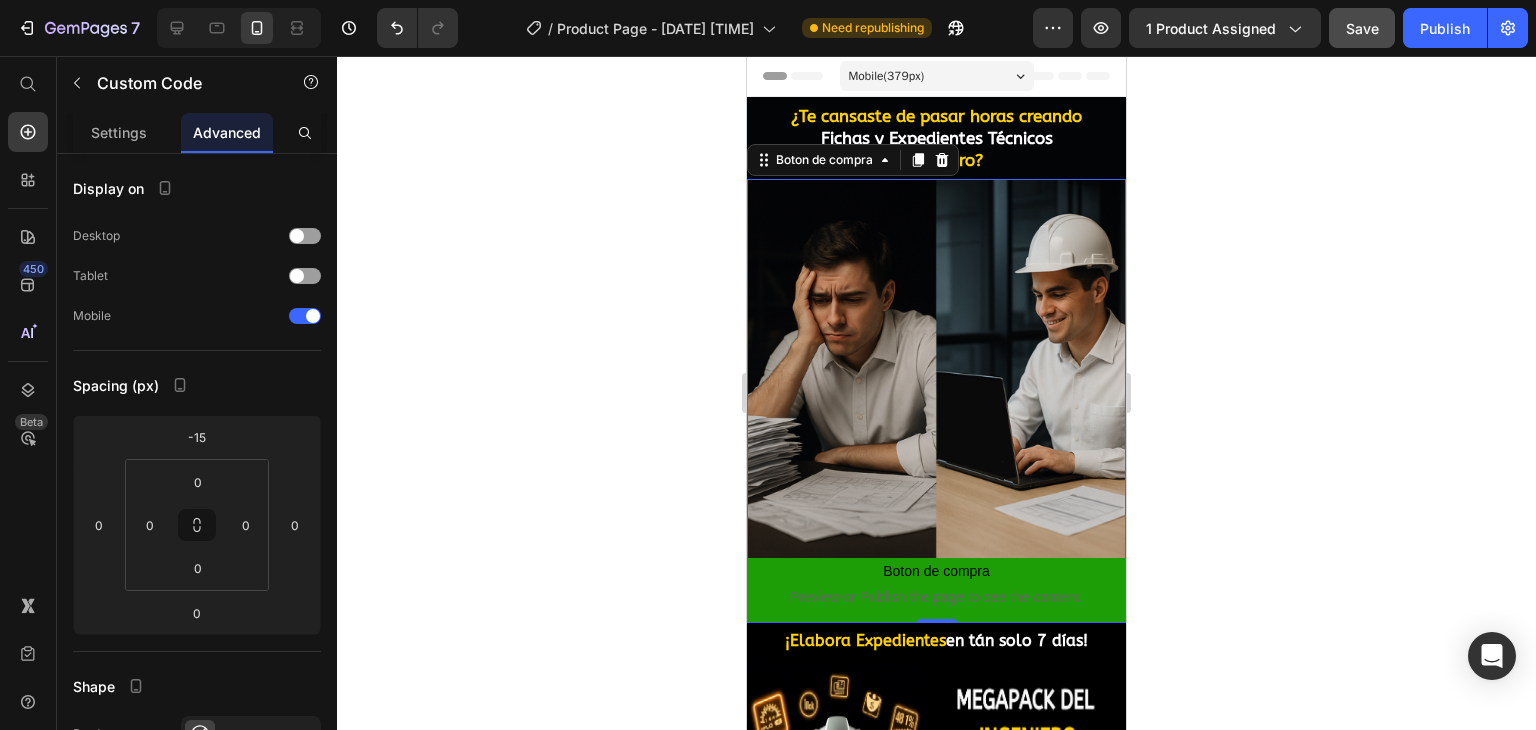 click on "Preview or Publish the page to see the content." at bounding box center (936, 597) 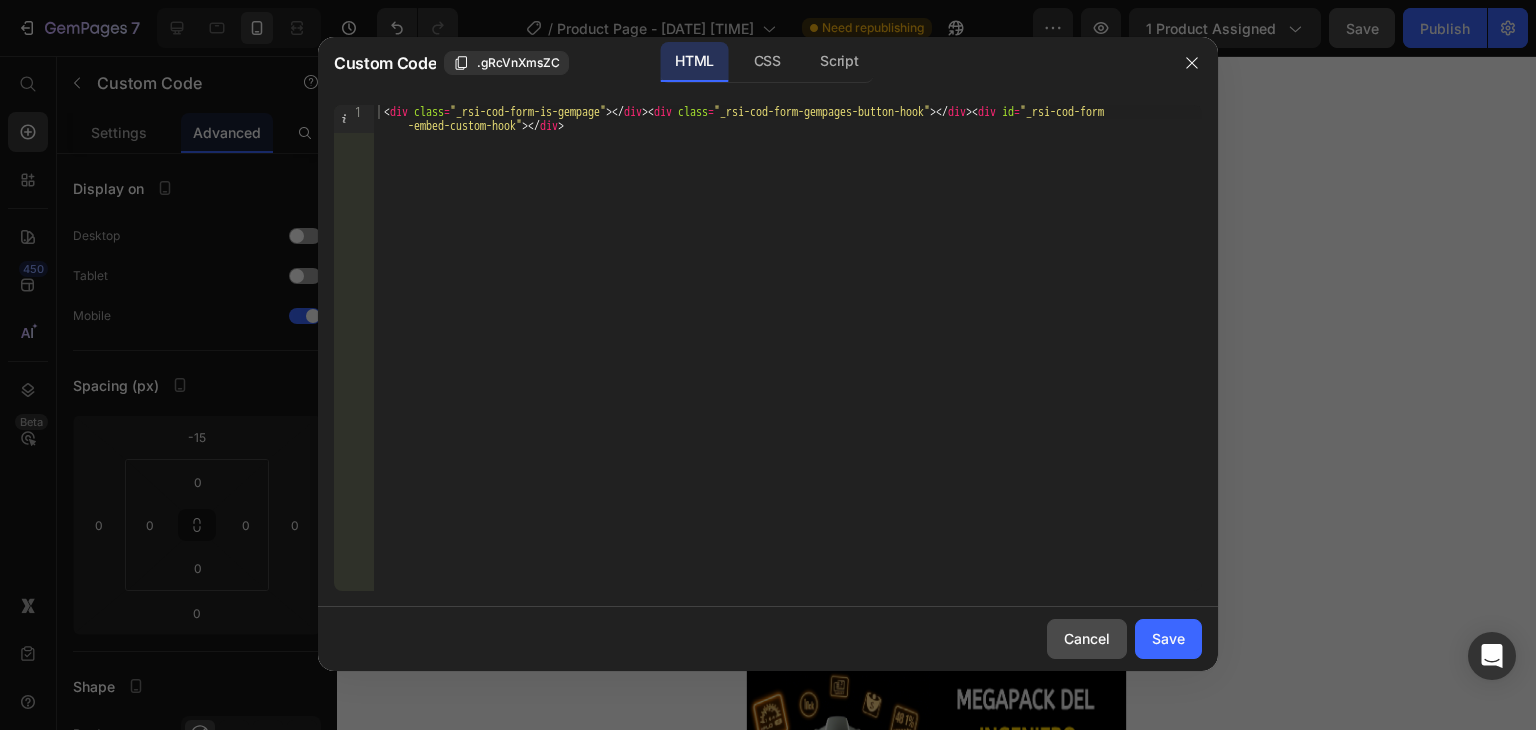 click on "Cancel" at bounding box center [1087, 638] 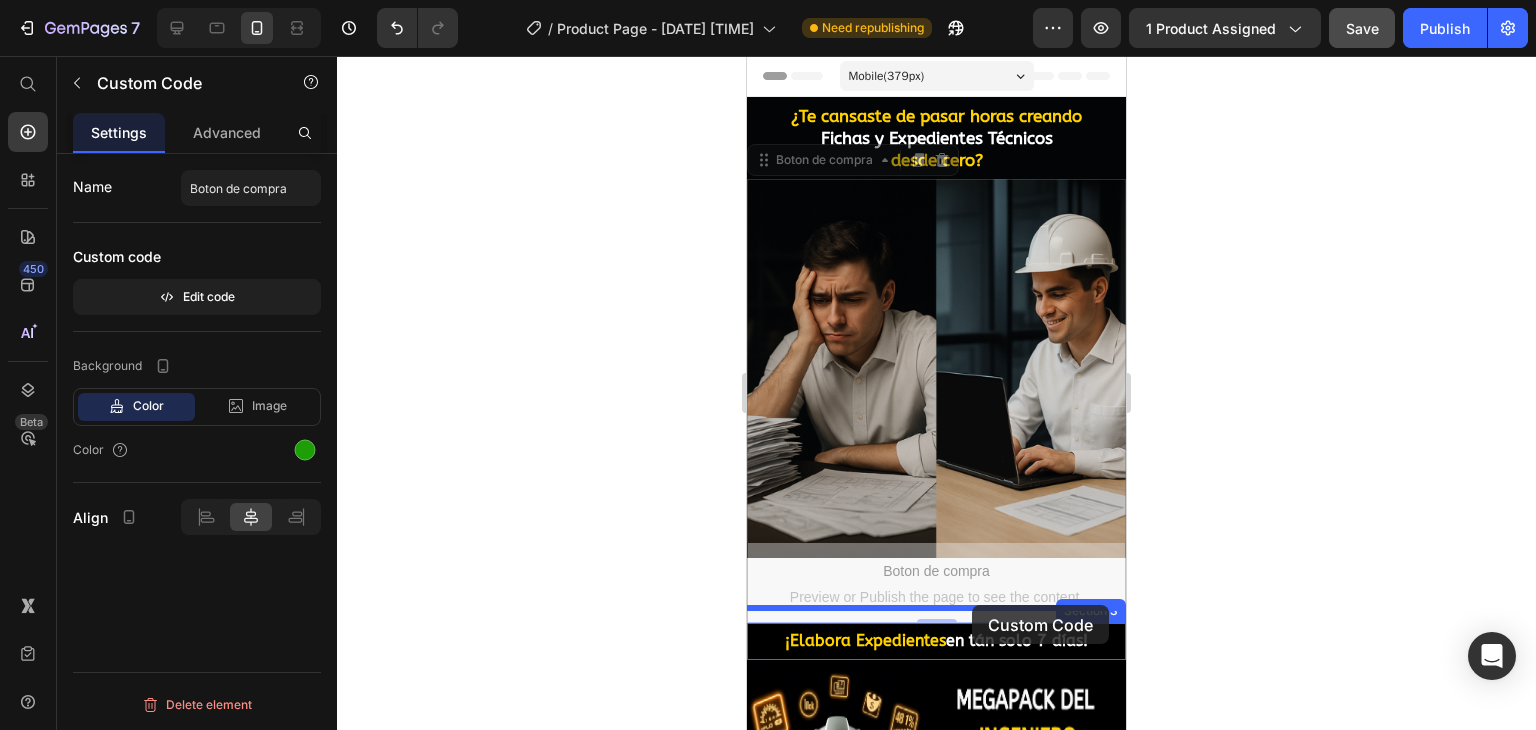 drag, startPoint x: 996, startPoint y: 569, endPoint x: 972, endPoint y: 606, distance: 44.102154 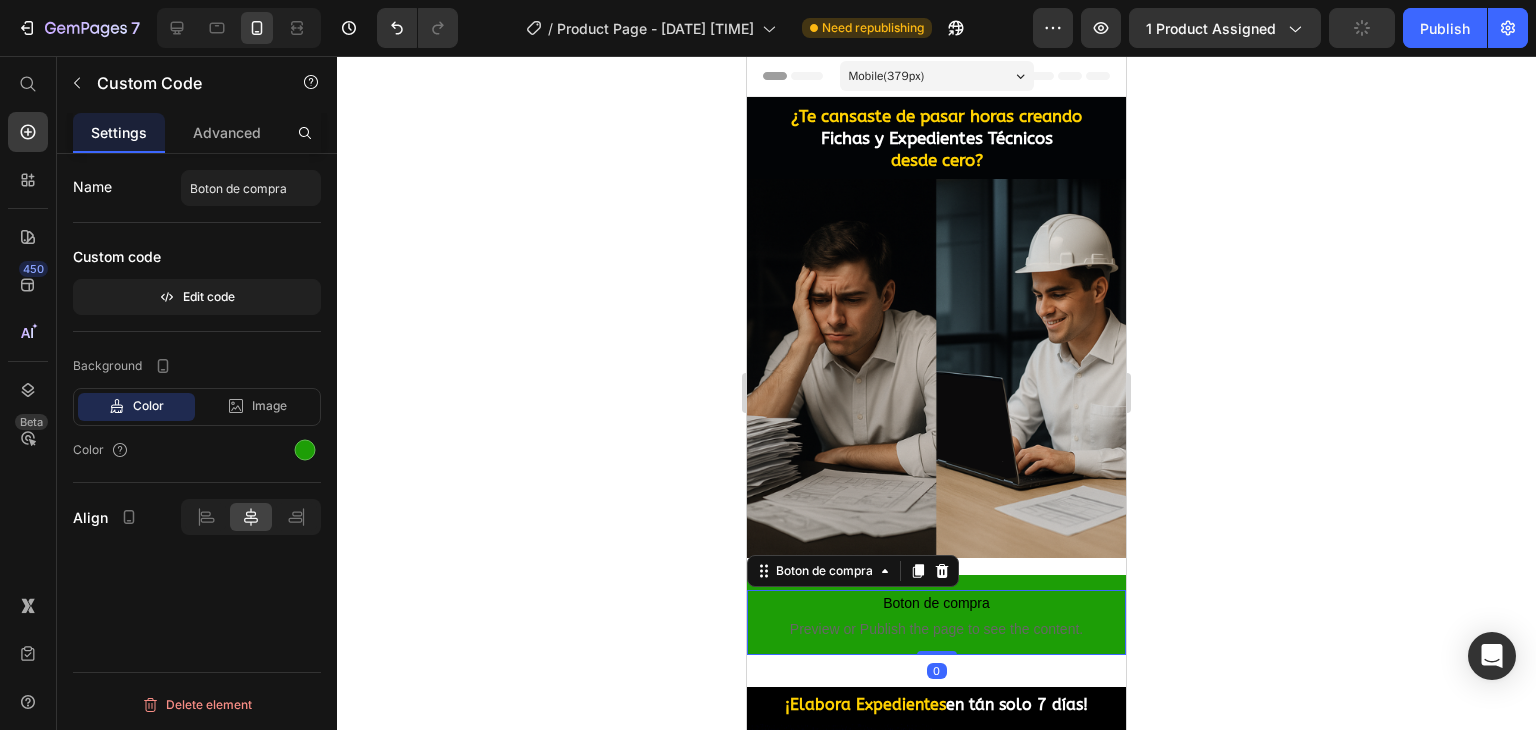 click on "Preview or Publish the page to see the content." at bounding box center [936, 629] 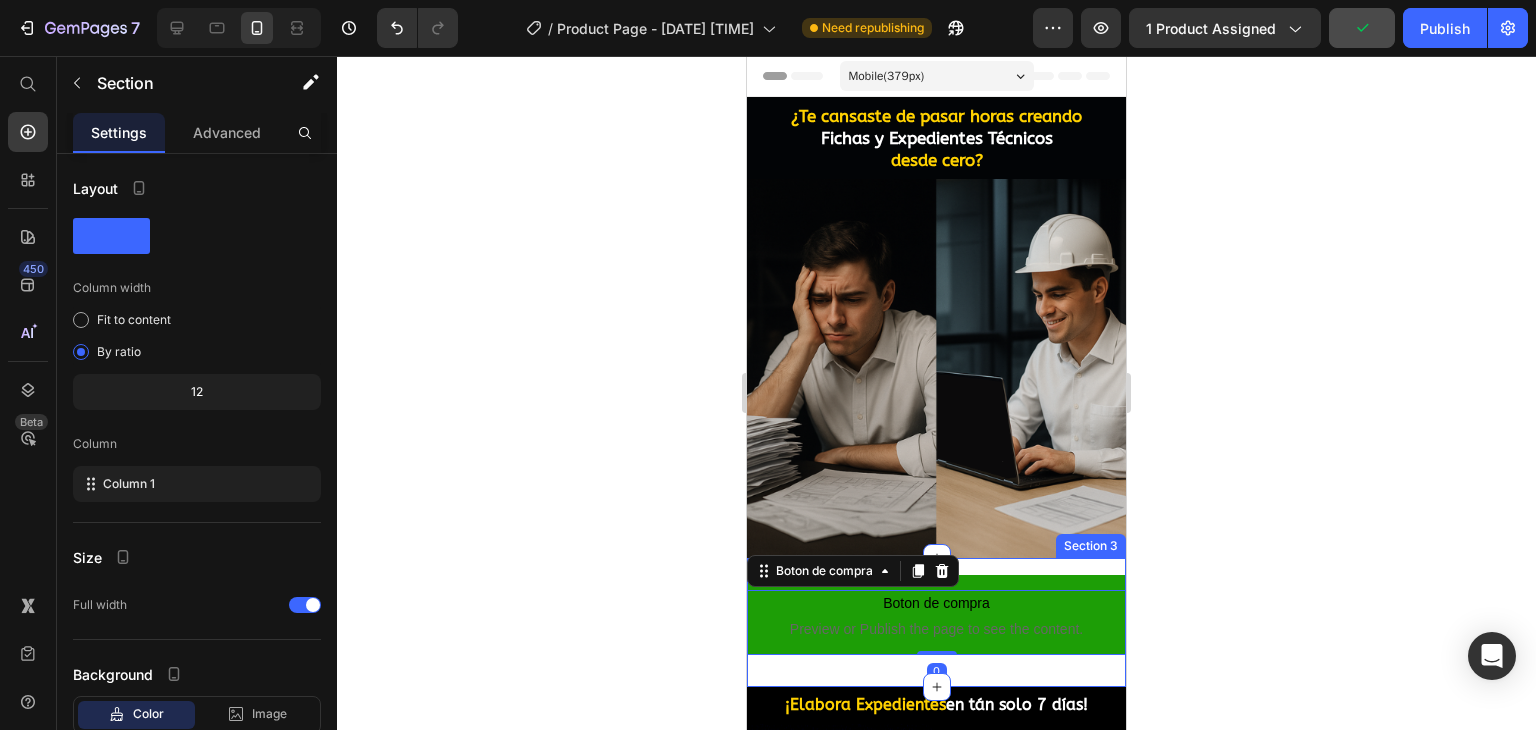 click on "Boton de compra
Preview or Publish the page to see the content. Boton de compra   0 Section 3" at bounding box center [936, 622] 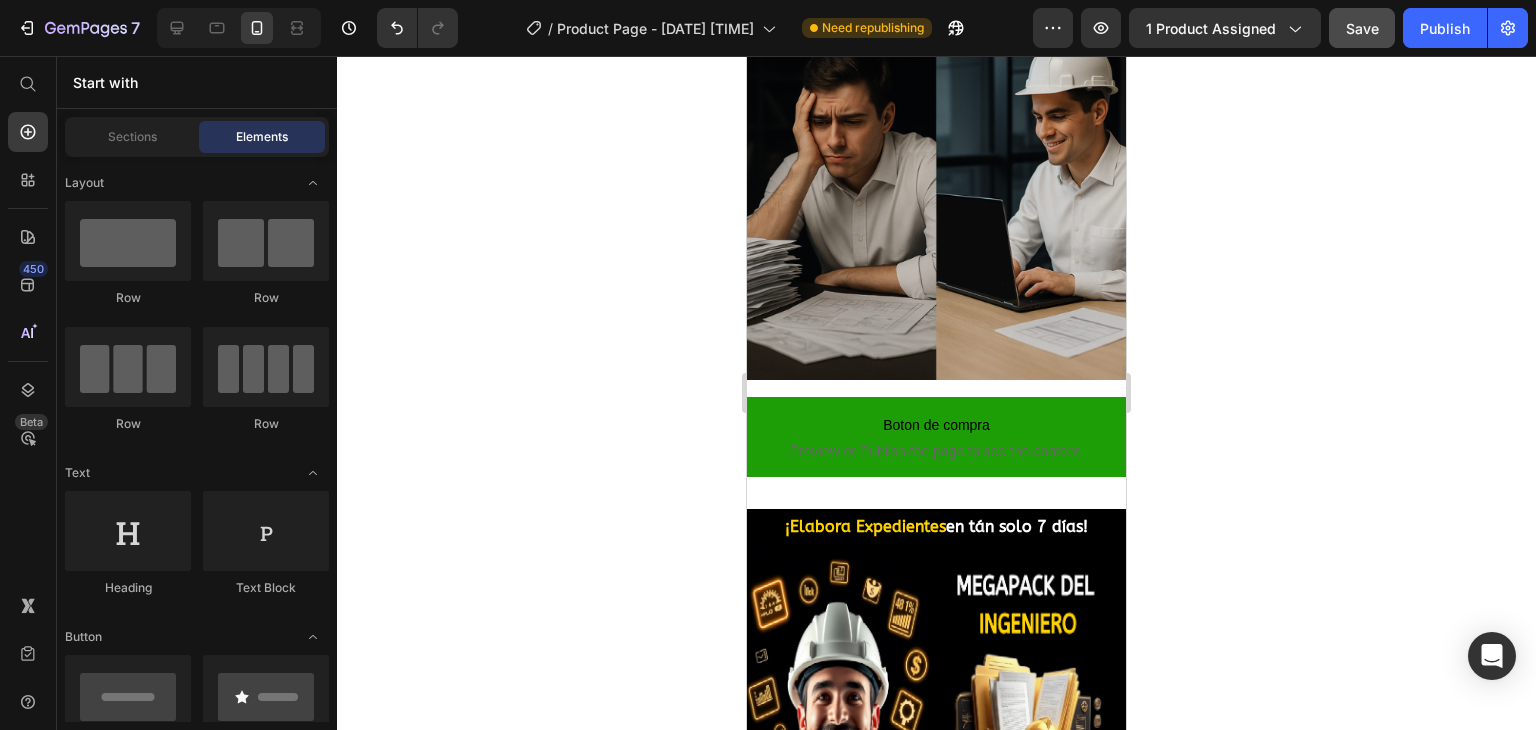 scroll, scrollTop: 172, scrollLeft: 0, axis: vertical 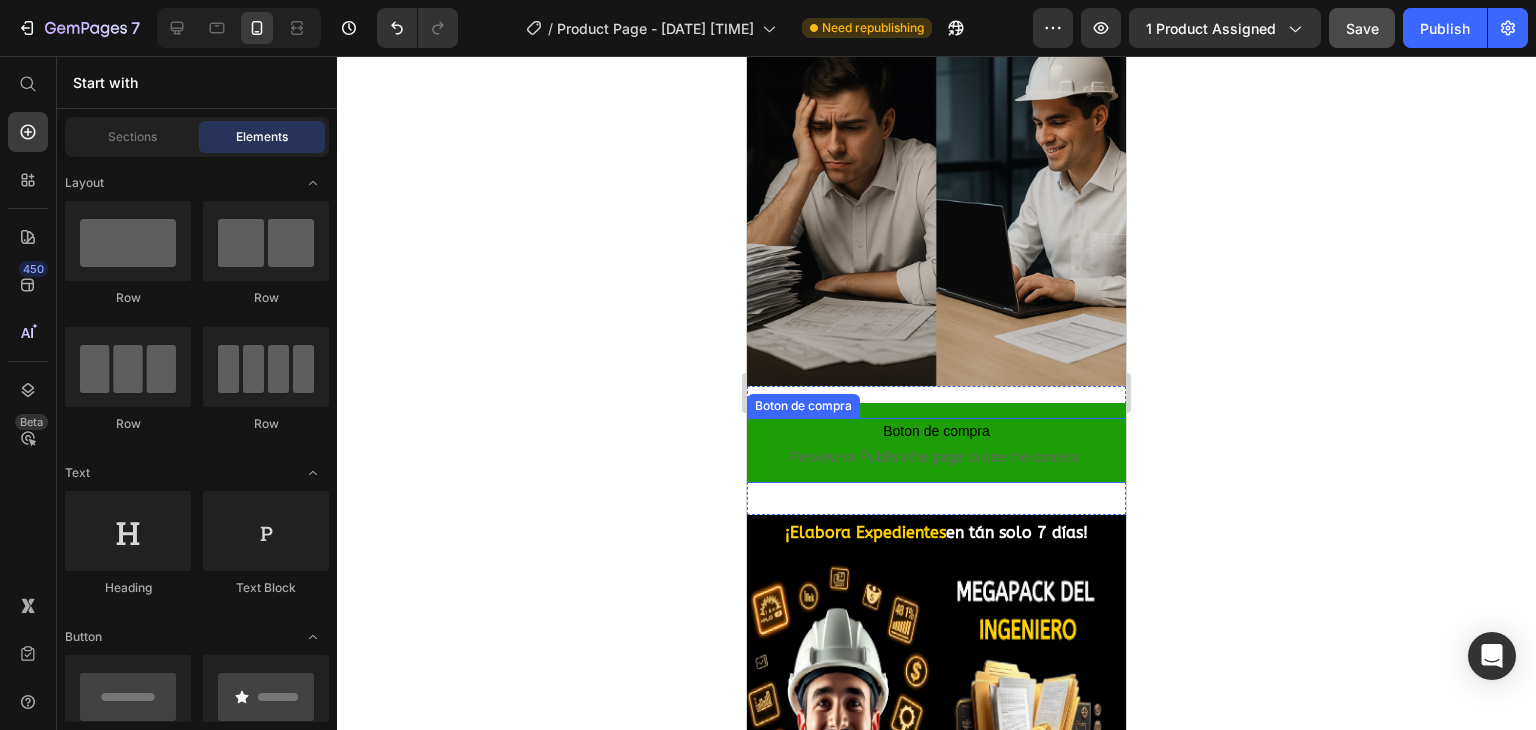 click on "Preview or Publish the page to see the content." at bounding box center (936, 457) 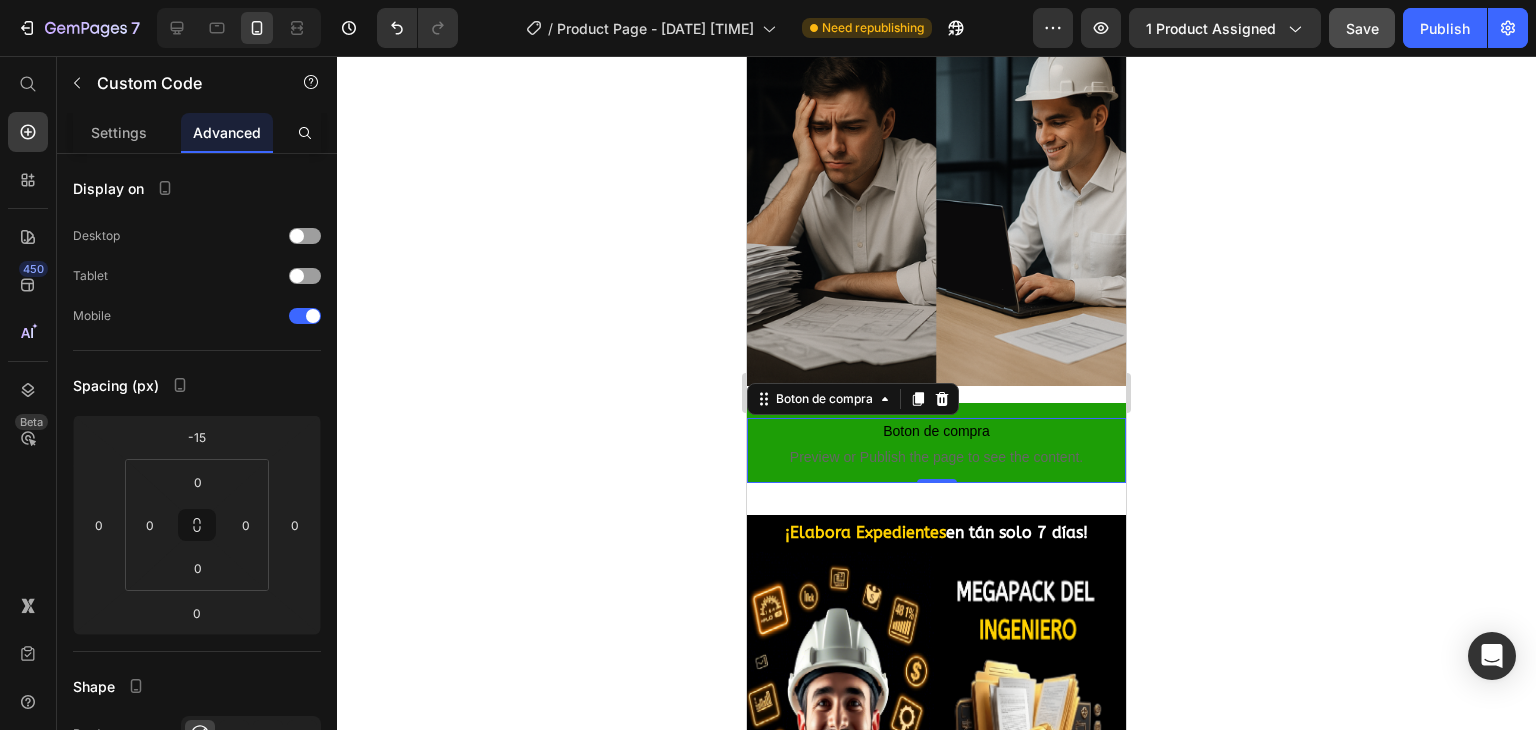 click on "Boton de compra
Preview or Publish the page to see the content." at bounding box center (936, 443) 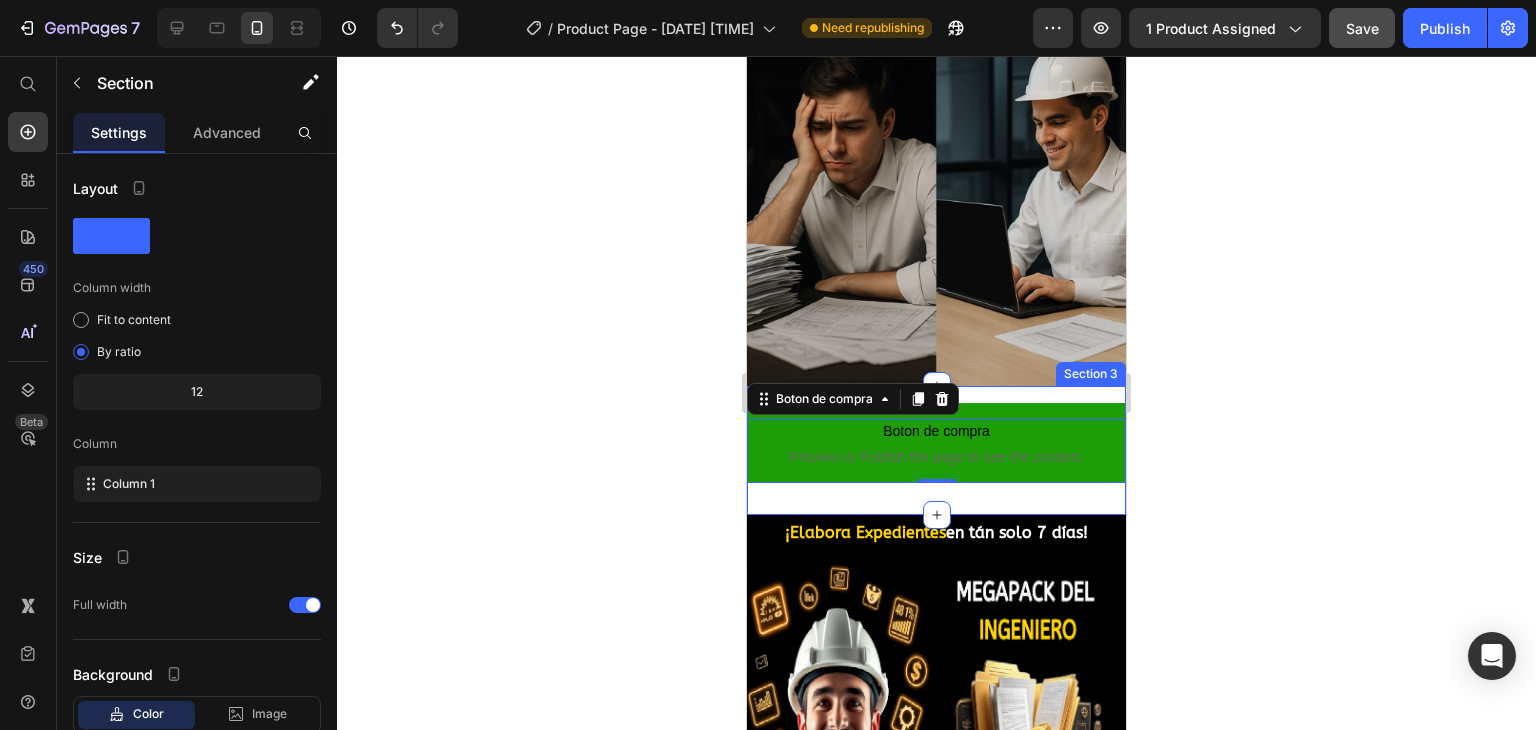 click on "Boton de compra
Preview or Publish the page to see the content. Boton de compra   0 Section 3" at bounding box center (936, 450) 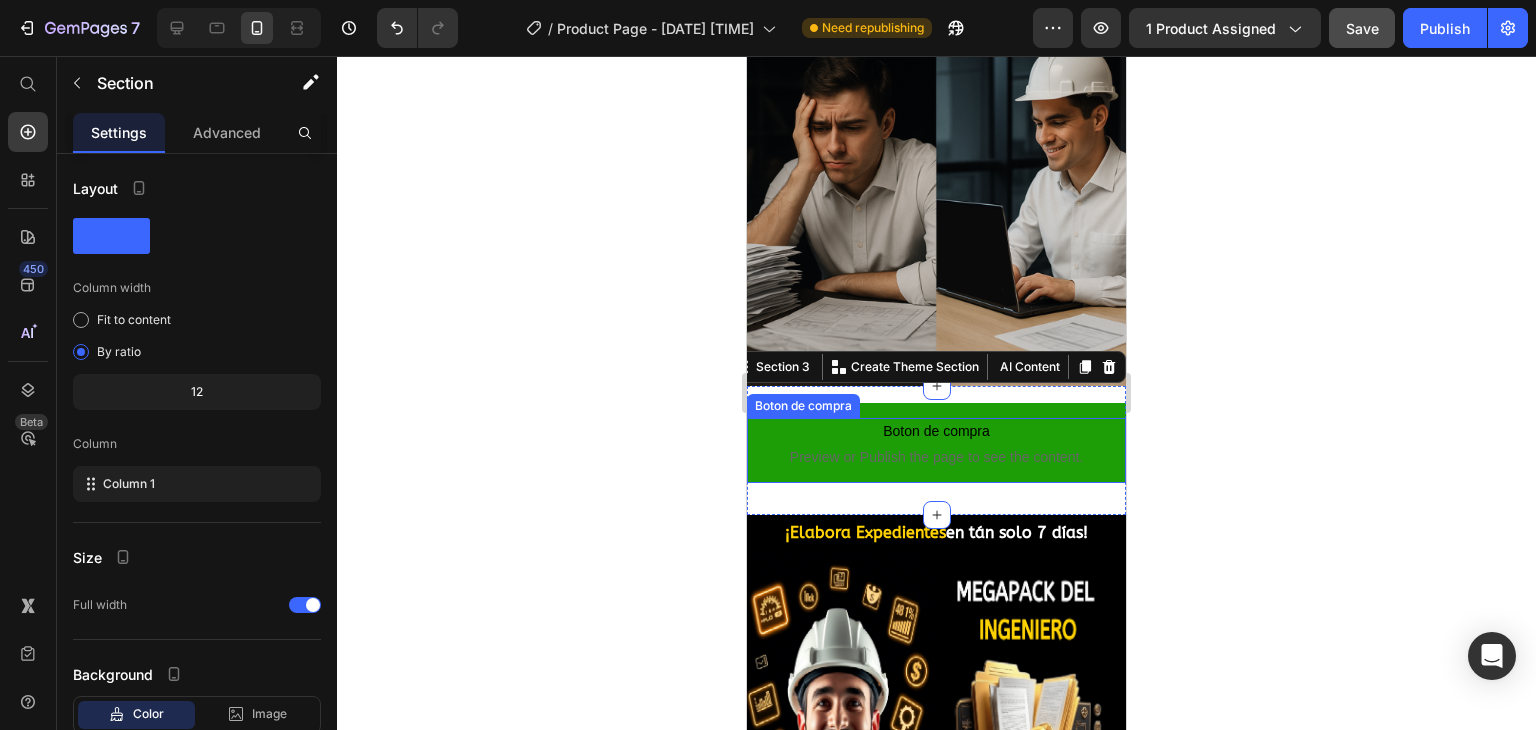 click on "Preview or Publish the page to see the content." at bounding box center [936, 457] 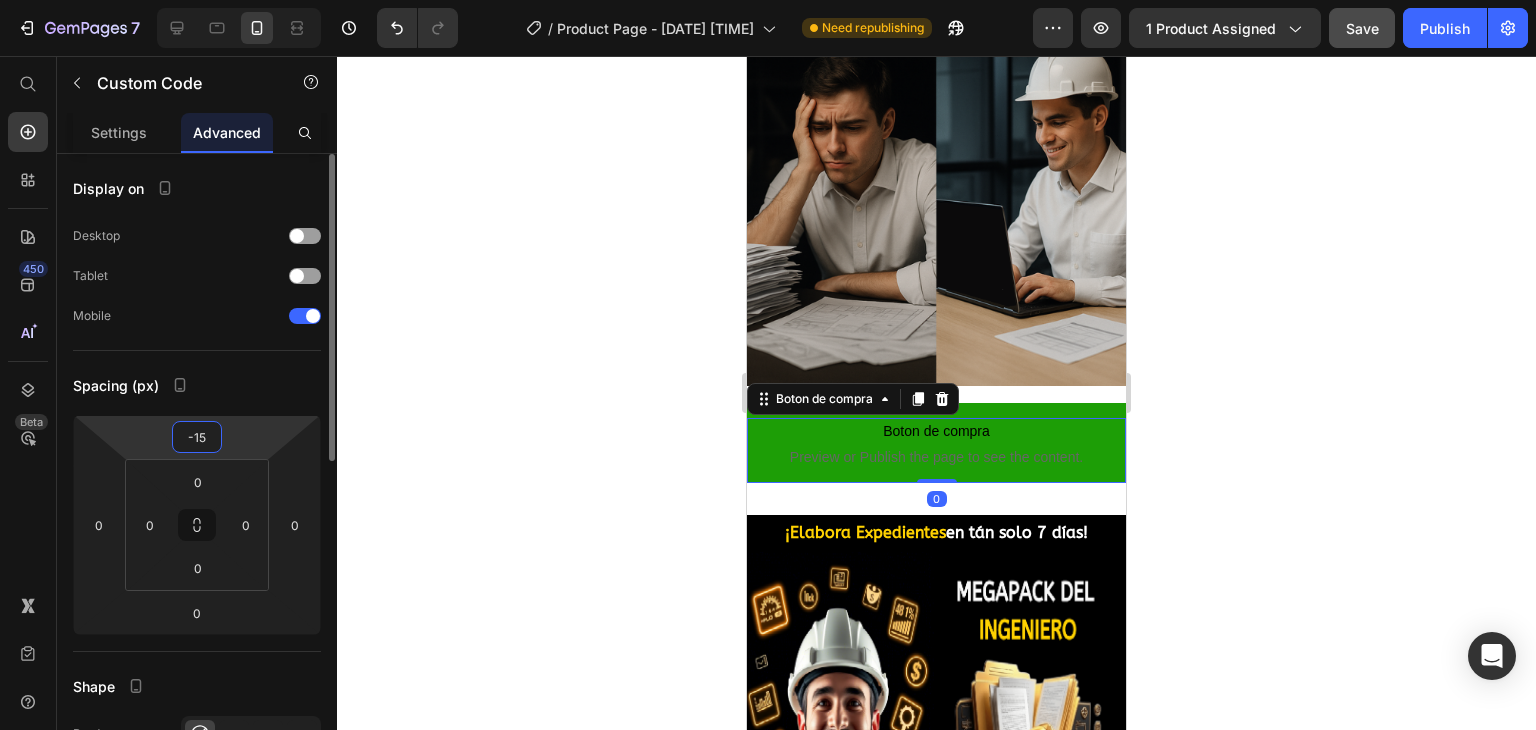 click on "-15" at bounding box center (197, 437) 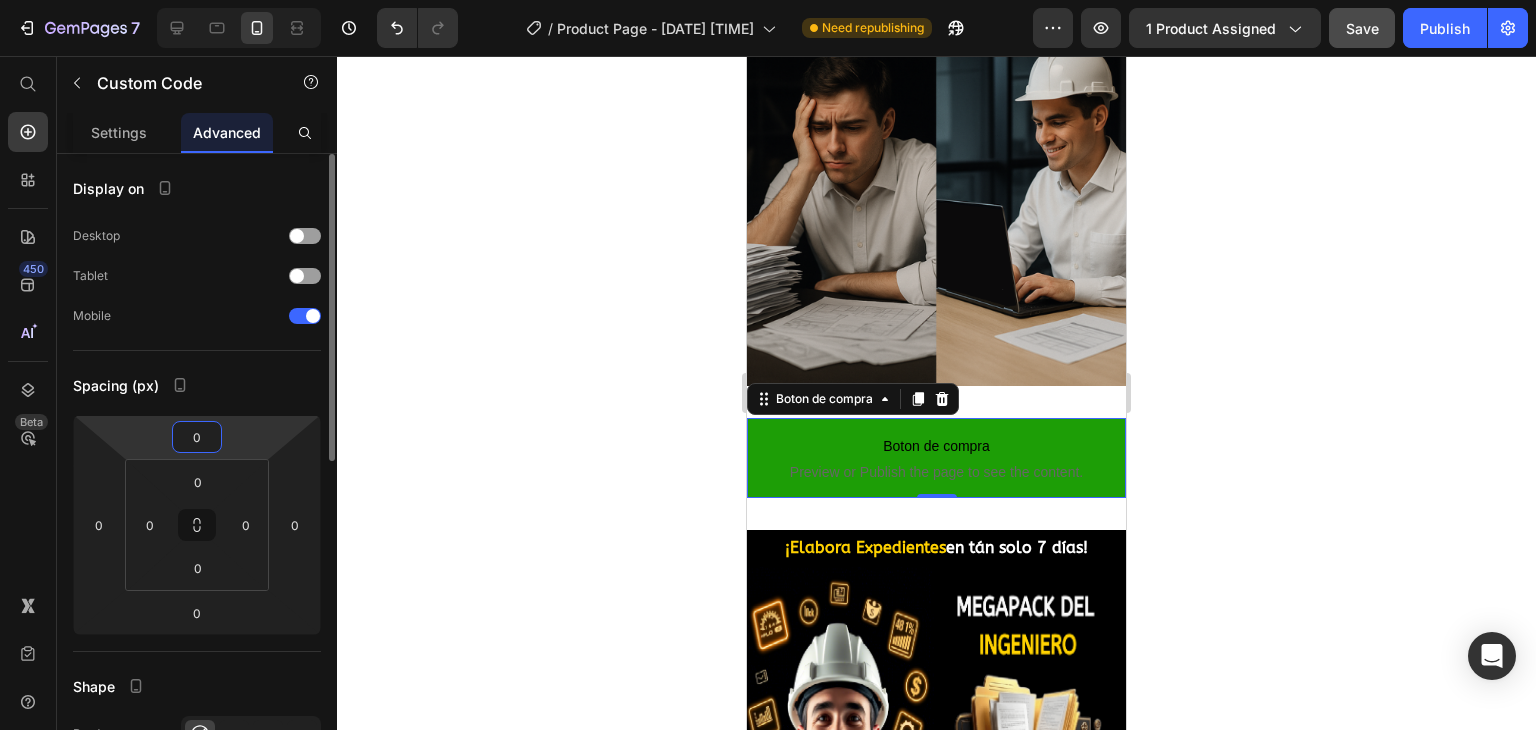type on "0" 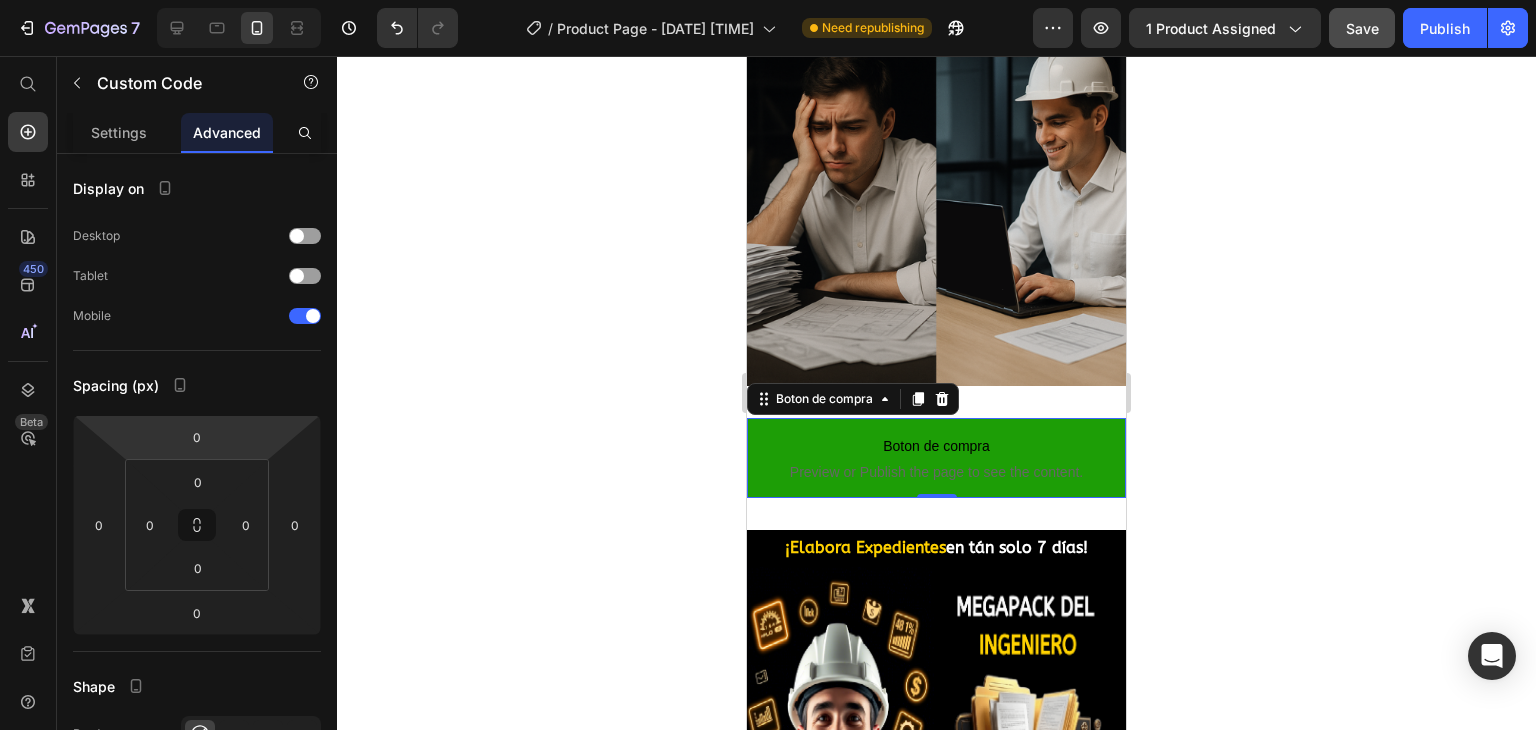 click on "Boton de compra
Preview or Publish the page to see the content." at bounding box center (936, 458) 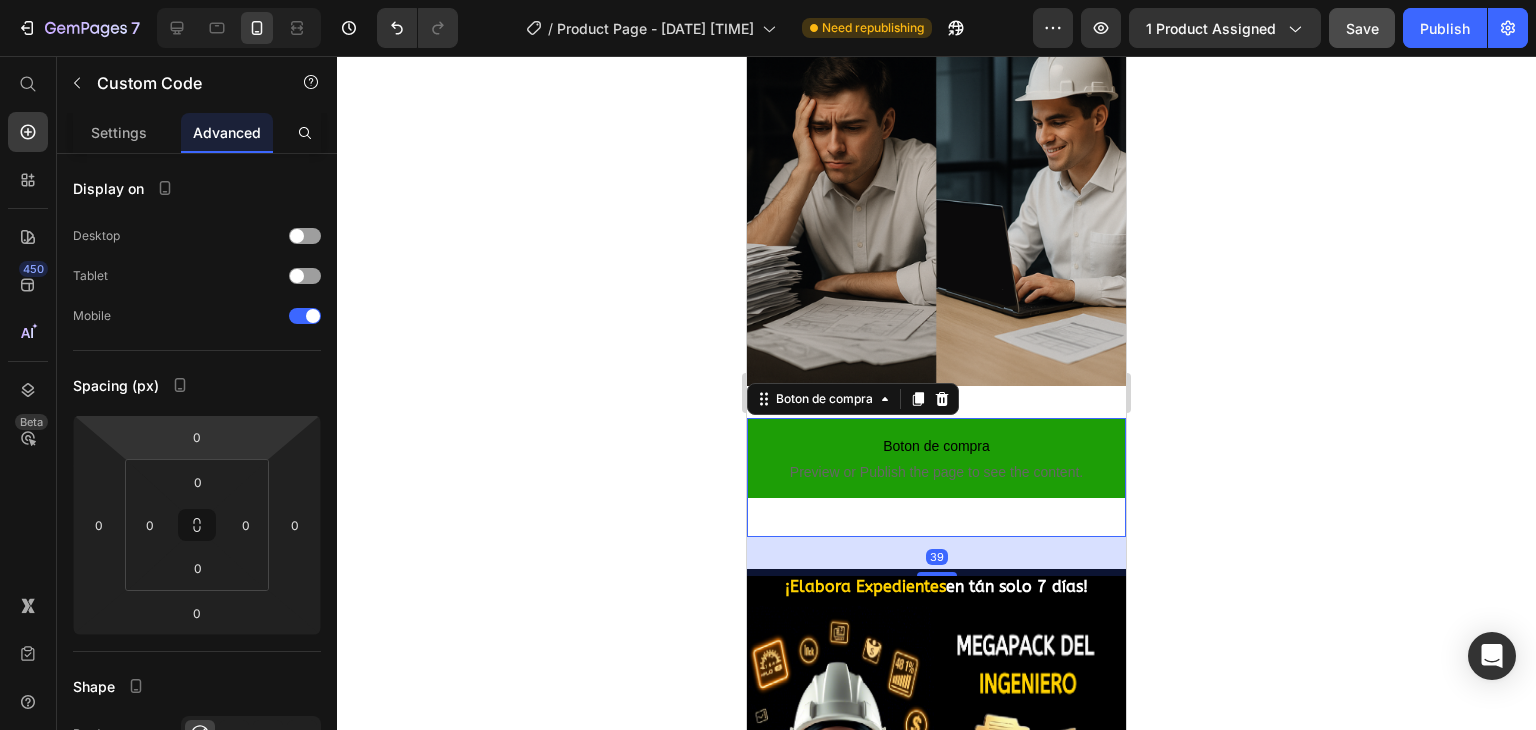 drag, startPoint x: 931, startPoint y: 482, endPoint x: 933, endPoint y: 521, distance: 39.051247 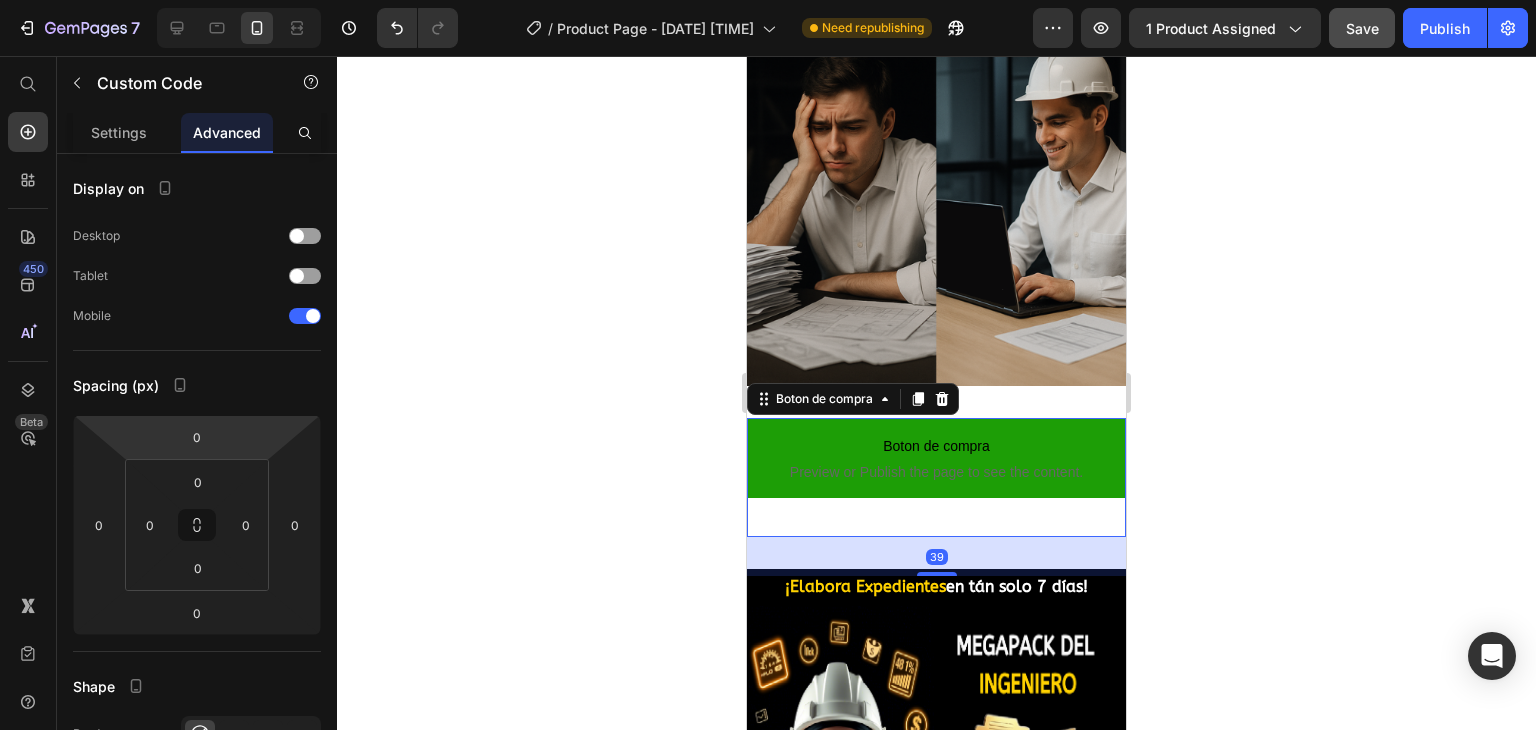 click on "Boton de compra
Preview or Publish the page to see the content. Boton de compra   39" at bounding box center [936, 477] 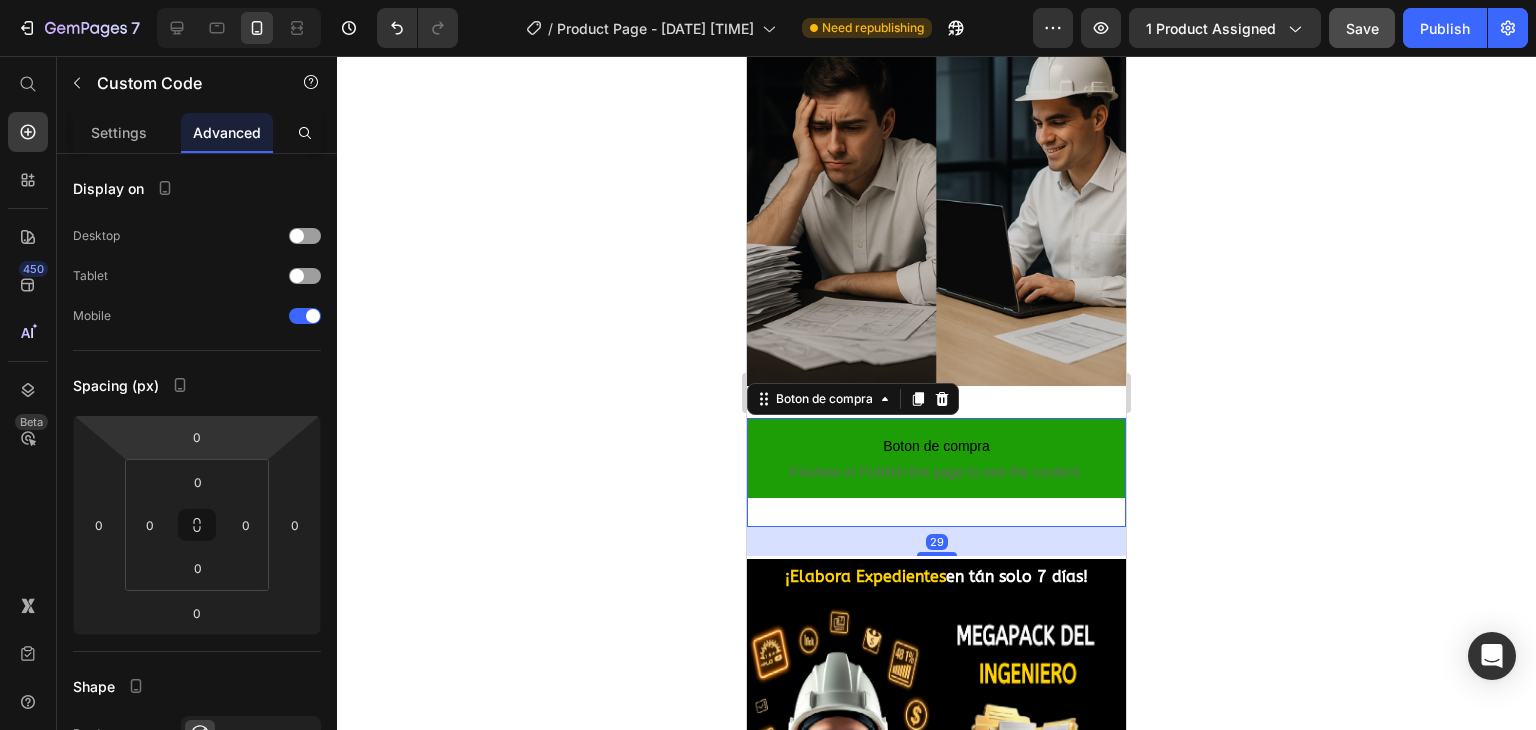 drag, startPoint x: 938, startPoint y: 559, endPoint x: 943, endPoint y: 549, distance: 11.18034 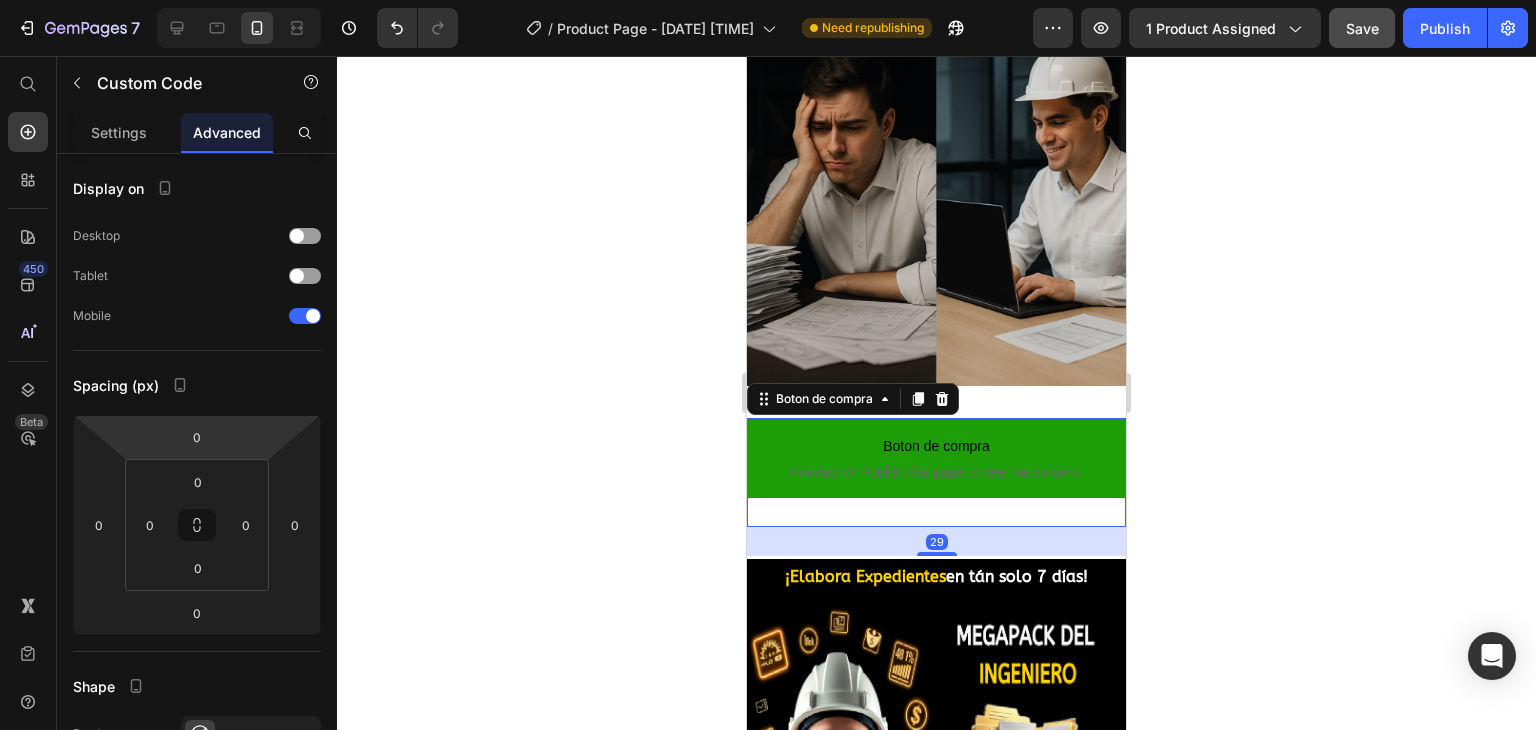 click on "¿Te cansaste de pasar horas creando  Fichas y Expedientes Técnicos  desde cero? Heading Section 1 Image Section 2
Boton de compra
Preview or Publish the page to see the content. Boton de compra   29 Section 3 ¡Elabora Expedientes  en tán solo 7 días! Heading Section 4 Image Section 5 Image Image Image Video Section 6 Root" at bounding box center [936, 1944] 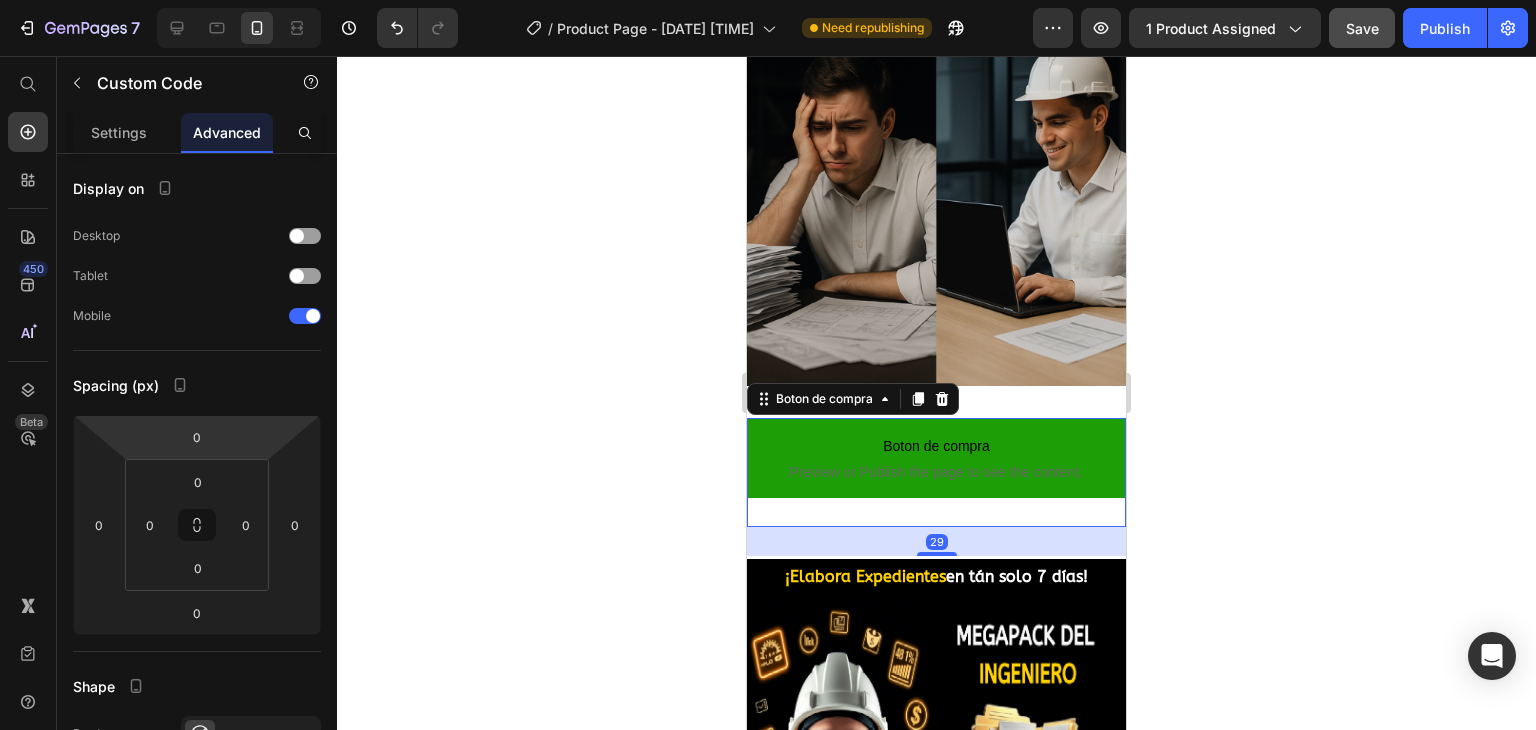 click on "Preview or Publish the page to see the content." at bounding box center (936, 472) 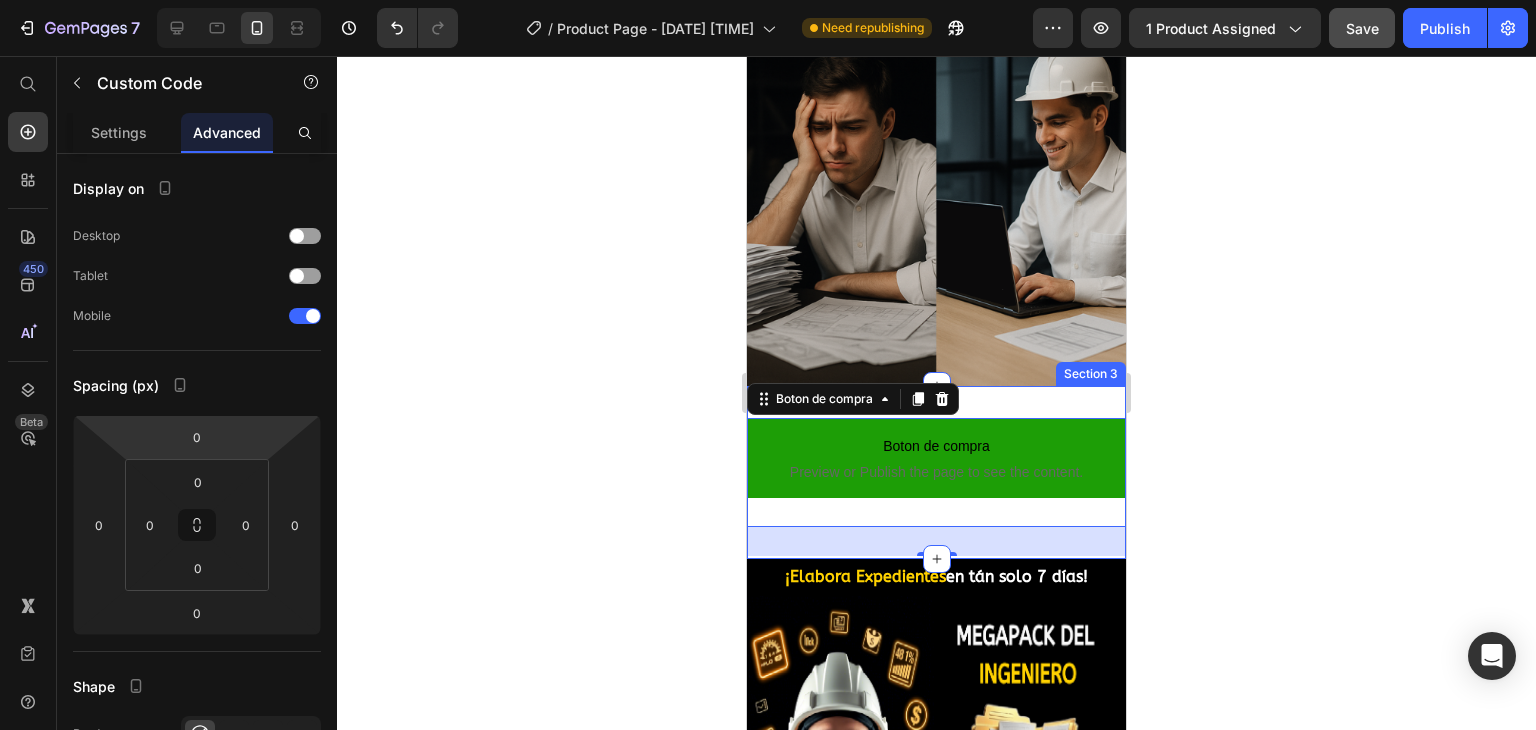 click on "Boton de compra
Preview or Publish the page to see the content. Boton de compra   29 Section 3" at bounding box center (936, 472) 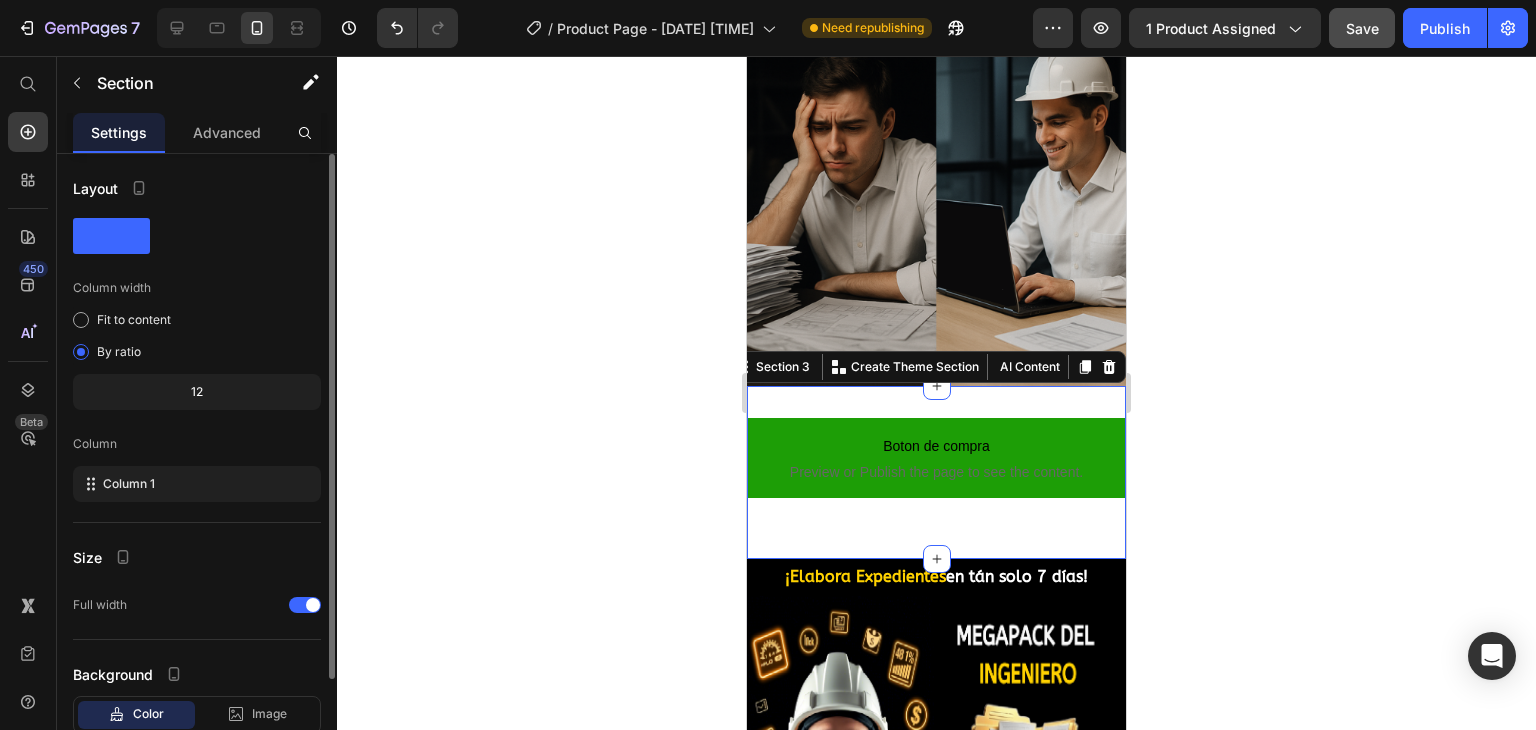 click on "12" 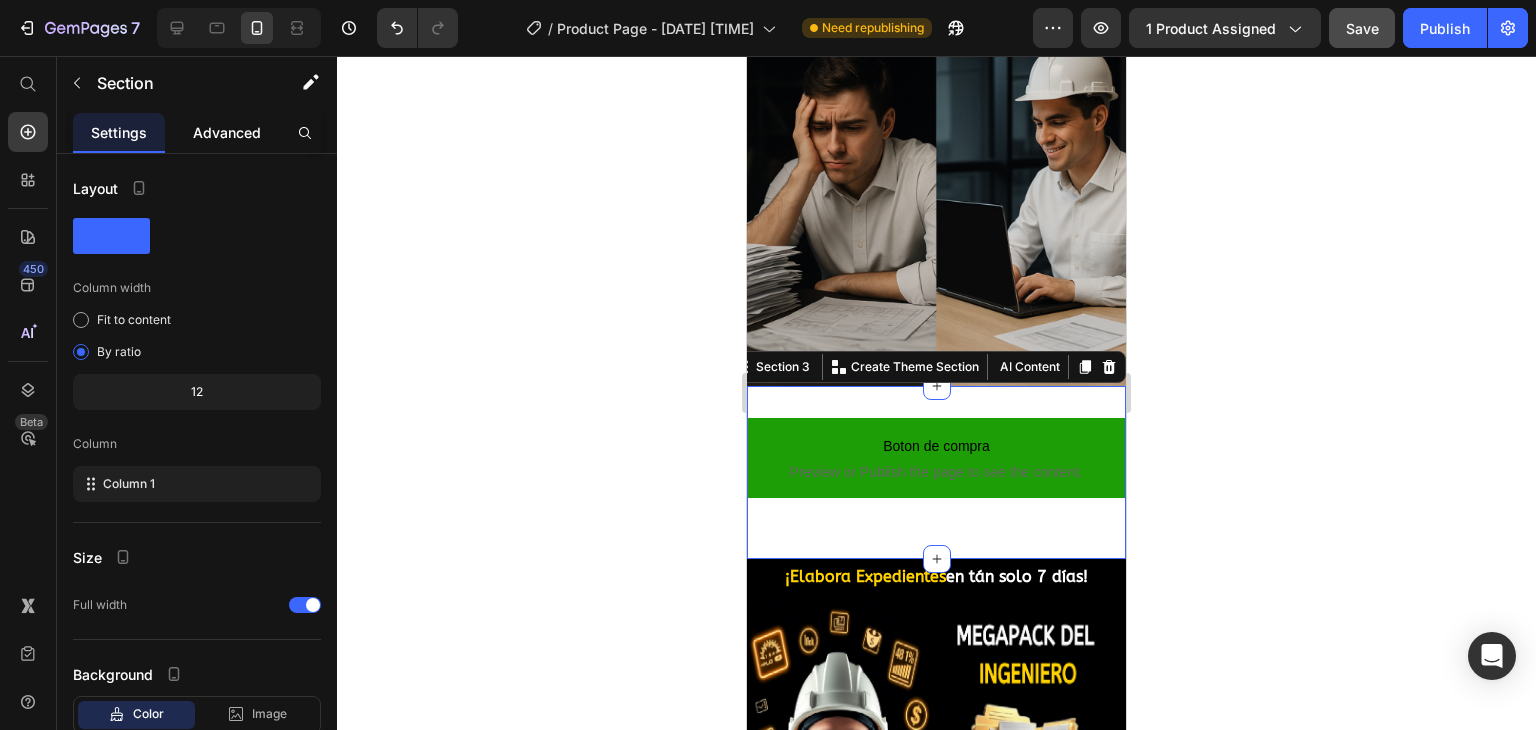 click on "Advanced" at bounding box center [227, 132] 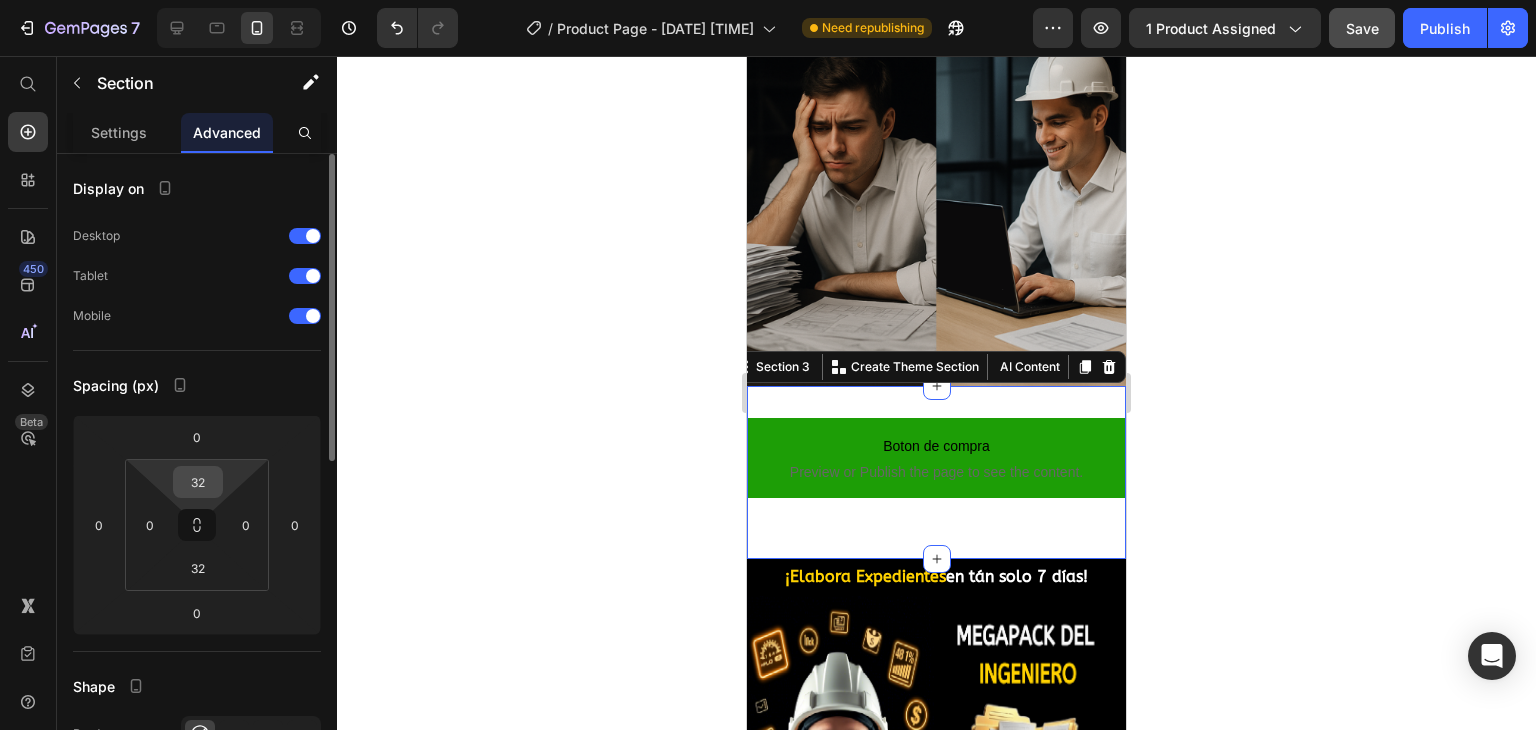 click on "32" at bounding box center (198, 482) 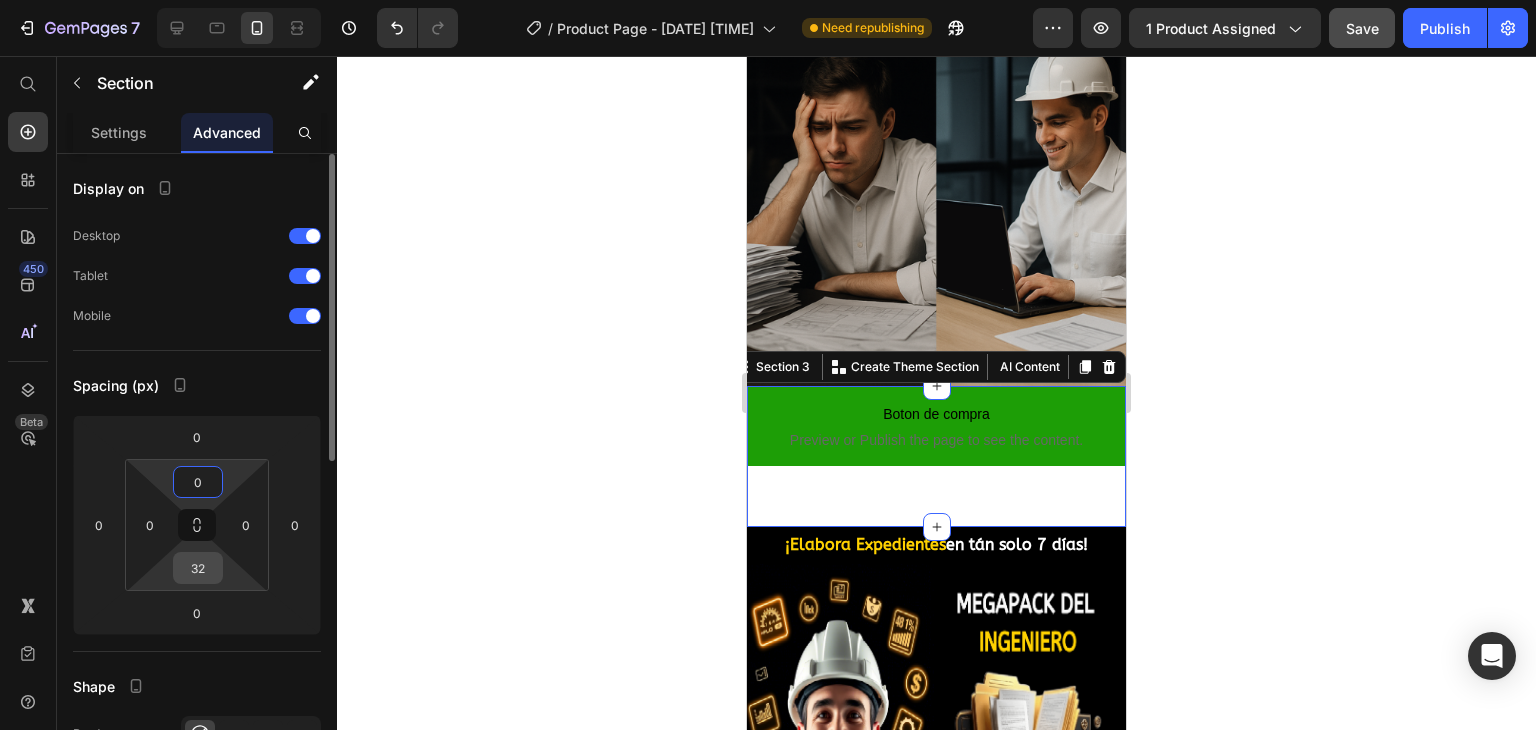 type on "0" 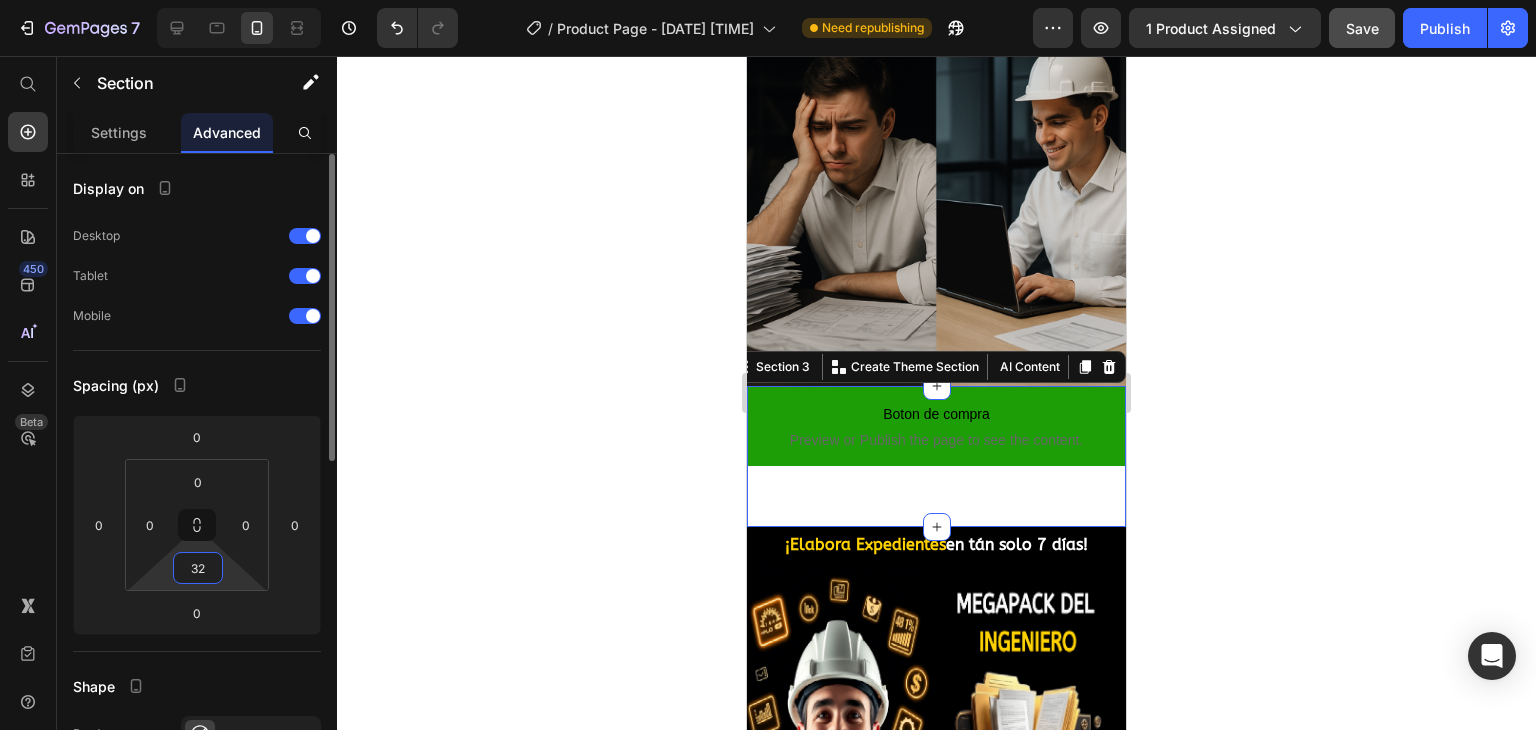 click on "32" at bounding box center [198, 568] 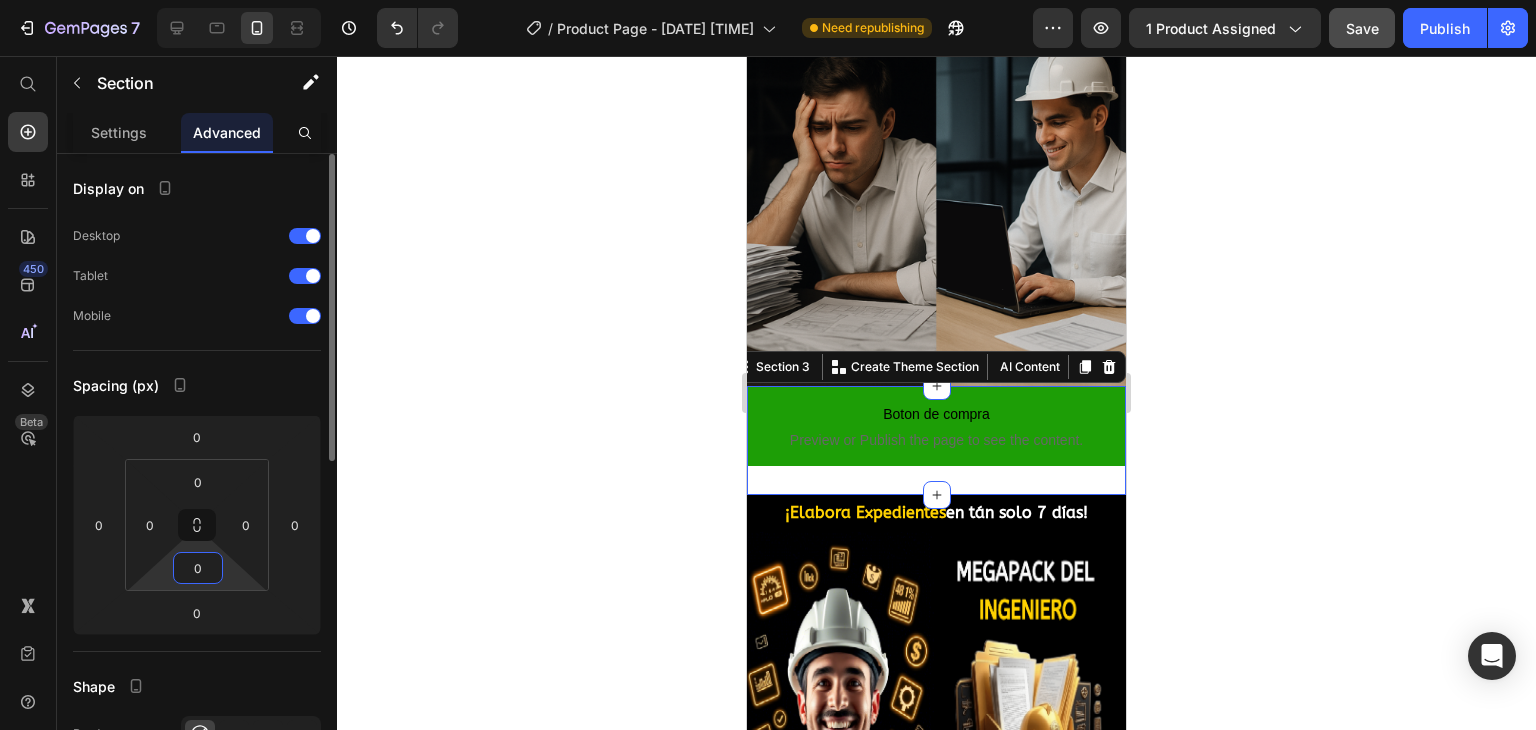 type on "0" 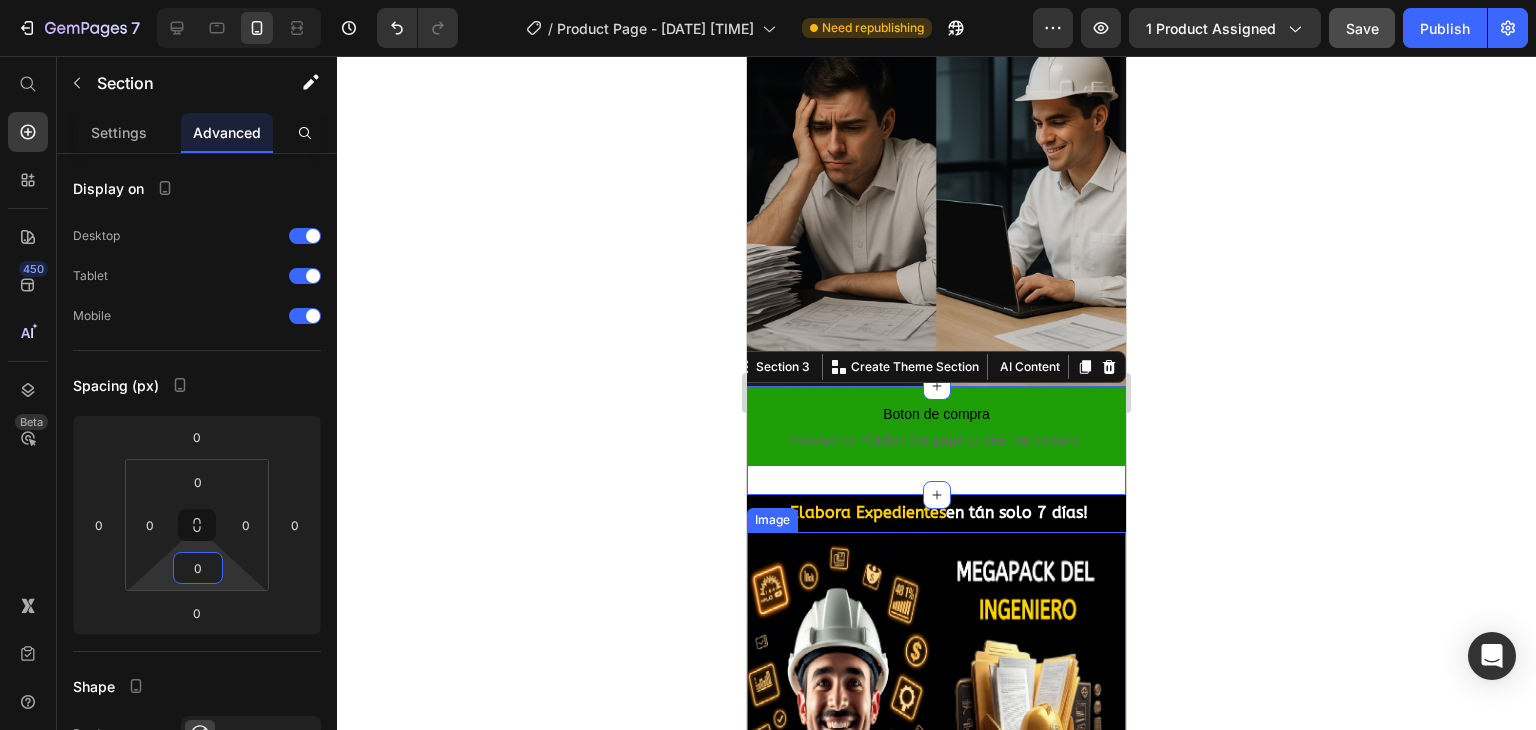 click at bounding box center (936, 739) 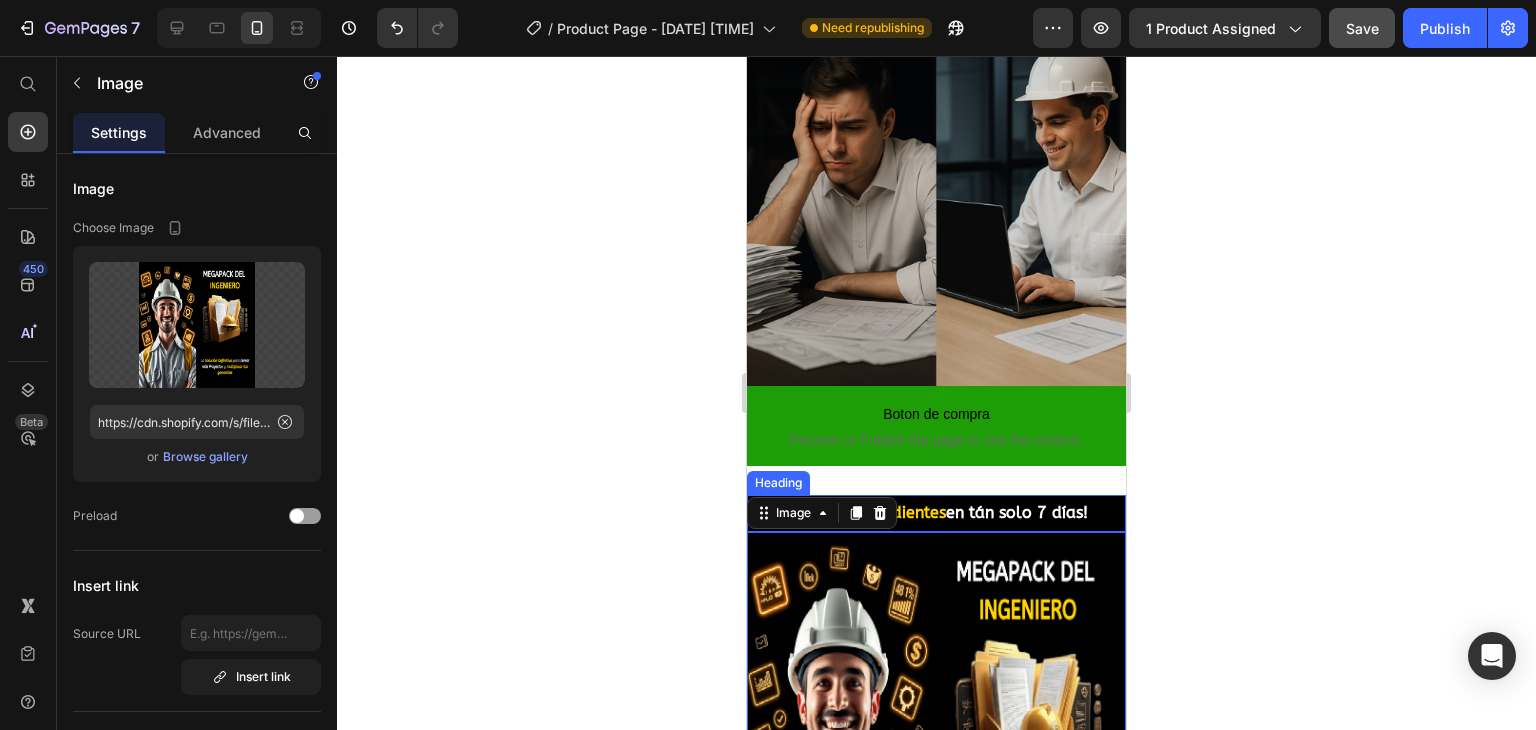 click on "¡Elabora Expedientes  en tán solo 7 días!" at bounding box center [936, 513] 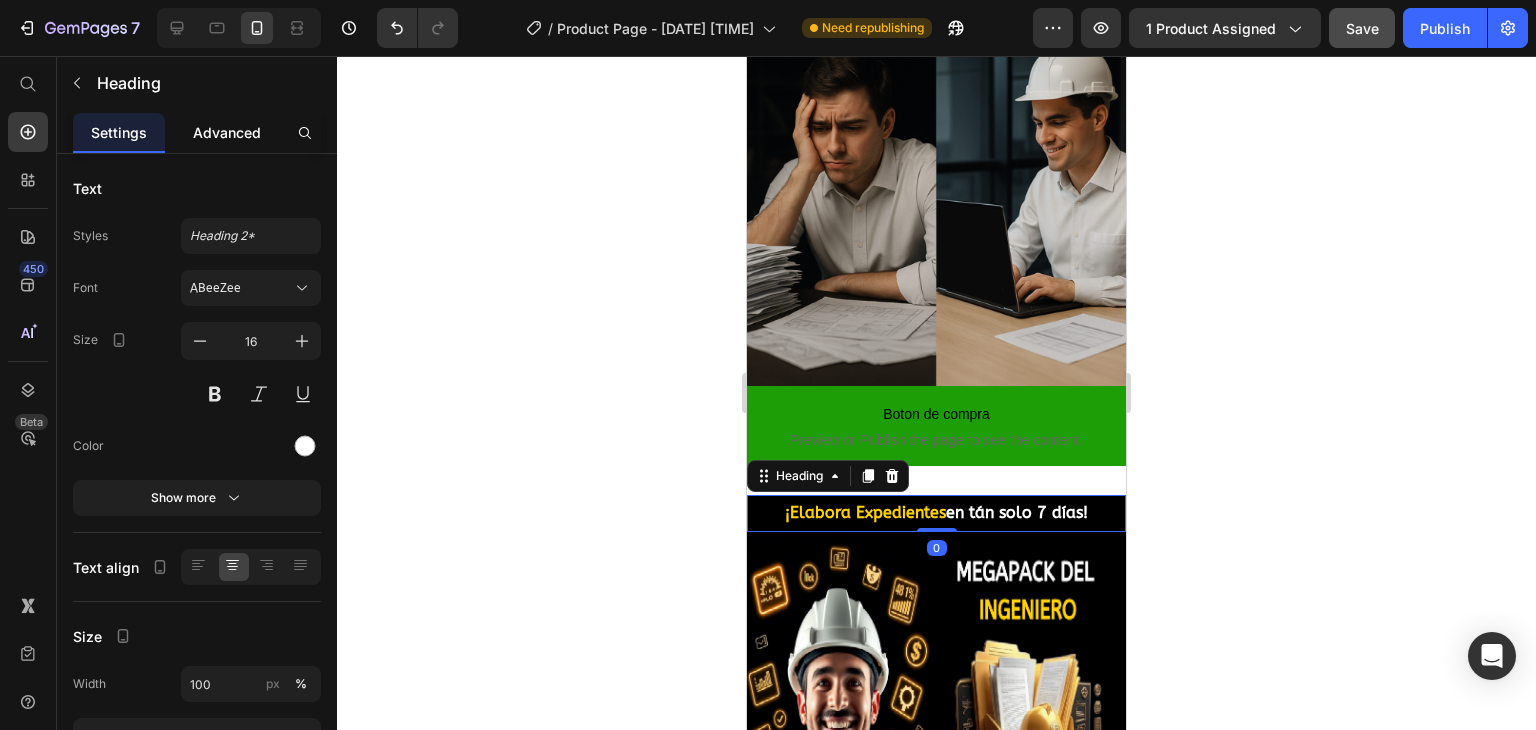 click on "Advanced" at bounding box center (227, 132) 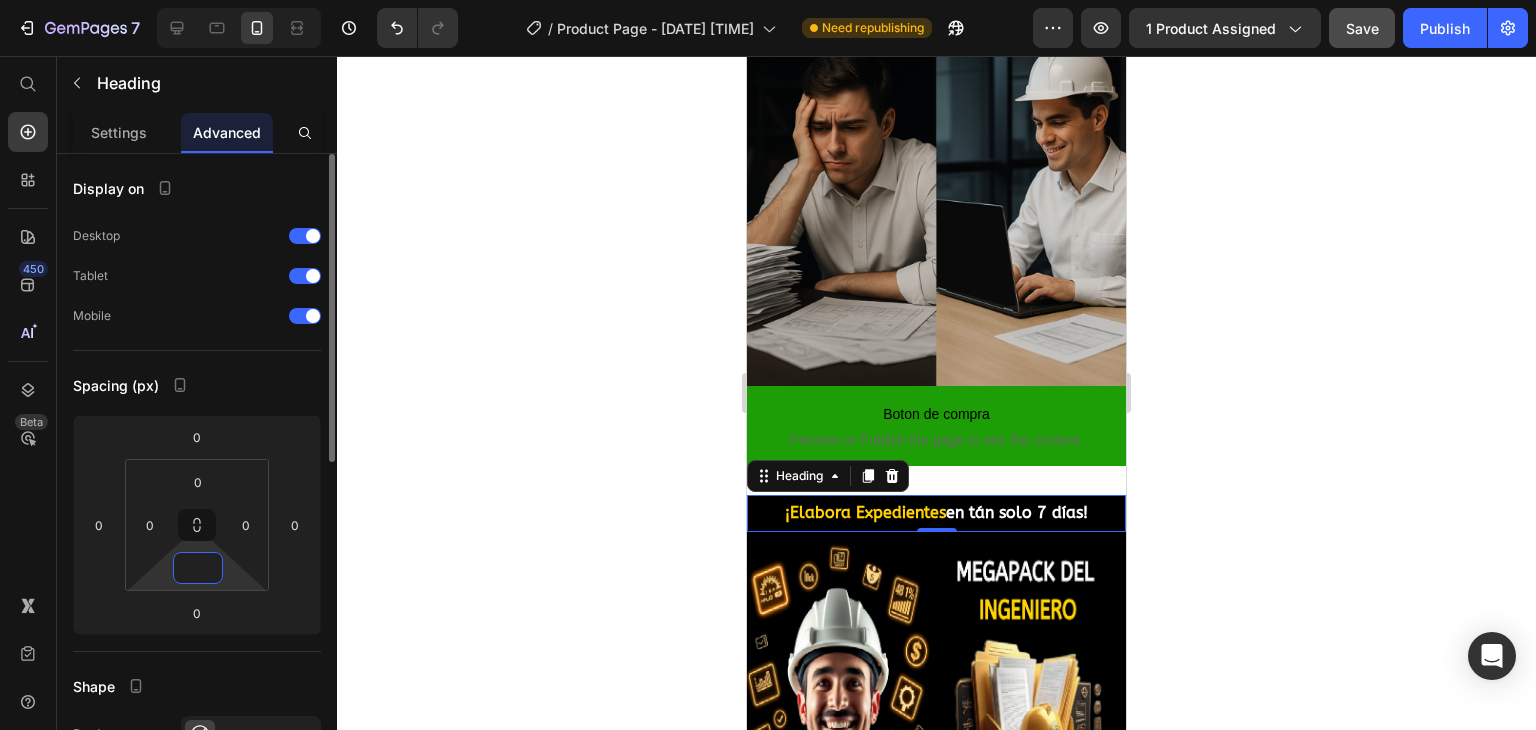 click at bounding box center (198, 568) 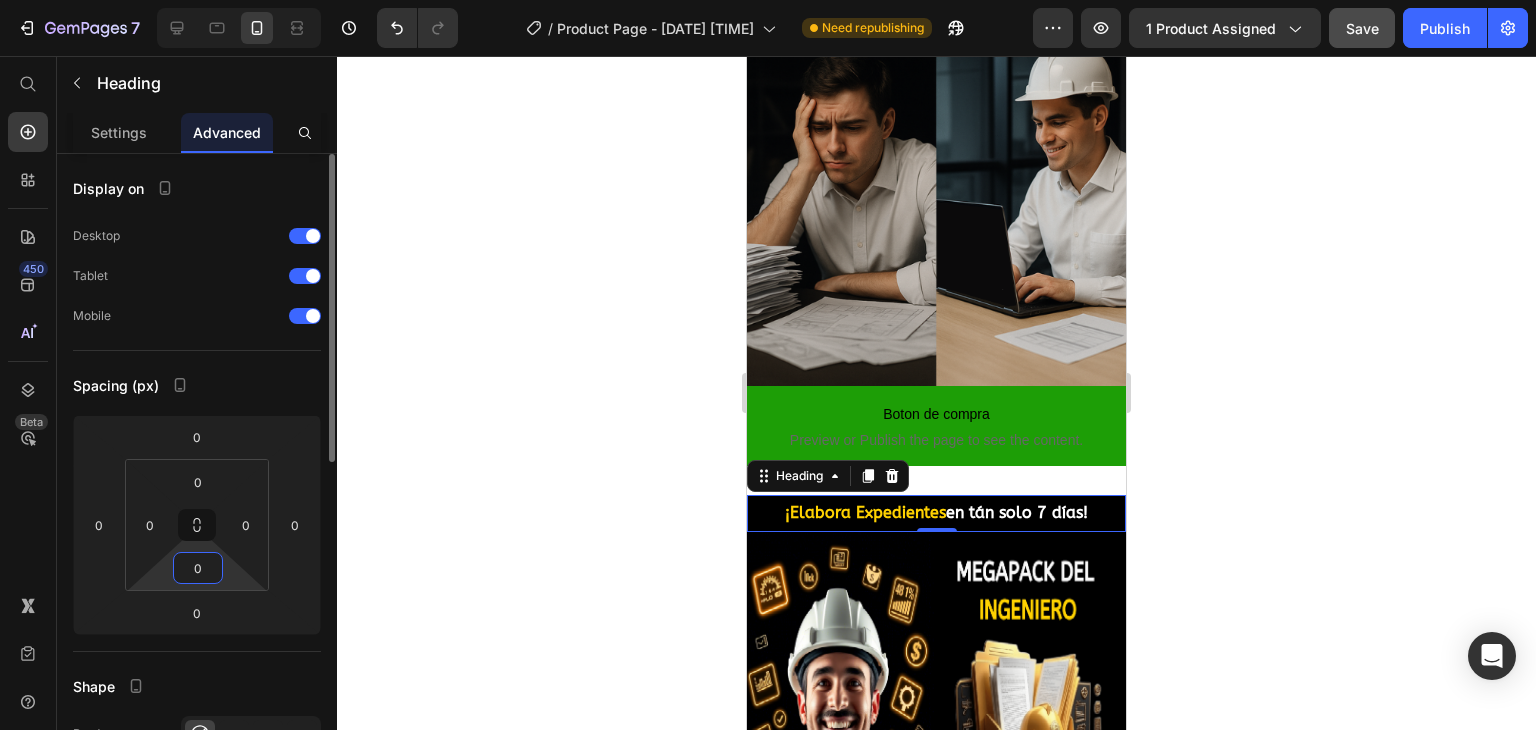 type on "0" 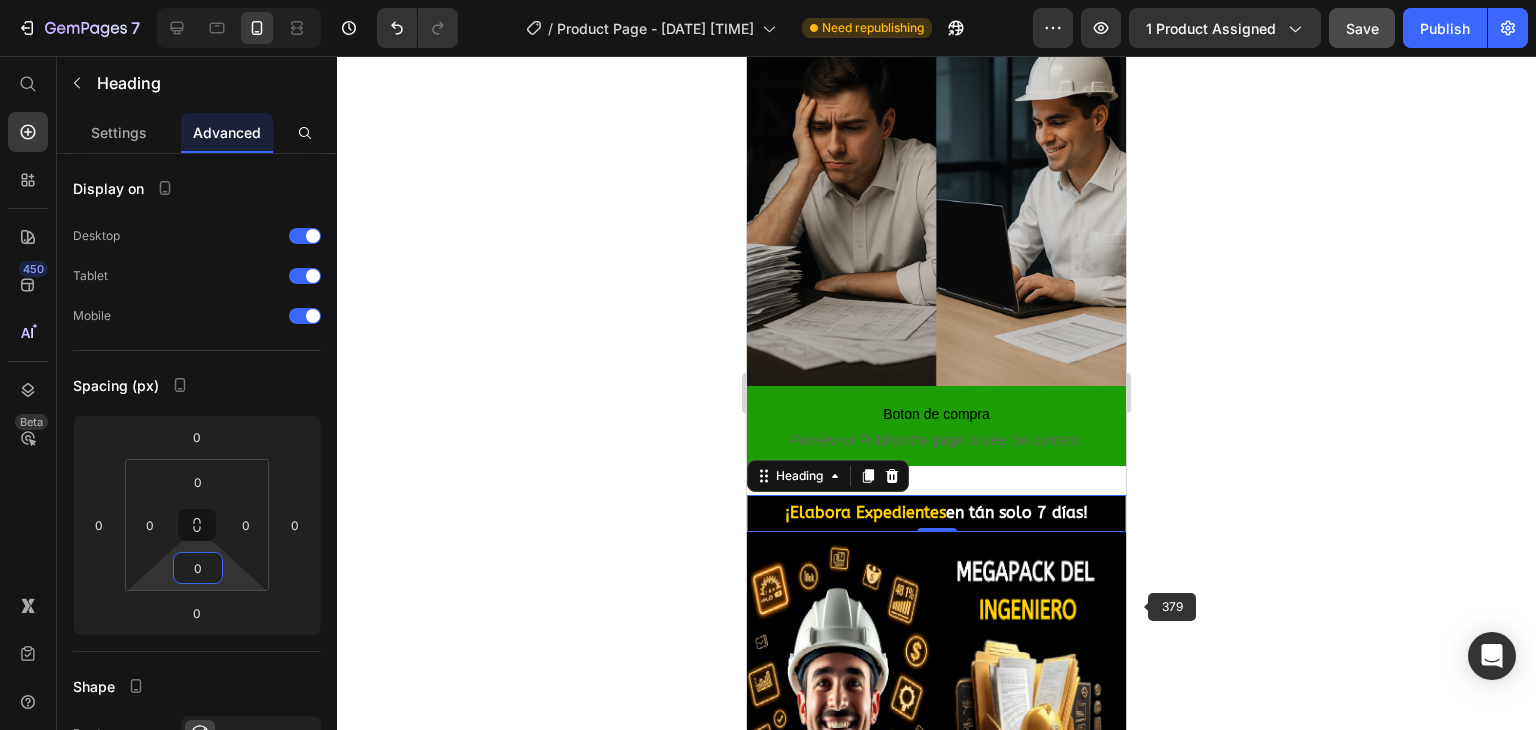 click 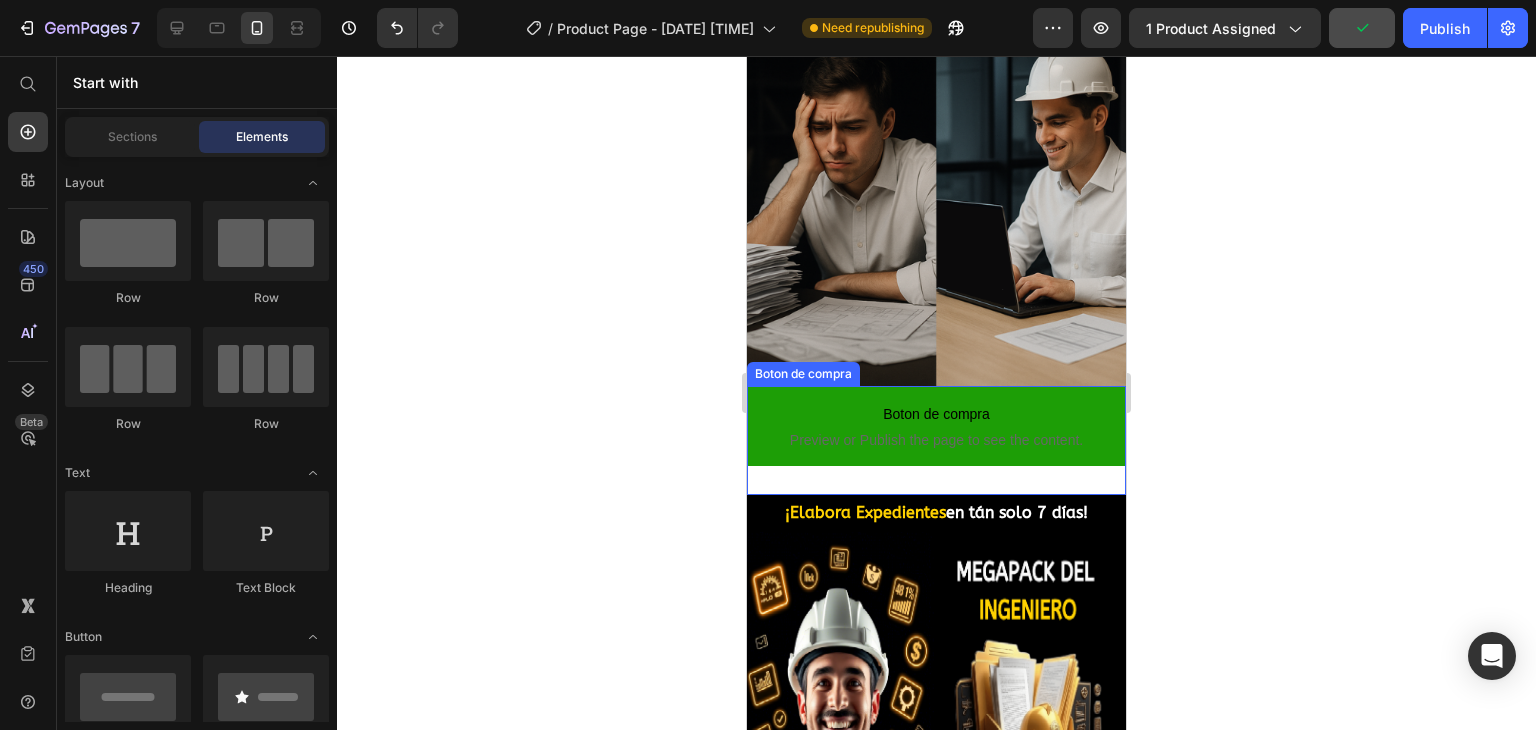 click on "Preview or Publish the page to see the content." at bounding box center (936, 440) 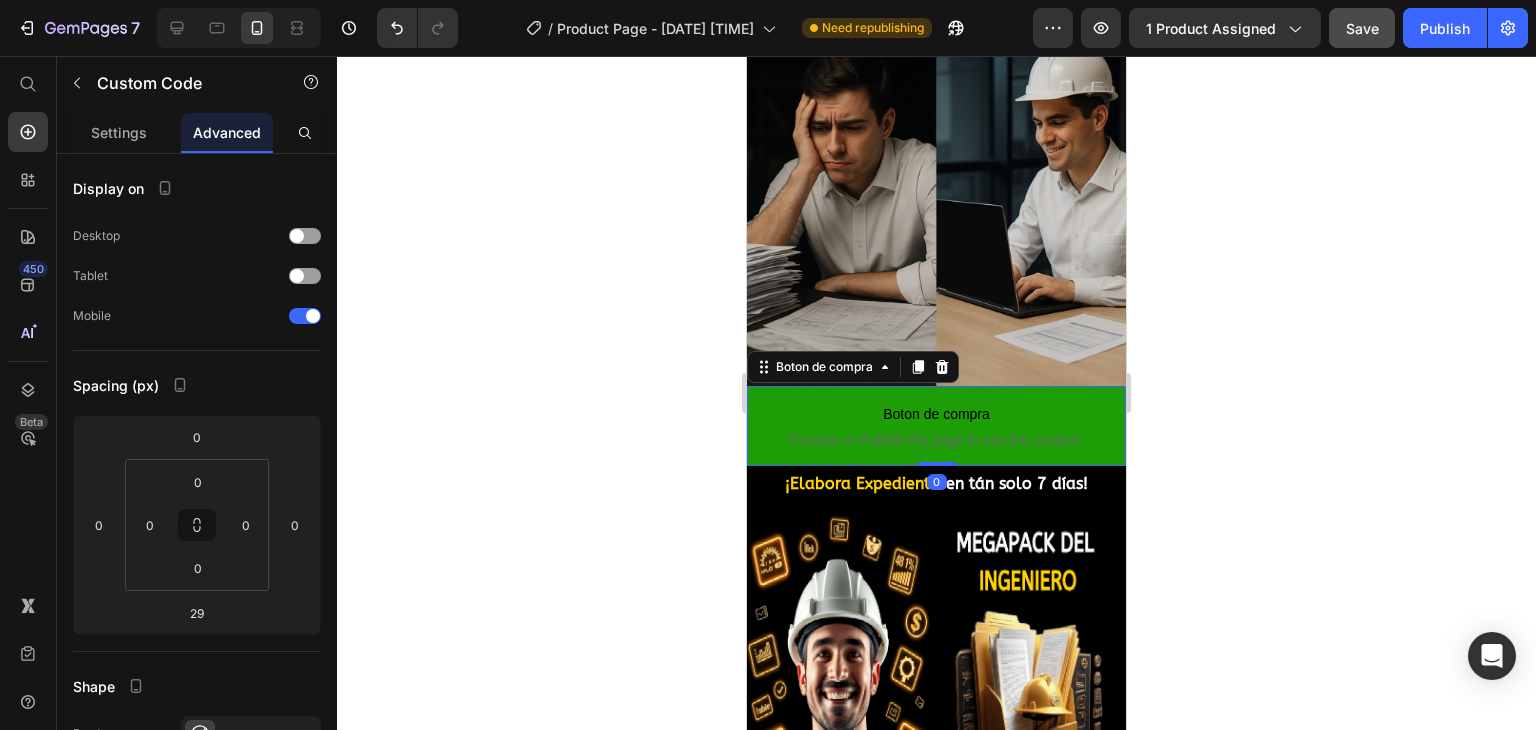 drag, startPoint x: 936, startPoint y: 507, endPoint x: 949, endPoint y: 465, distance: 43.965897 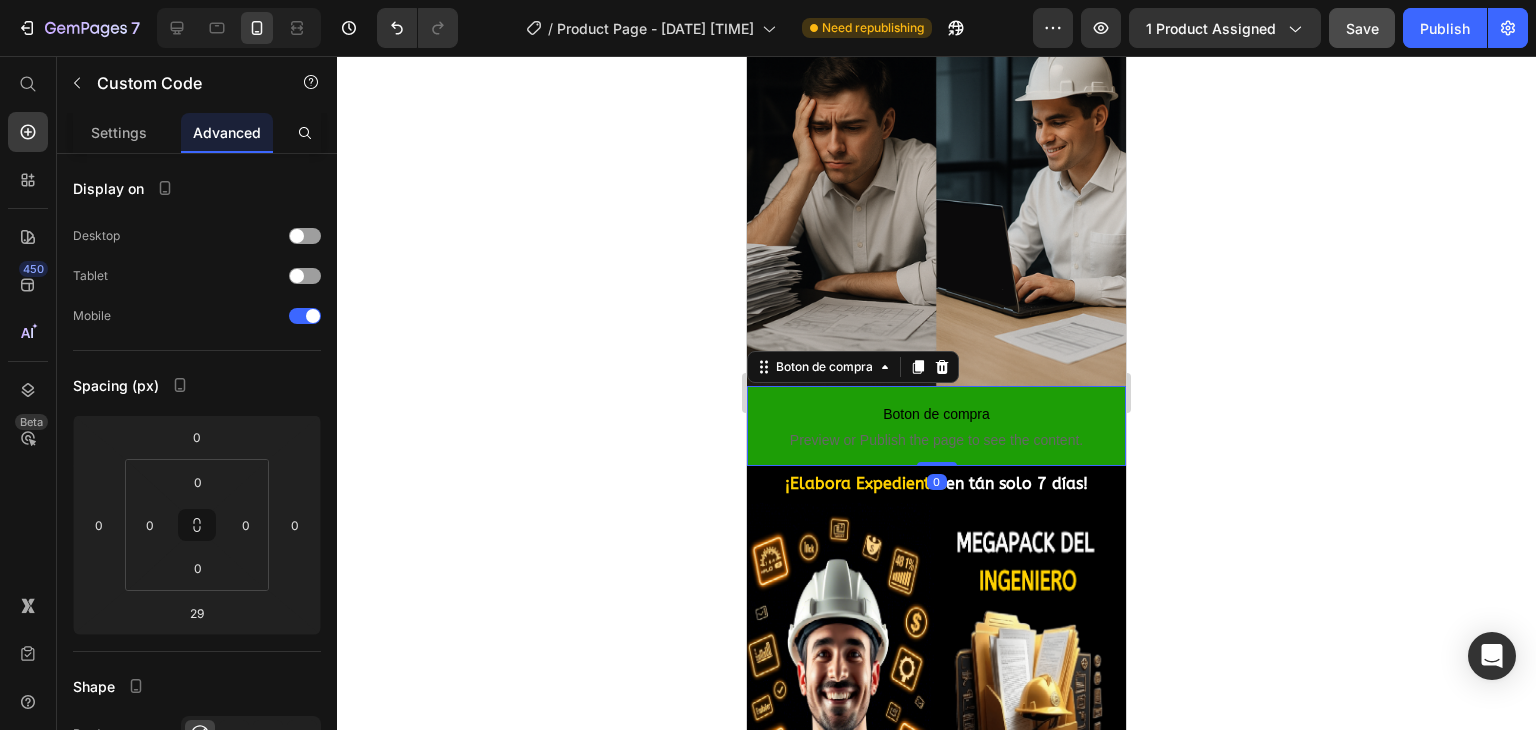 click on "¿Te cansaste de pasar horas creando  Fichas y Expedientes Técnicos  desde cero? Heading Section 1 Image Section 2
Boton de compra
Preview or Publish the page to see the content. Boton de compra   0 Section 3 ¡Elabora Expedientes  en tán solo 7 días! Heading Section 4 Image Section 5 Image Image Image Video Section 6 Root" at bounding box center [936, 1898] 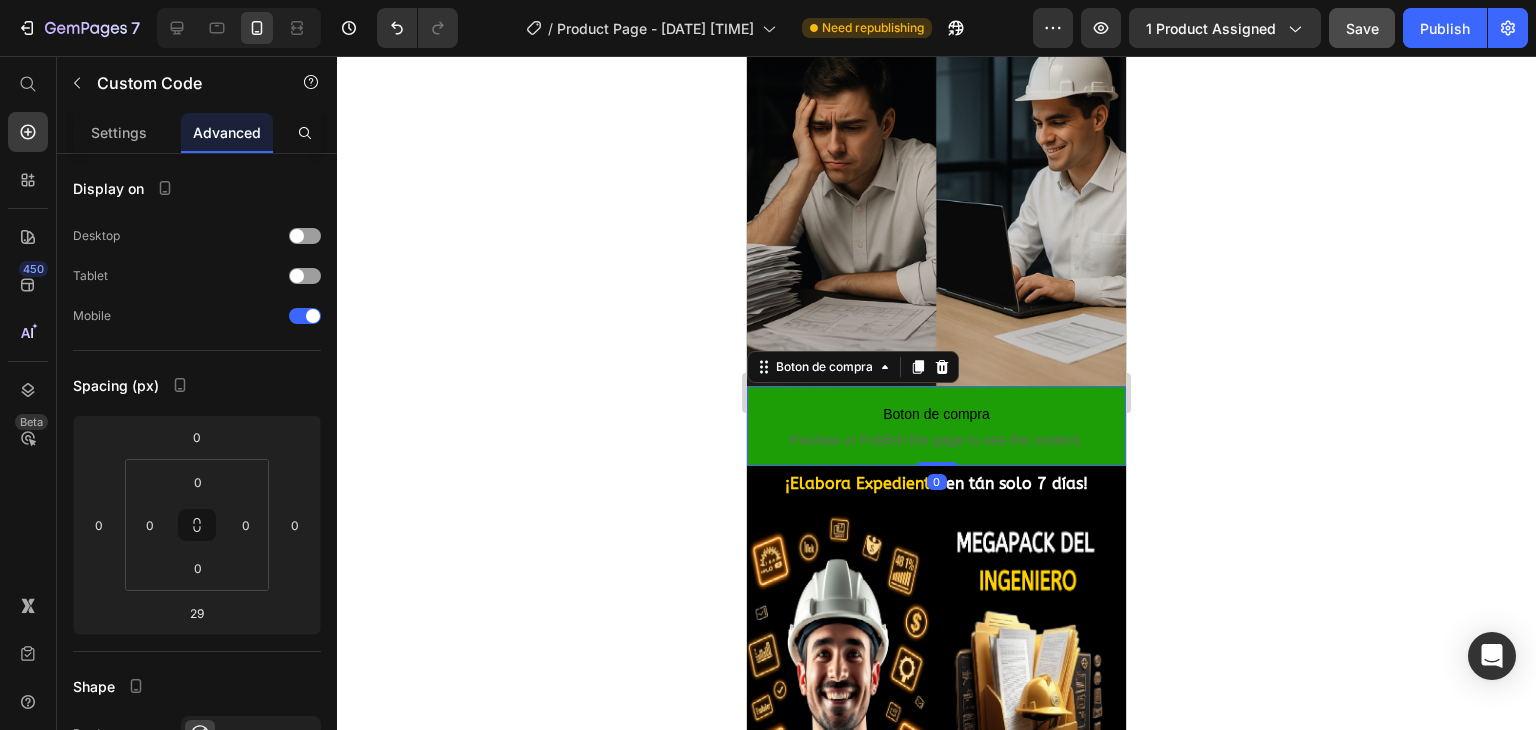 click 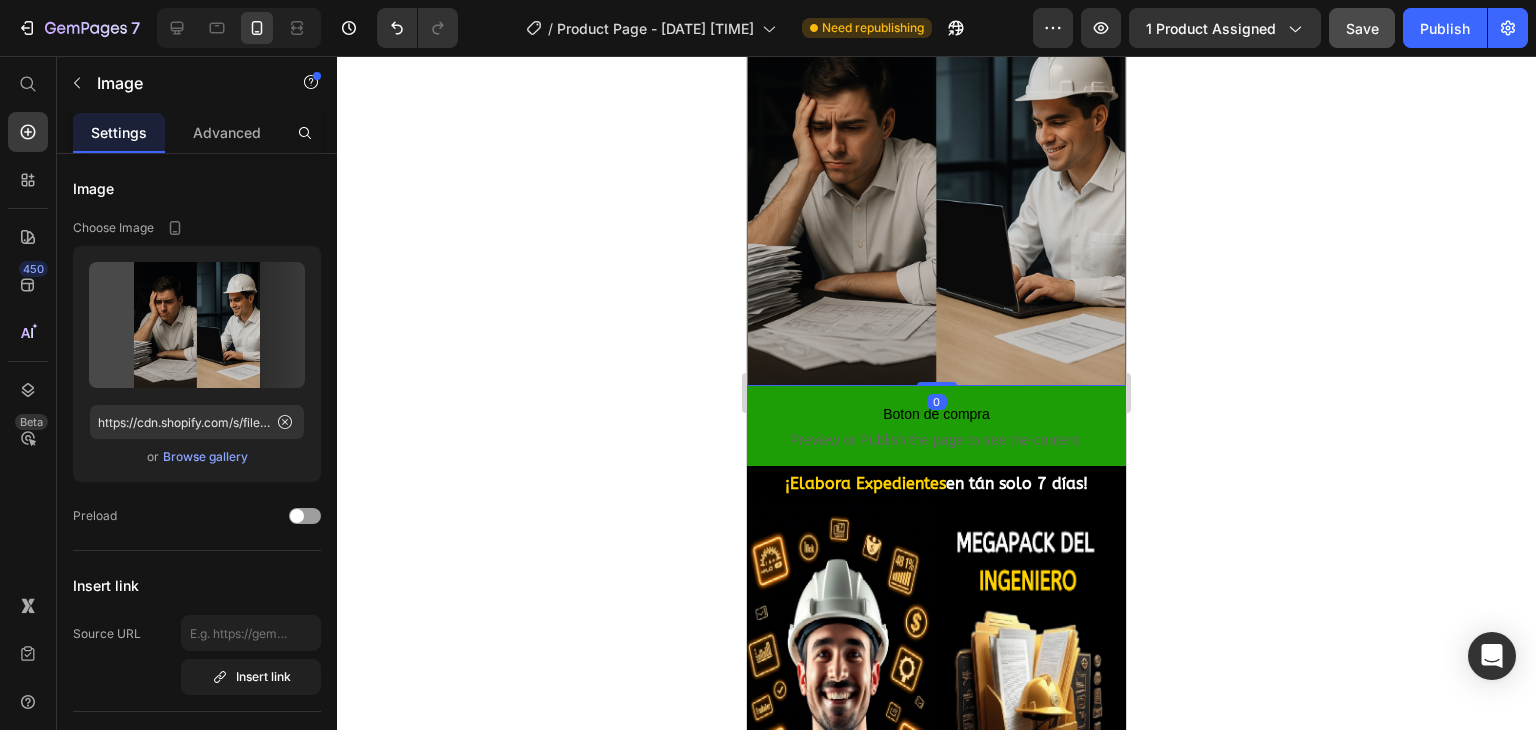 click at bounding box center (936, 196) 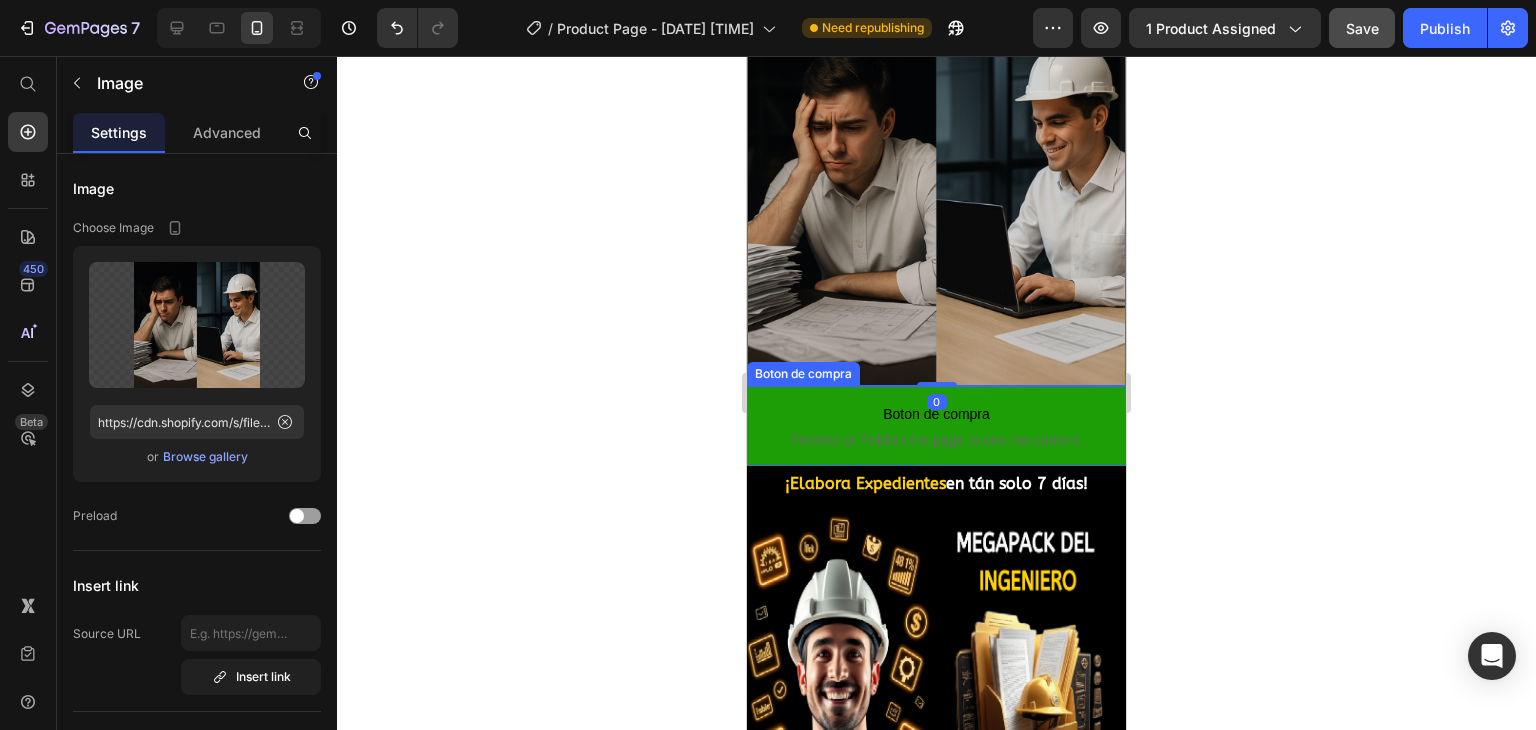 click on "Boton de compra
Preview or Publish the page to see the content." at bounding box center [936, 426] 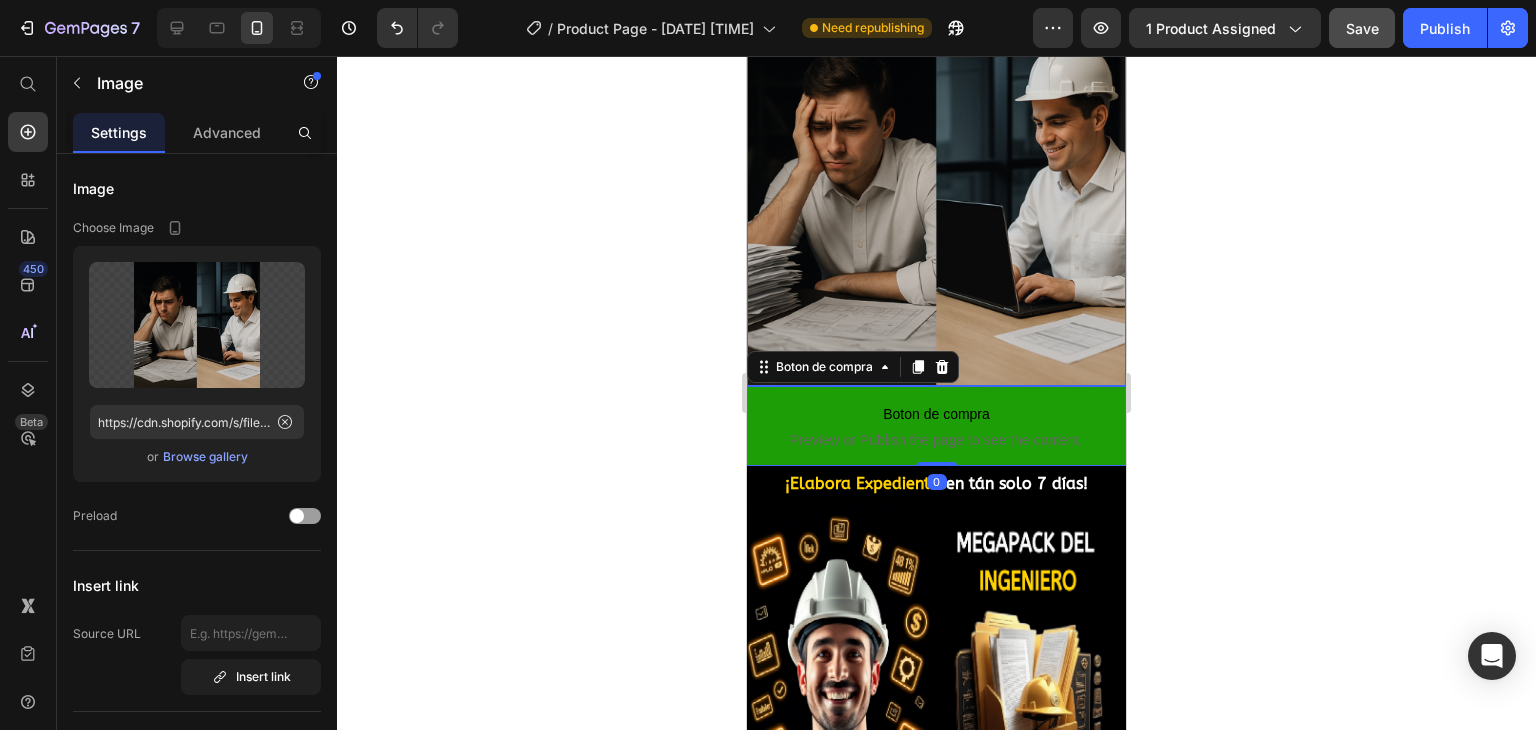 click at bounding box center [936, 196] 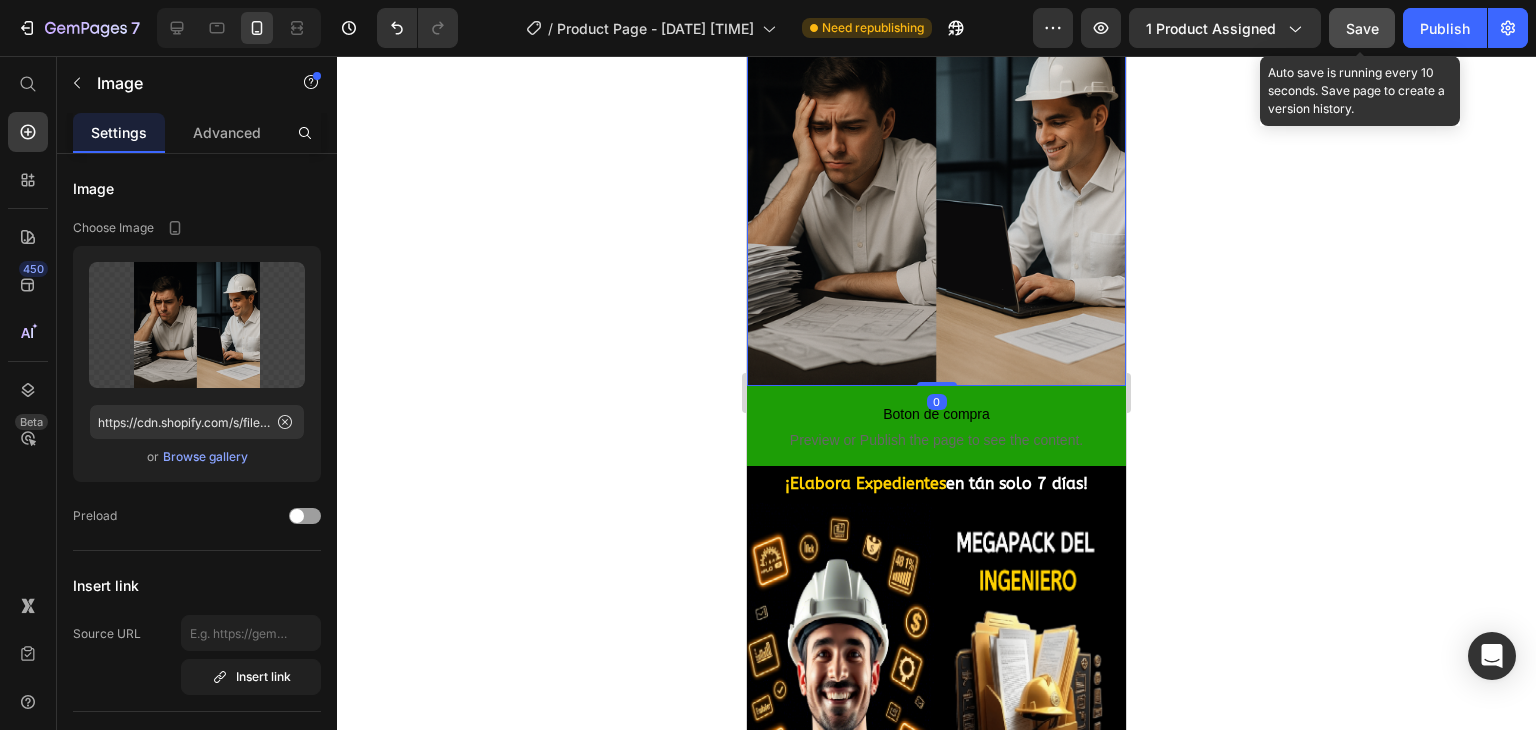 click on "Save" at bounding box center [1362, 28] 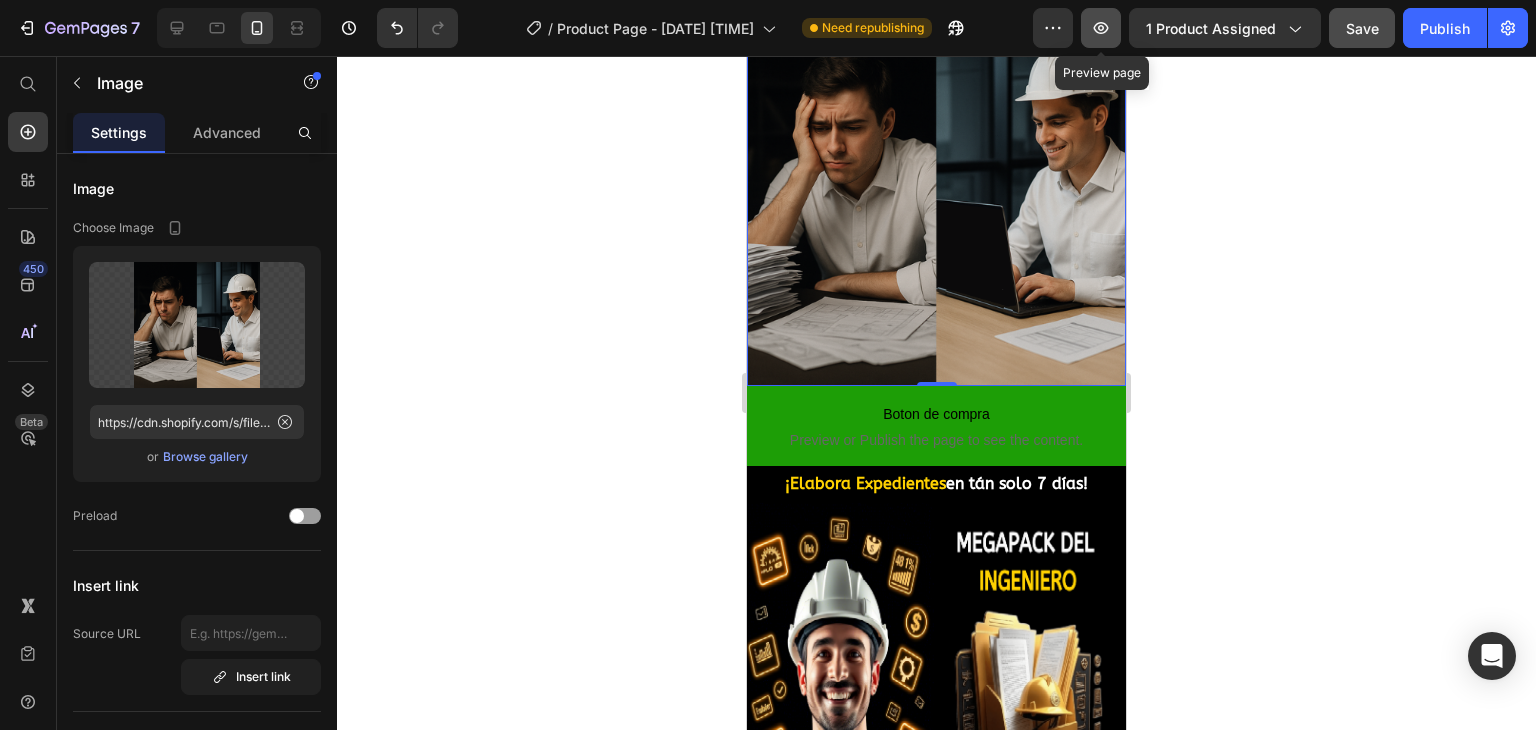 click 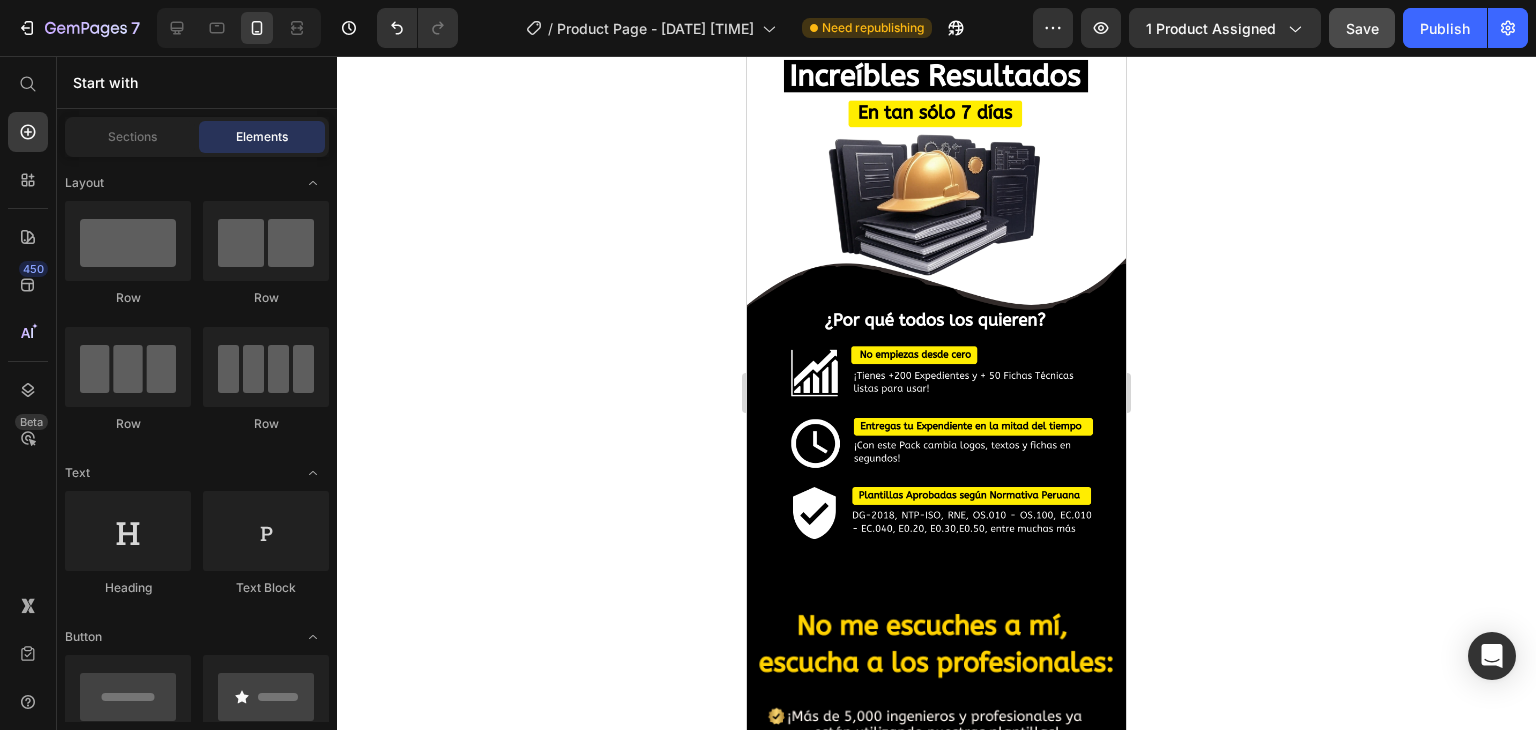 scroll, scrollTop: 2322, scrollLeft: 0, axis: vertical 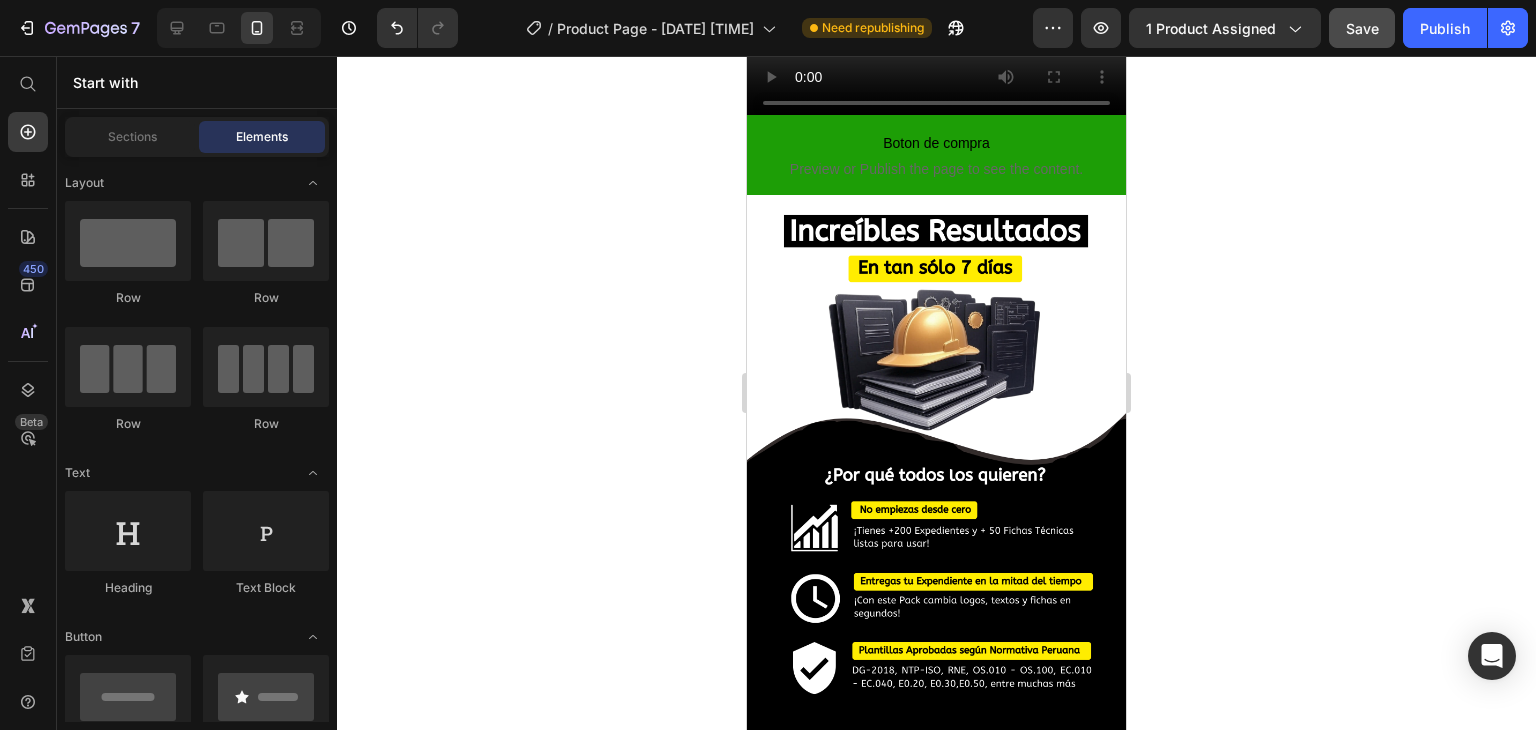 drag, startPoint x: 1117, startPoint y: 137, endPoint x: 1883, endPoint y: 603, distance: 896.6114 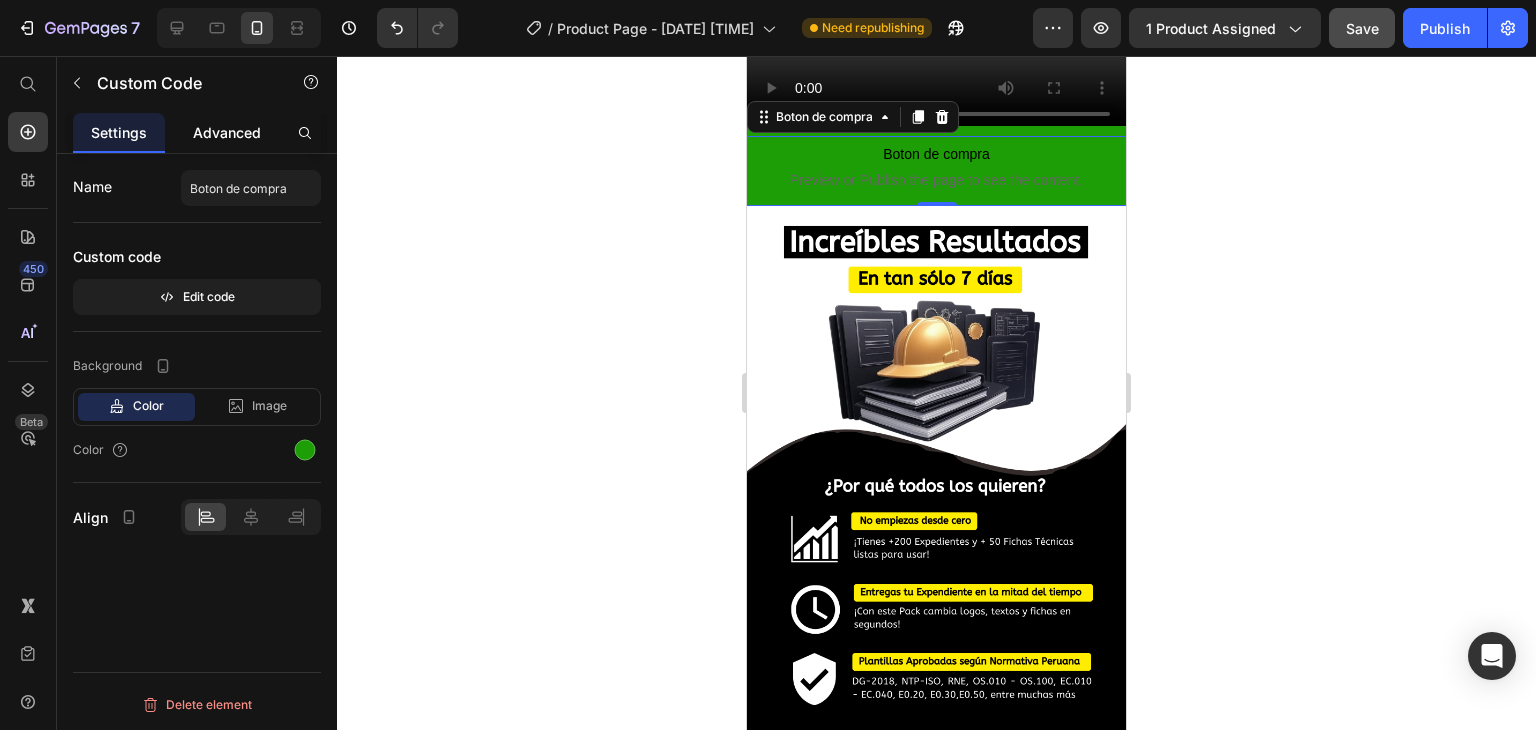 click on "Advanced" 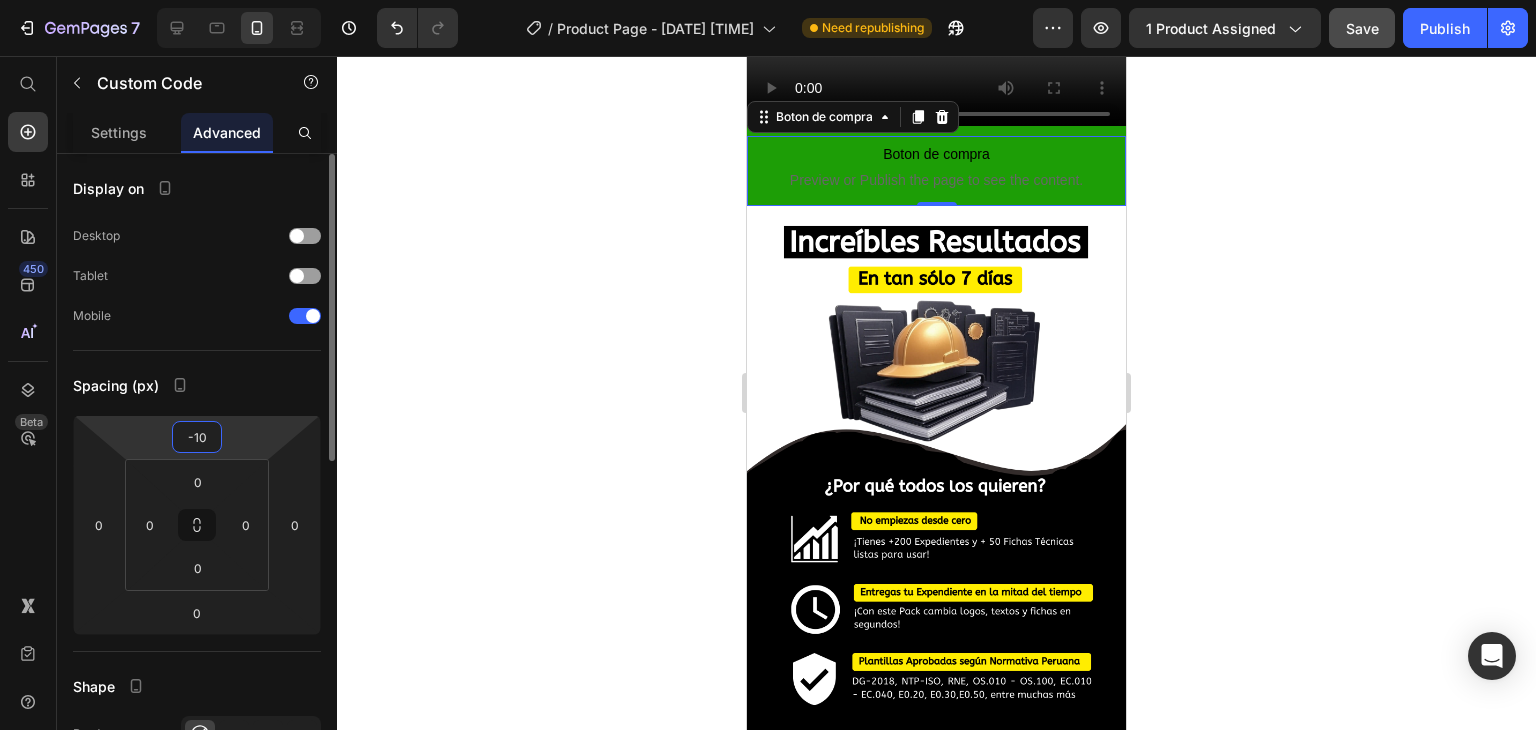 click on "-10" at bounding box center [197, 437] 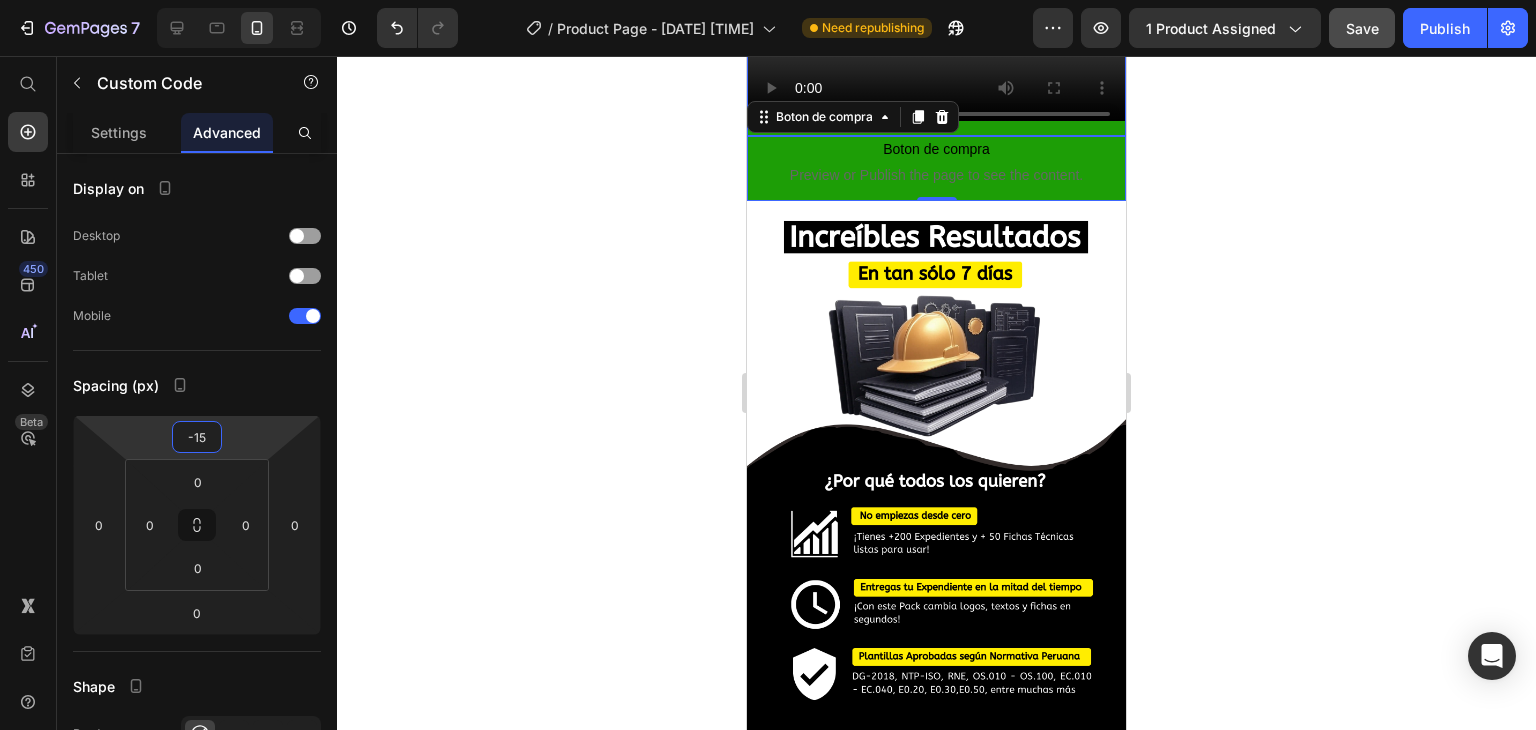 type on "-15" 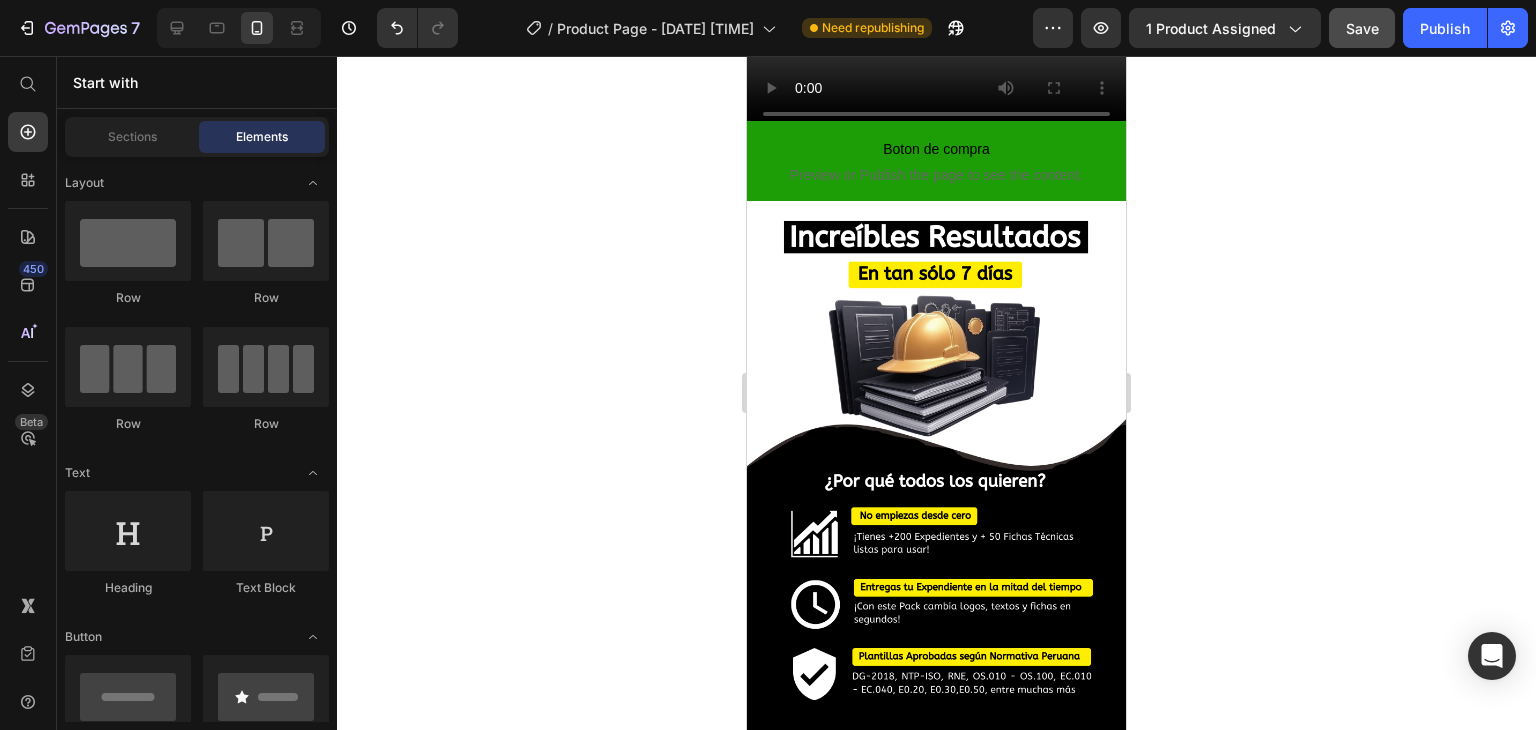 scroll, scrollTop: 1440, scrollLeft: 0, axis: vertical 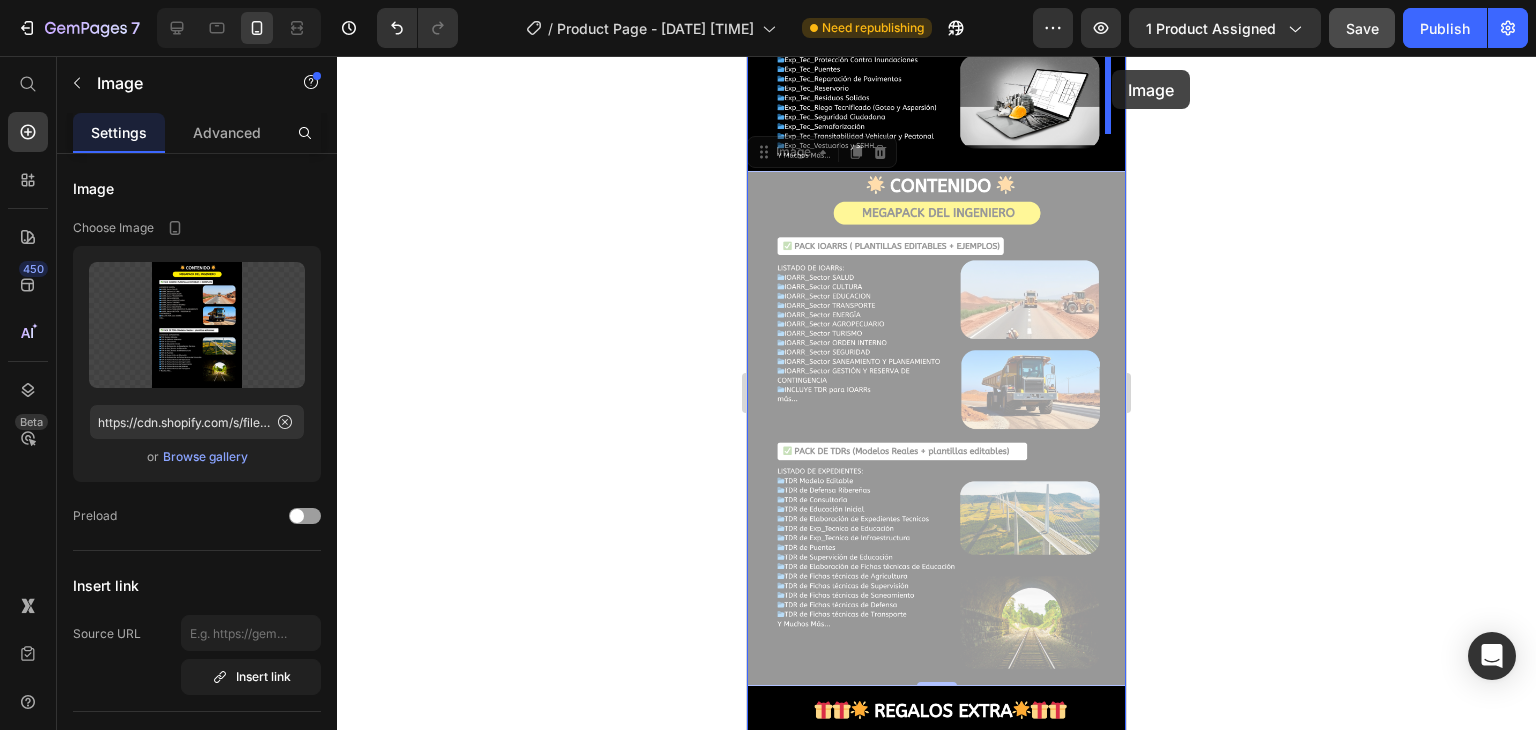 drag, startPoint x: 1104, startPoint y: 78, endPoint x: 1116, endPoint y: 78, distance: 12 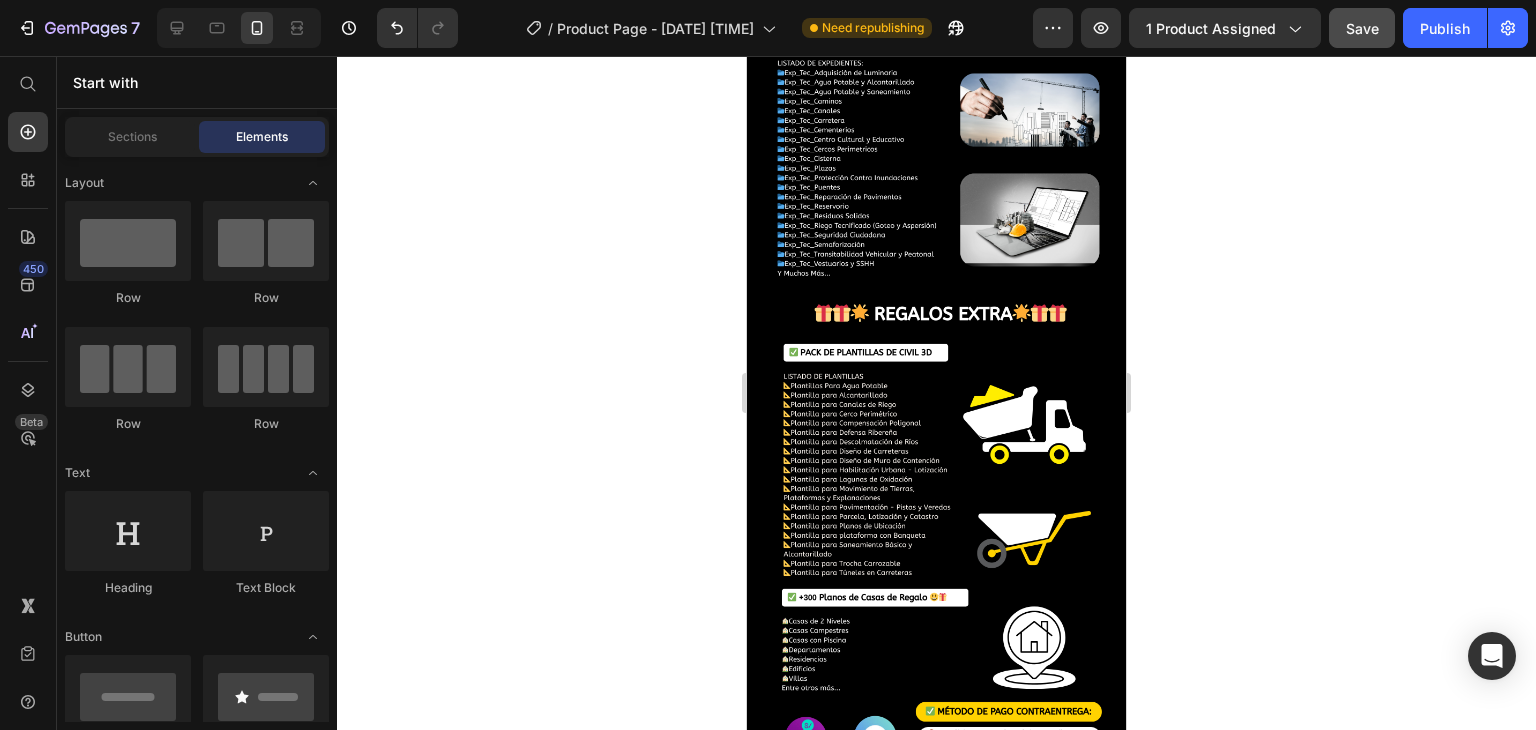 scroll, scrollTop: 748, scrollLeft: 0, axis: vertical 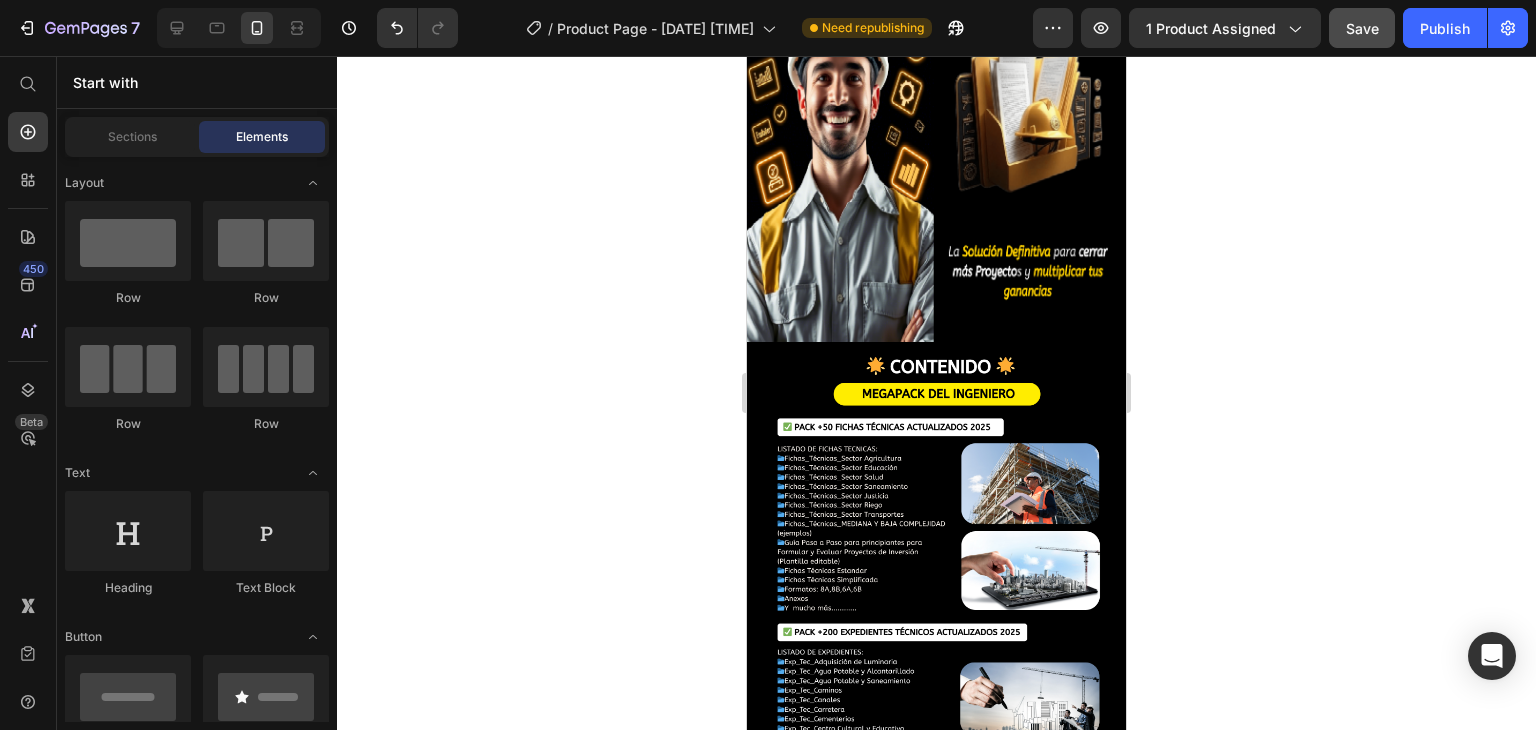 drag, startPoint x: 1116, startPoint y: 79, endPoint x: 1875, endPoint y: 125, distance: 760.39264 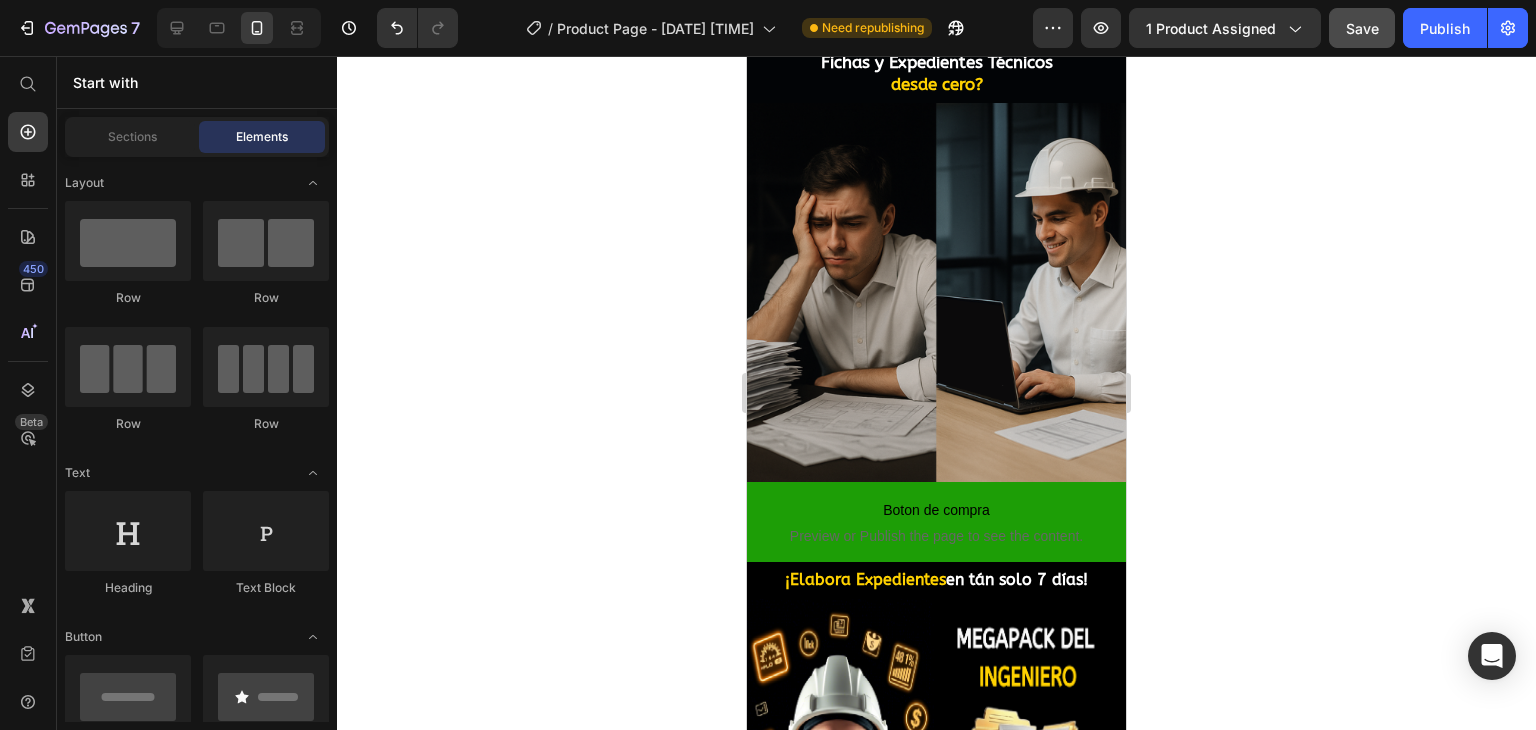 scroll, scrollTop: 0, scrollLeft: 0, axis: both 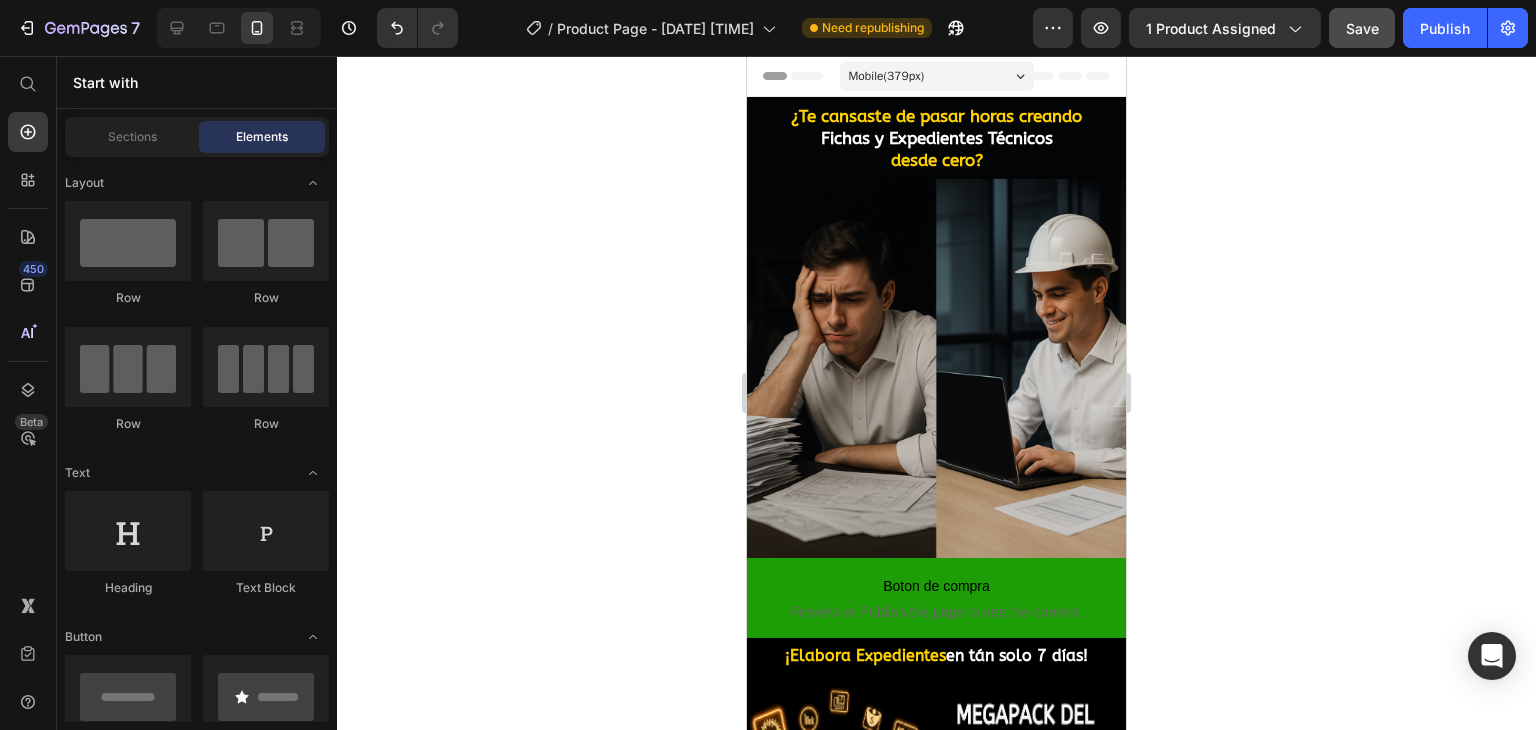 drag, startPoint x: 1116, startPoint y: 162, endPoint x: 1872, endPoint y: 123, distance: 757.0053 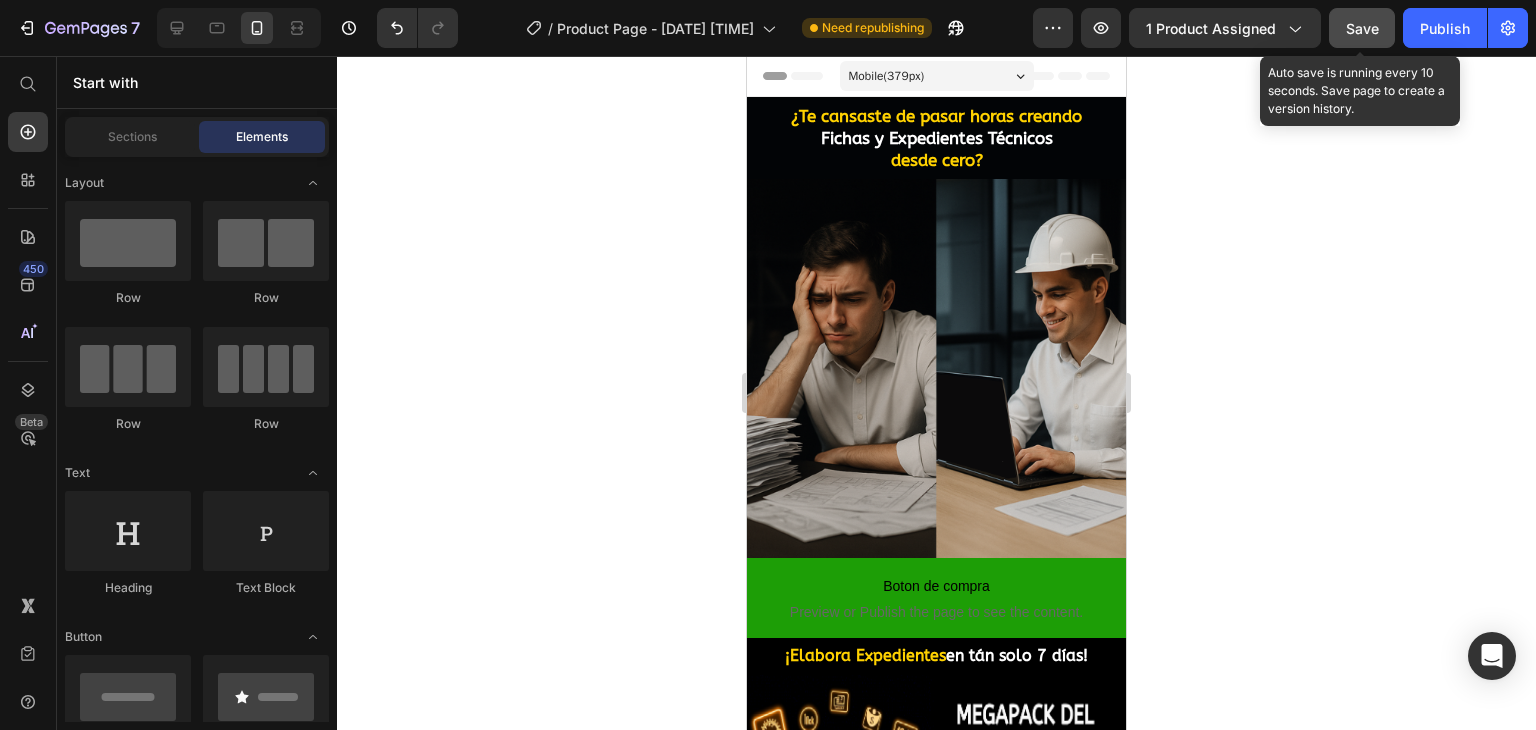 click on "Save" 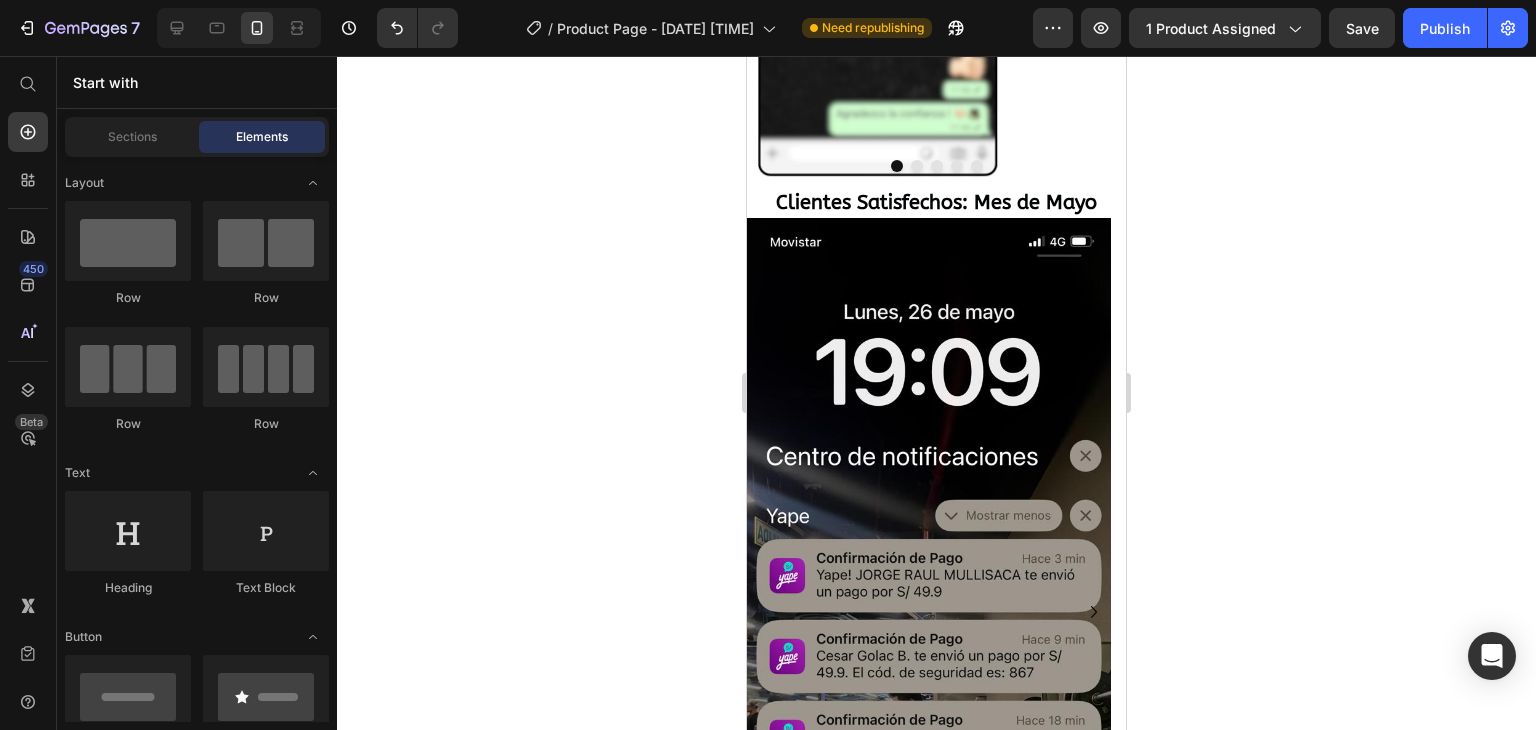 drag, startPoint x: 1117, startPoint y: 104, endPoint x: 1911, endPoint y: 757, distance: 1028.0297 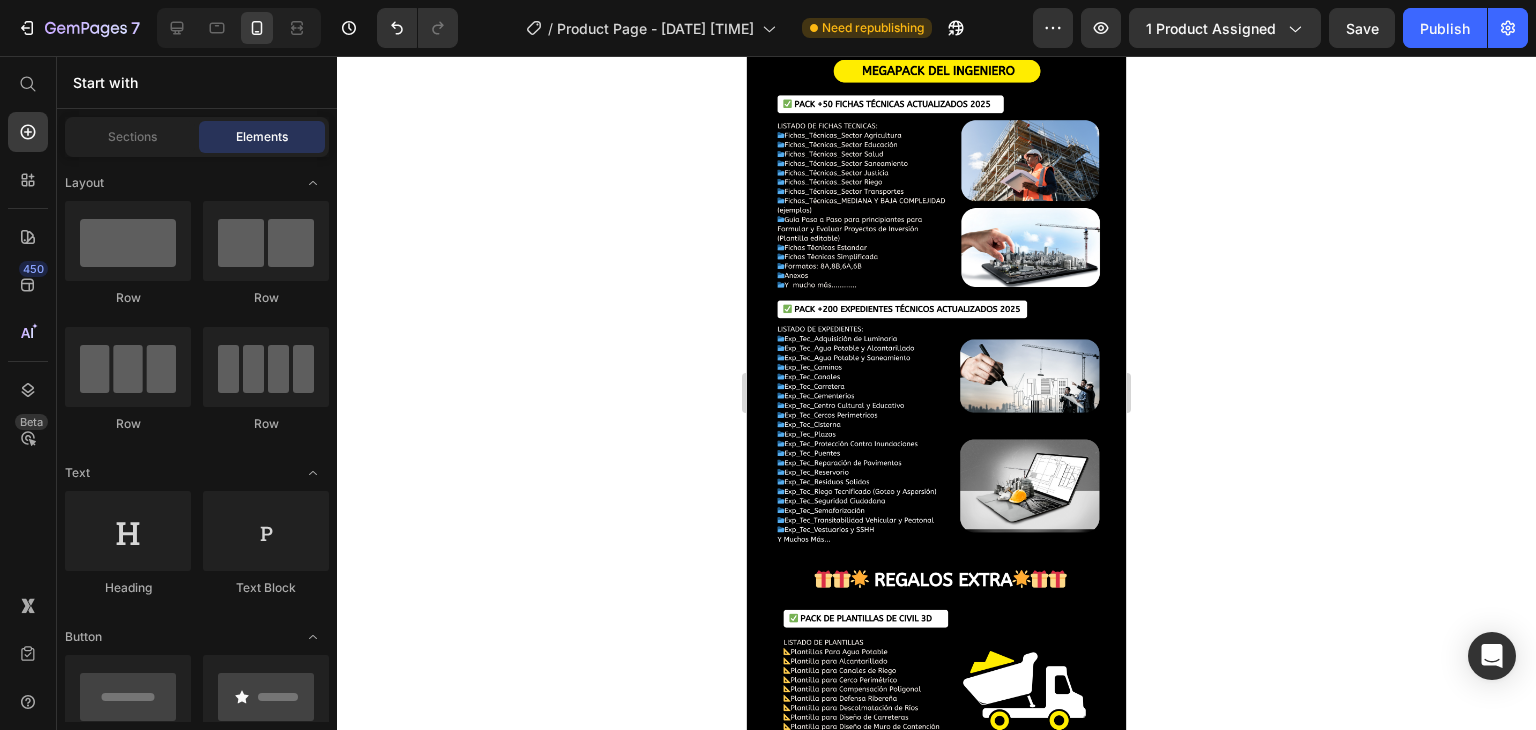 drag, startPoint x: 1122, startPoint y: 585, endPoint x: 1864, endPoint y: 85, distance: 894.74243 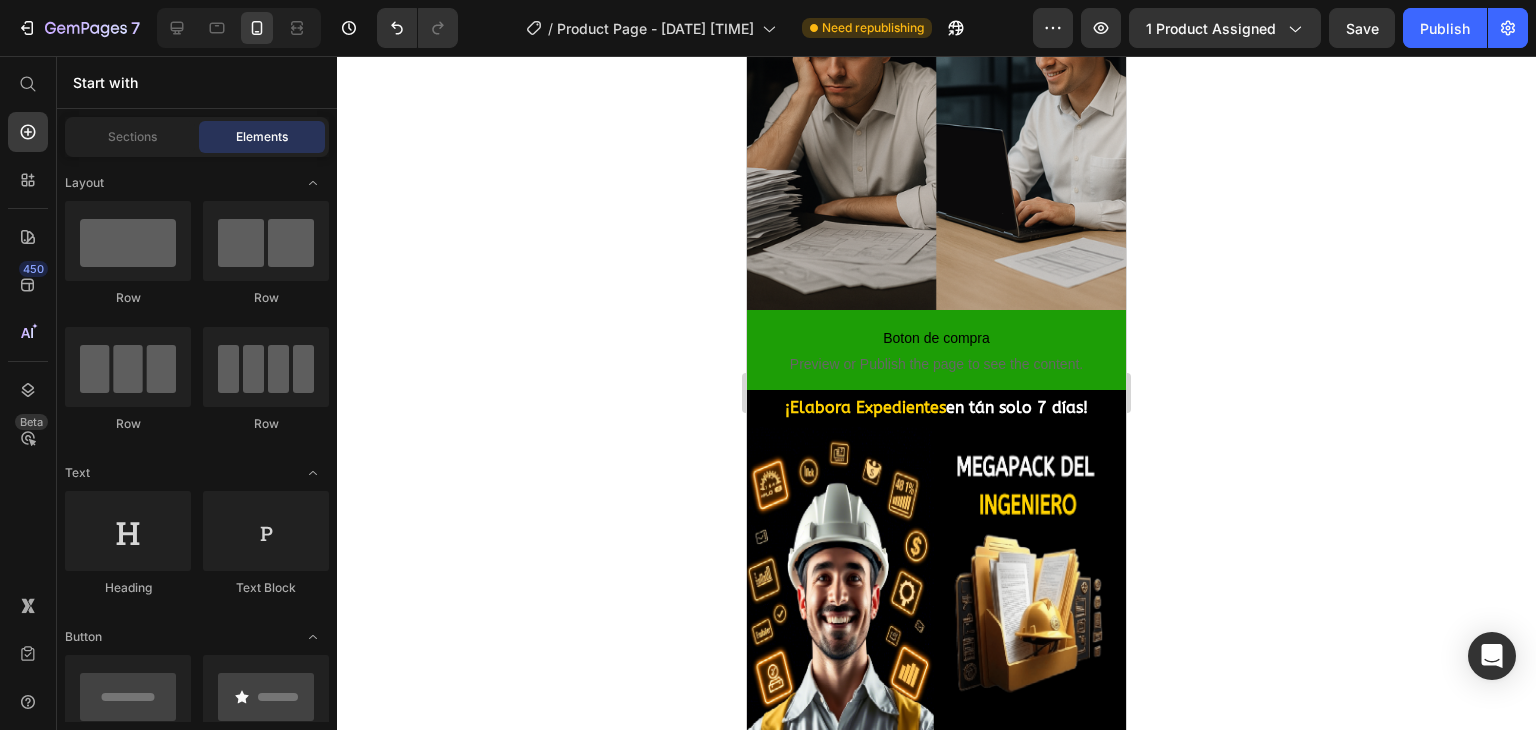 scroll, scrollTop: 241, scrollLeft: 0, axis: vertical 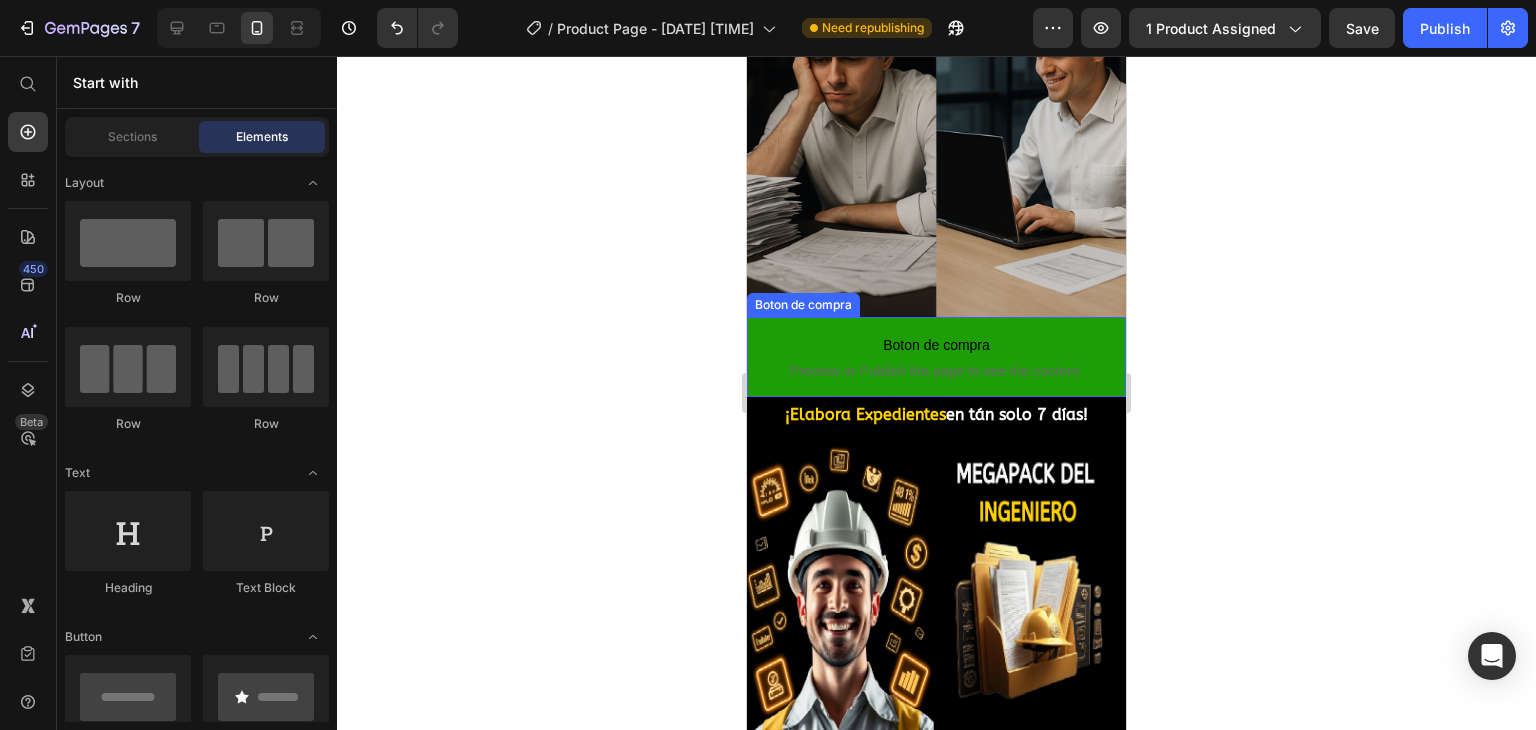 click on "Boton de compra" at bounding box center (936, 345) 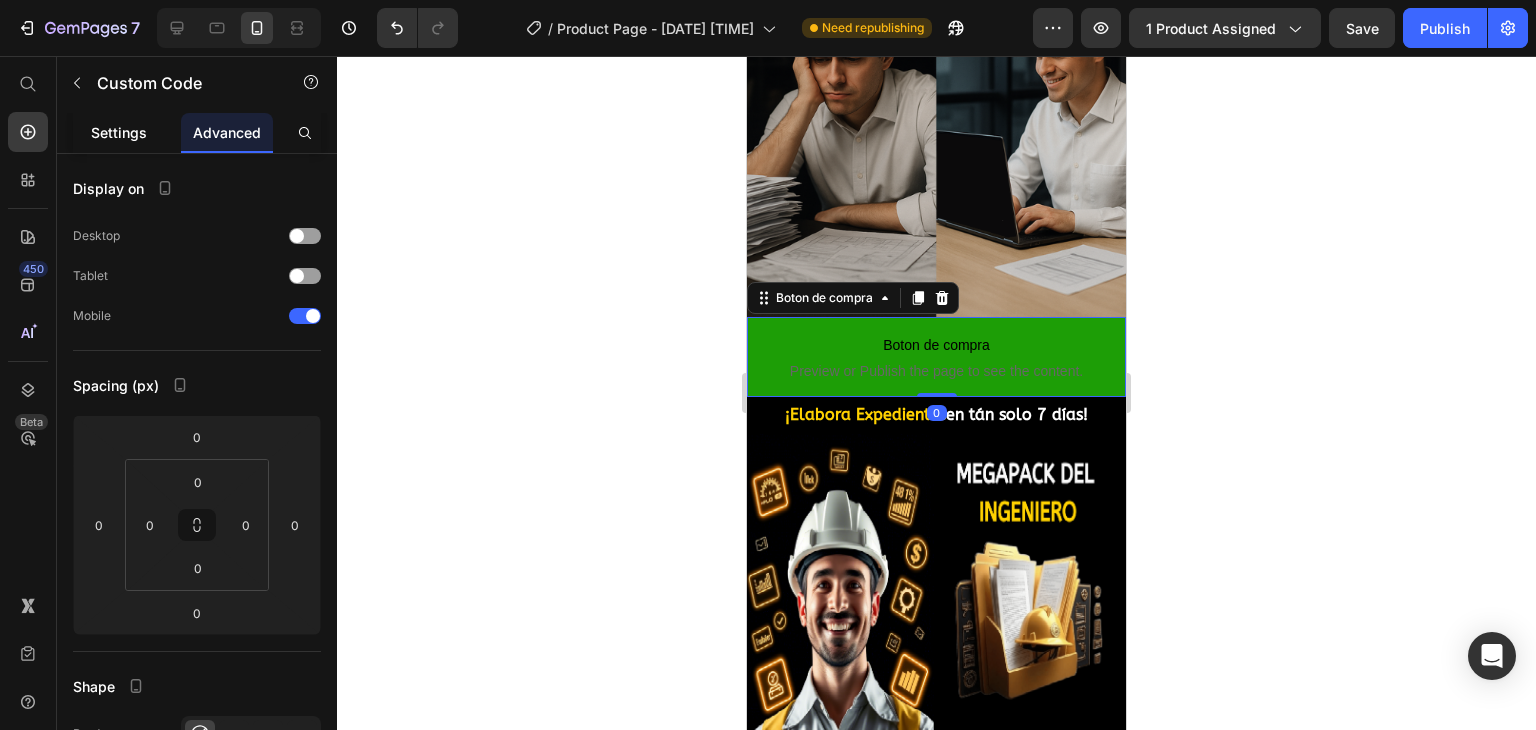 click on "Settings" 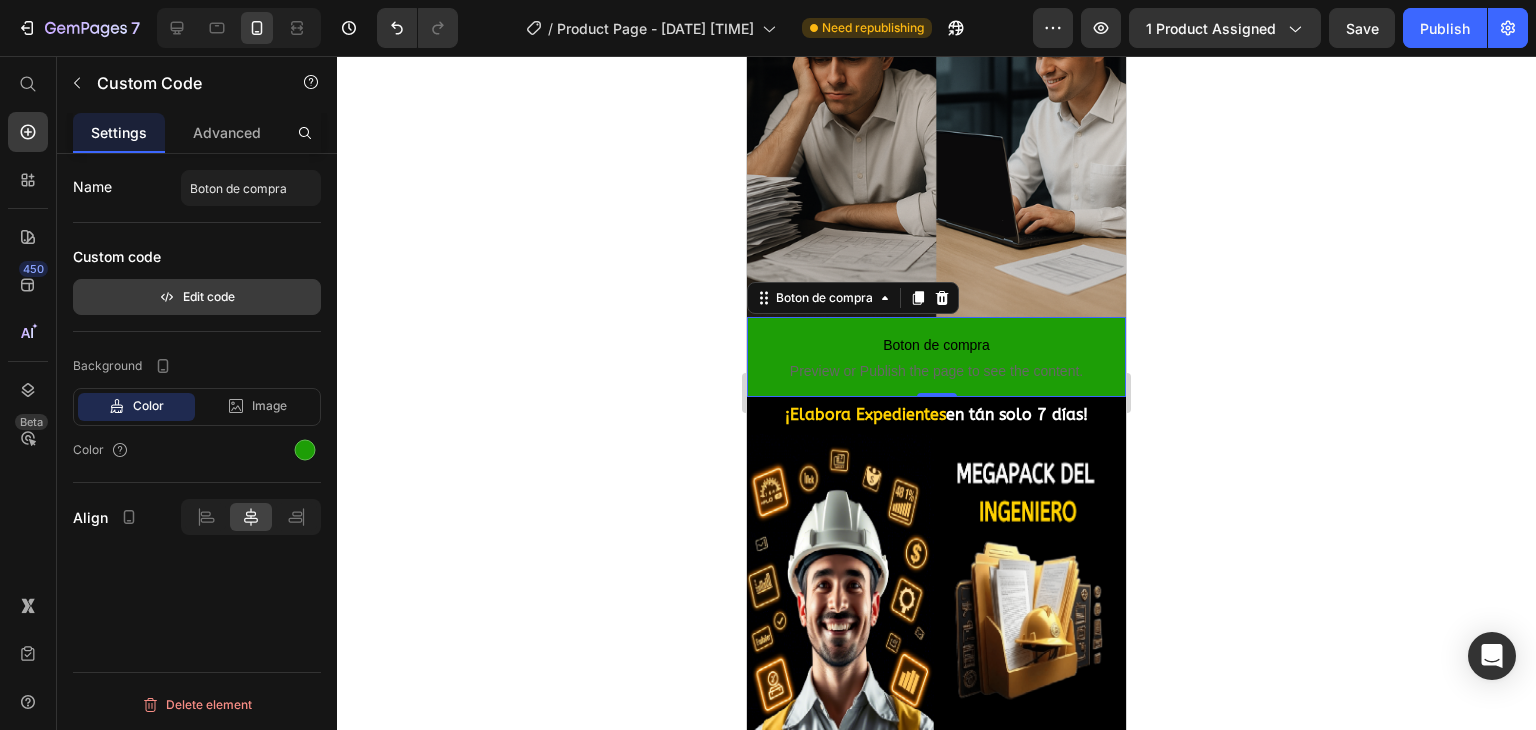click on "Edit code" at bounding box center [197, 297] 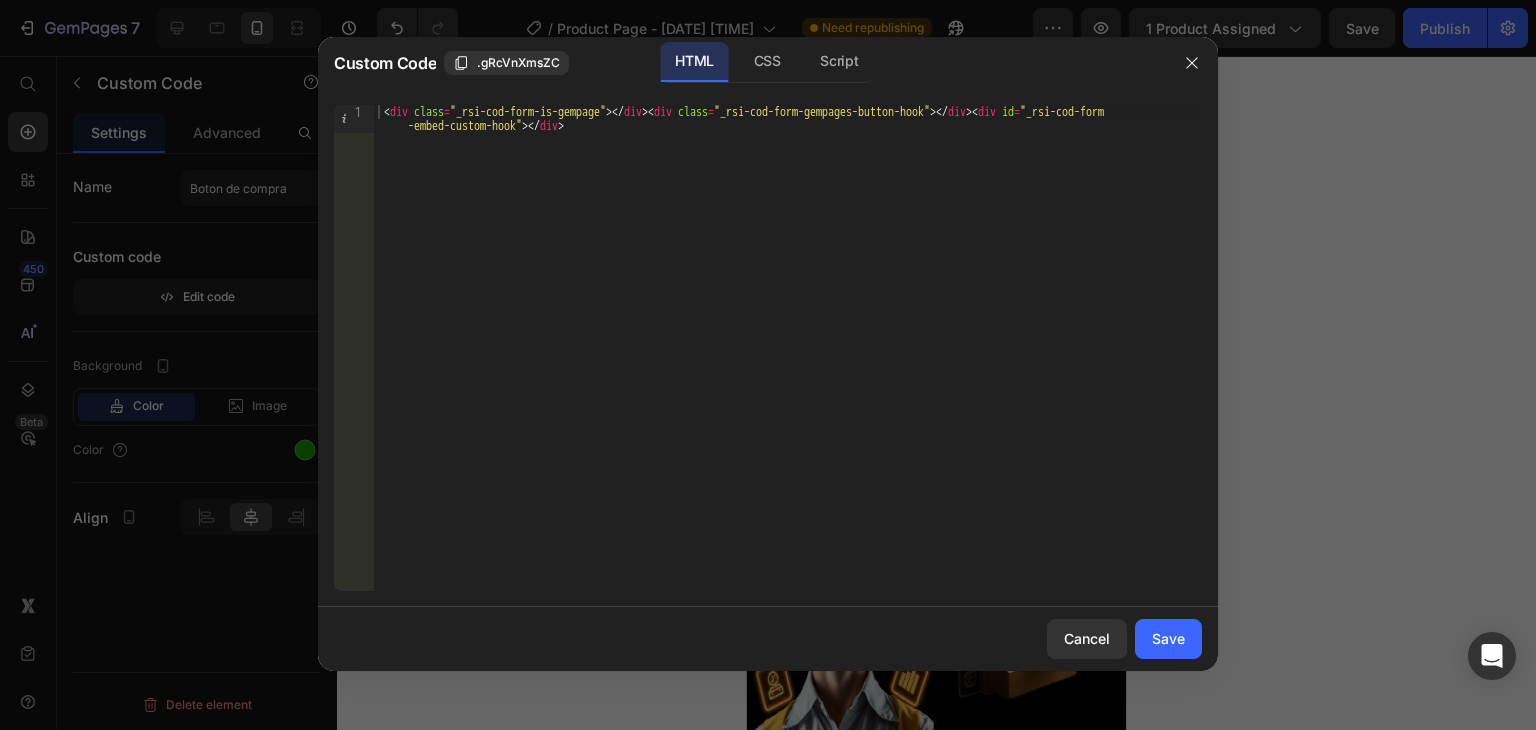 click on "< div   class = "_rsi-cod-form-is-gempage" > </ div > < div   class = "_rsi-cod-form-gempages-button-hook" > </ div > < div   id = "_rsi-cod-form       -embed-custom-hook" > </ div >" at bounding box center (788, 376) 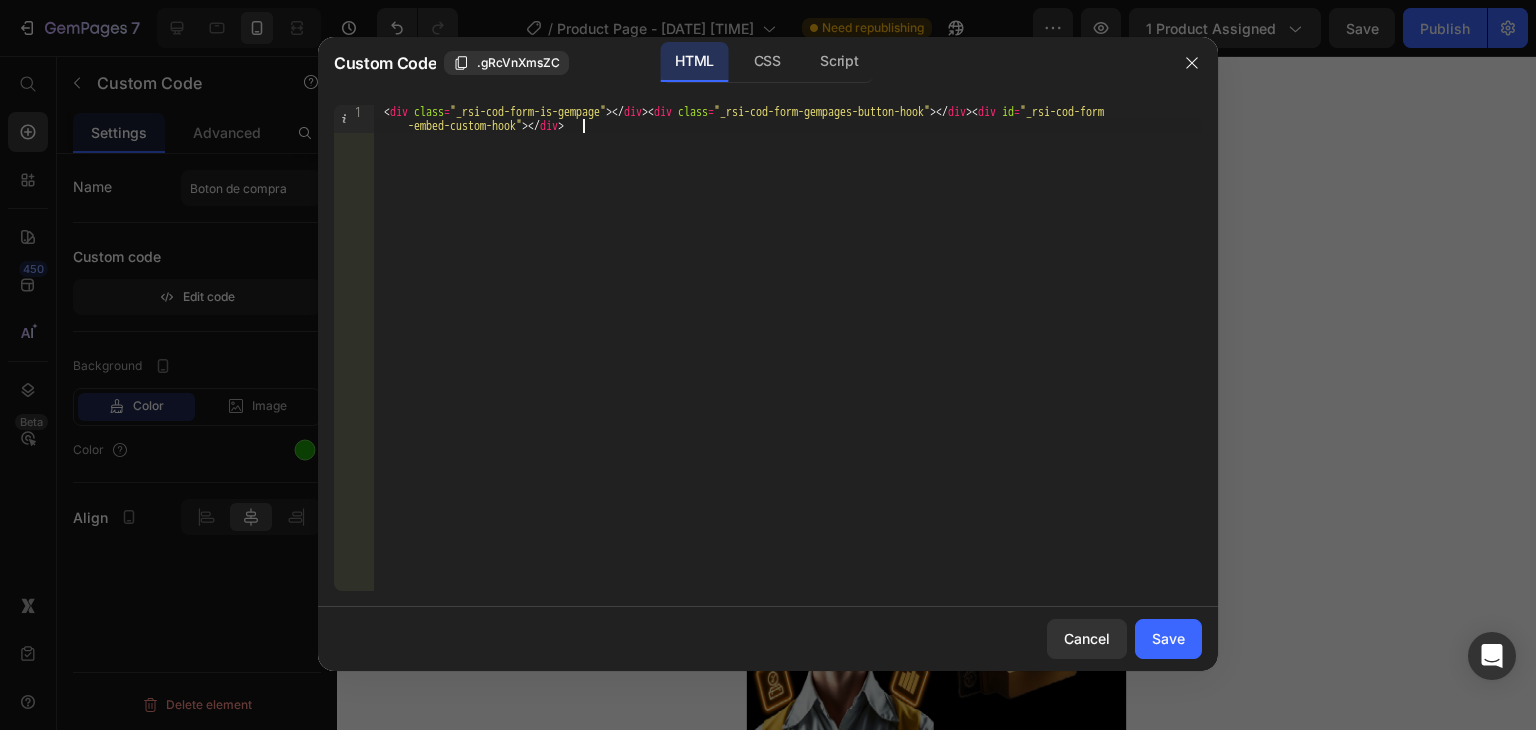 type on "<div class="_rsi-cod-form-is-gempage"></div><div class="_rsi-cod-form-gempages-button-hook"></div><div id="_rsi-cod-form-embed-custom-hook"></div>" 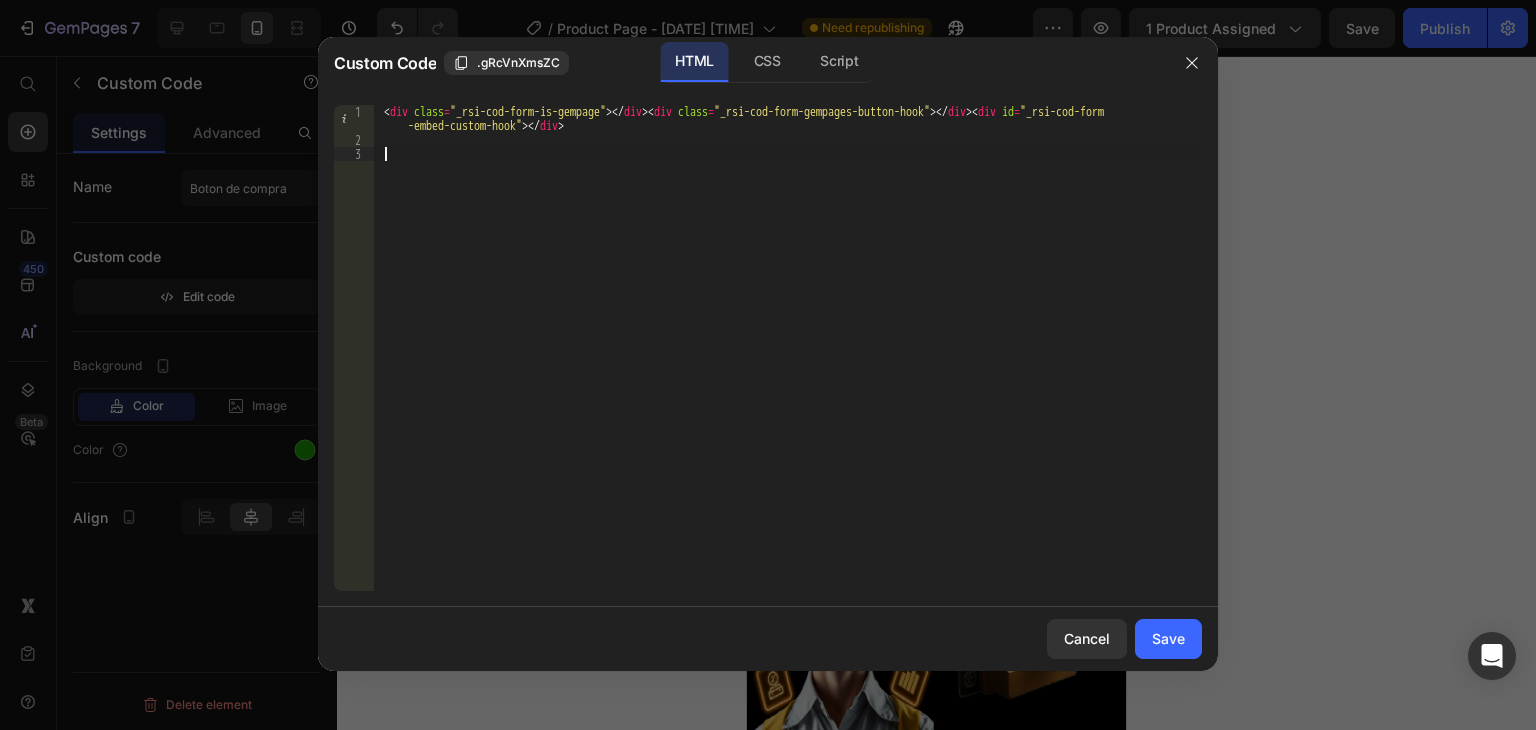 click on "< div   class = "_rsi-cod-form-is-gempage" > </ div > < div   class = "_rsi-cod-form-gempages-button-hook" > </ div > < div   id = "_rsi-cod-form       -embed-custom-hook" > </ div >" at bounding box center [788, 369] 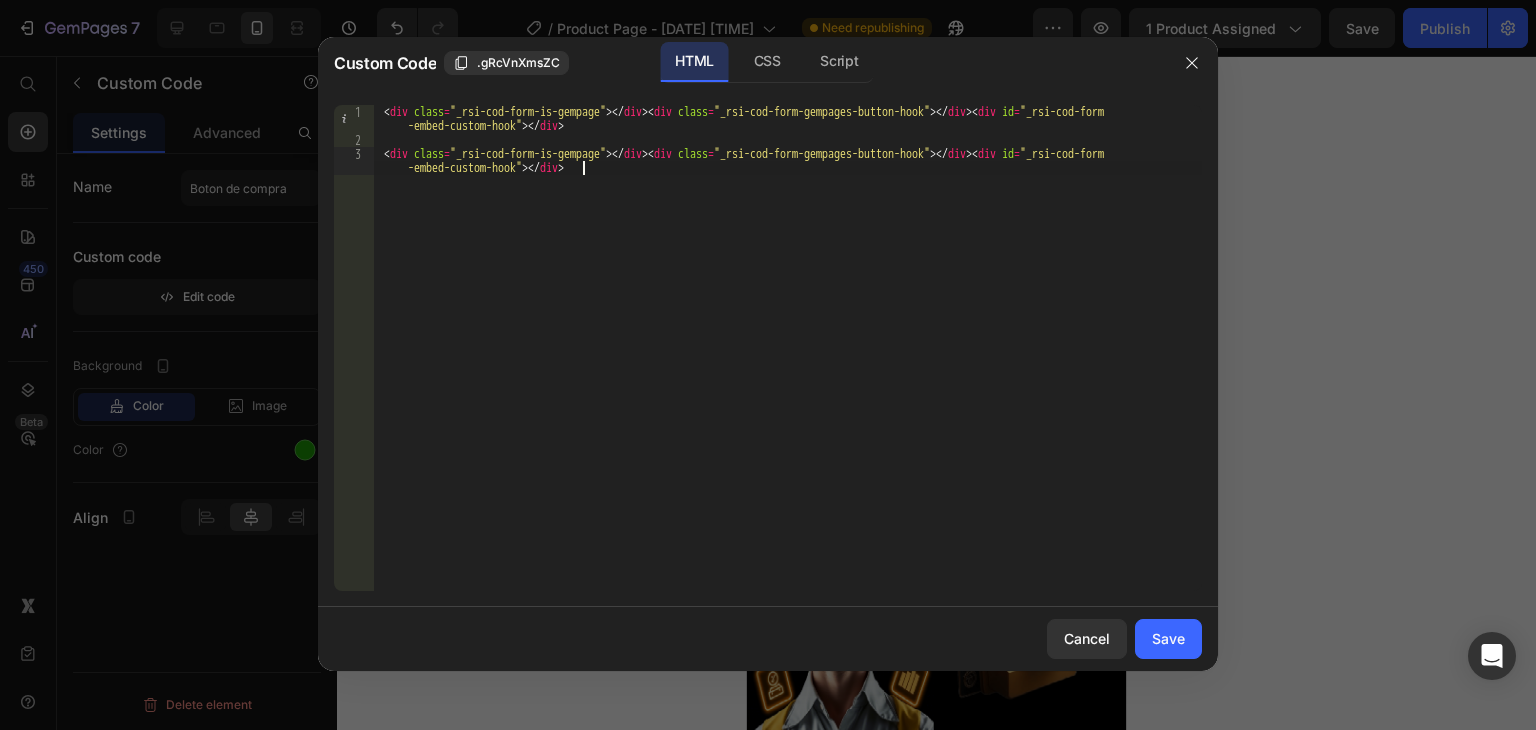 type on "<div class="_rsi-cod-form-is-gempage"></div><div class="_rsi-cod-form-gempages-button-hook"></div><div id="_rsi-cod-form-embed-custom-hook"></div>" 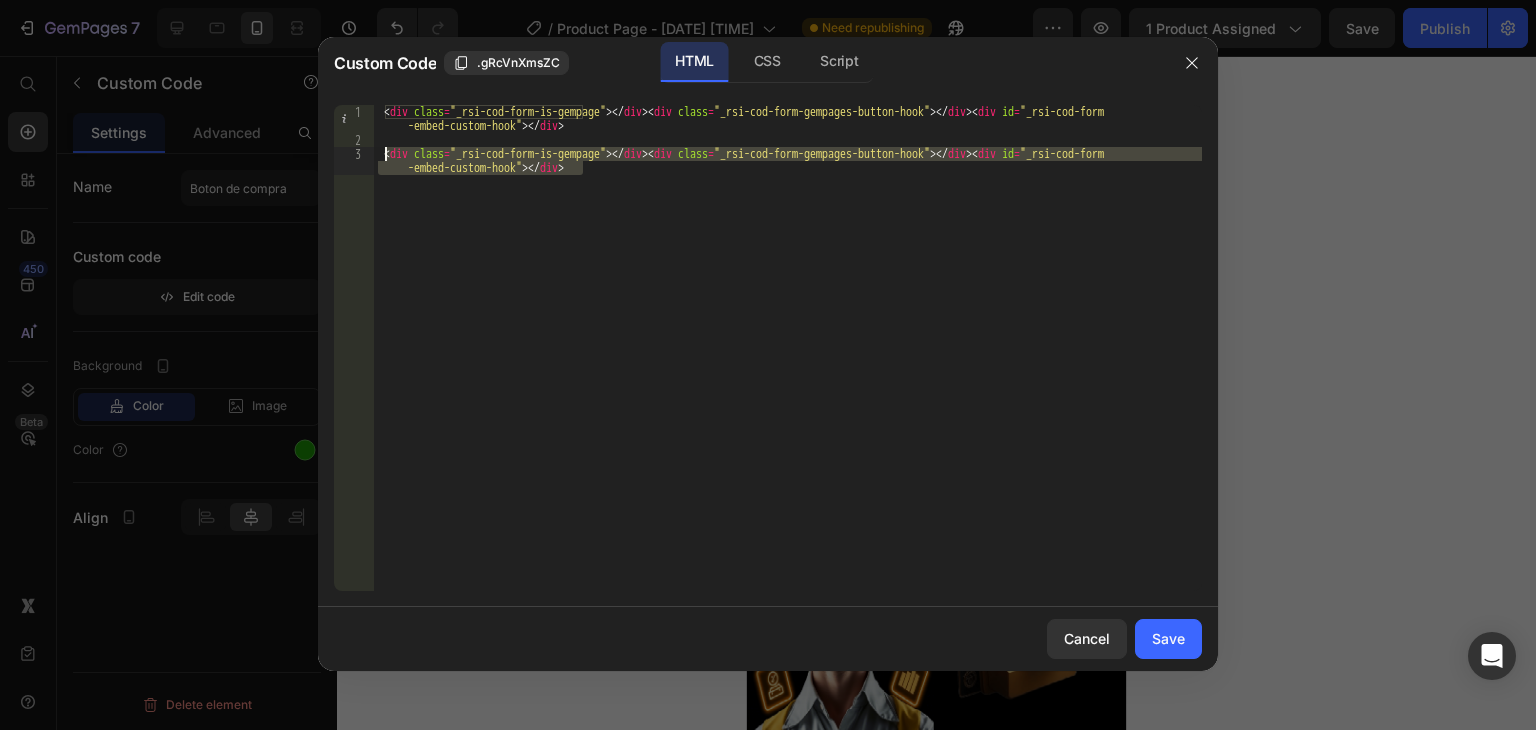 drag, startPoint x: 596, startPoint y: 165, endPoint x: 380, endPoint y: 150, distance: 216.5202 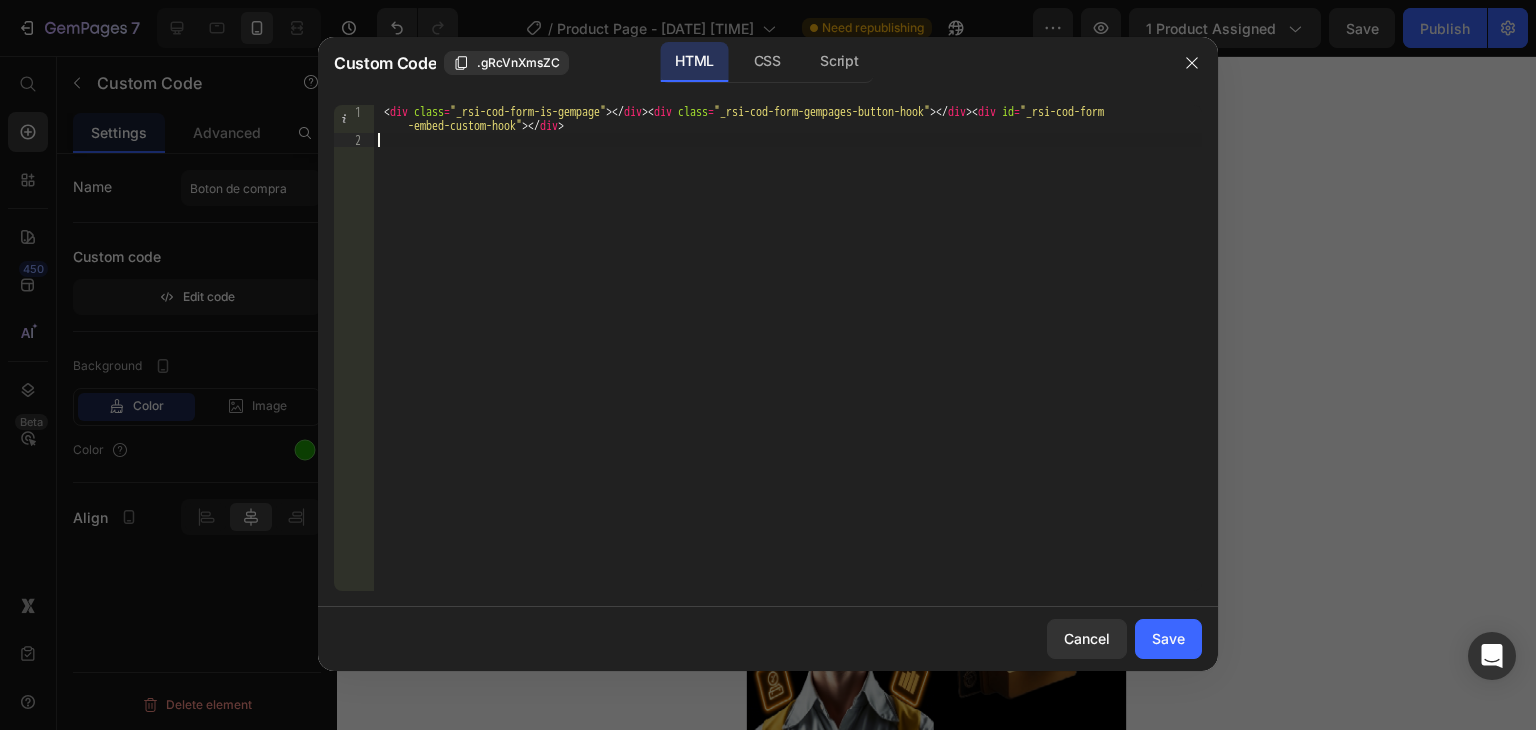type on "<div class="_rsi-cod-form-is-gempage"></div><div class="_rsi-cod-form-gempages-button-hook"></div><div id="_rsi-cod-form-embed-custom-hook"></div>" 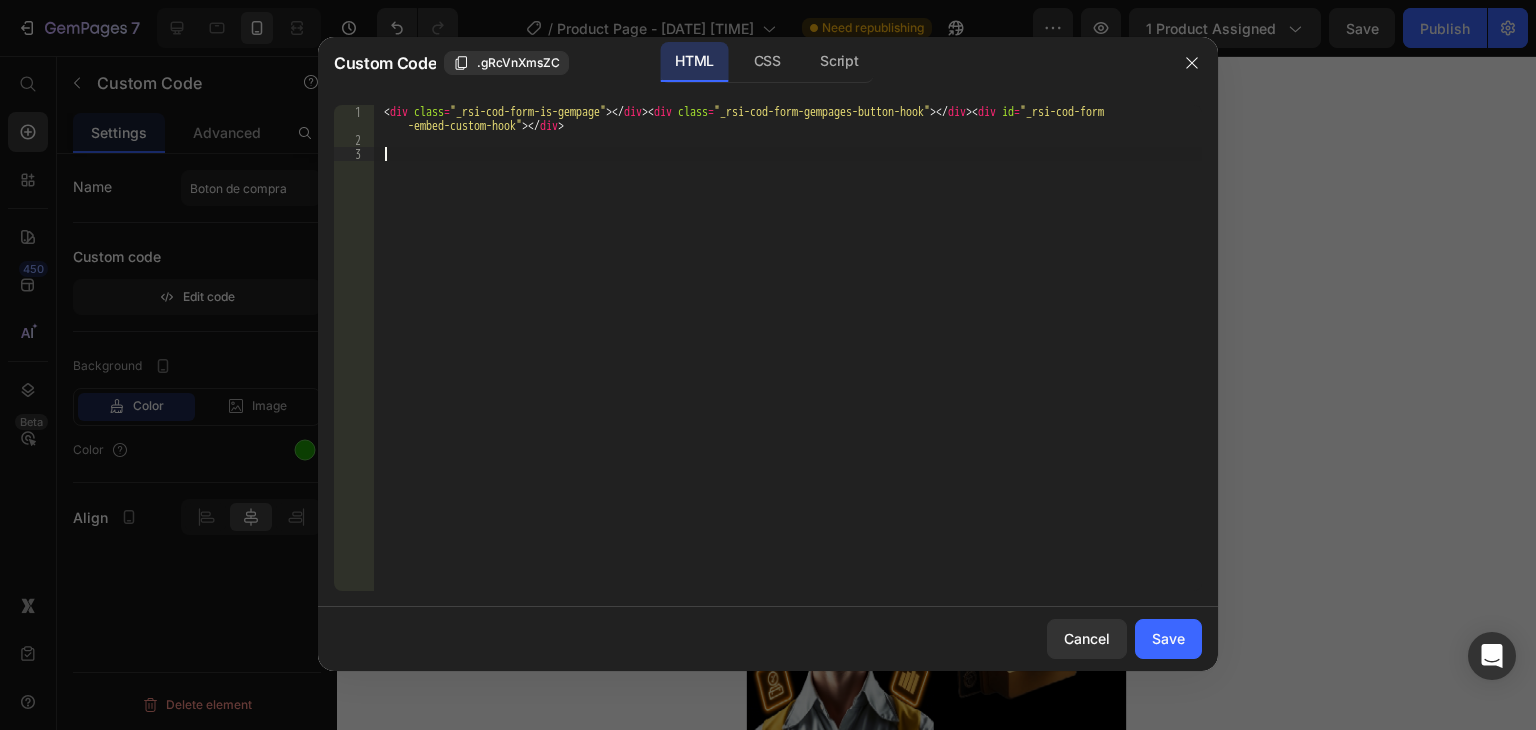 paste on "<div class="_rsi-cod-form-is-gempage"></div><div class="_rsi-cod-form-gempages-button-hook"></div><div id="_rsi-cod-form-embed-custom-hook"></div>" 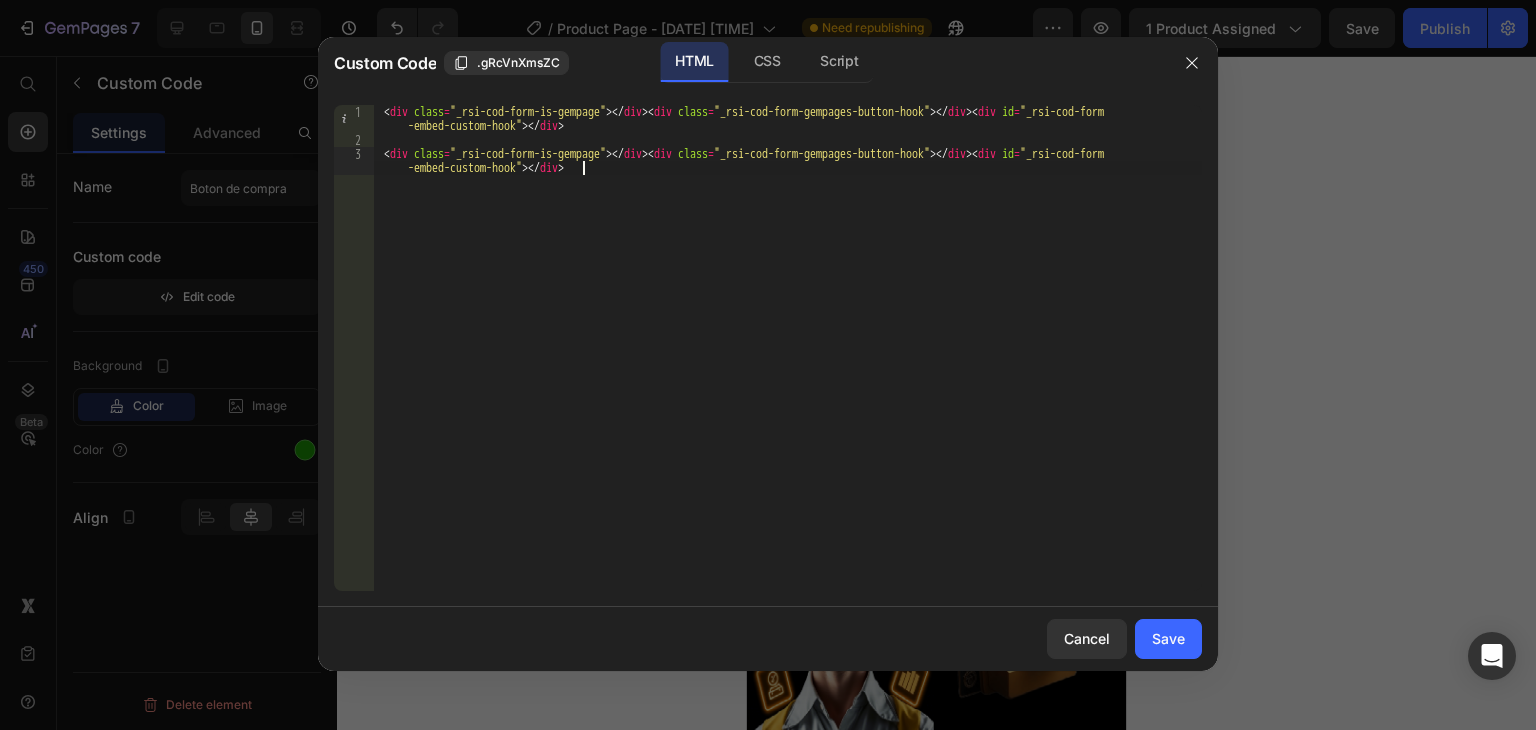 type on "<div class="_rsi-cod-form-is-gempage"></div><div class="_rsi-cod-form-gempages-button-hook"></div><div id="_rsi-cod-form-embed-custom-hook"></div>" 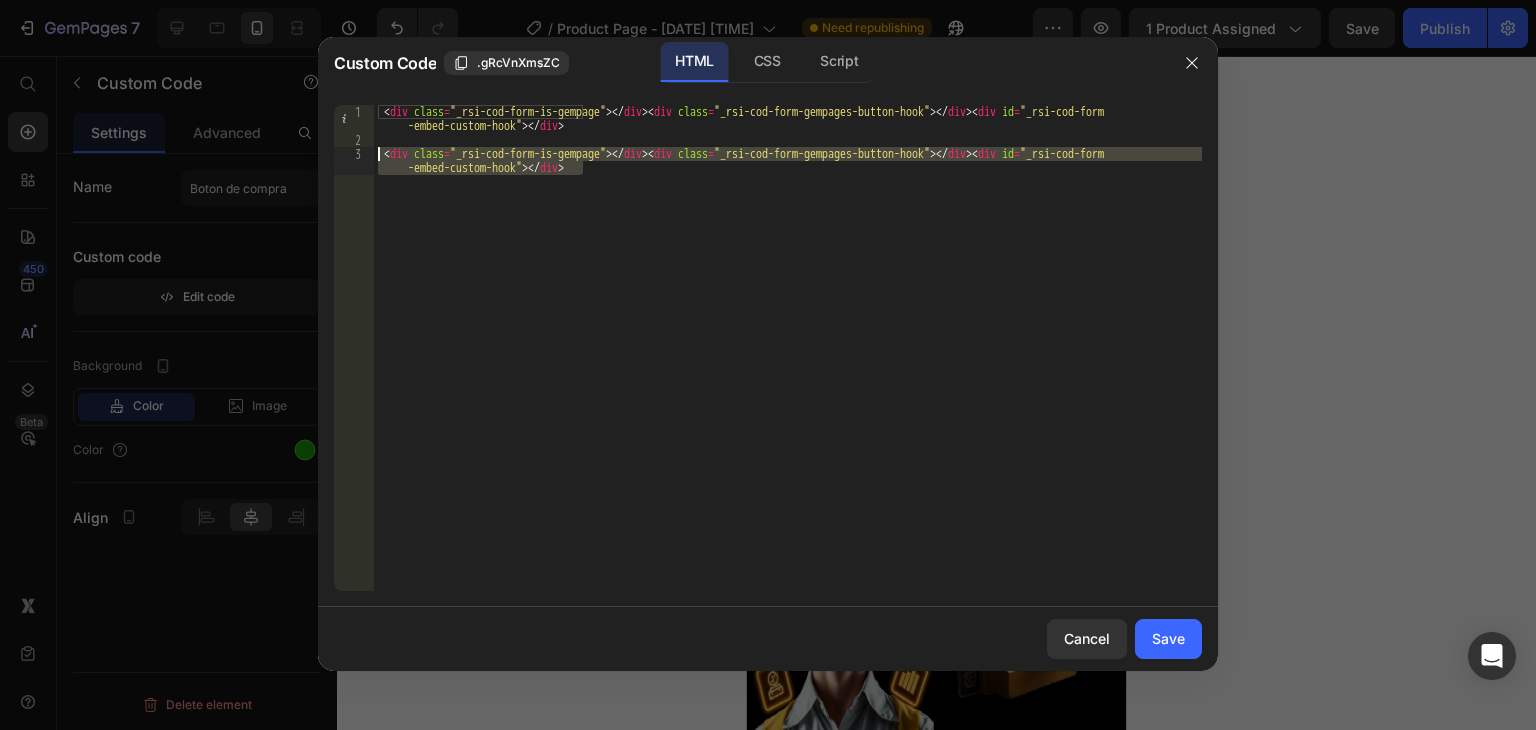 drag, startPoint x: 644, startPoint y: 192, endPoint x: 373, endPoint y: 158, distance: 273.1245 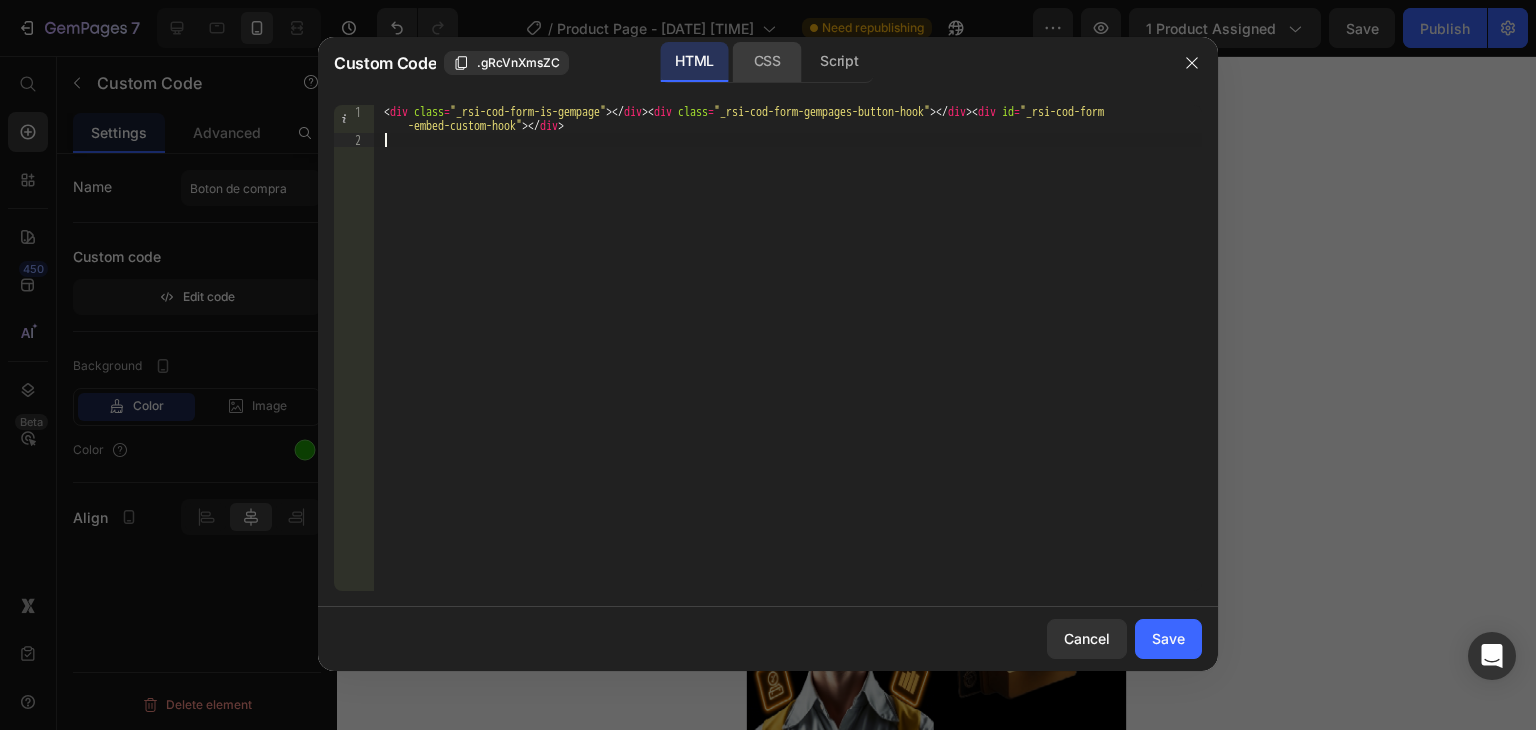 type 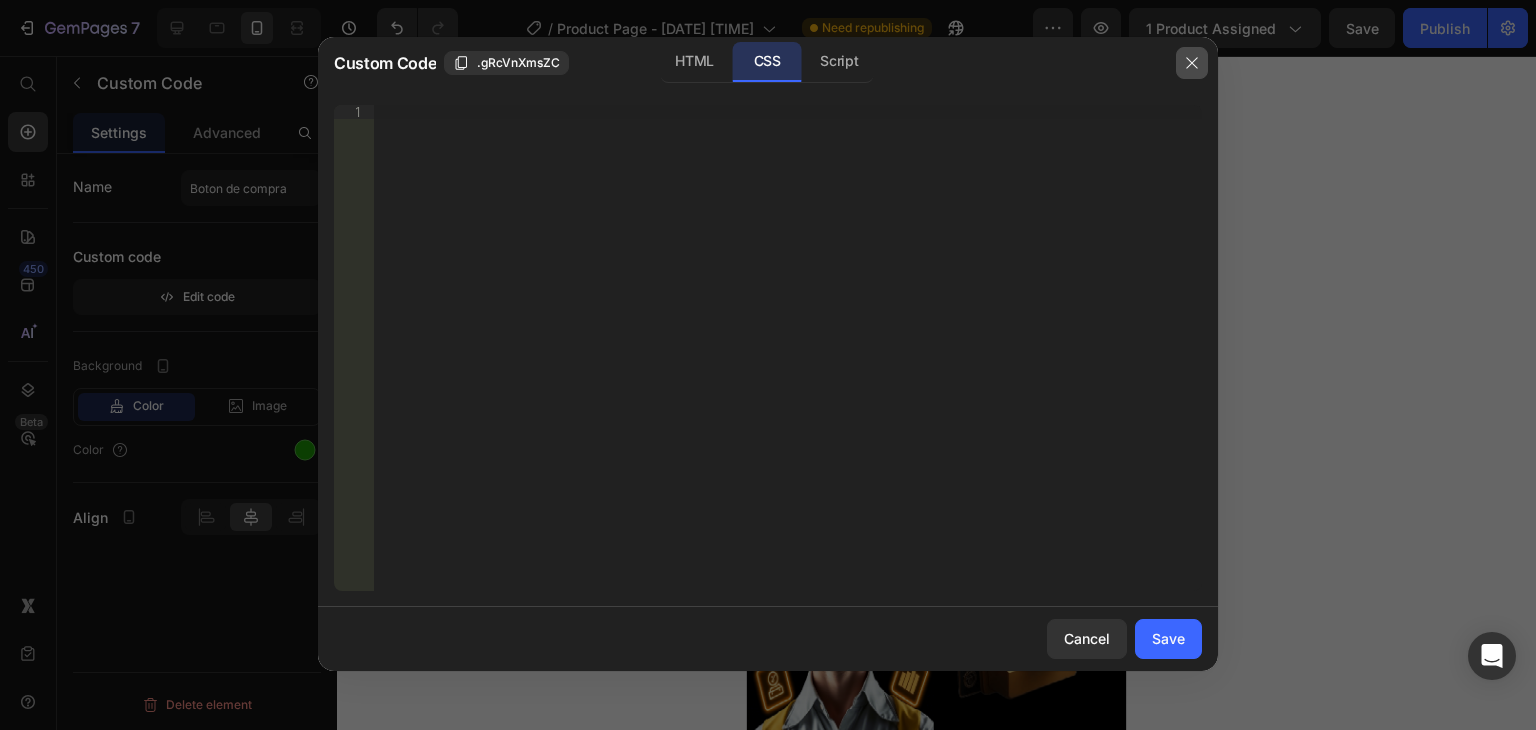 click 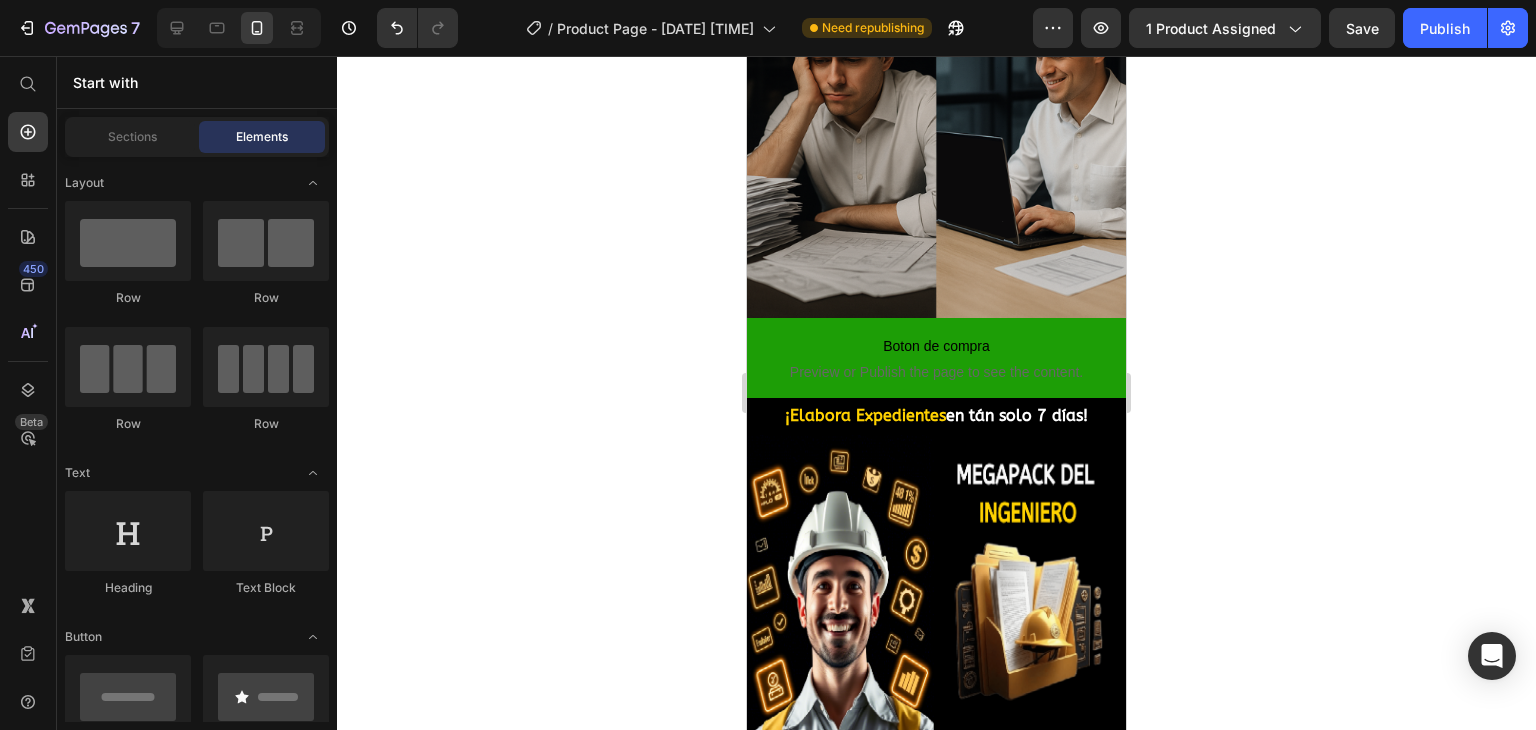 scroll, scrollTop: 0, scrollLeft: 0, axis: both 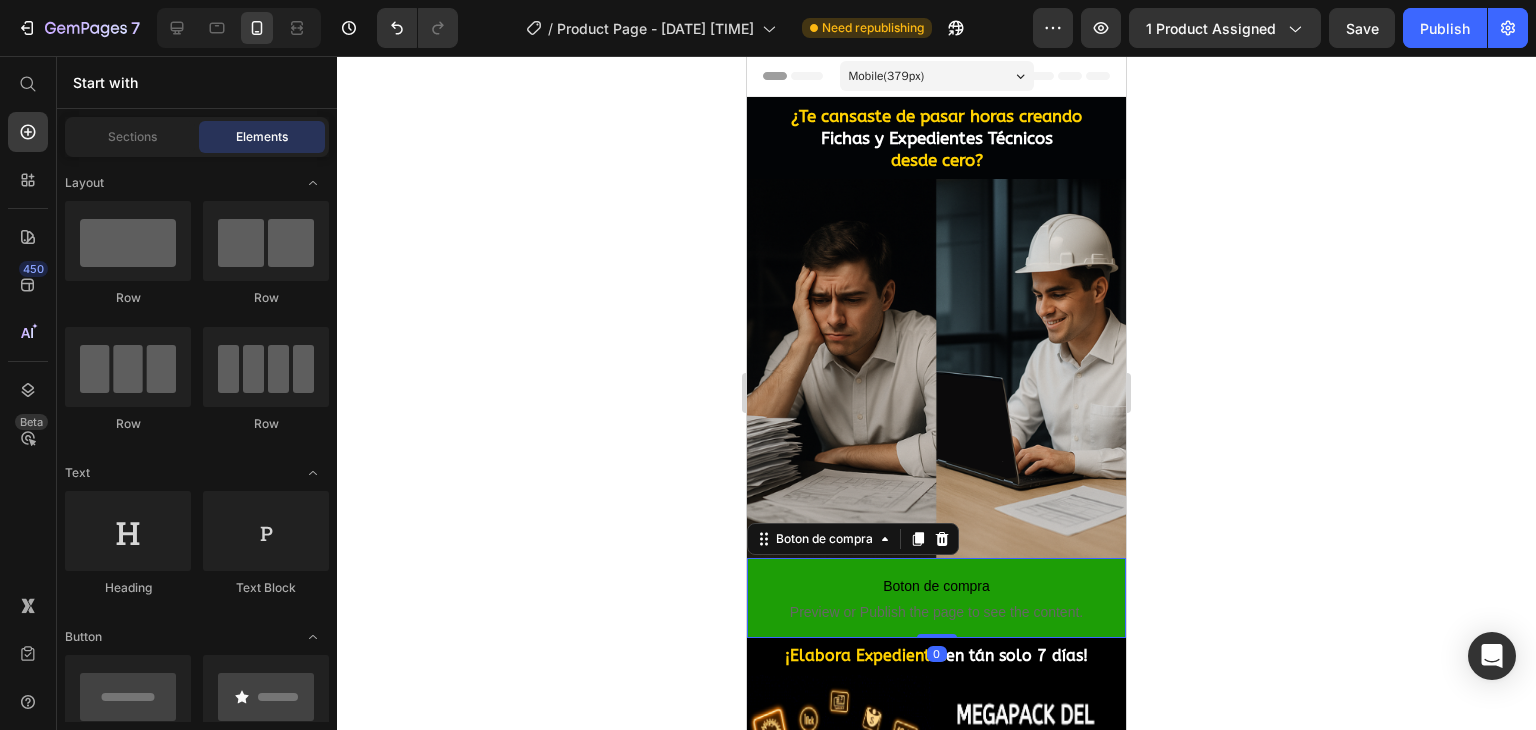click on "Boton de compra" at bounding box center (936, 586) 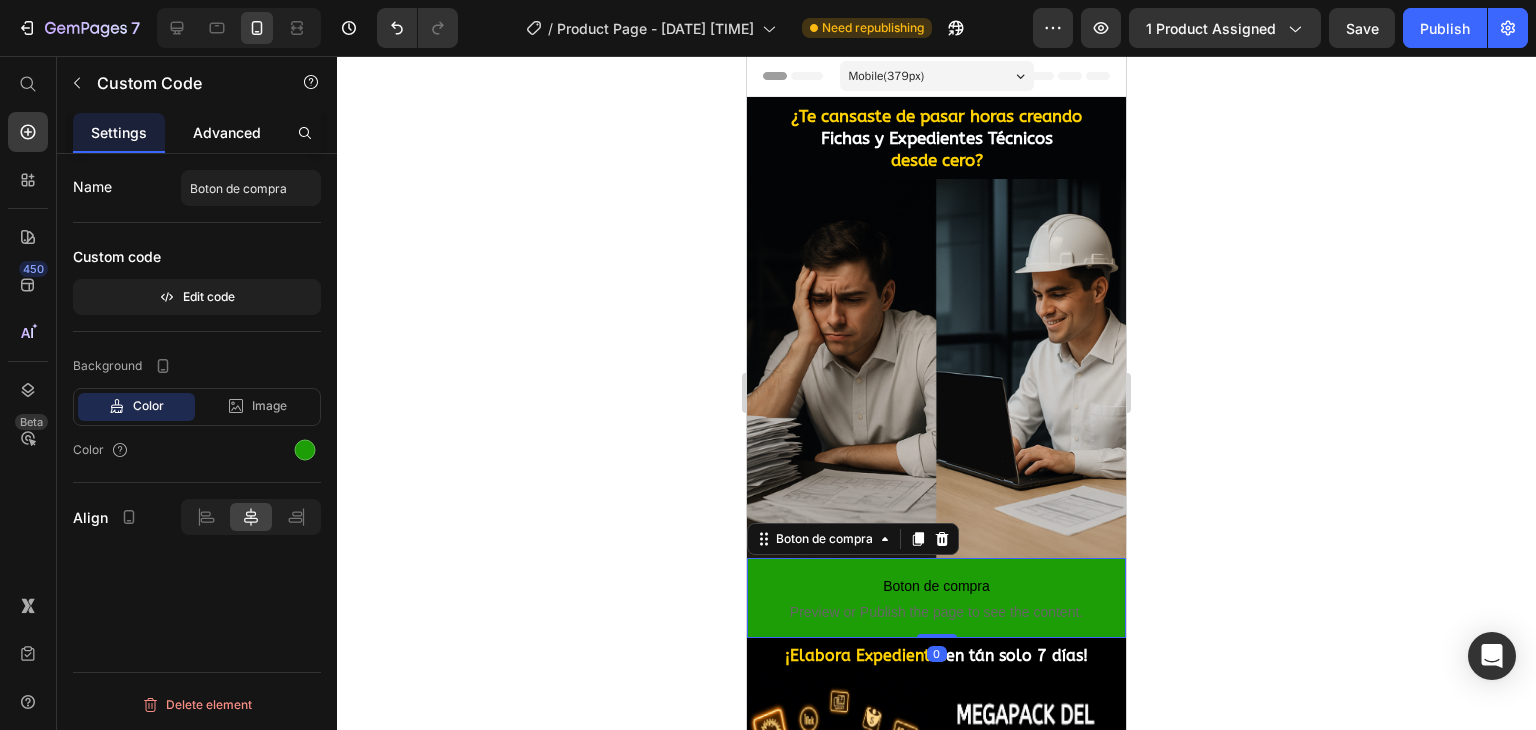 click on "Advanced" at bounding box center (227, 132) 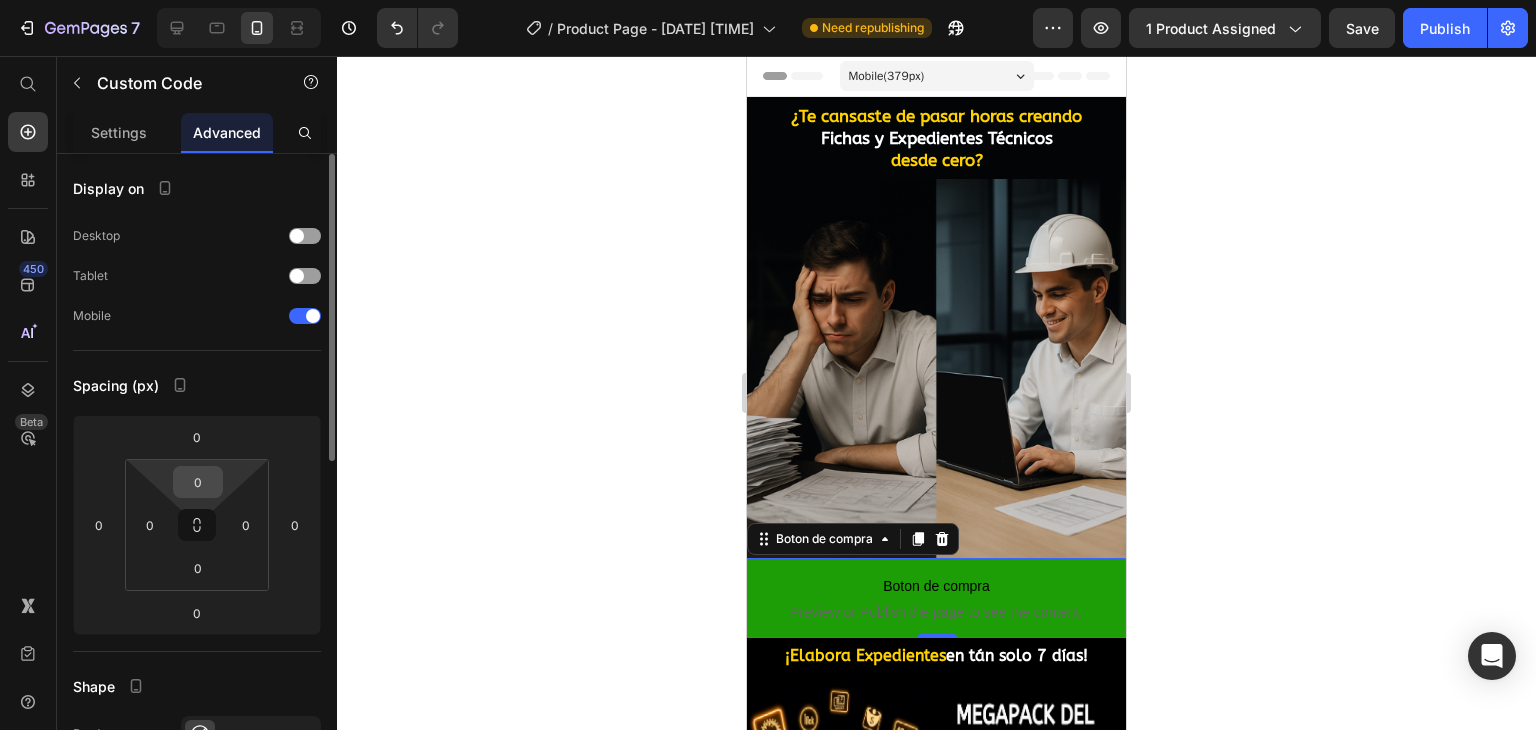 click on "0" at bounding box center [198, 482] 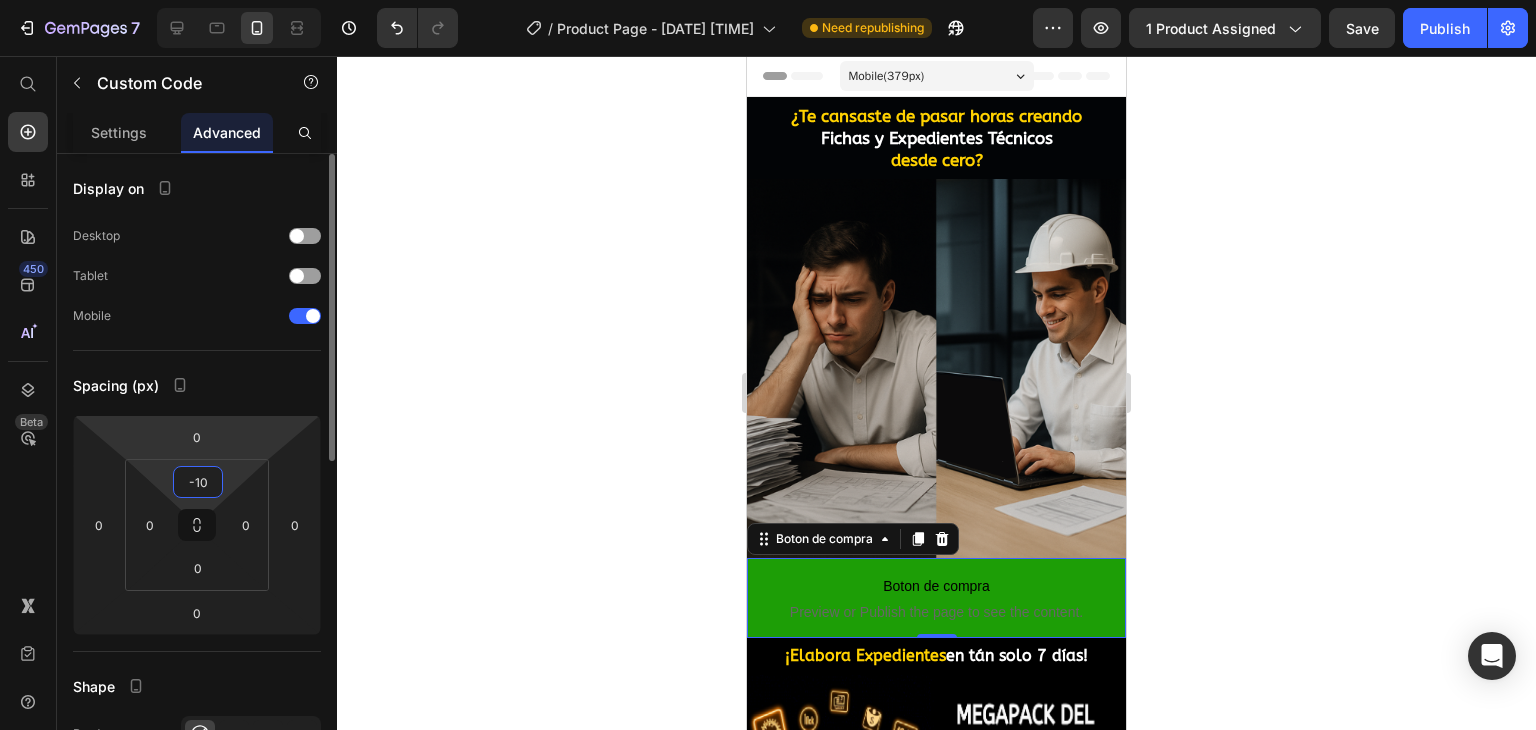 click on "7   /  Product Page - [DATE] [TIME] Need republishing Preview 1 product assigned  Save   Publish  450 Beta Start with Sections Elements Hero Section Product Detail Brands Trusted Badges Guarantee Product Breakdown How to use Testimonials Compare Bundle FAQs Social Proof Brand Story Product List Collection Blog List Contact Sticky Add to Cart Custom Footer Browse Library 450 Layout
Row
Row
Row
Row Text
Heading
Text Block Button
Button
Button
Sticky Back to top Media
Image" at bounding box center [768, 0] 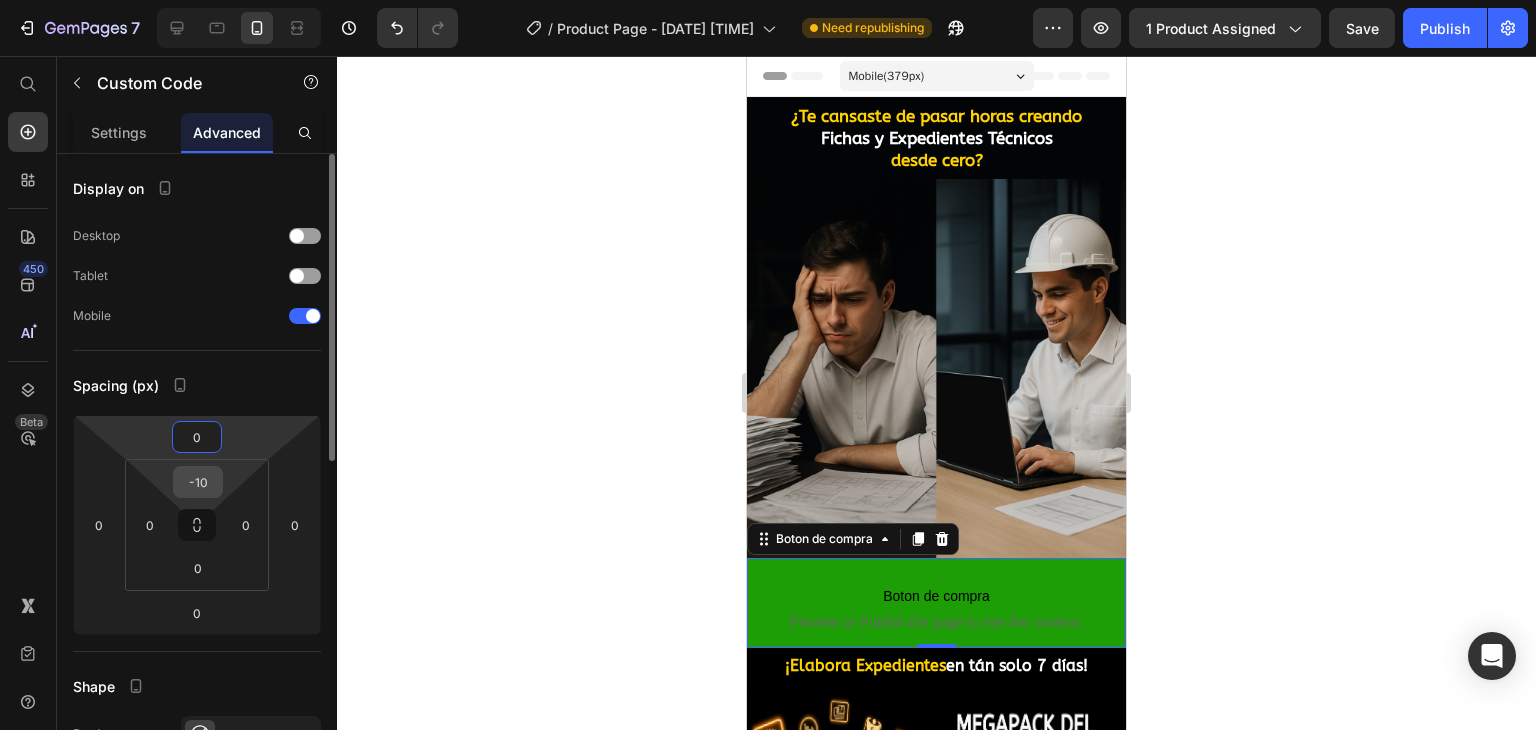 click on "-10" at bounding box center (198, 482) 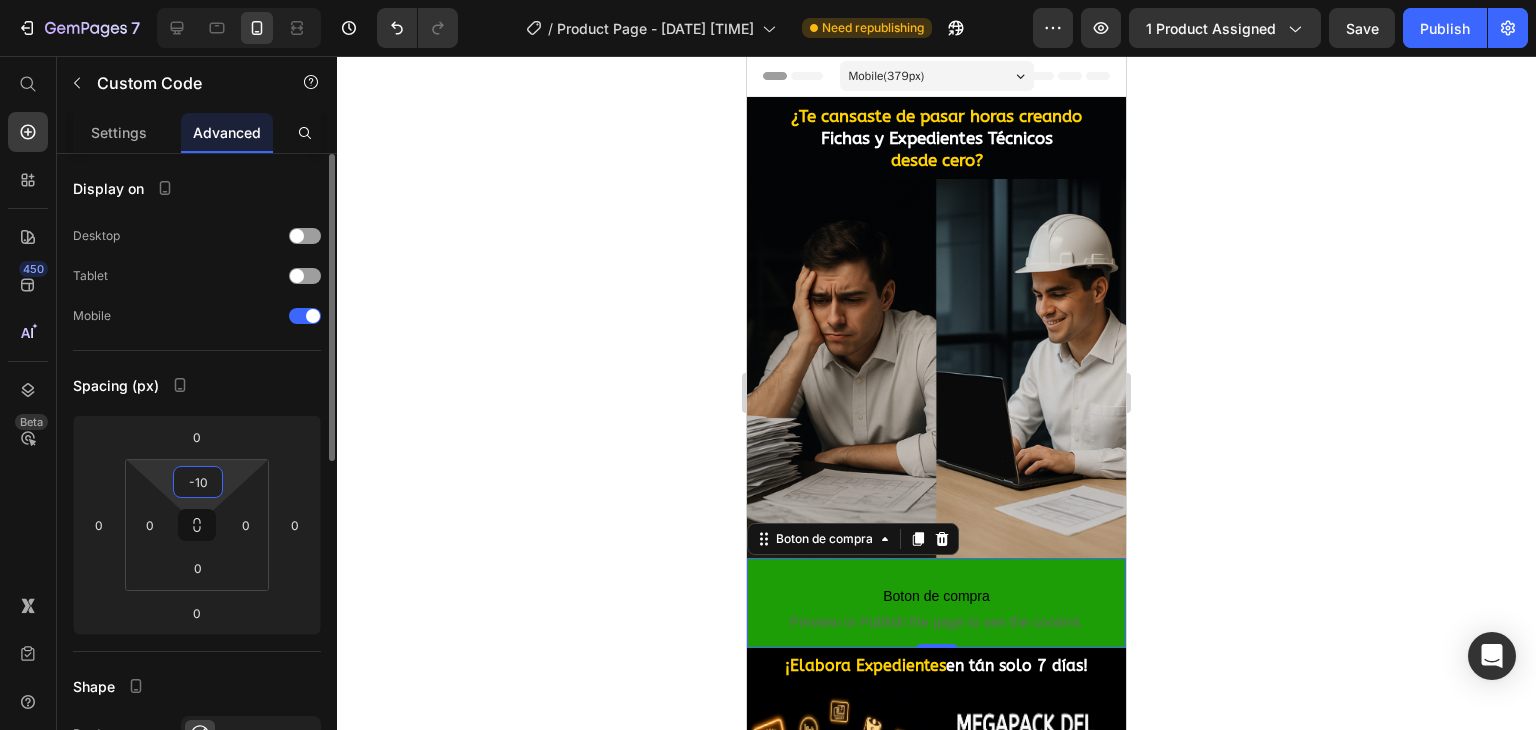 click on "-10" at bounding box center [198, 482] 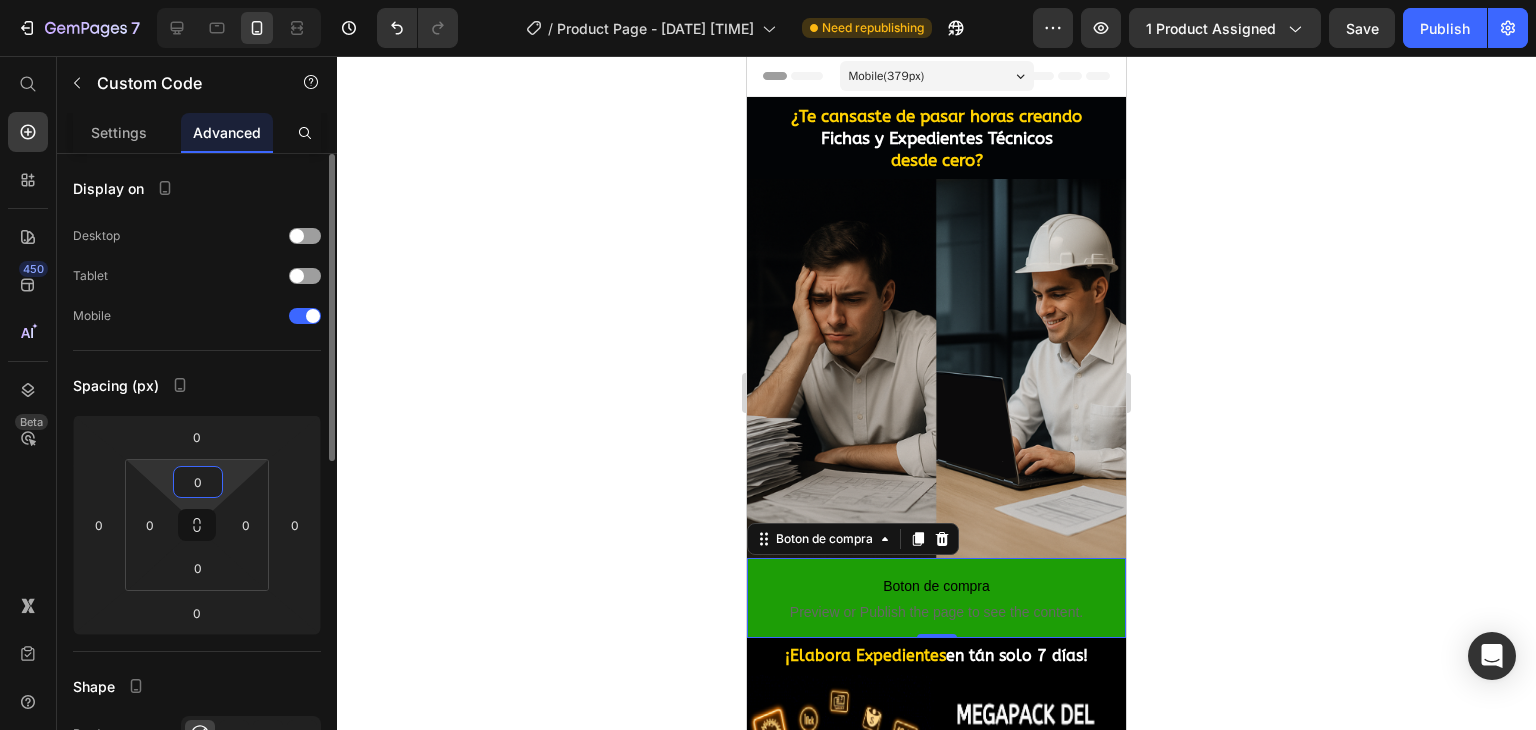 type on "0" 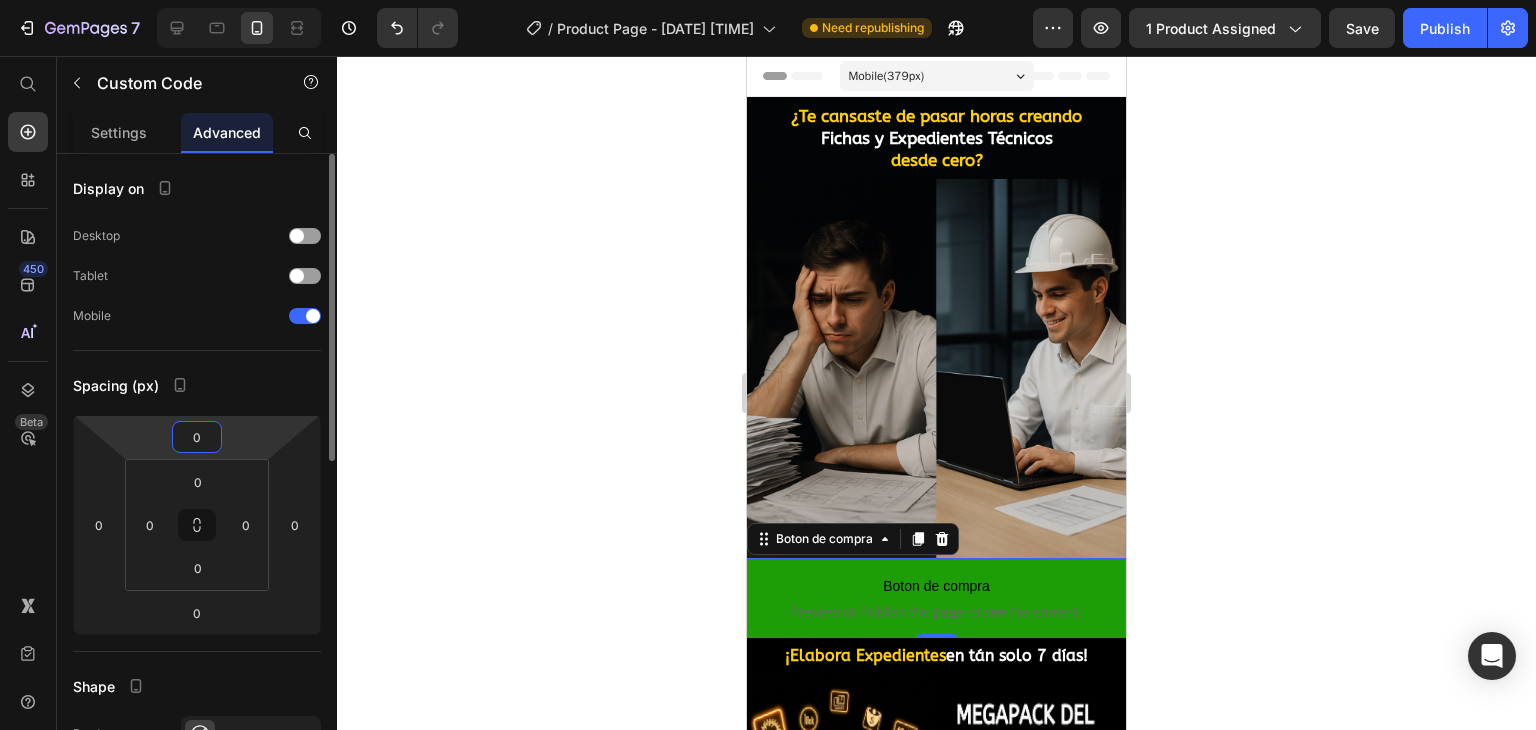 click on "0" at bounding box center [197, 437] 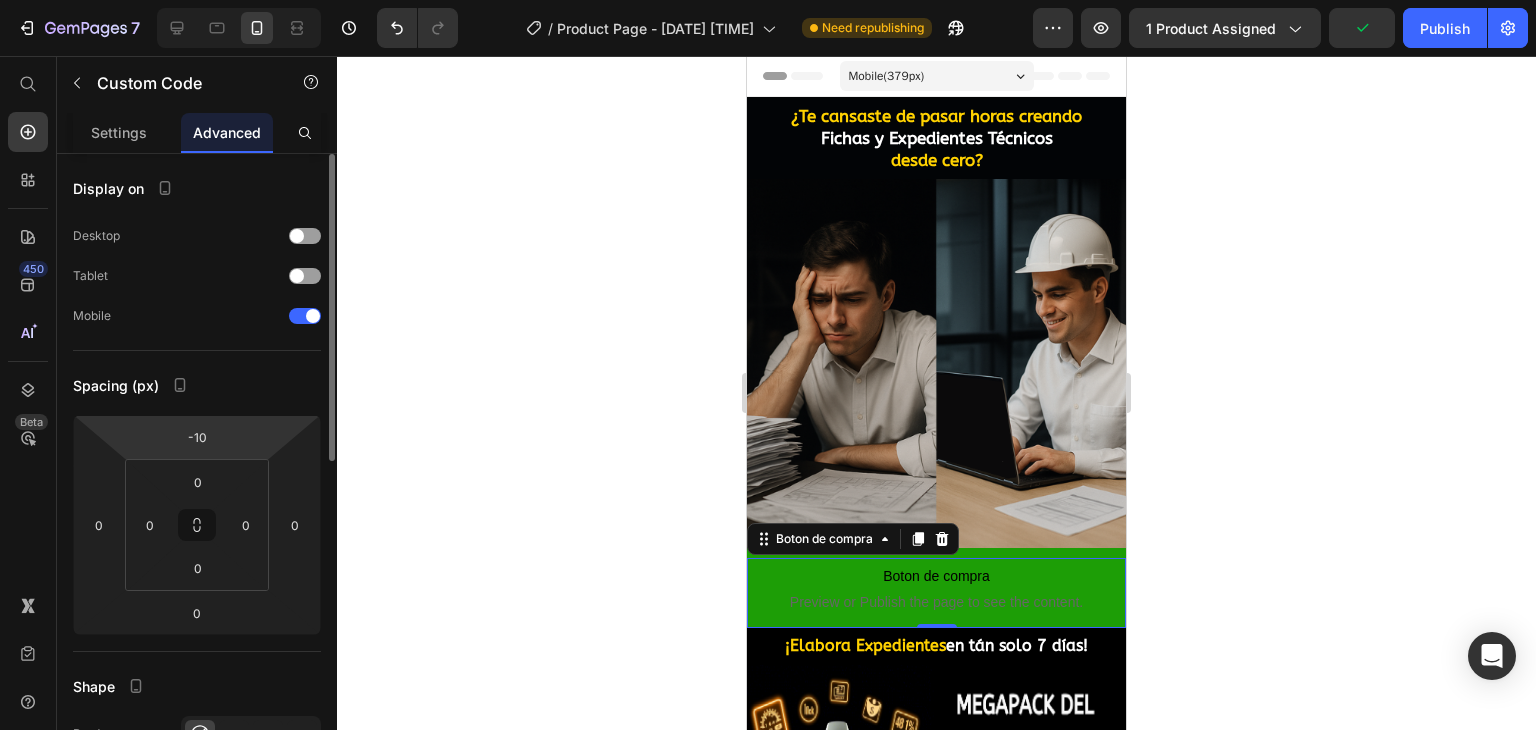 click on "Spacing (px) -10 0 0 0 0 0 0 0" 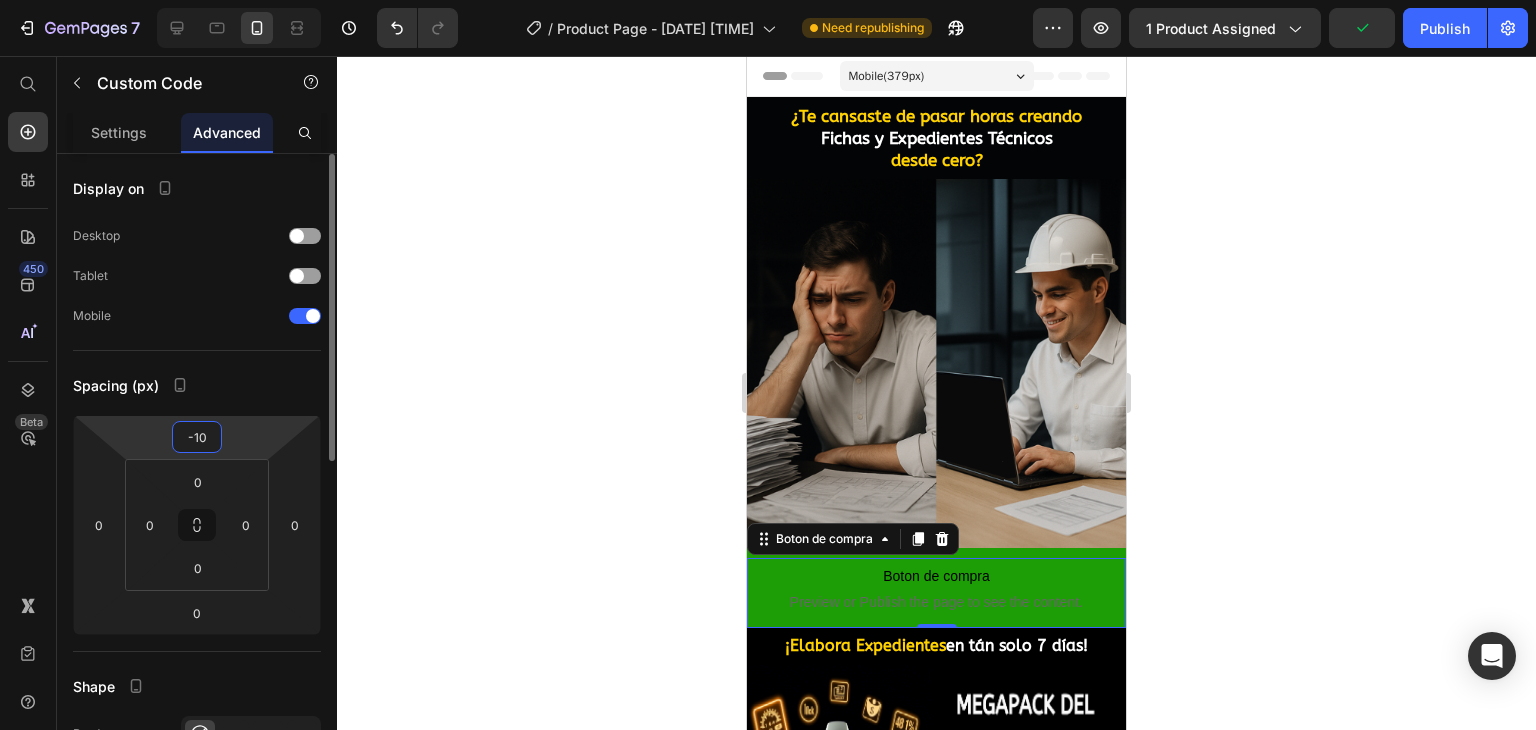click on "-10" at bounding box center [197, 437] 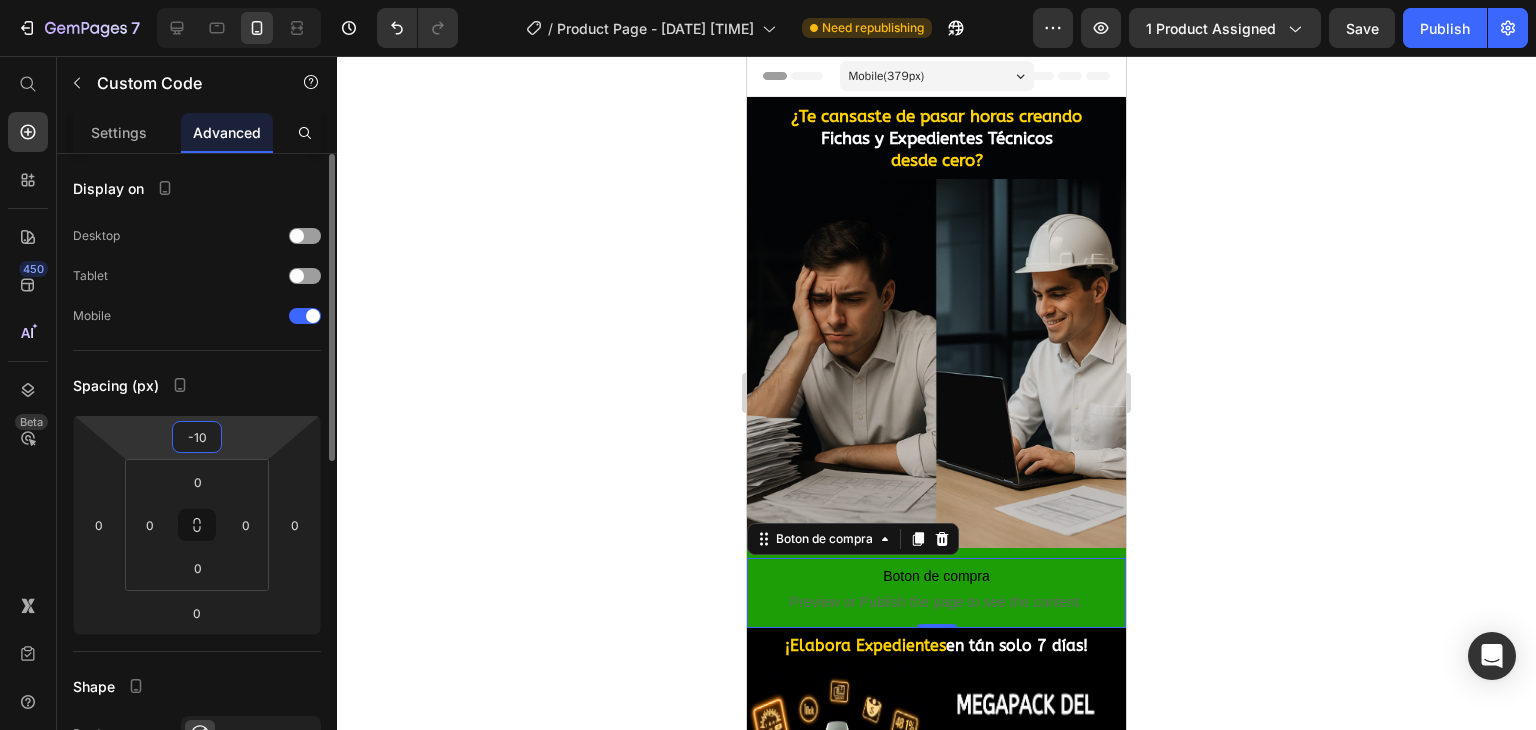 click on "-10" at bounding box center [197, 437] 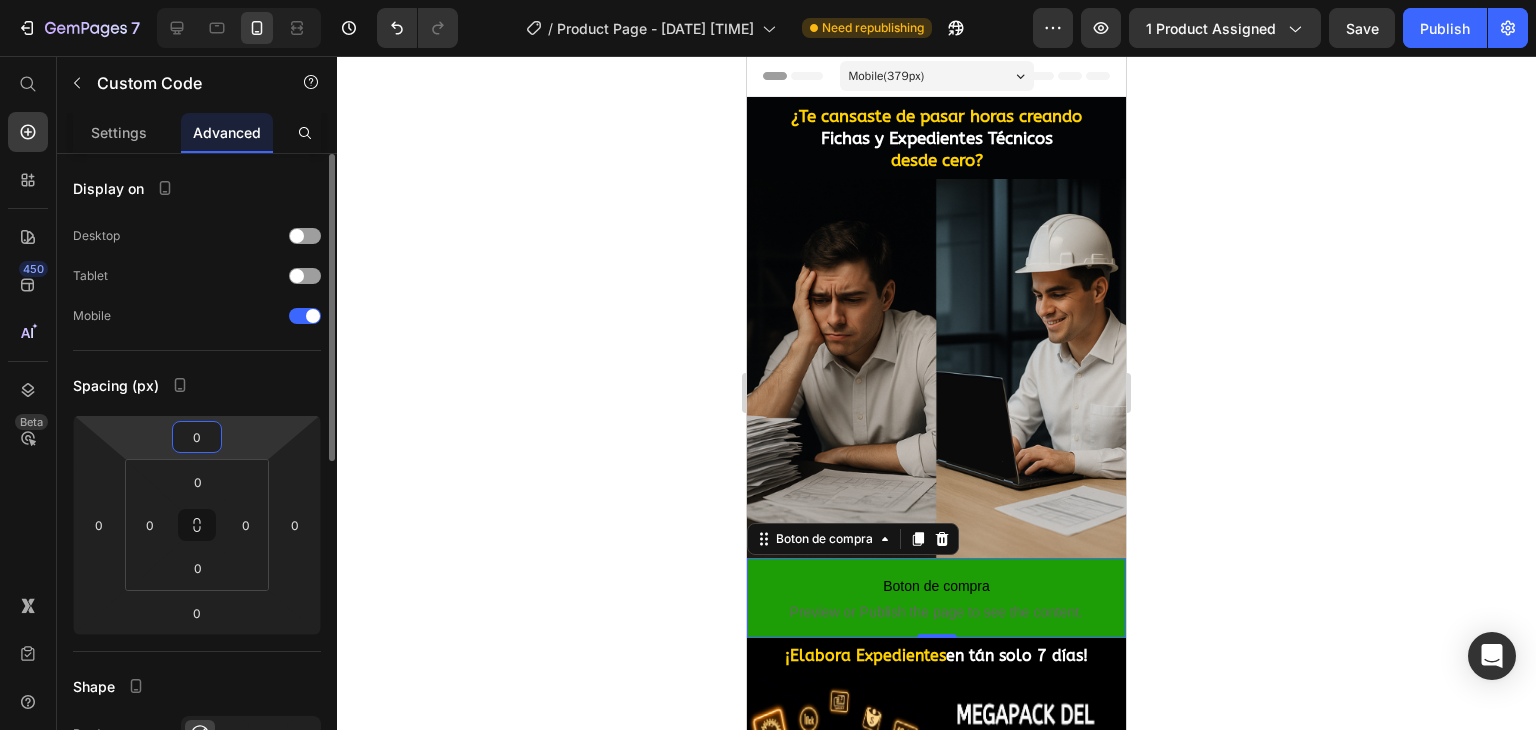 type on "0" 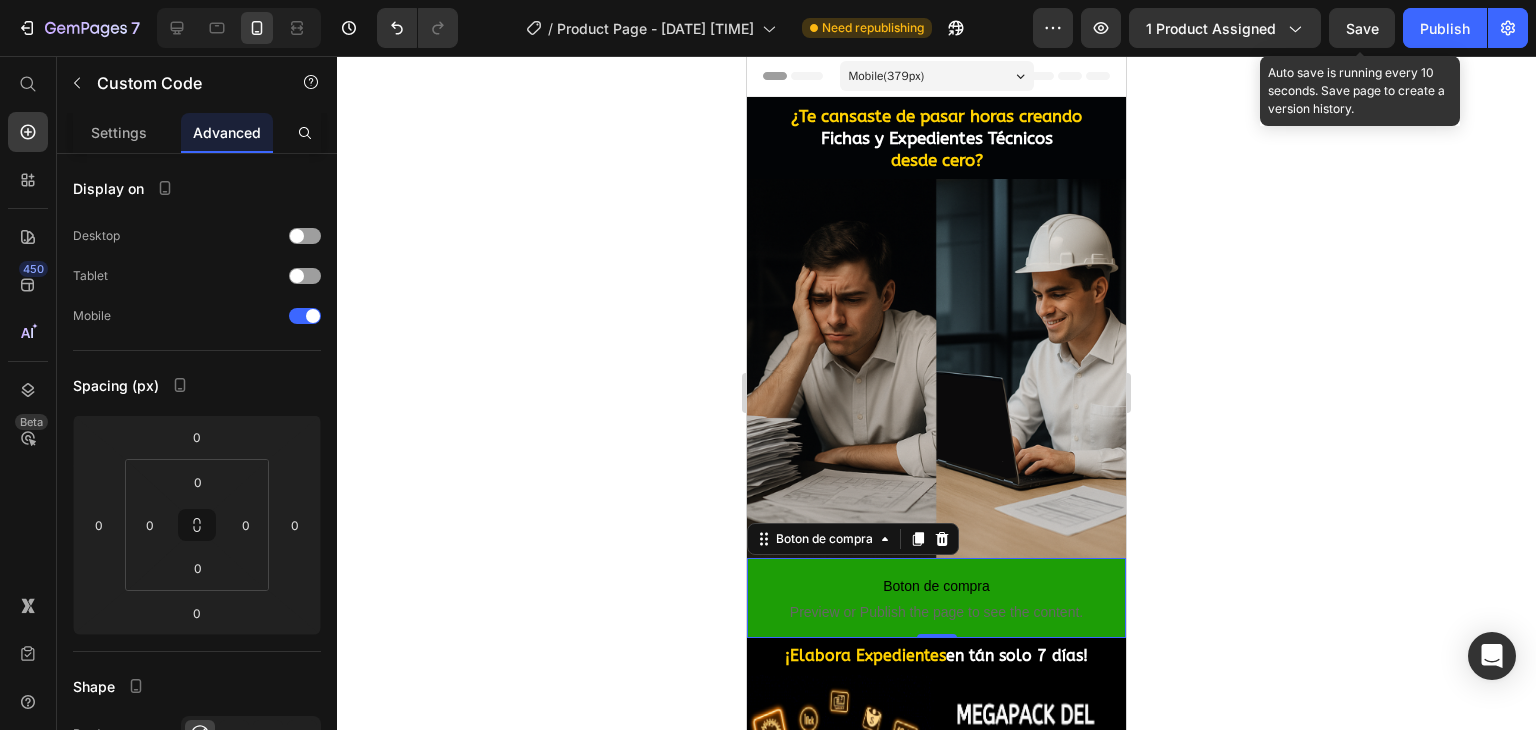 click on "Save" at bounding box center (1362, 28) 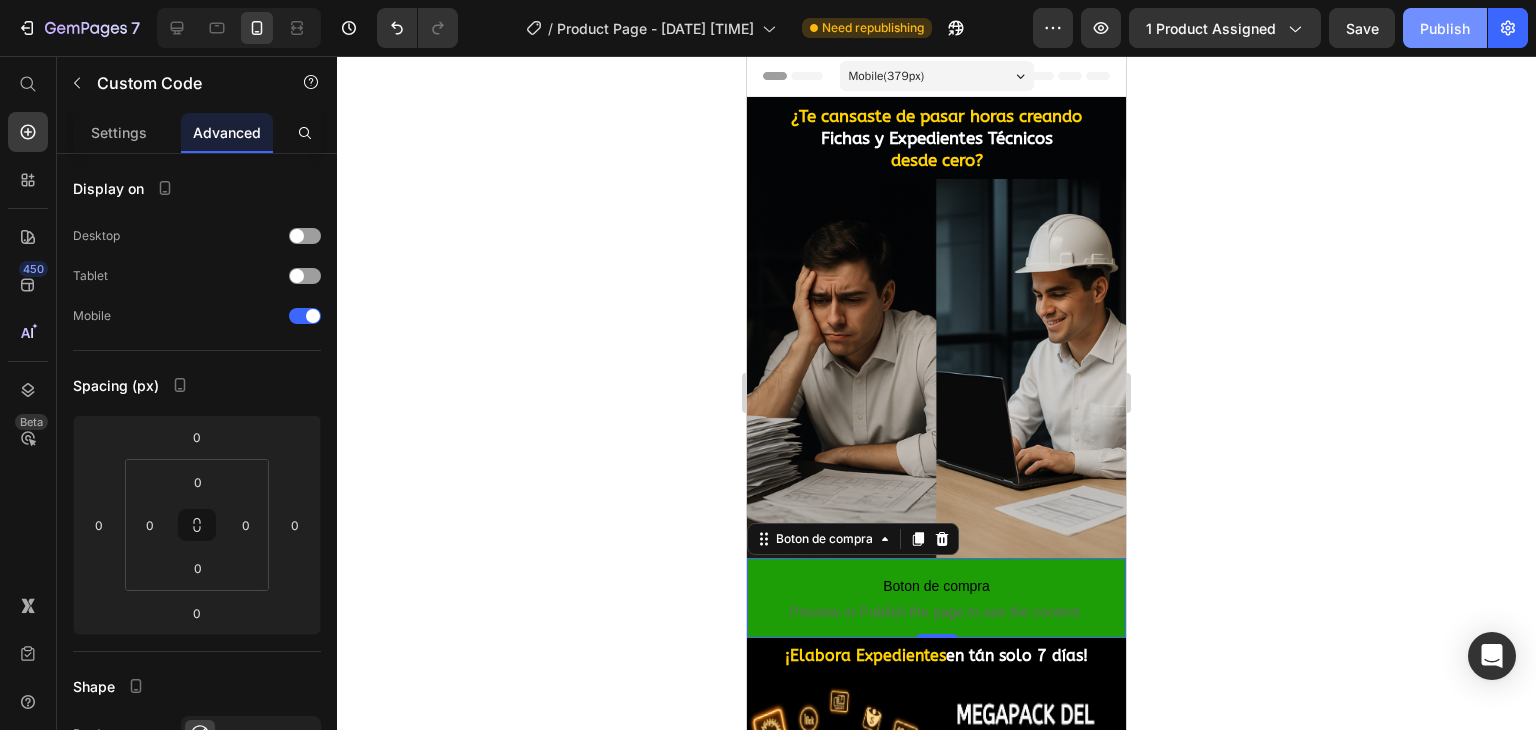 click on "Publish" 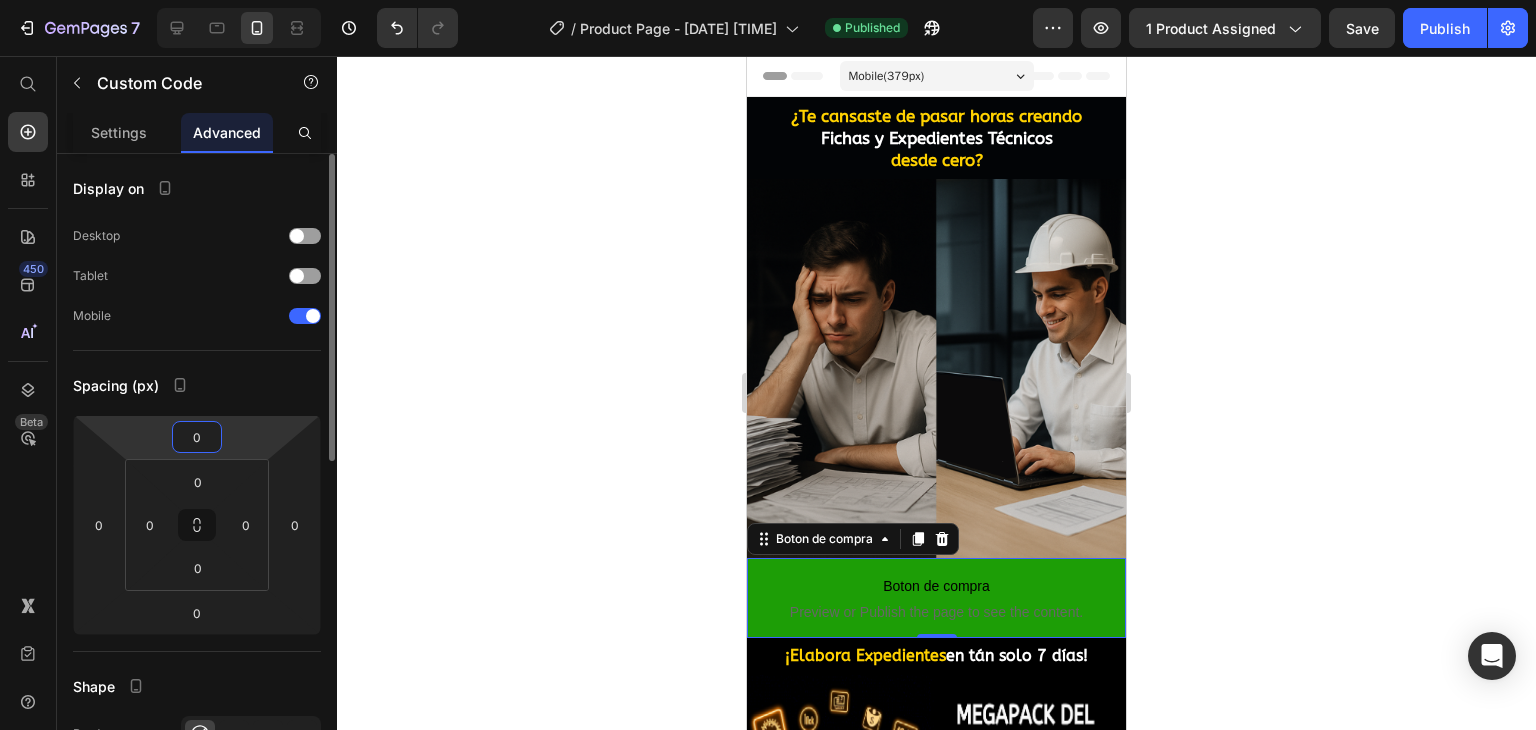 click on "0" at bounding box center (197, 437) 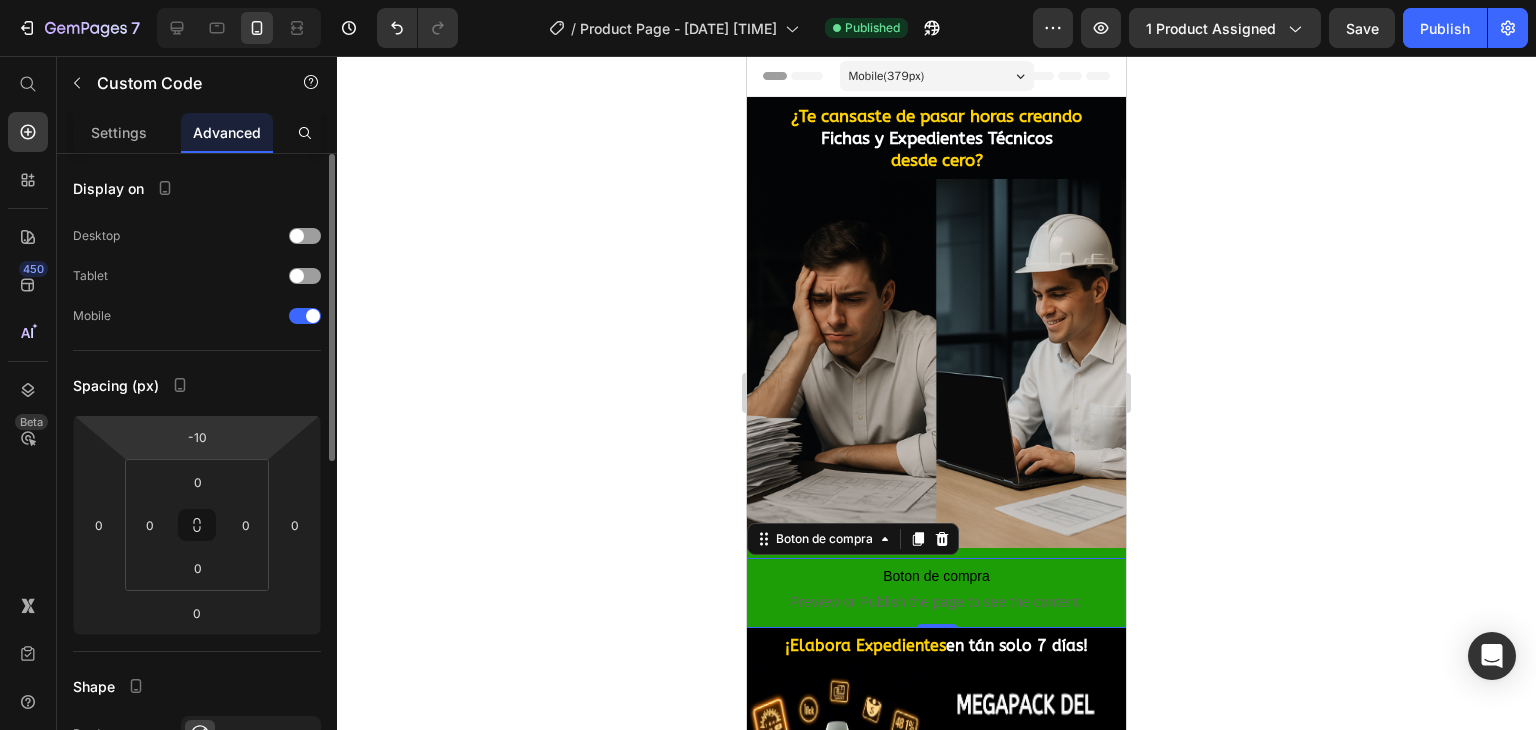 click on "Spacing (px)" at bounding box center [197, 385] 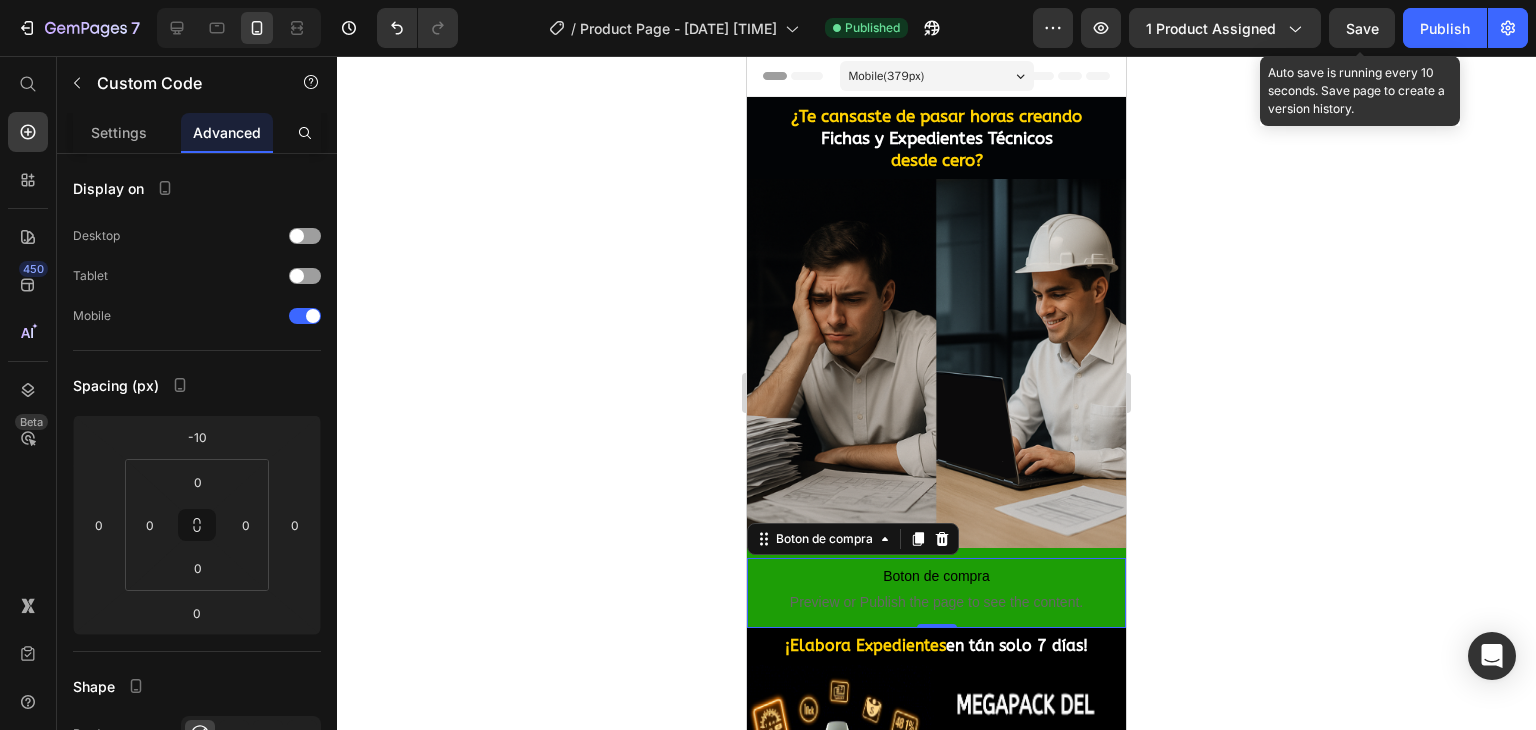 click on "Save" at bounding box center [1362, 28] 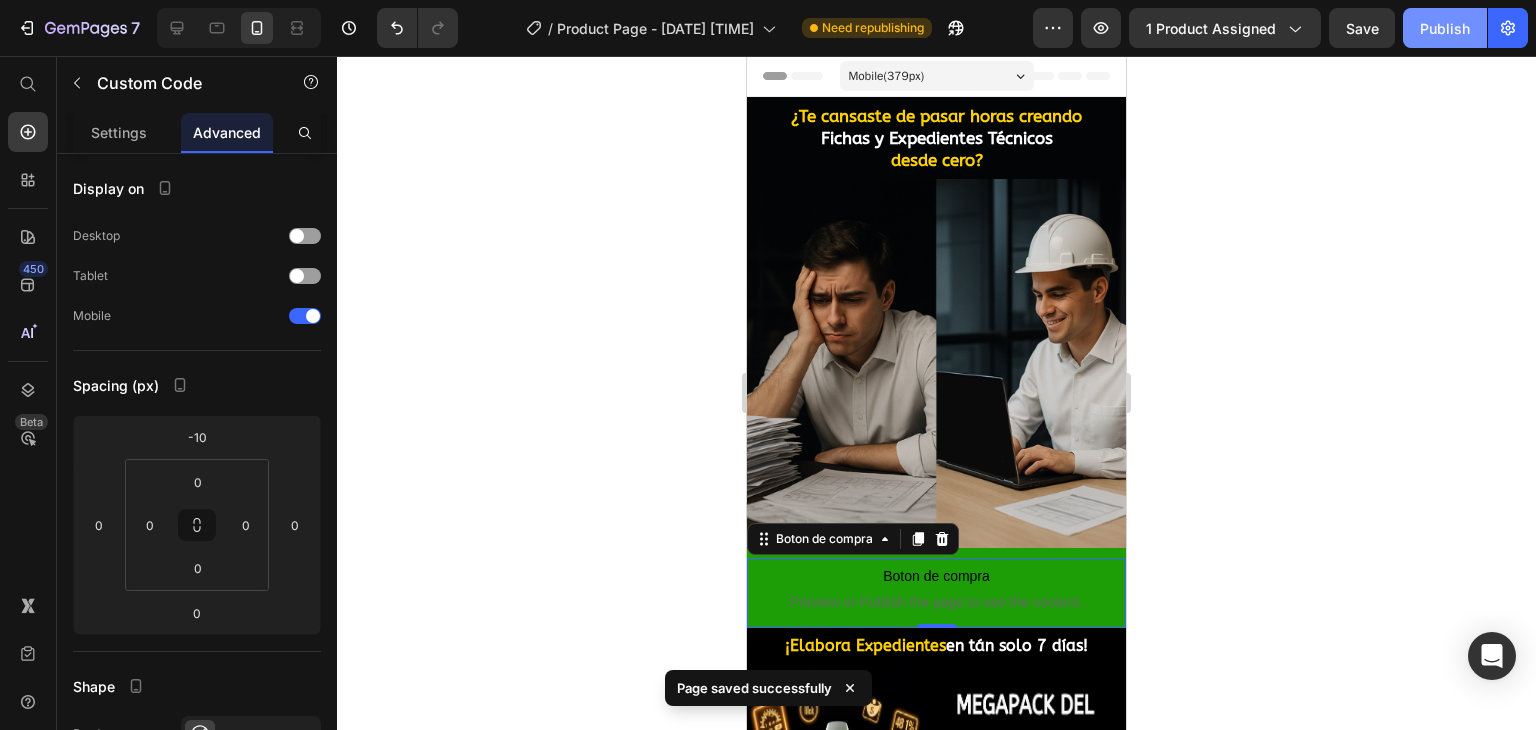 click on "Publish" at bounding box center [1445, 28] 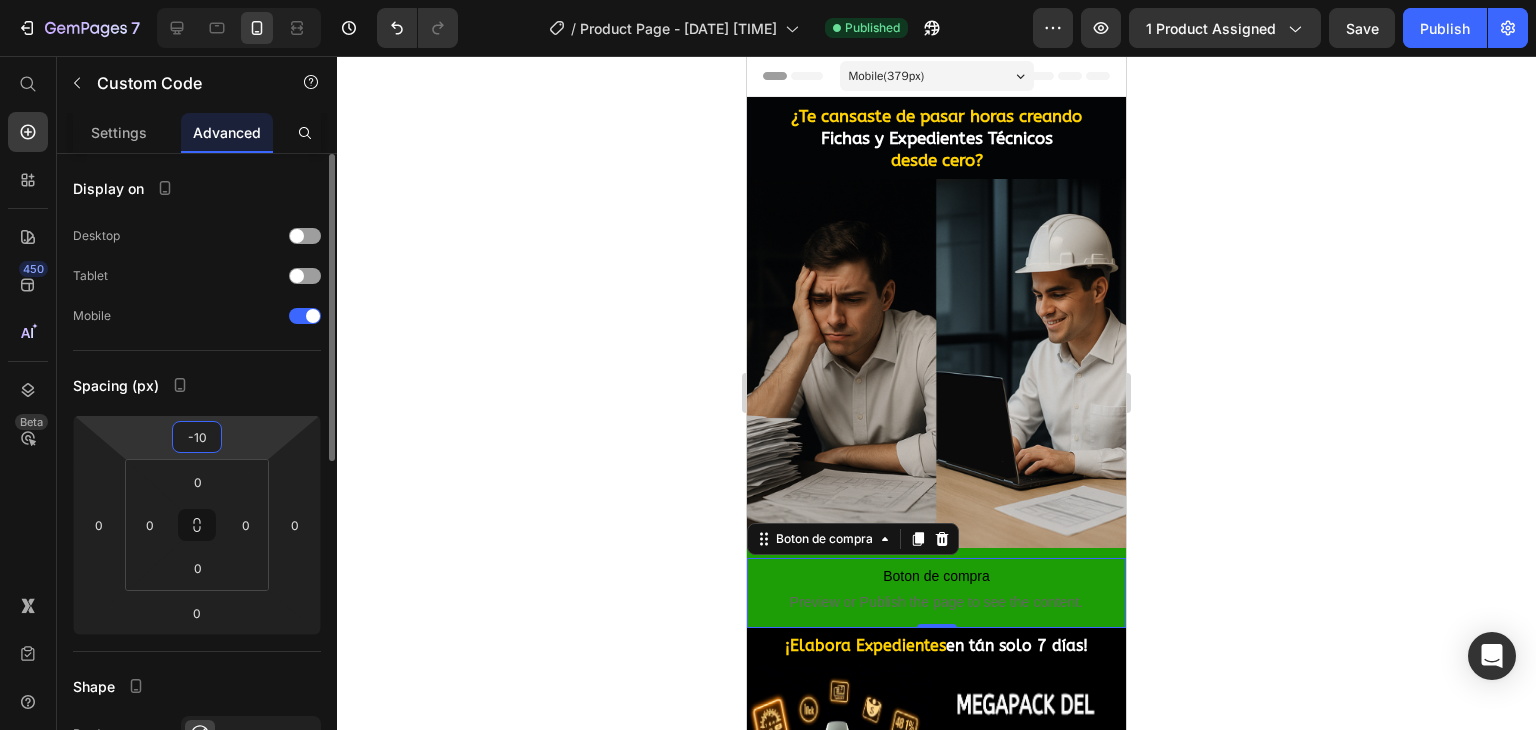 click on "-10" at bounding box center (197, 437) 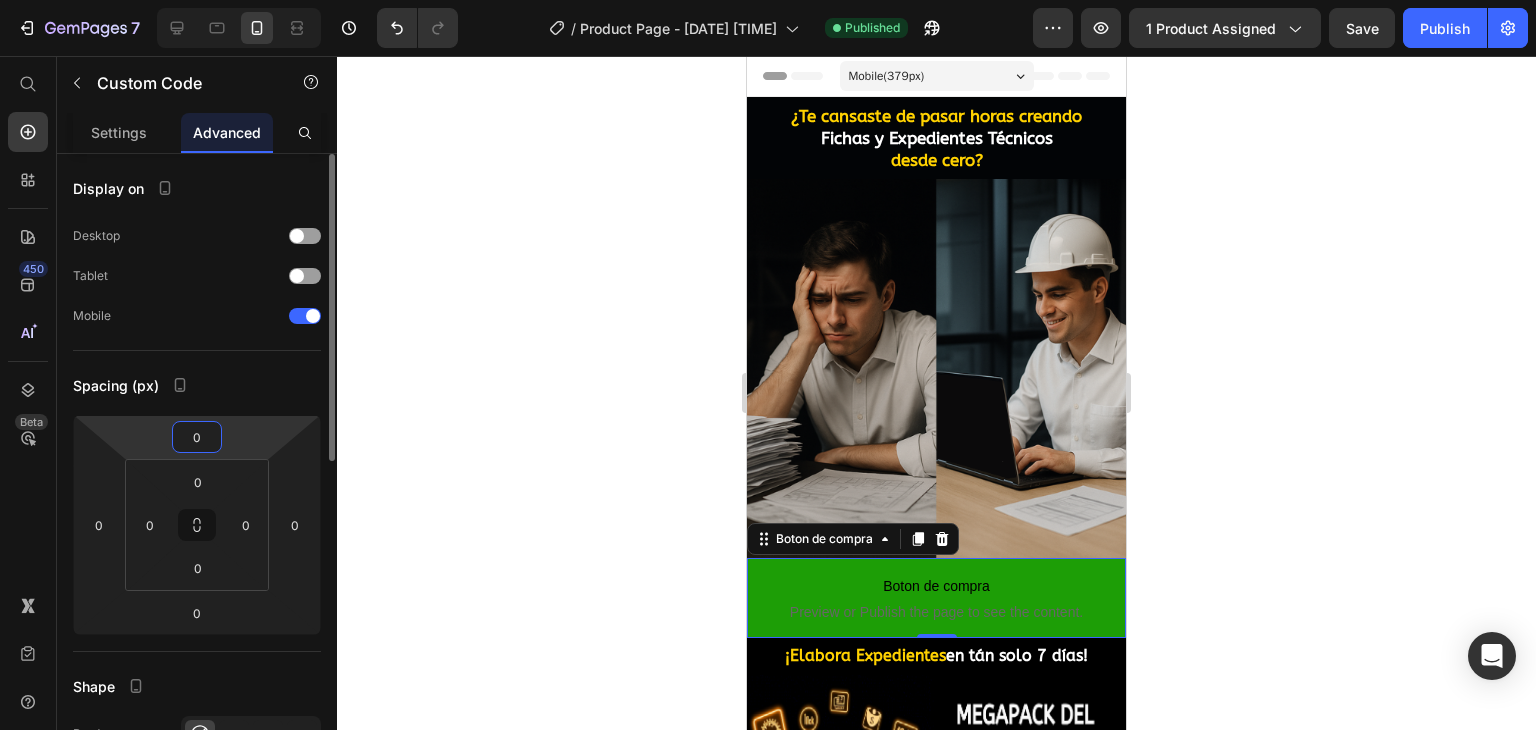 type on "0" 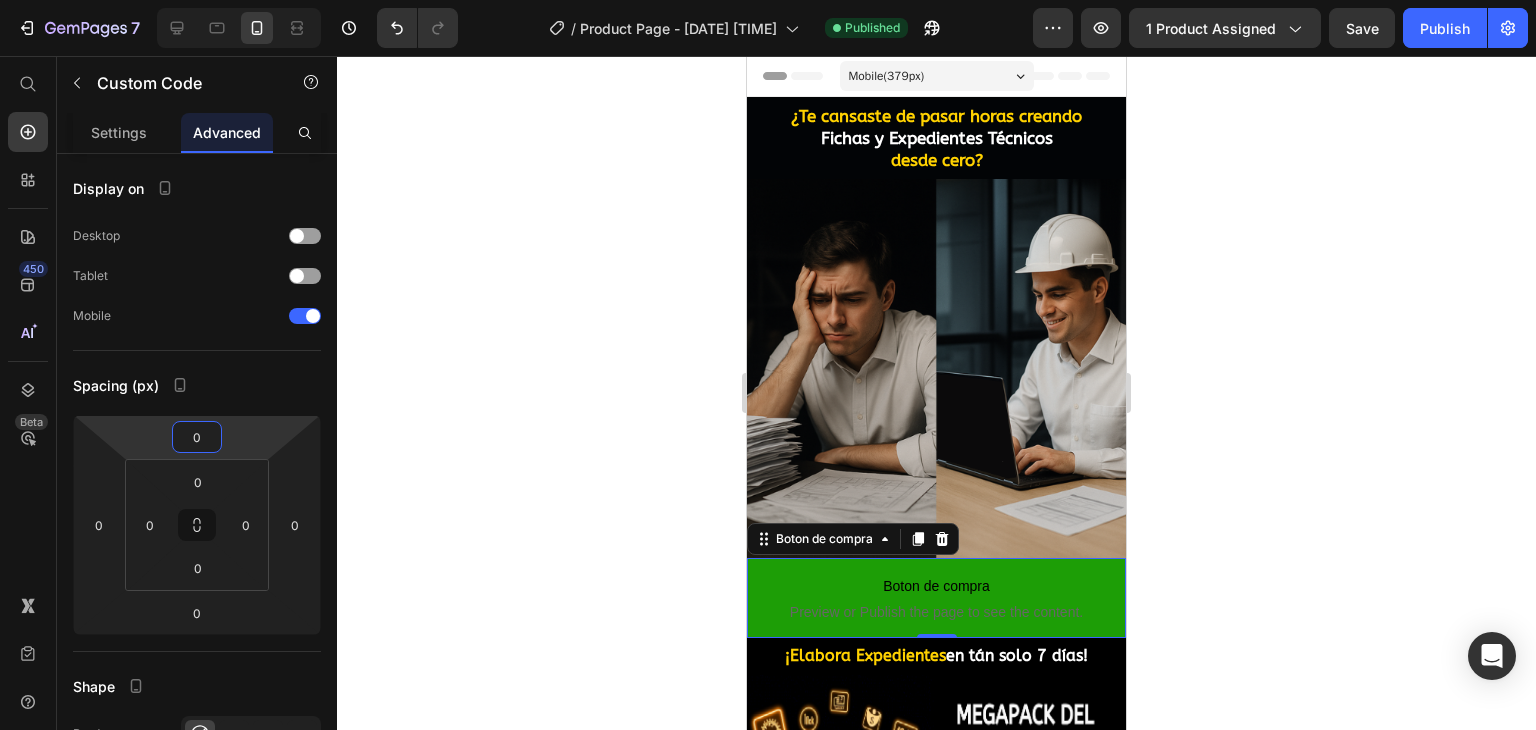 click 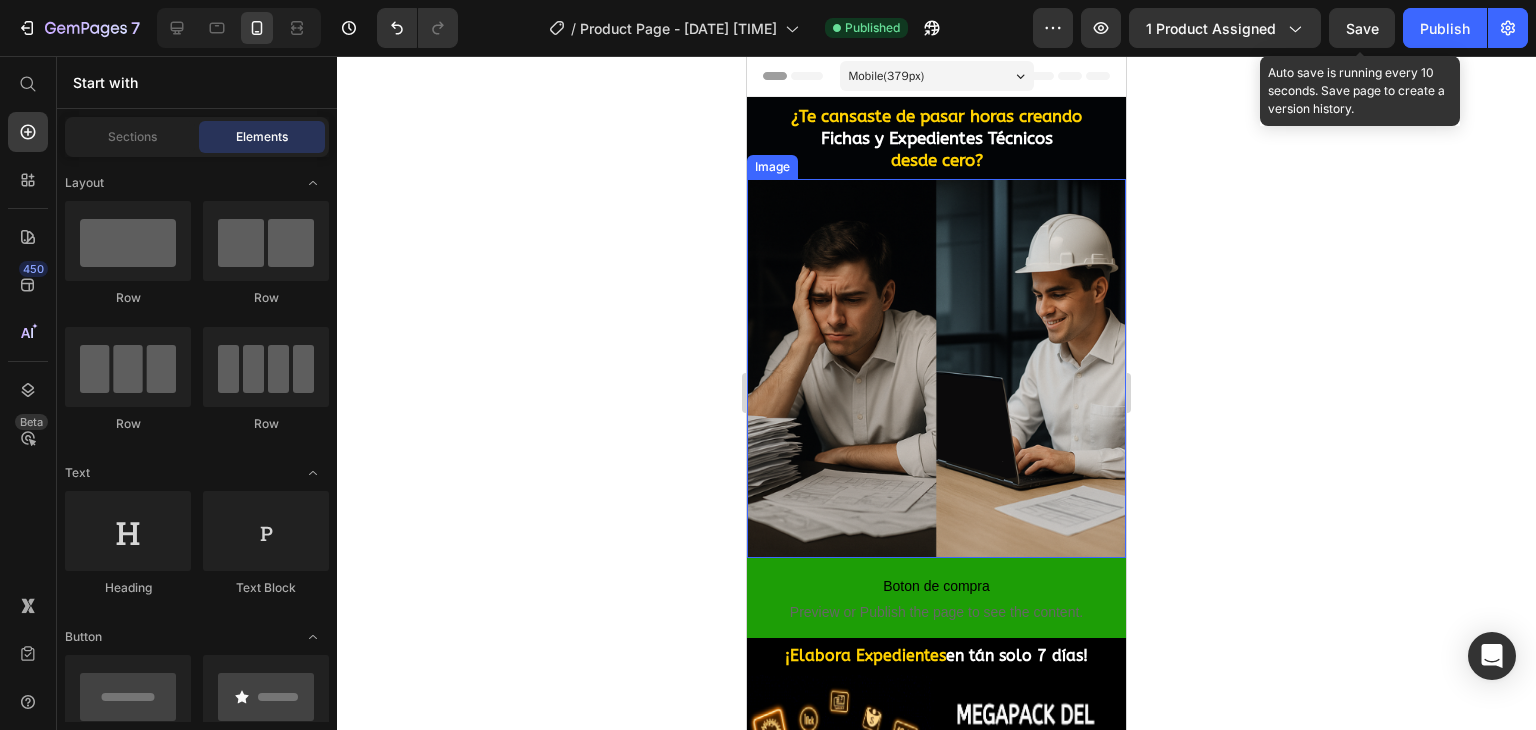 click on "Save" at bounding box center [1362, 28] 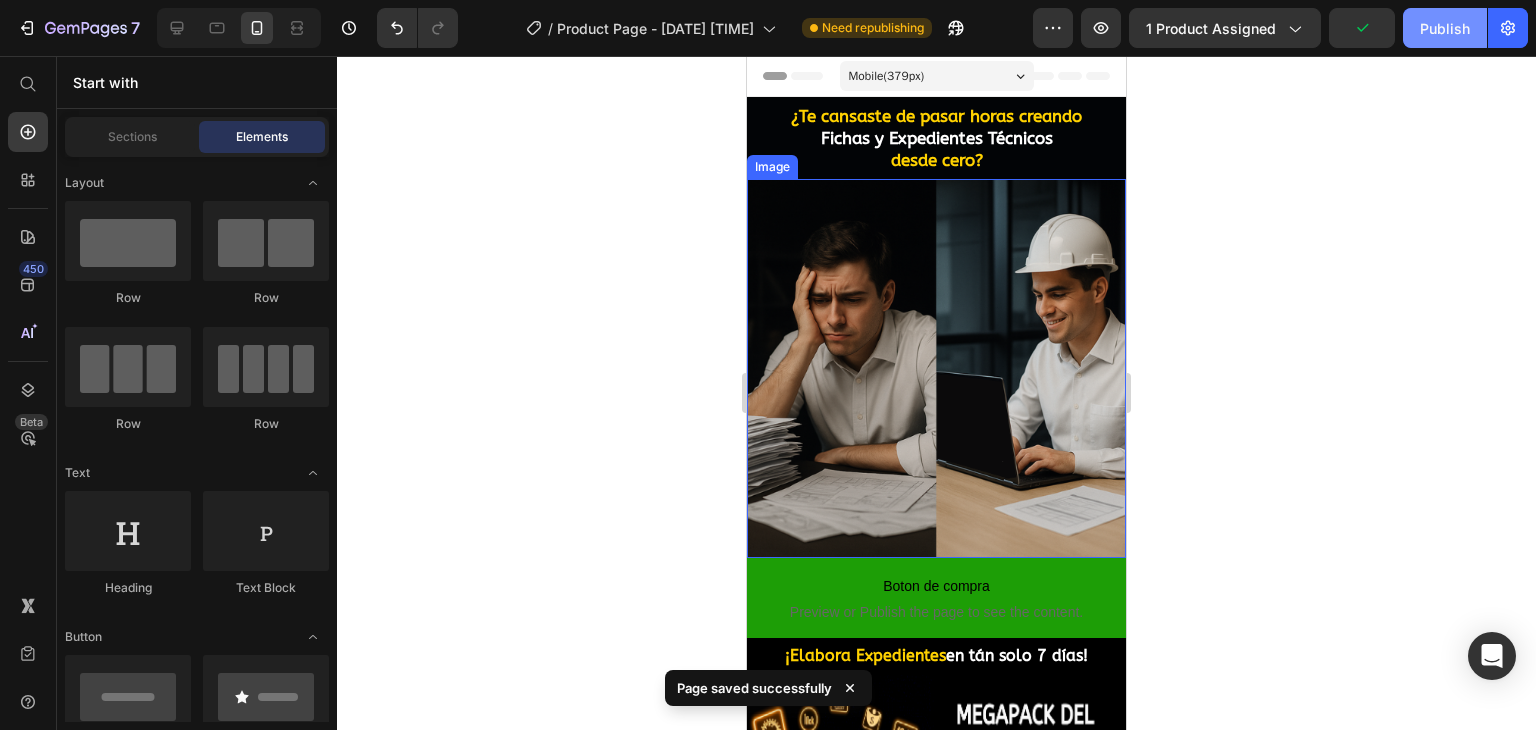 click on "Publish" at bounding box center [1445, 28] 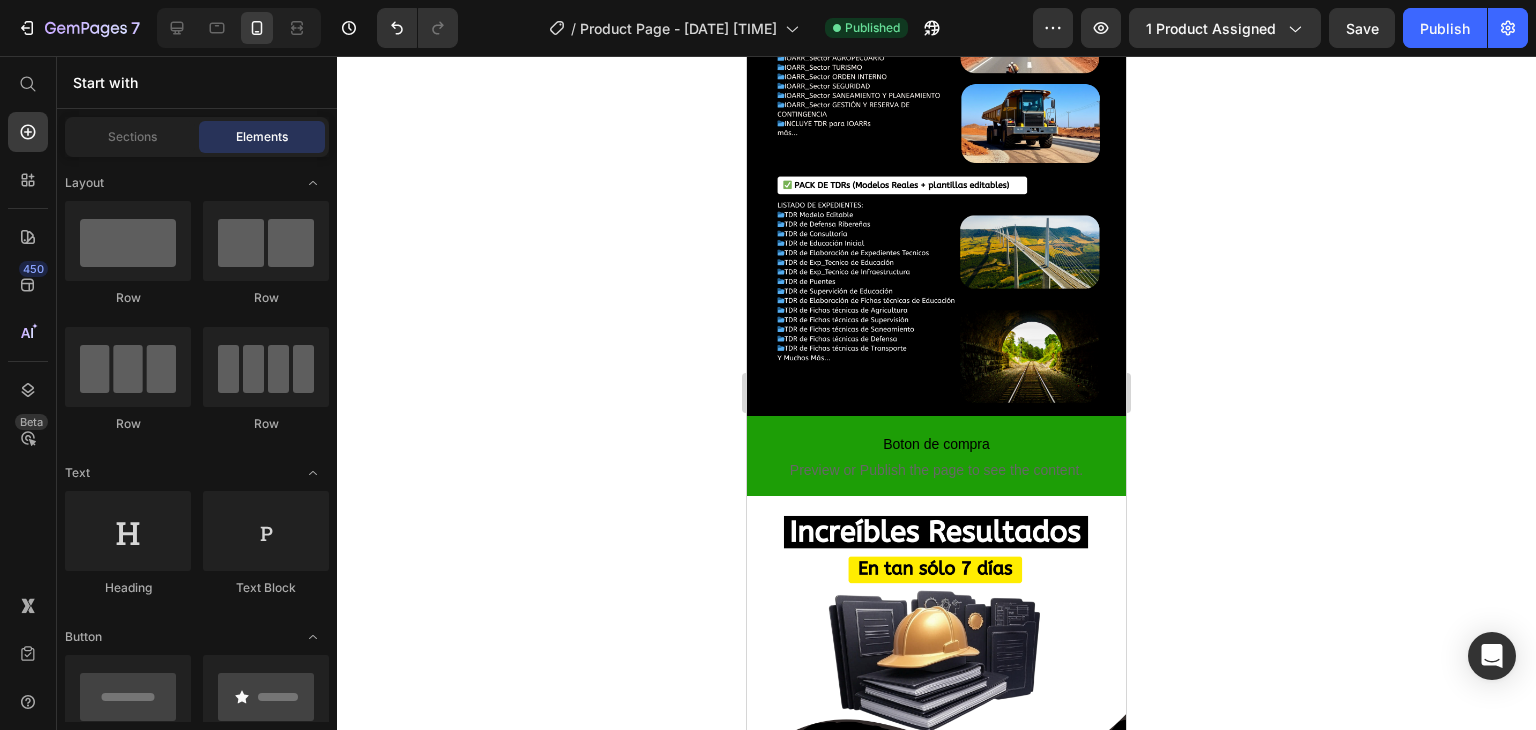 scroll, scrollTop: 2471, scrollLeft: 0, axis: vertical 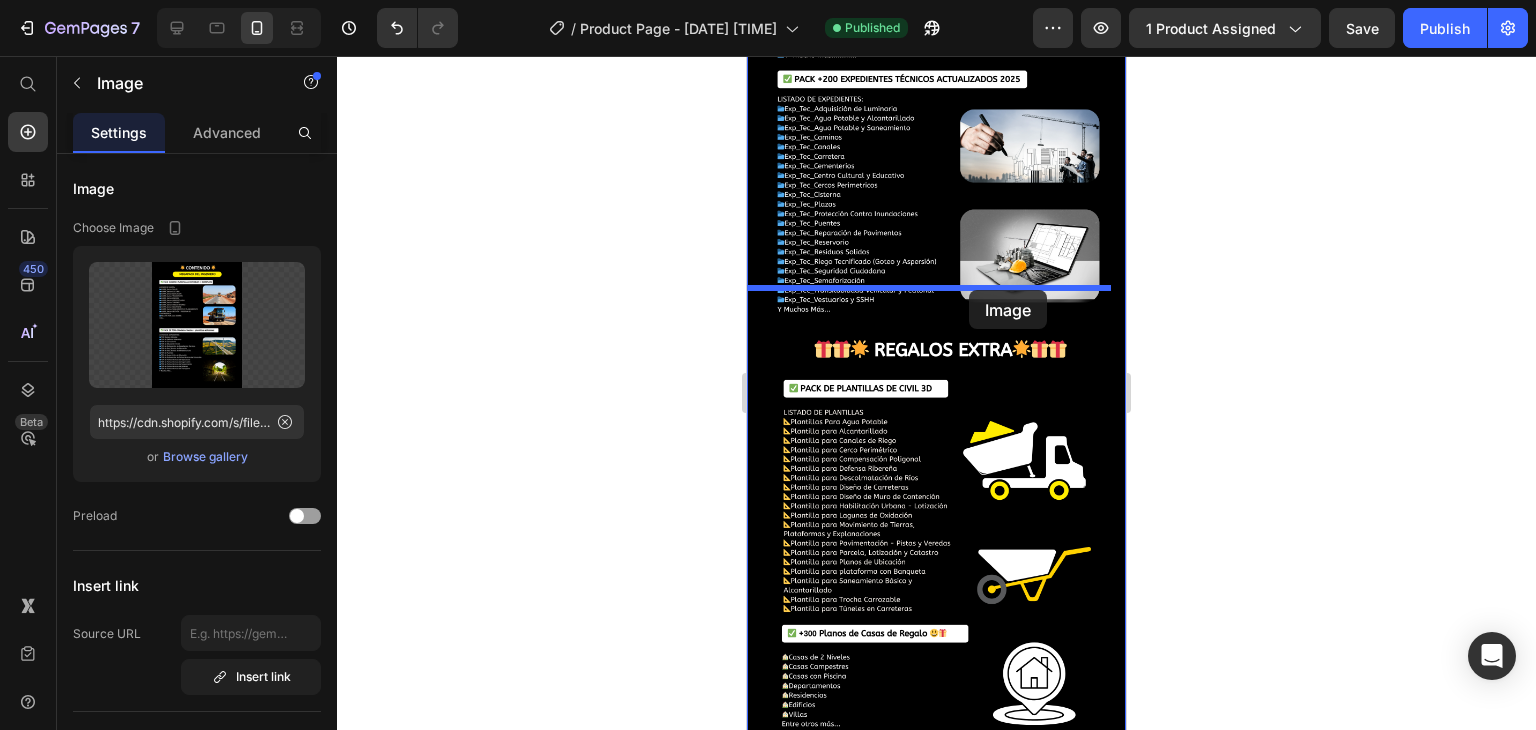 drag, startPoint x: 1046, startPoint y: 443, endPoint x: 969, endPoint y: 290, distance: 171.28339 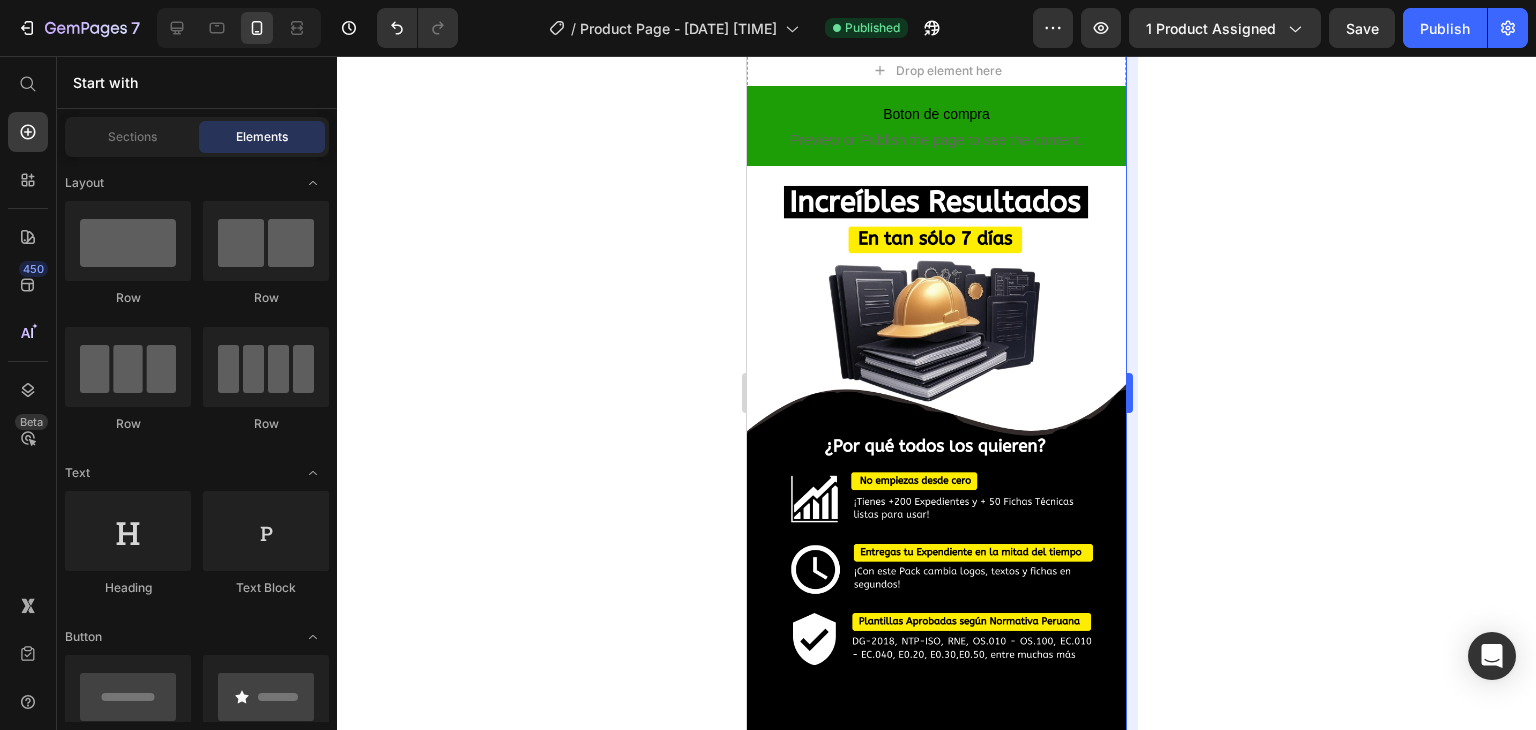 scroll, scrollTop: 2808, scrollLeft: 0, axis: vertical 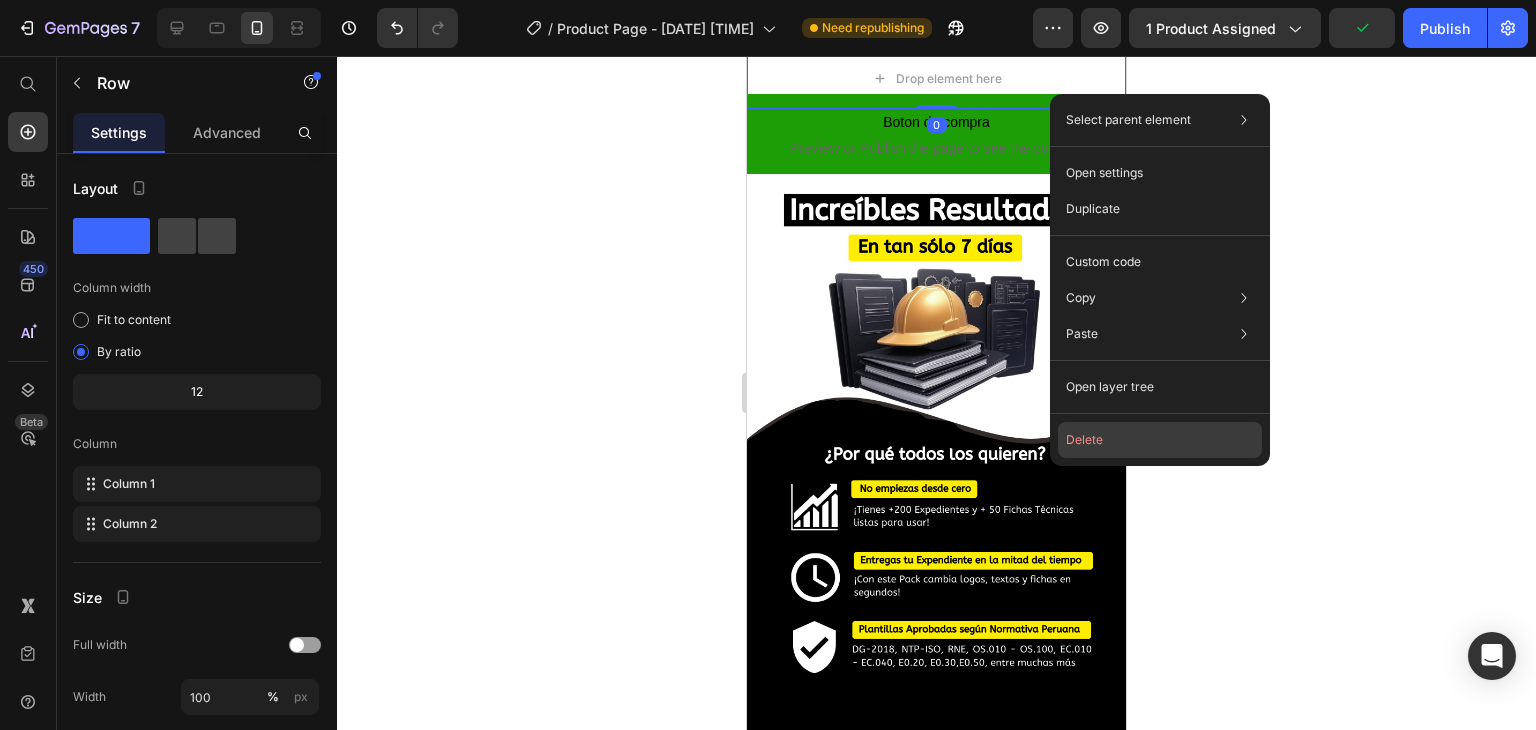 click on "Delete" 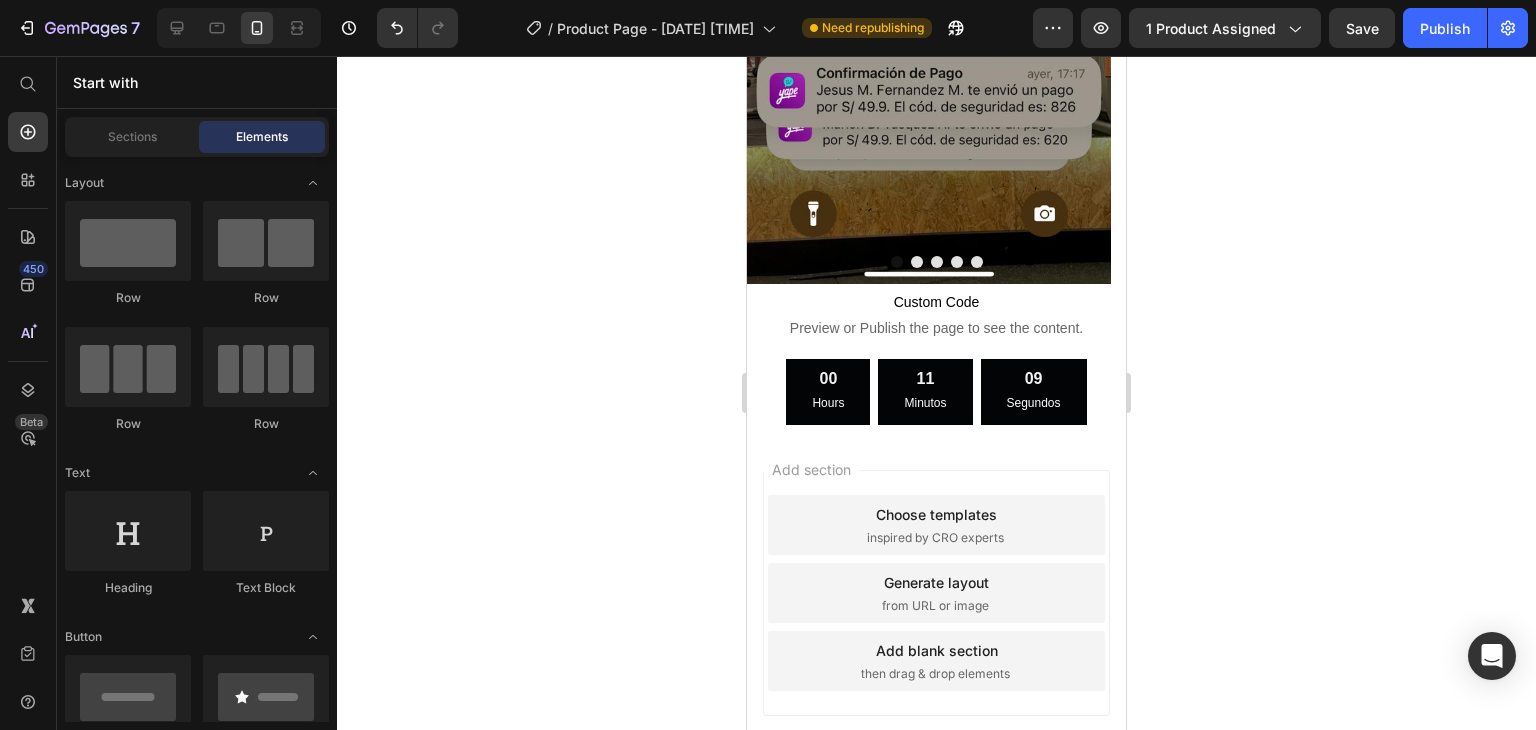 scroll, scrollTop: 4551, scrollLeft: 0, axis: vertical 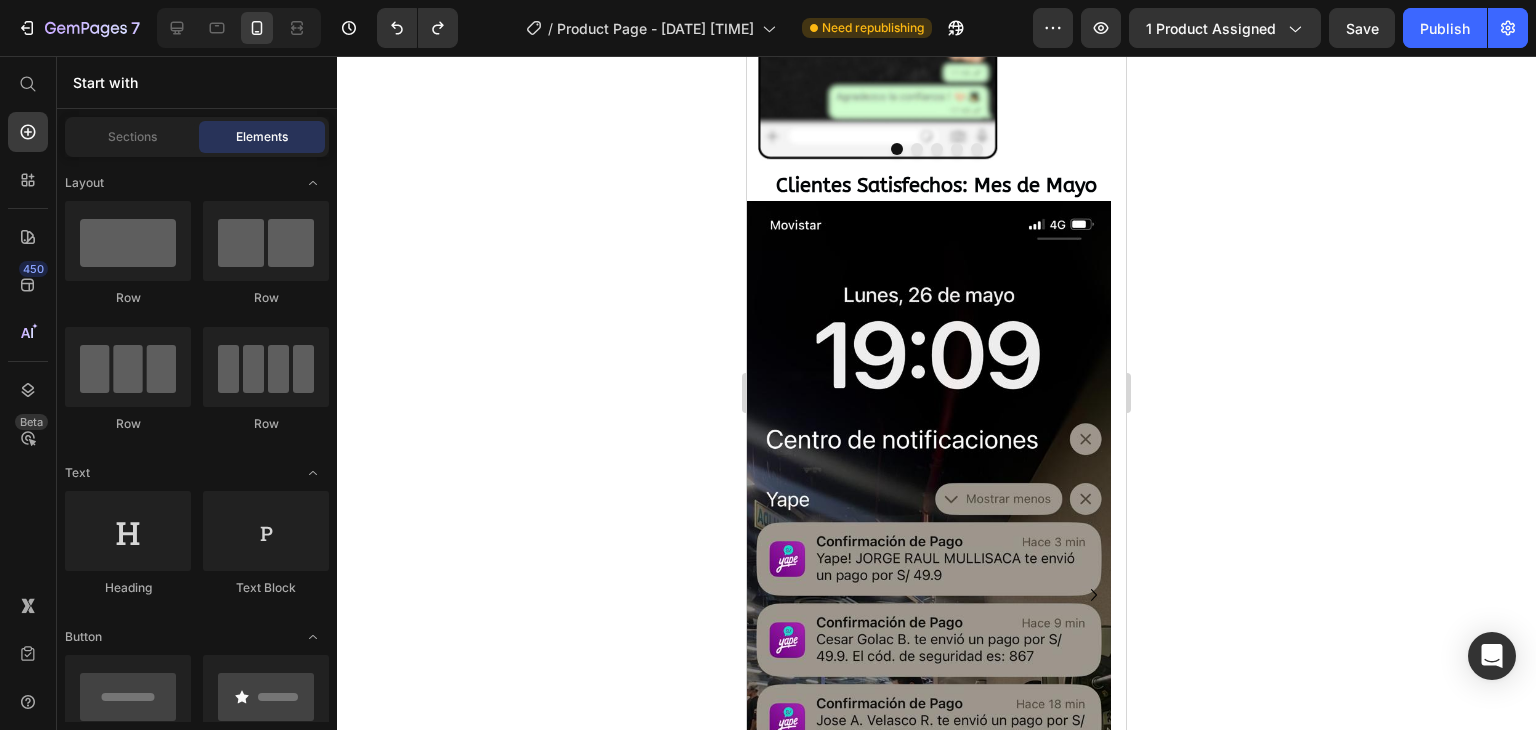 drag, startPoint x: 1121, startPoint y: 651, endPoint x: 1875, endPoint y: 617, distance: 754.7662 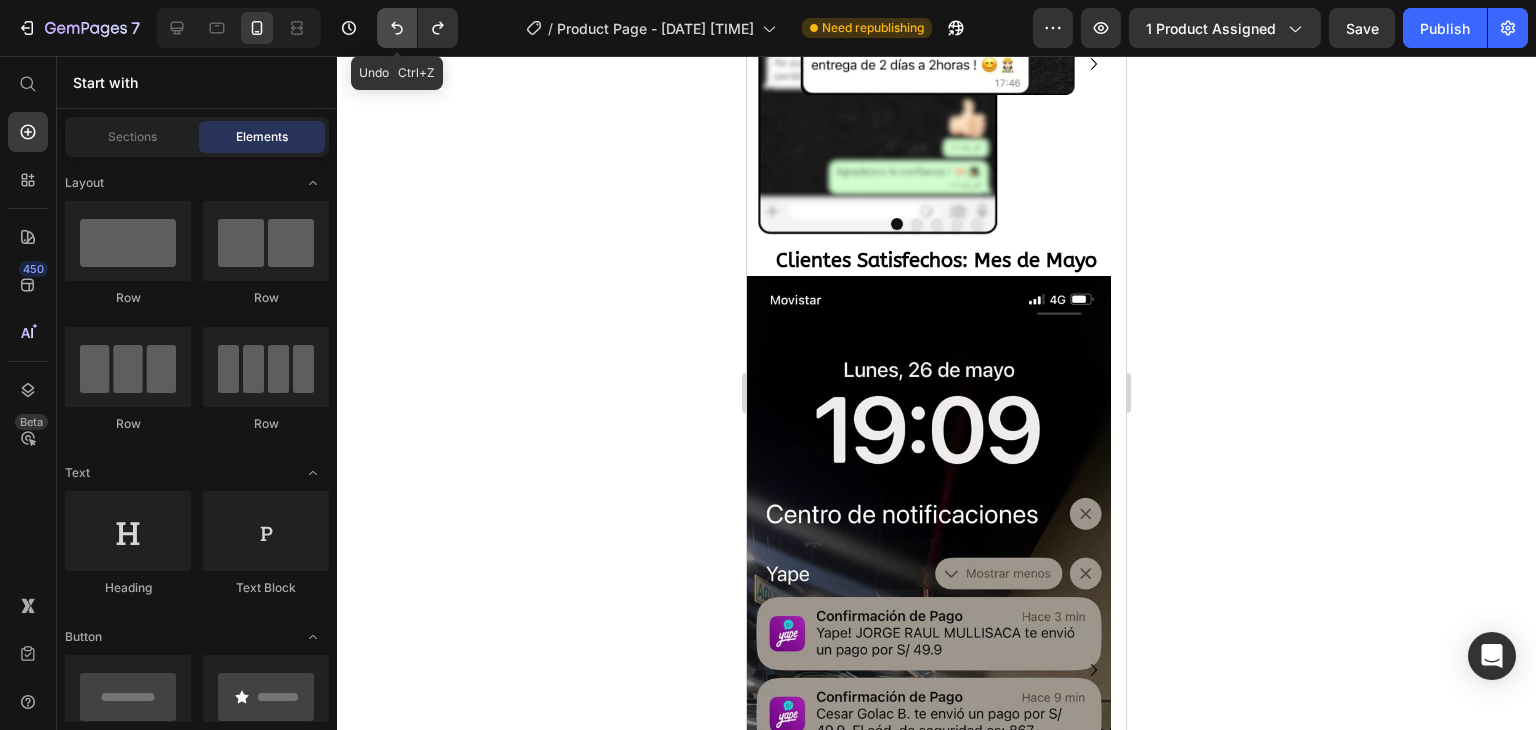 click 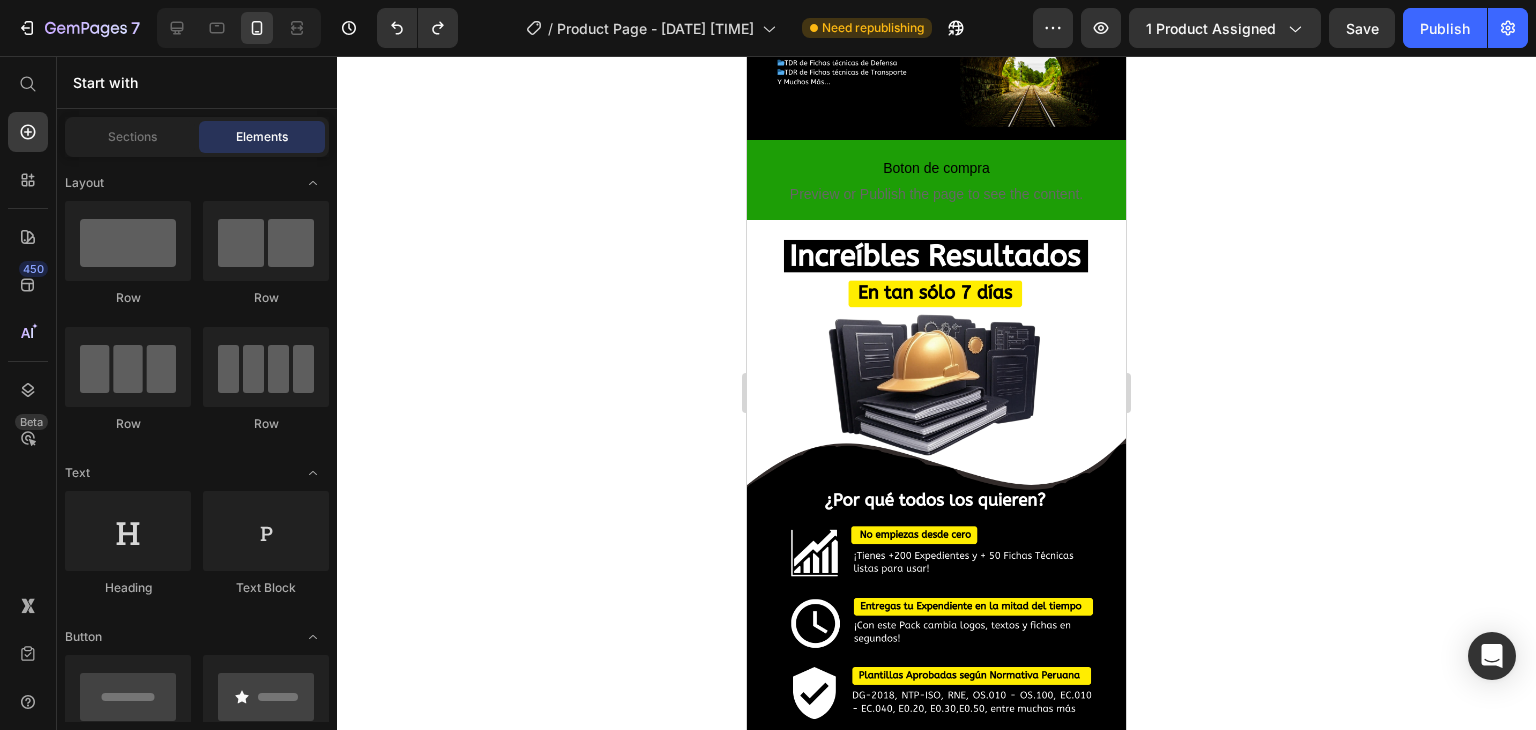 scroll, scrollTop: 2688, scrollLeft: 0, axis: vertical 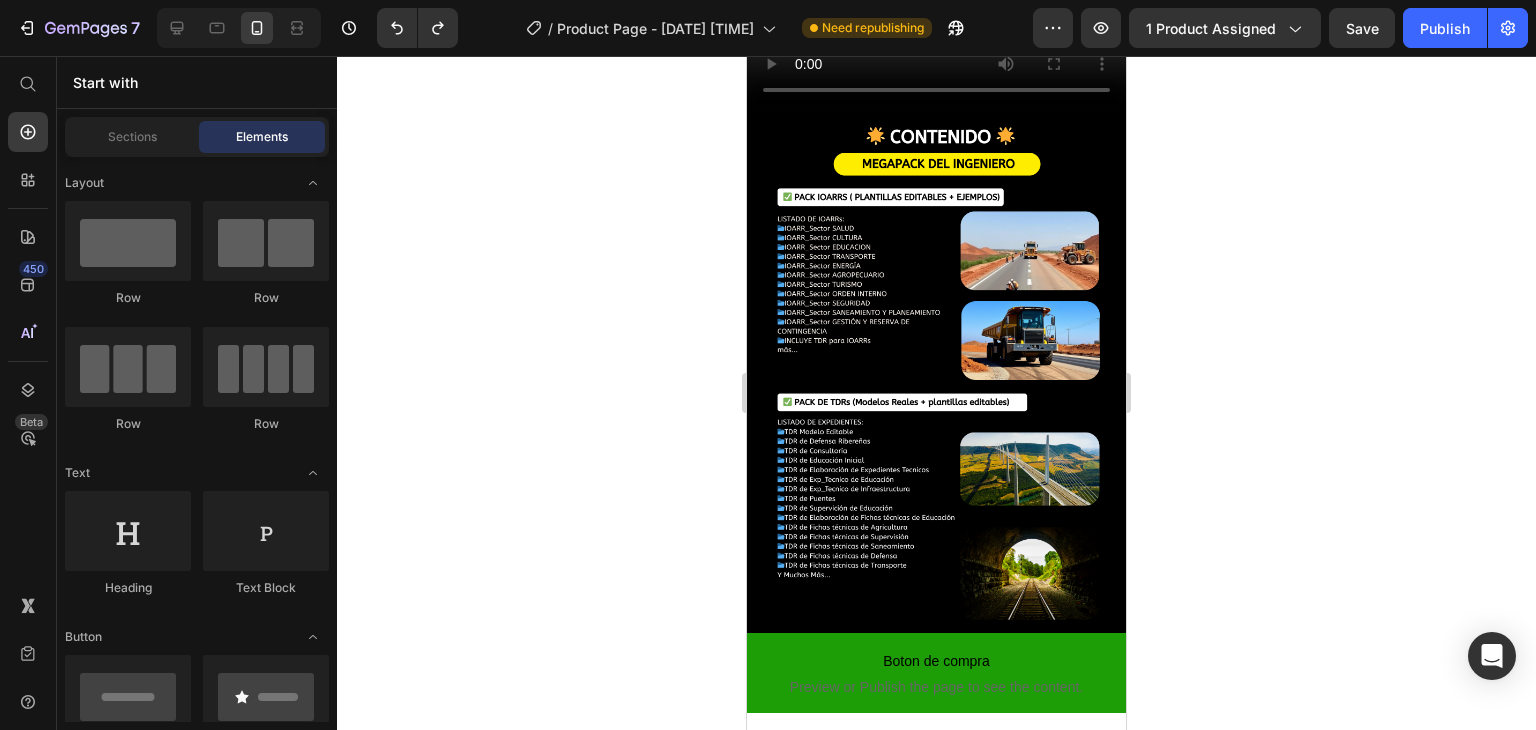 drag, startPoint x: 1120, startPoint y: 385, endPoint x: 1872, endPoint y: 388, distance: 752.006 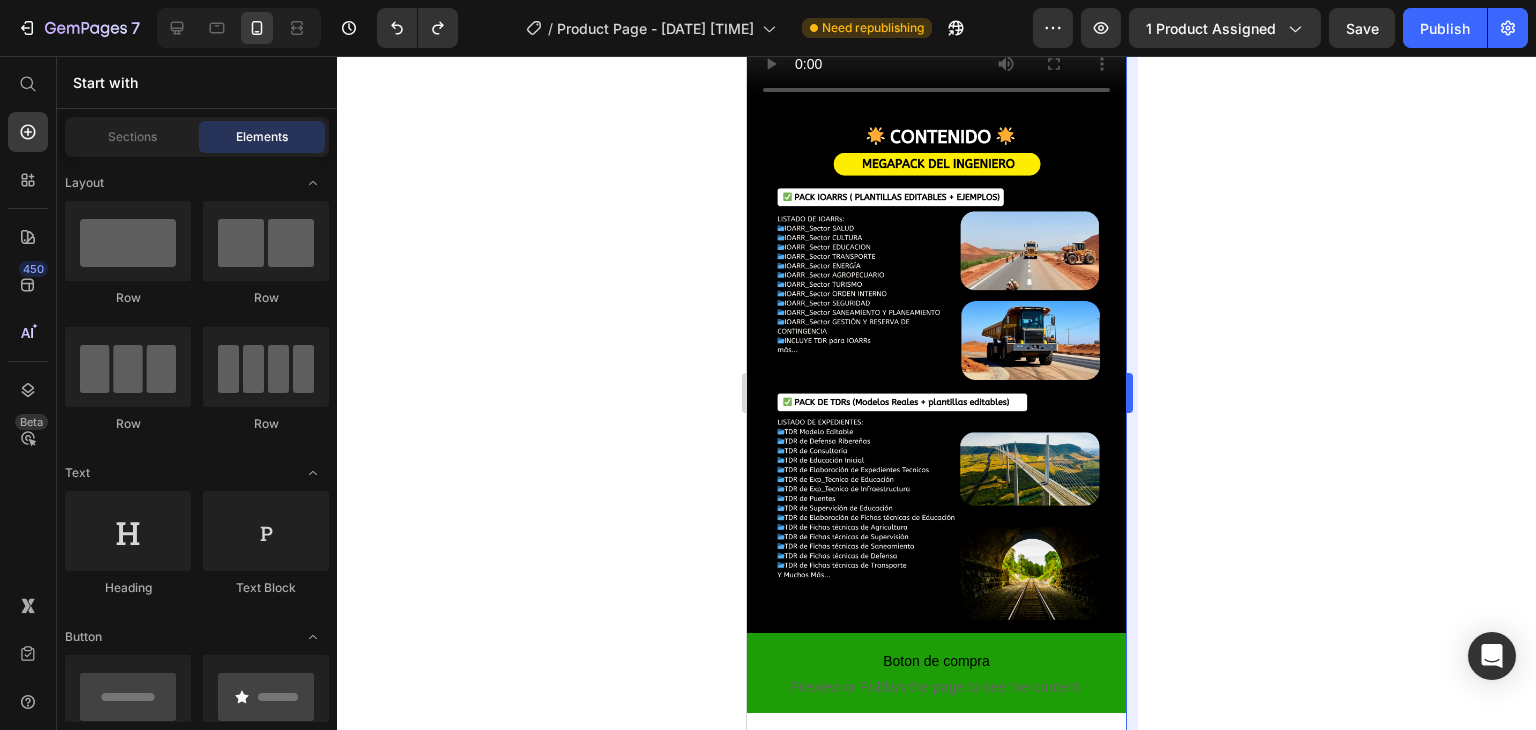 scroll, scrollTop: 2215, scrollLeft: 0, axis: vertical 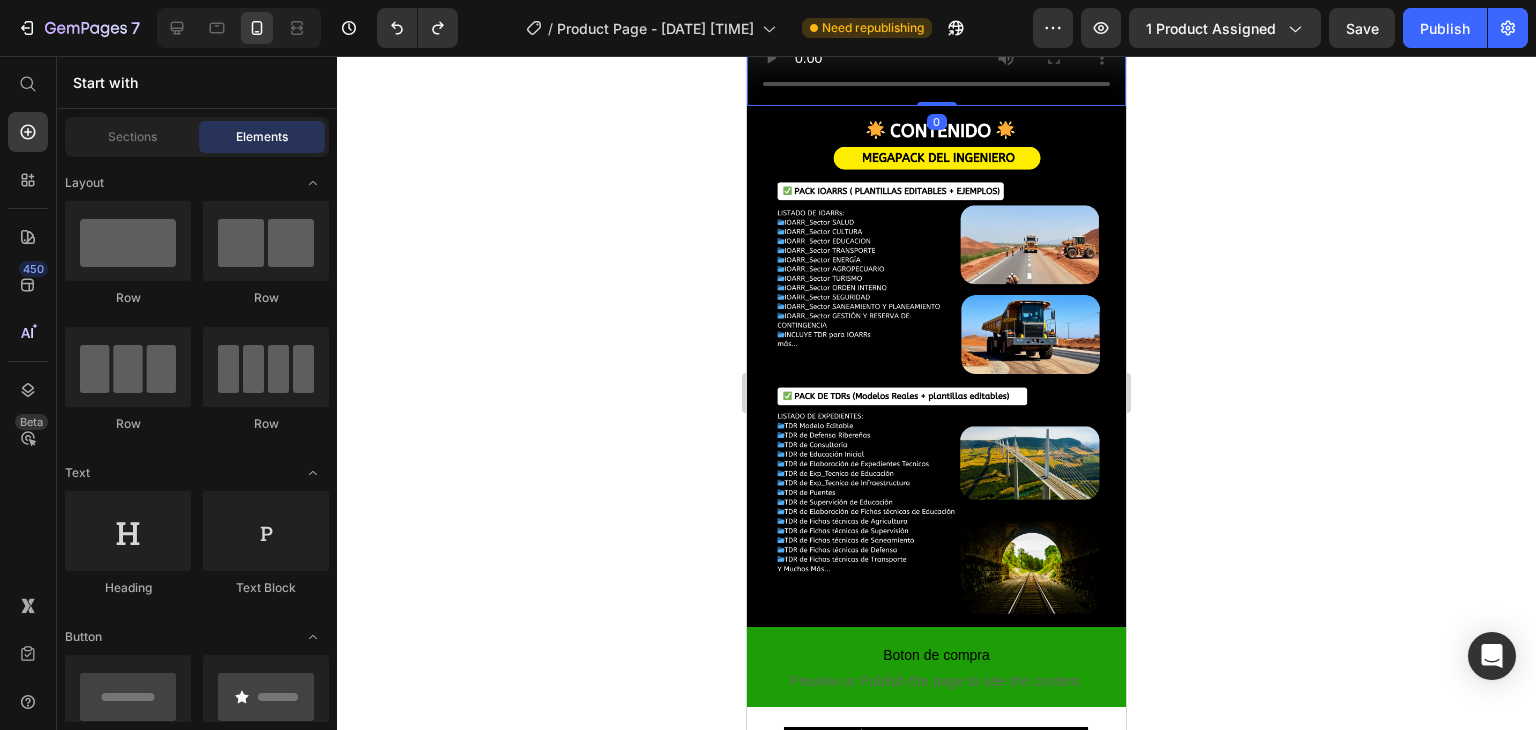 click at bounding box center (936, 11) 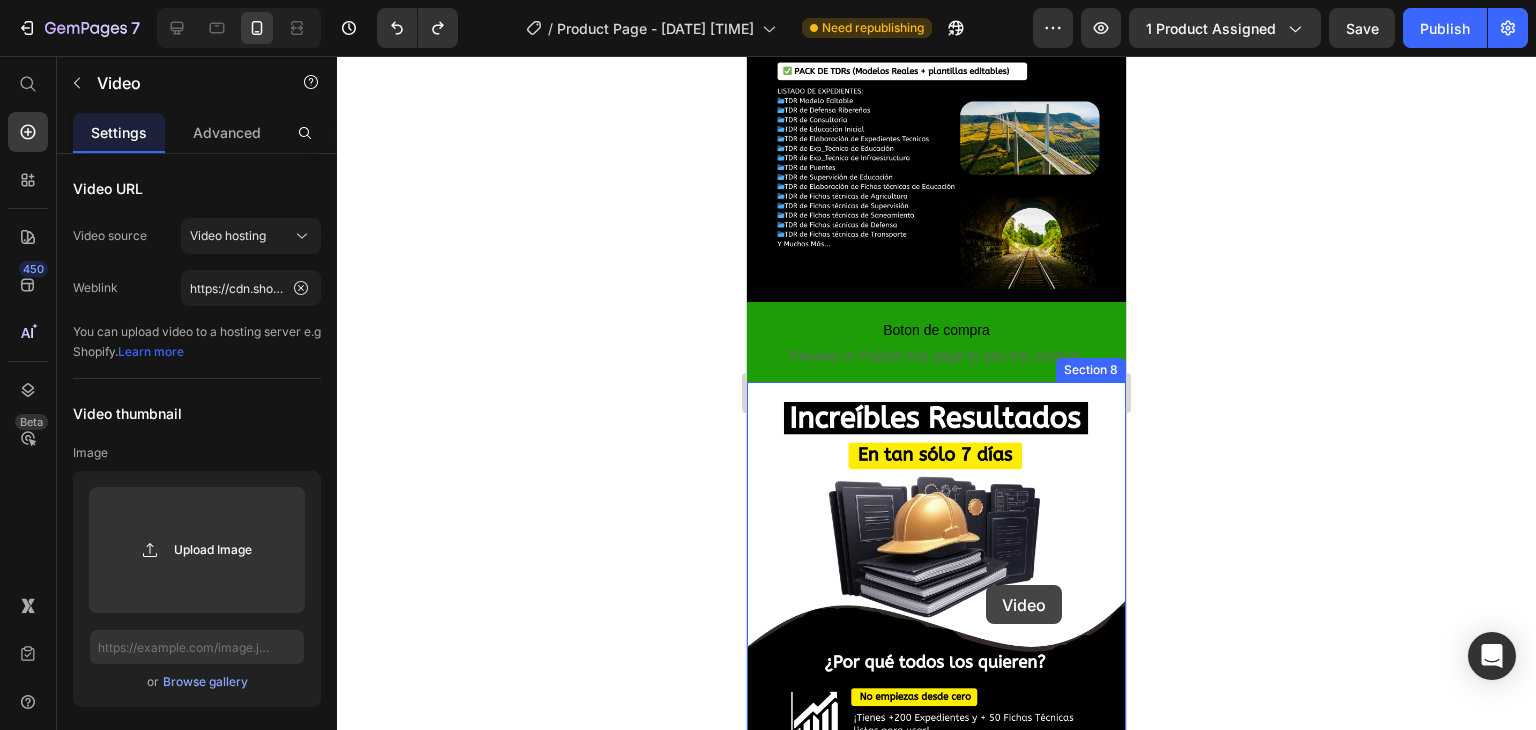 scroll, scrollTop: 3017, scrollLeft: 0, axis: vertical 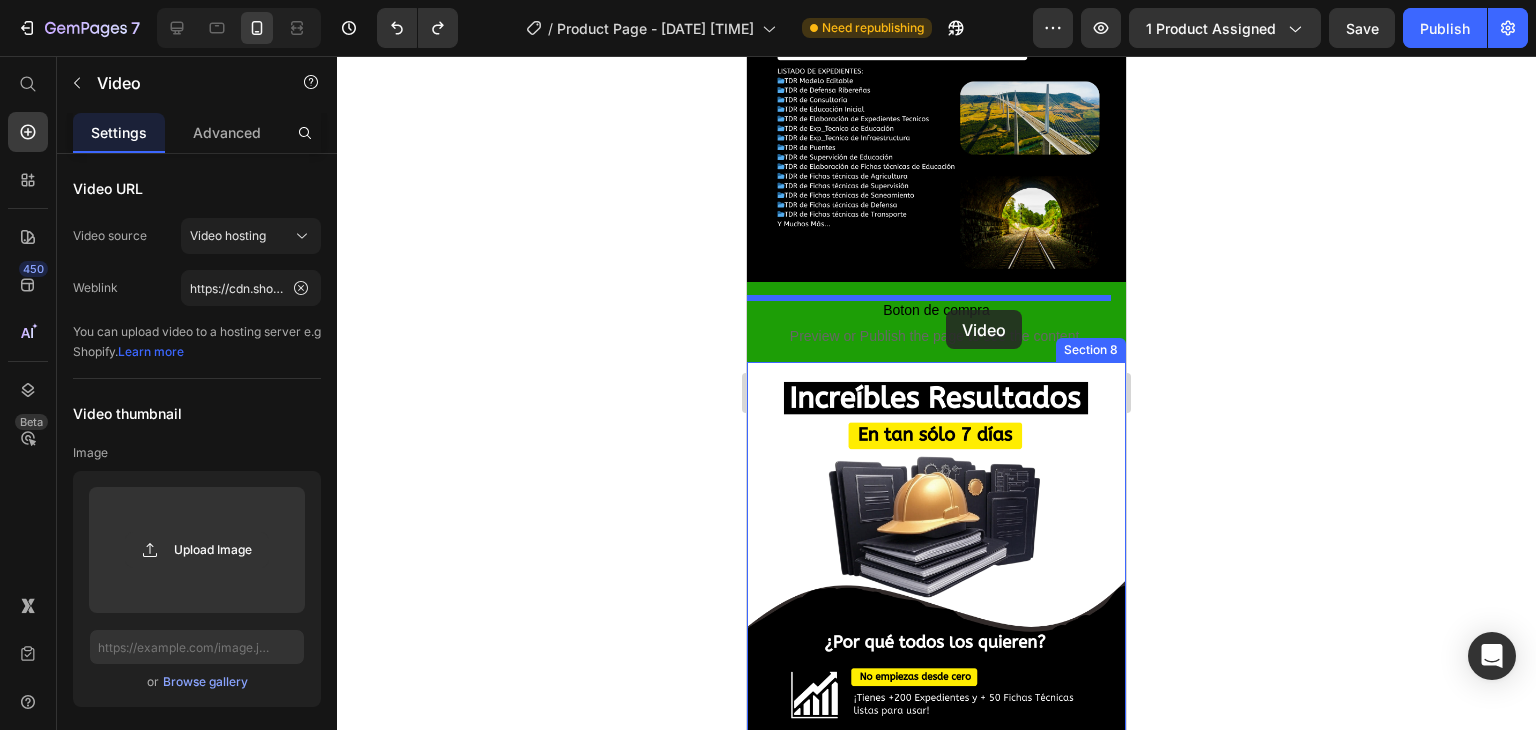 drag, startPoint x: 1001, startPoint y: 228, endPoint x: 946, endPoint y: 310, distance: 98.73702 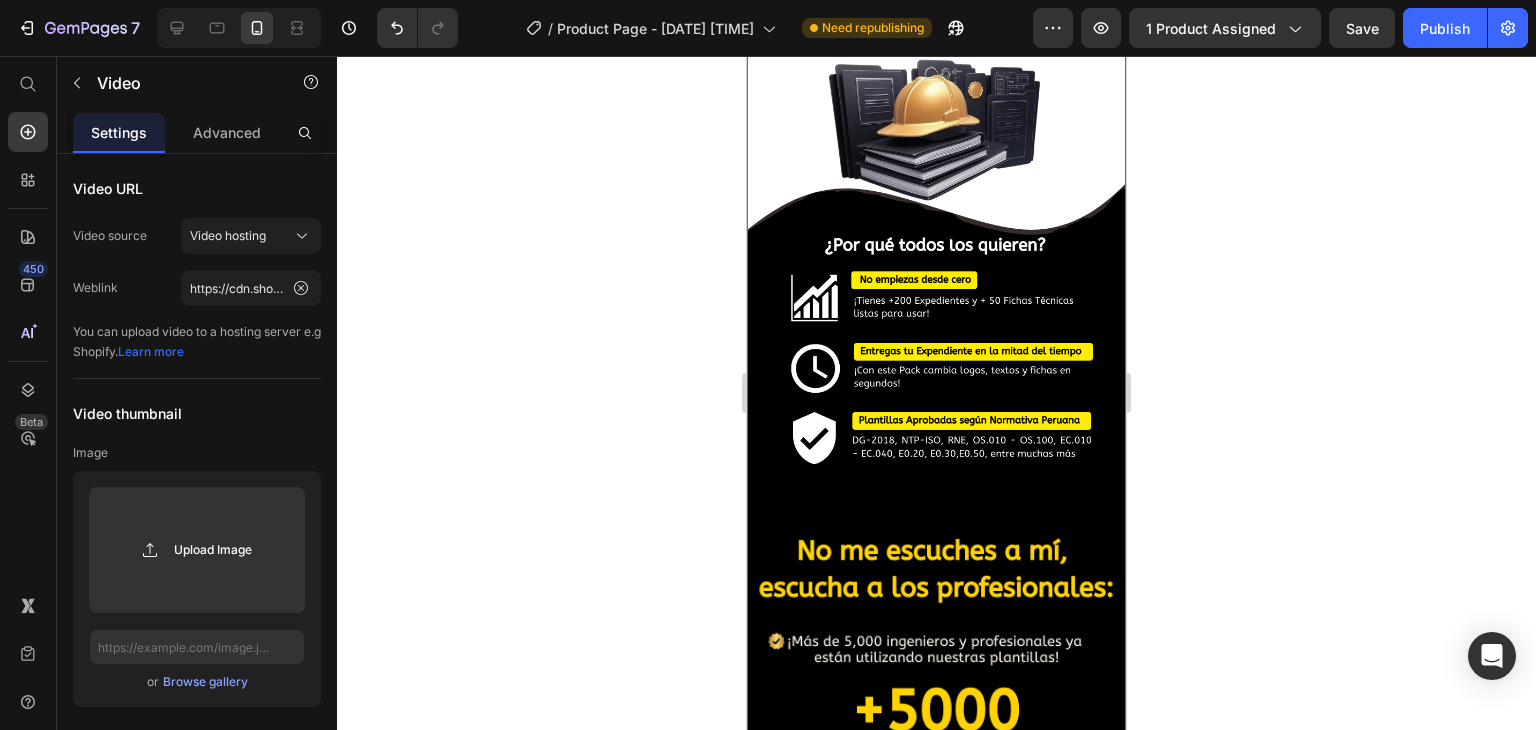 scroll, scrollTop: 2430, scrollLeft: 0, axis: vertical 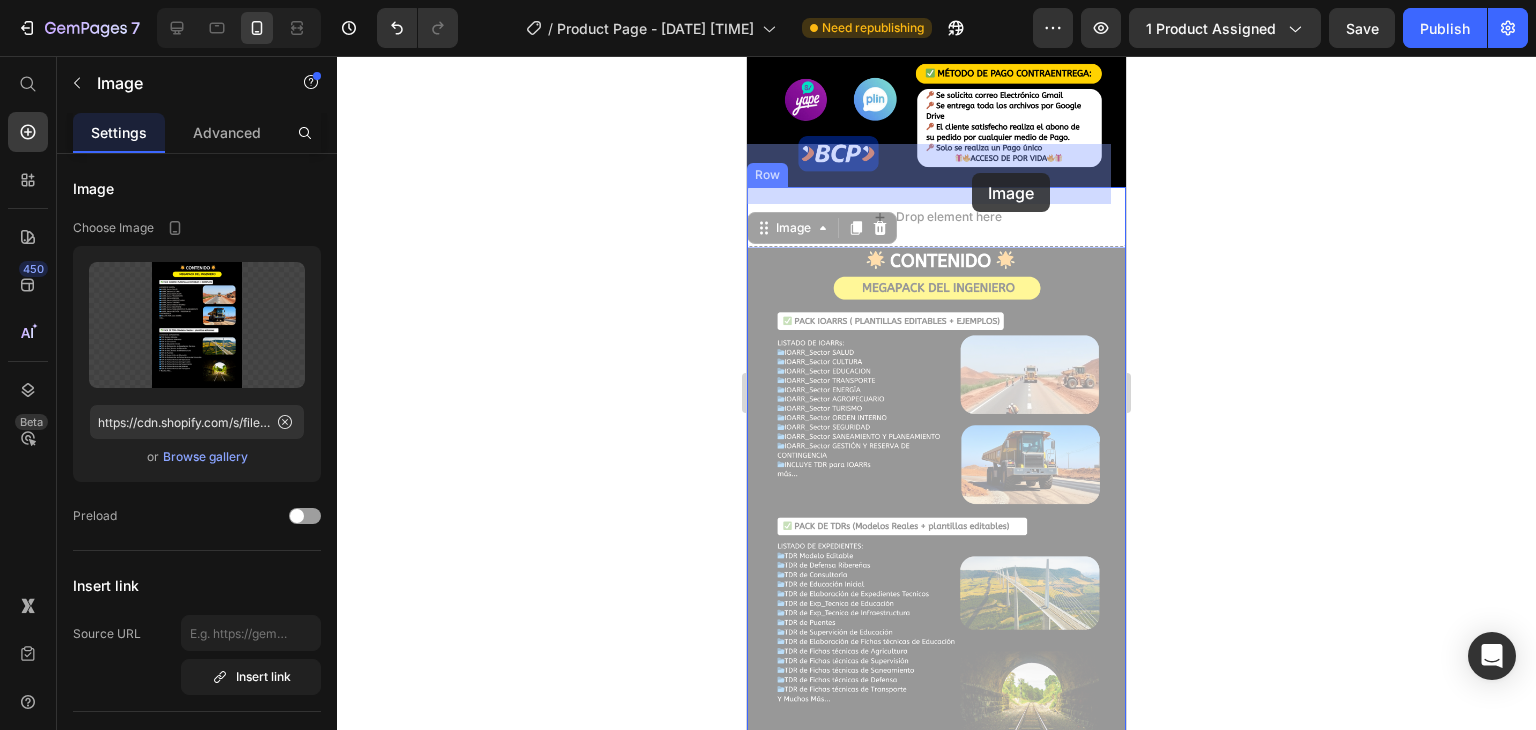 drag, startPoint x: 1001, startPoint y: 373, endPoint x: 972, endPoint y: 173, distance: 202.09157 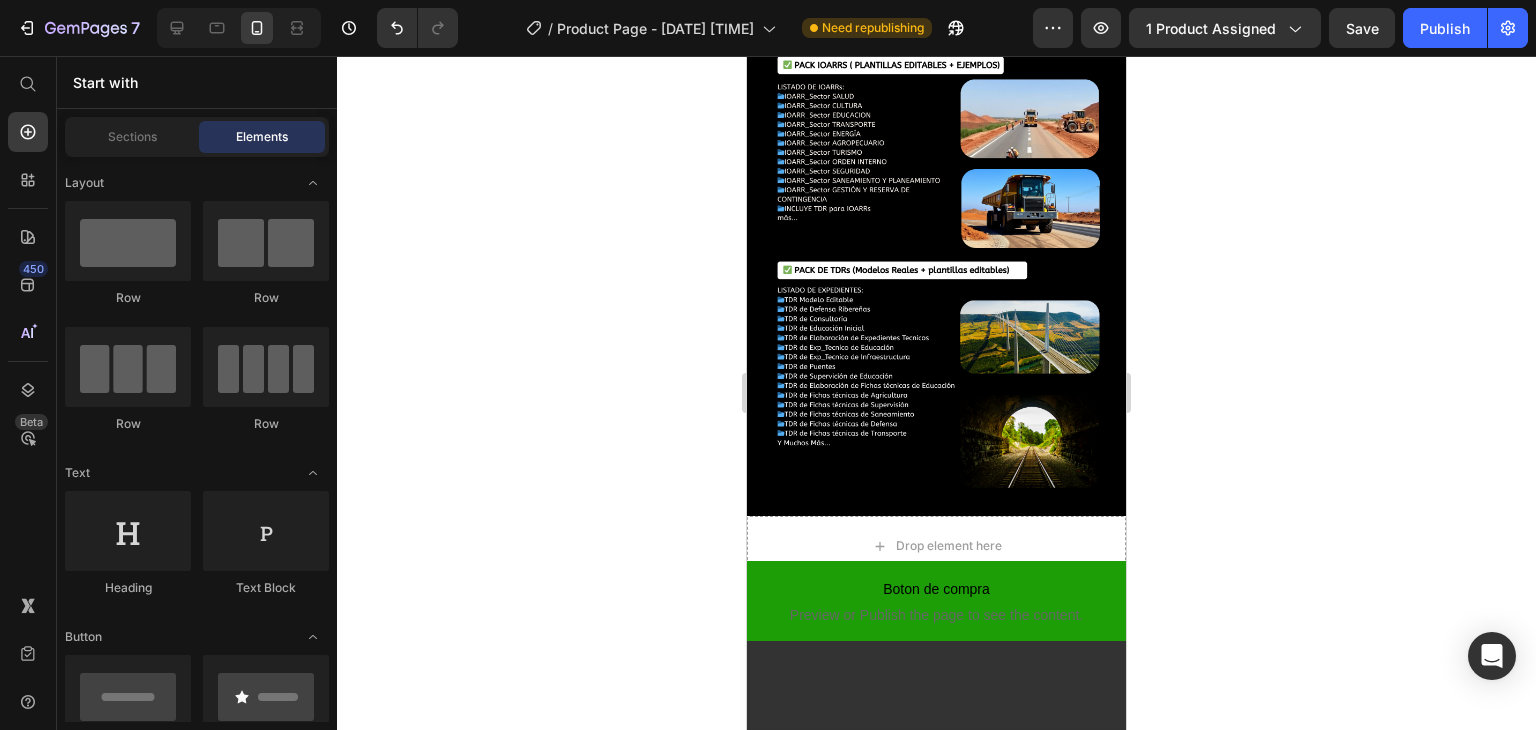 scroll, scrollTop: 2173, scrollLeft: 0, axis: vertical 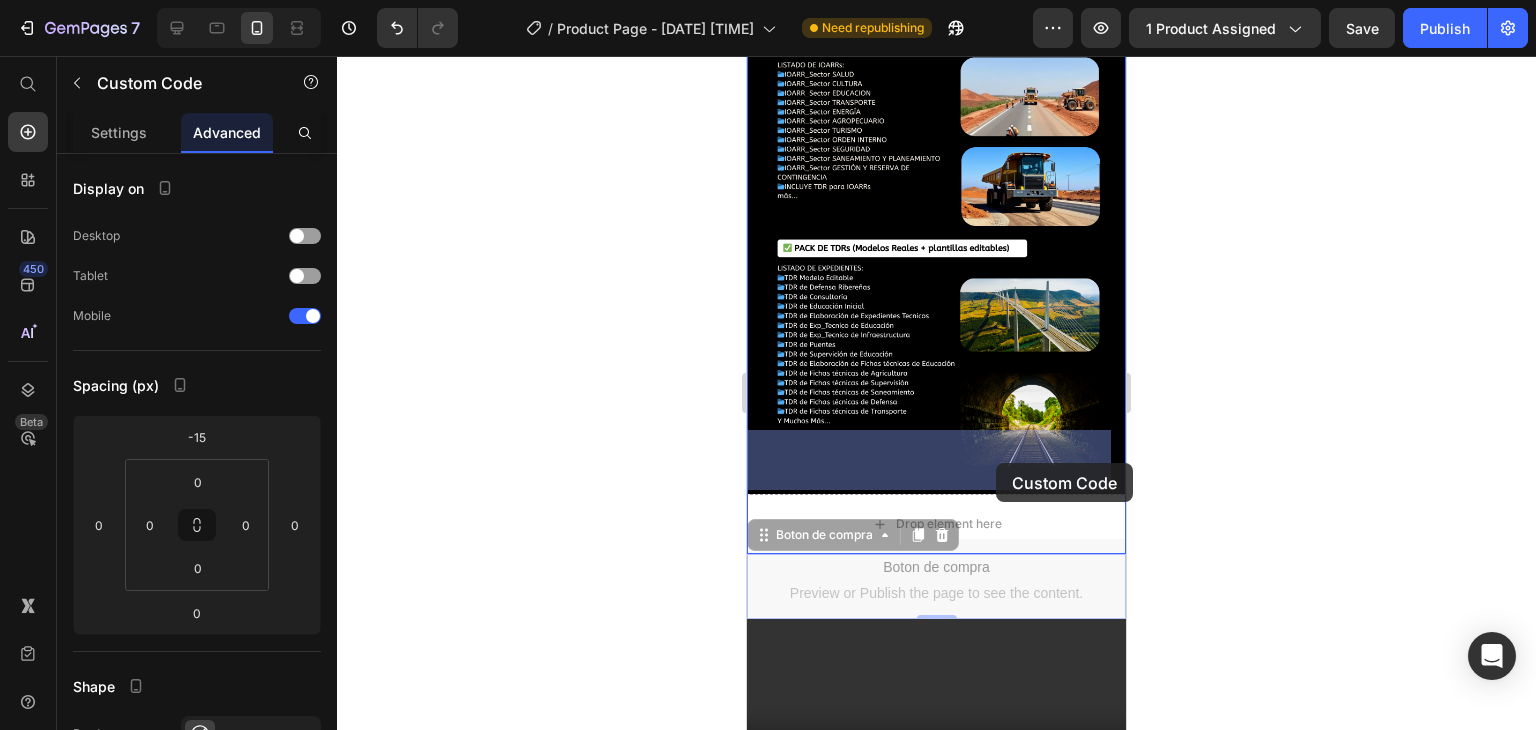 drag, startPoint x: 998, startPoint y: 516, endPoint x: 996, endPoint y: 463, distance: 53.037724 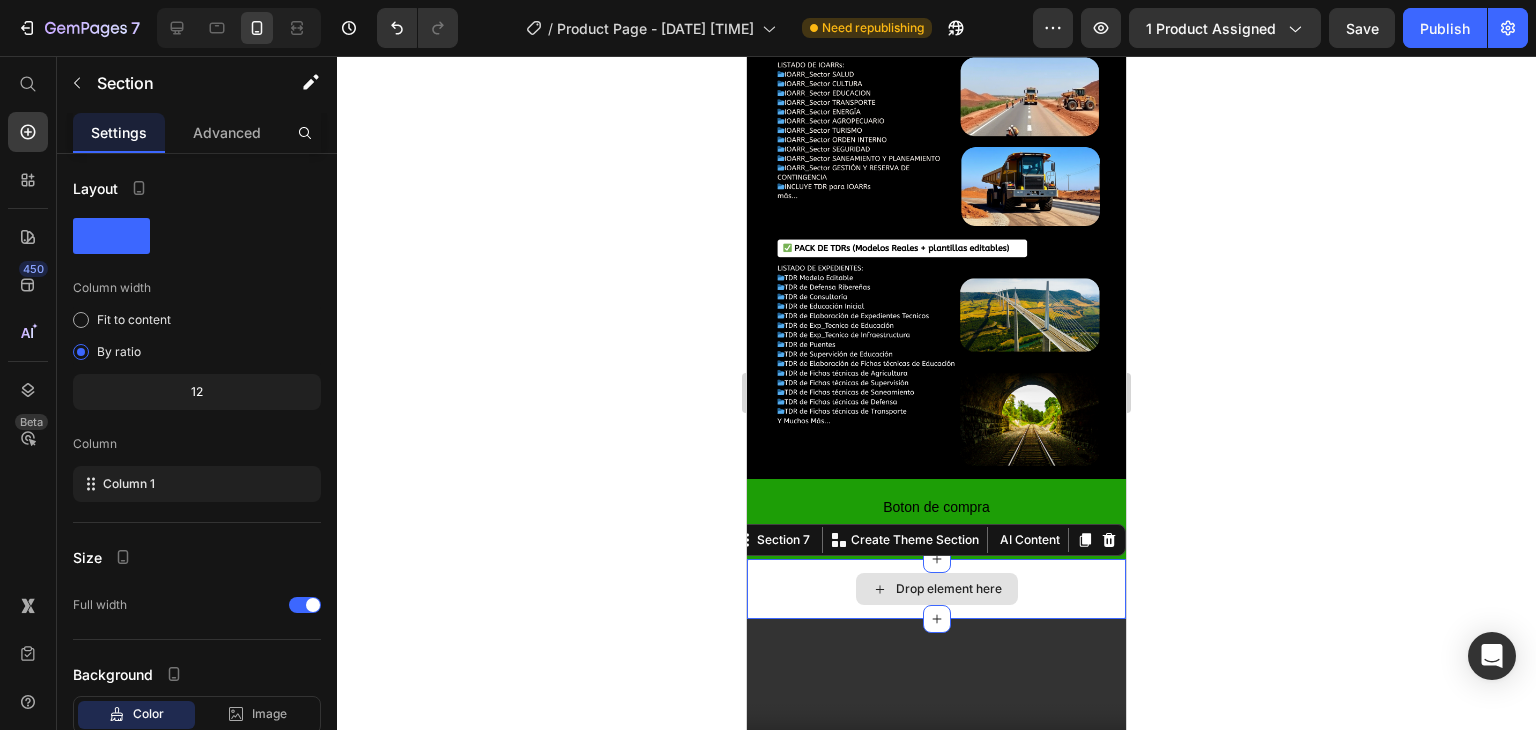 click on "Drop element here" at bounding box center [936, 589] 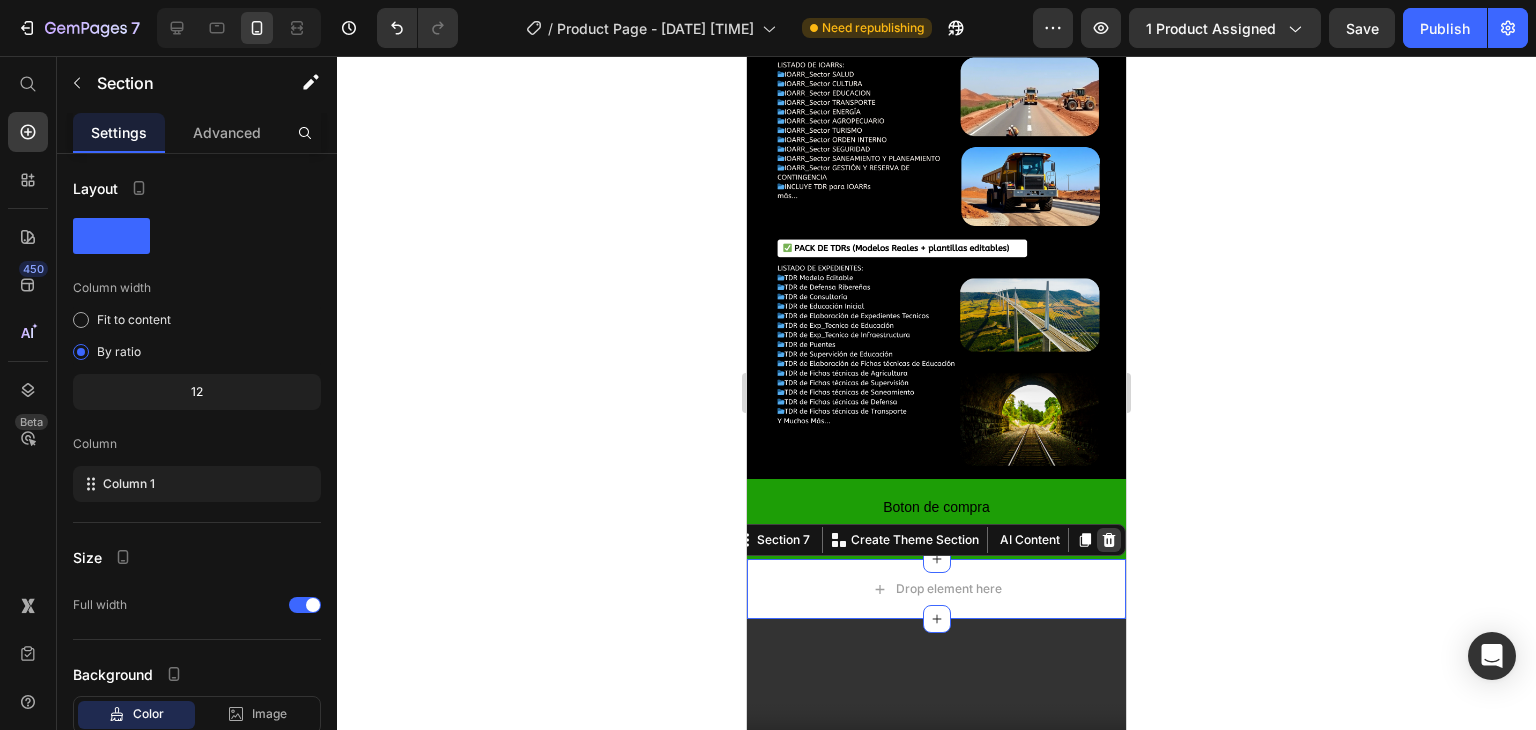 click 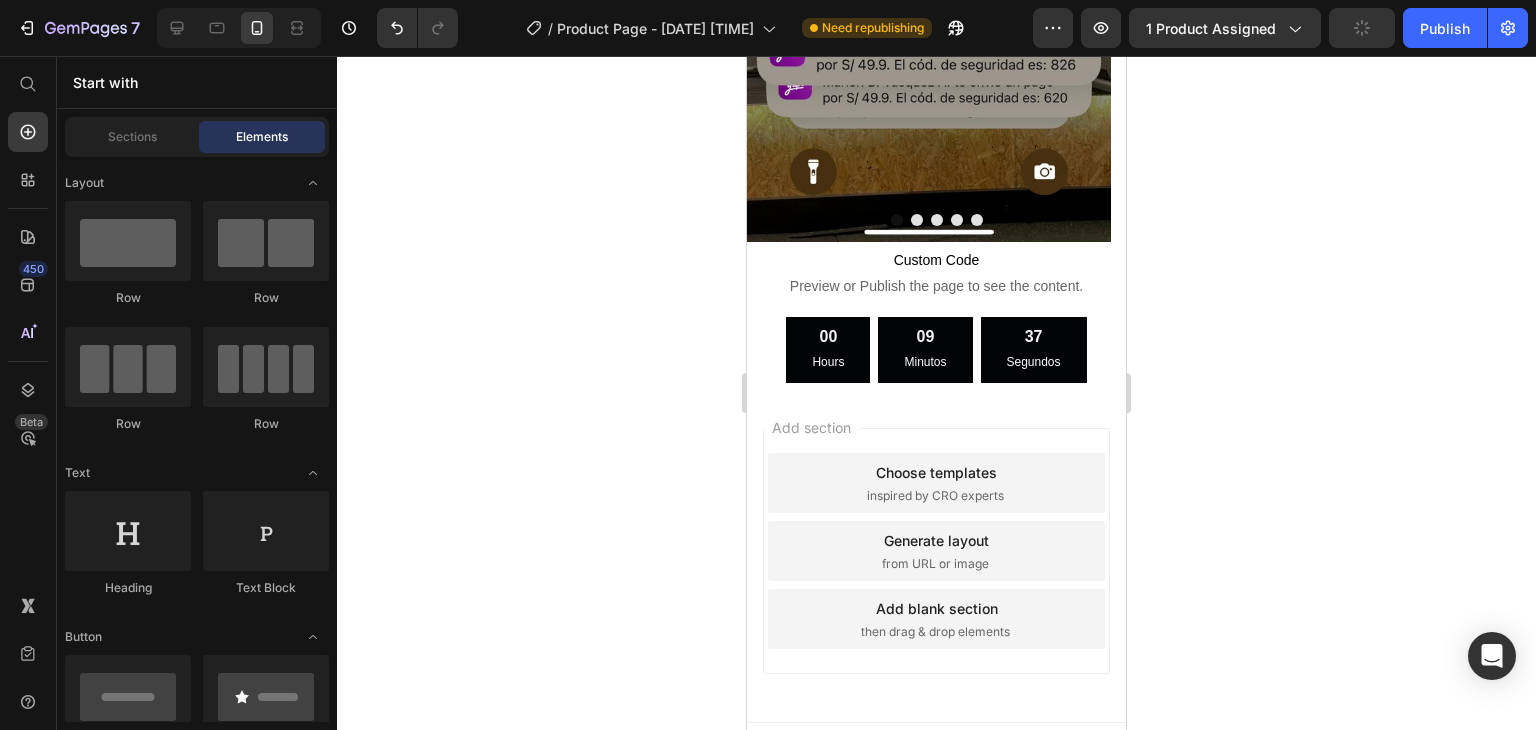 scroll, scrollTop: 5198, scrollLeft: 0, axis: vertical 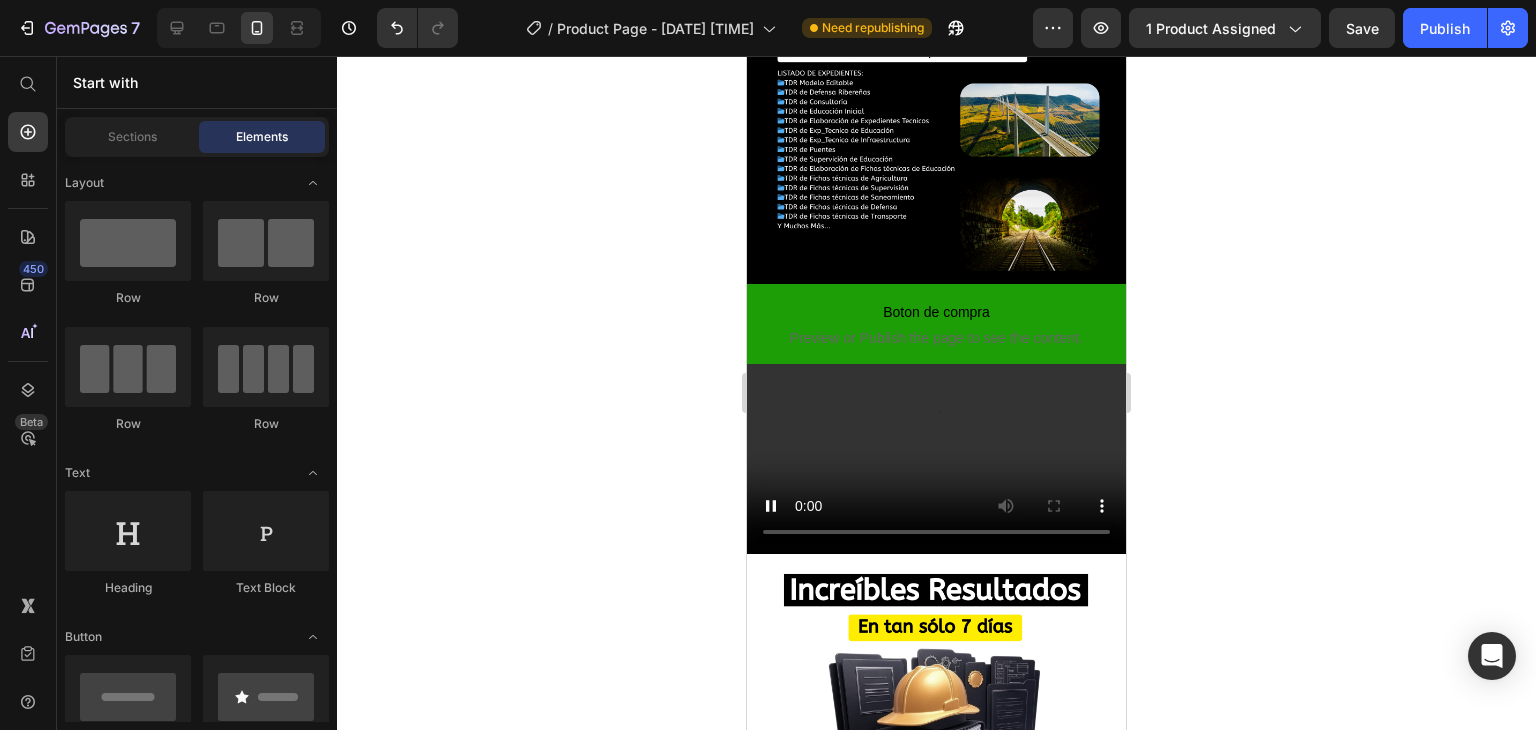drag, startPoint x: 1117, startPoint y: 349, endPoint x: 1960, endPoint y: 413, distance: 845.4259 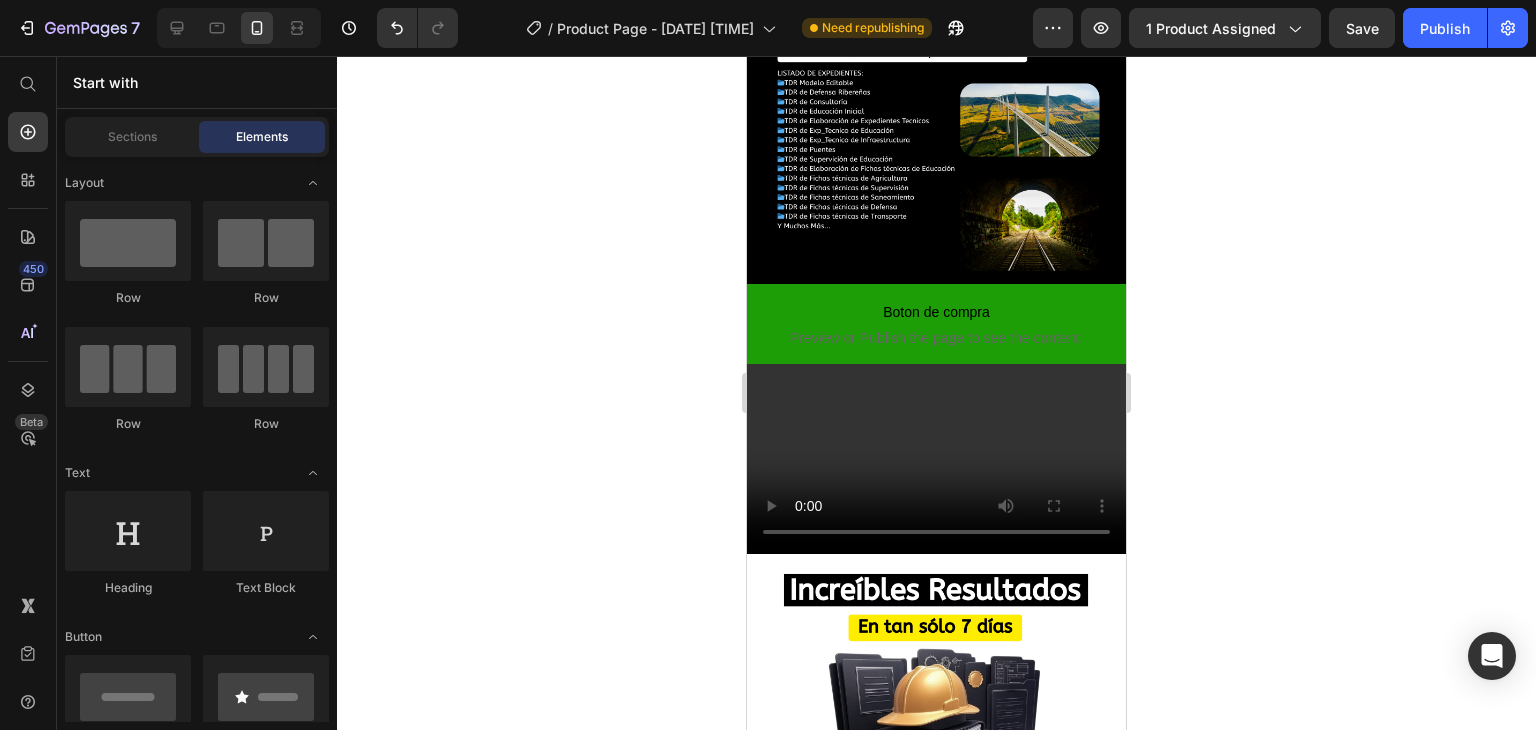 scroll, scrollTop: 2376, scrollLeft: 0, axis: vertical 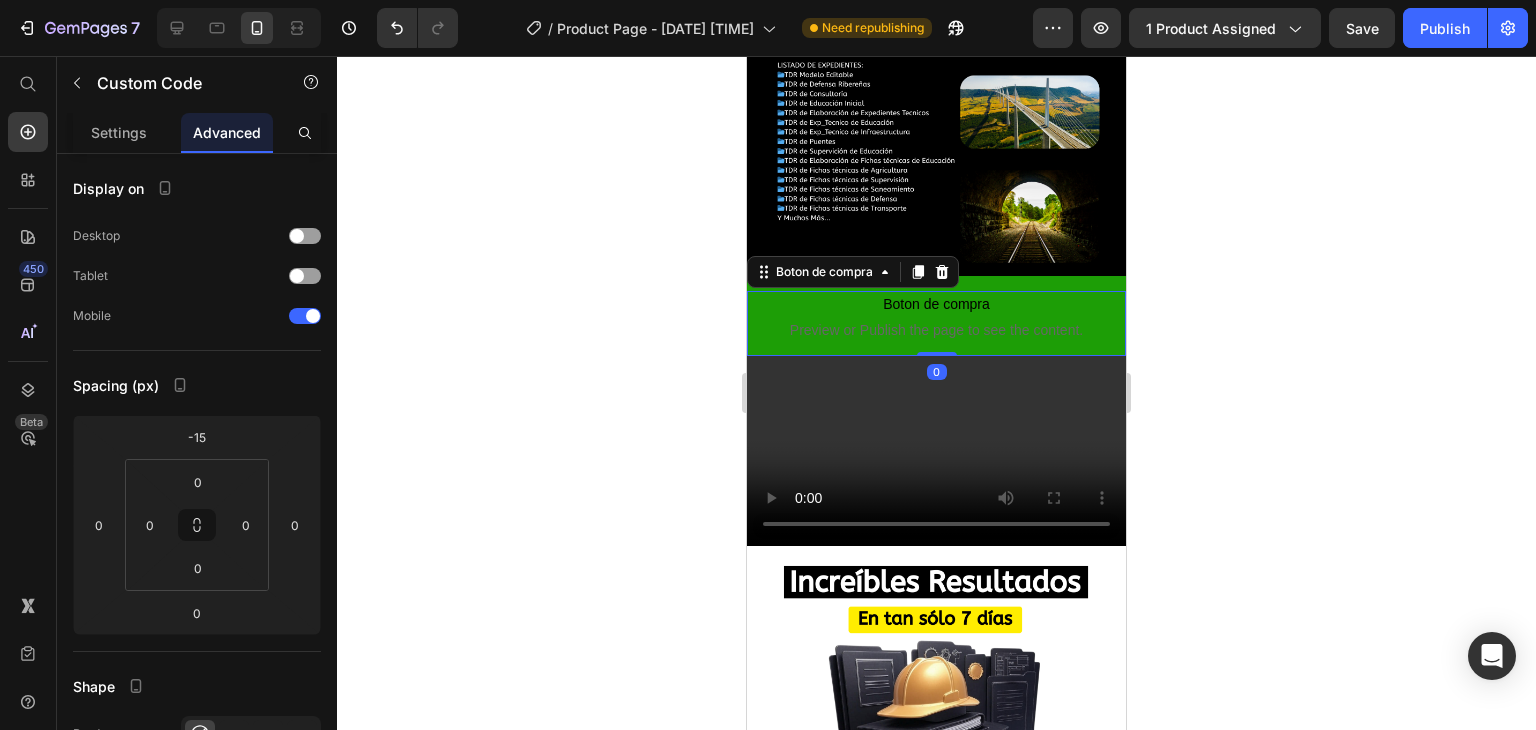 click on "Preview or Publish the page to see the content." at bounding box center (936, 330) 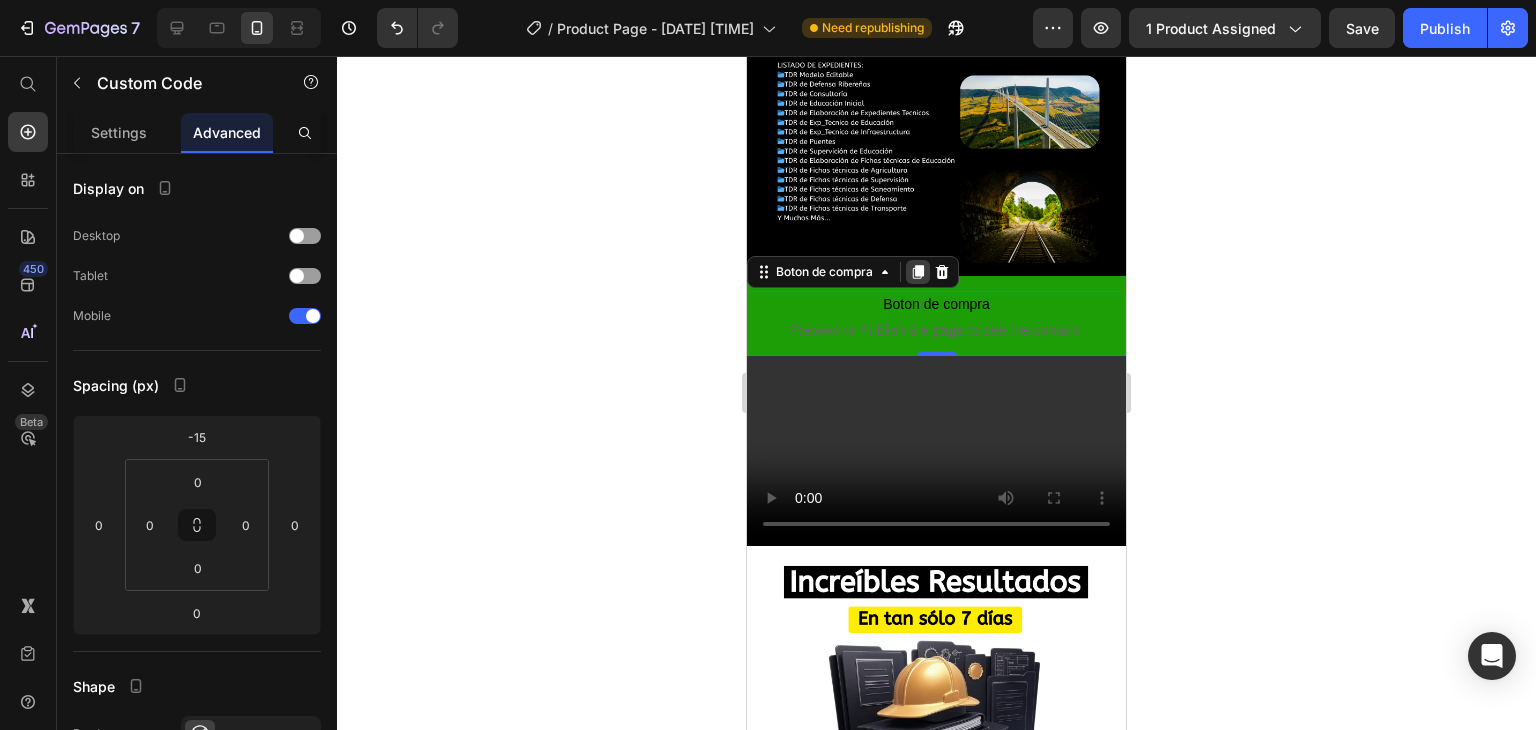 click 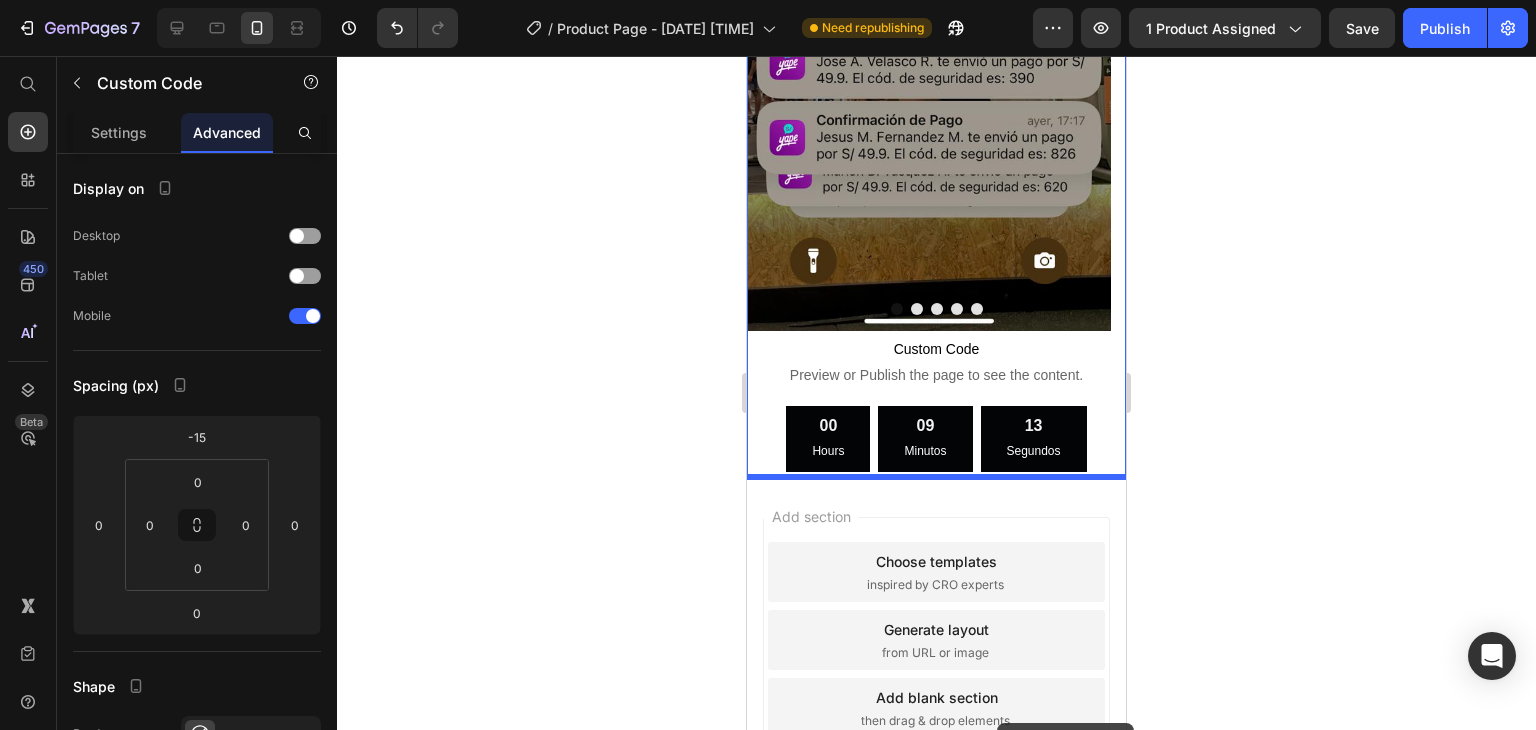 scroll, scrollTop: 5263, scrollLeft: 0, axis: vertical 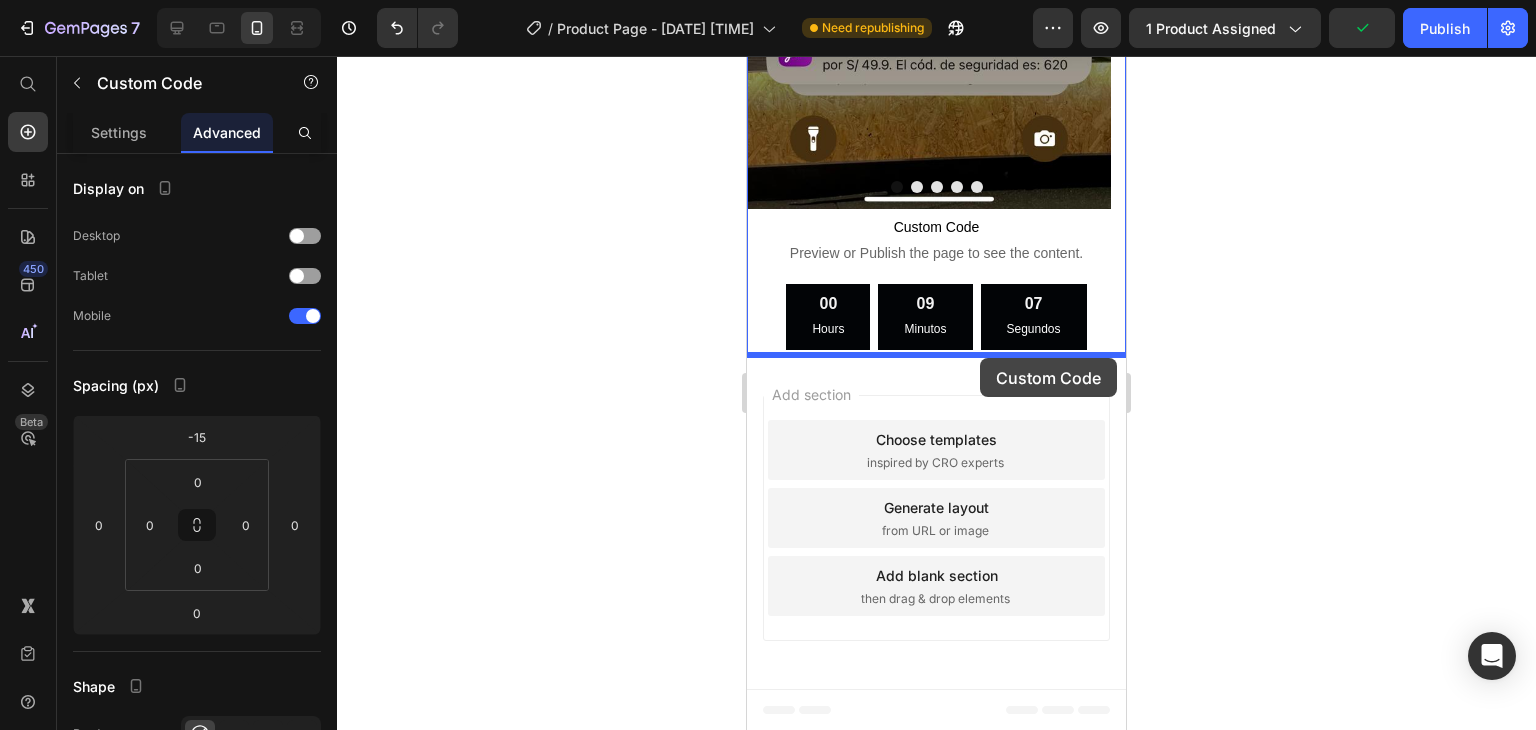 drag, startPoint x: 1004, startPoint y: 311, endPoint x: 980, endPoint y: 358, distance: 52.773098 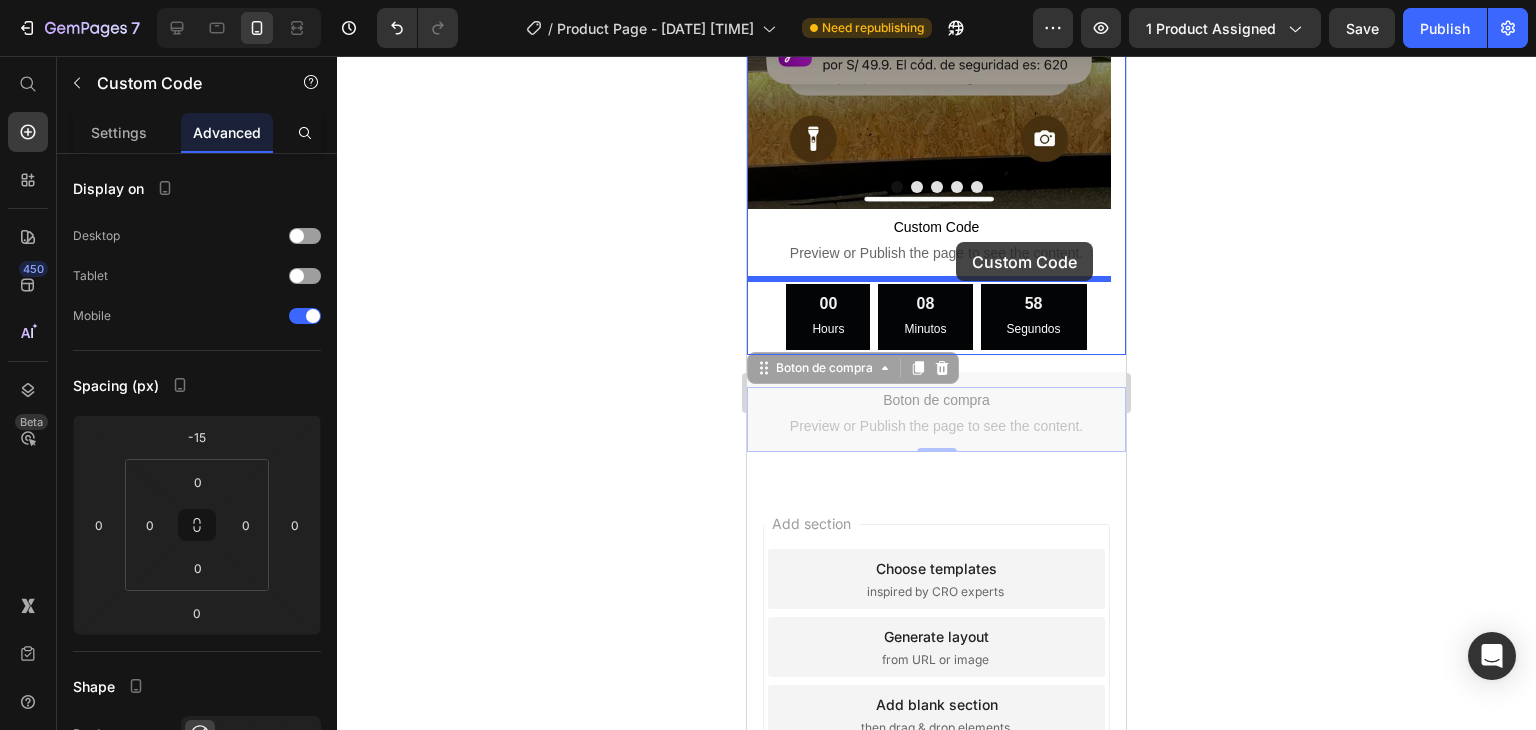drag, startPoint x: 957, startPoint y: 415, endPoint x: 956, endPoint y: 242, distance: 173.00288 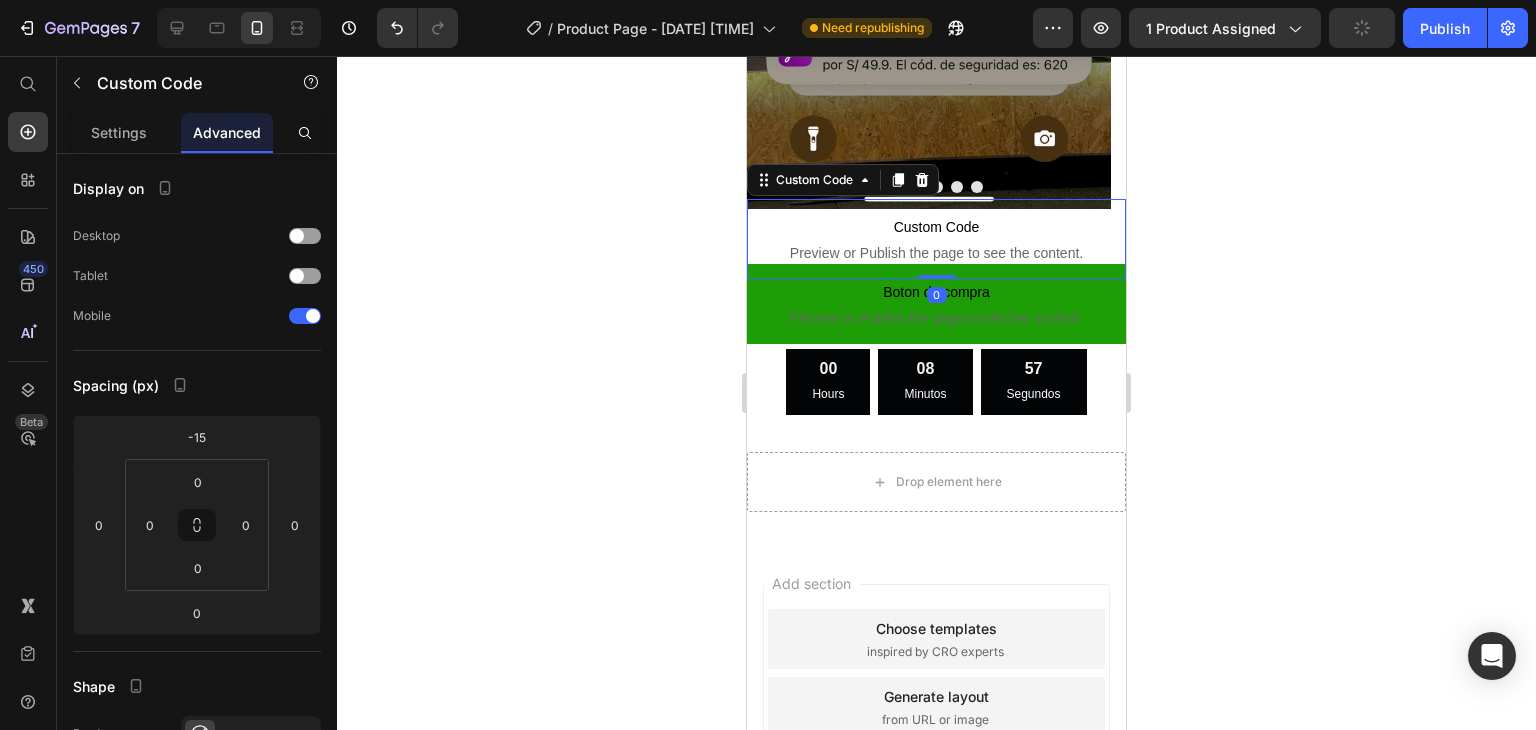 click on "Custom Code
Preview or Publish the page to see the content." at bounding box center [936, 239] 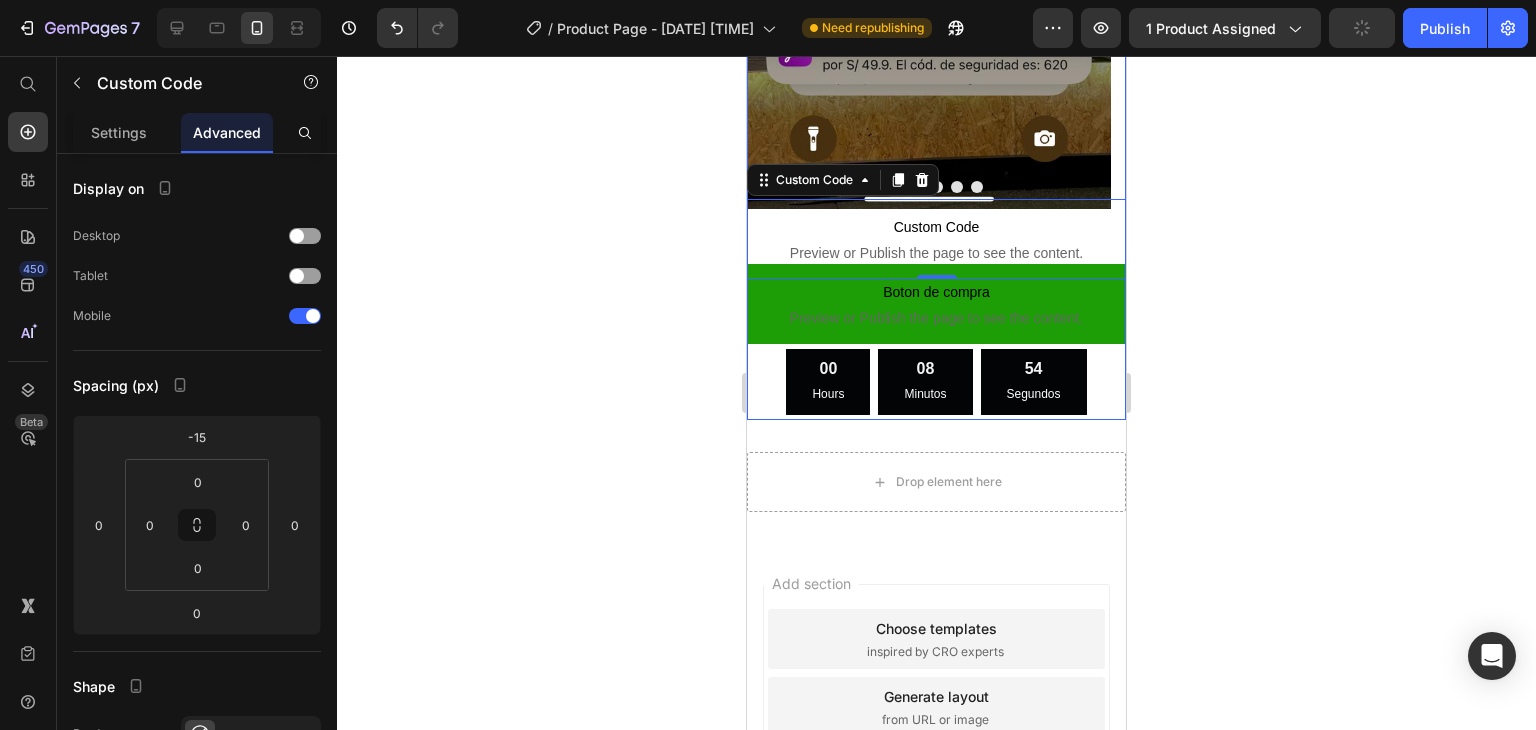 click on "Boton de compra" at bounding box center (936, 292) 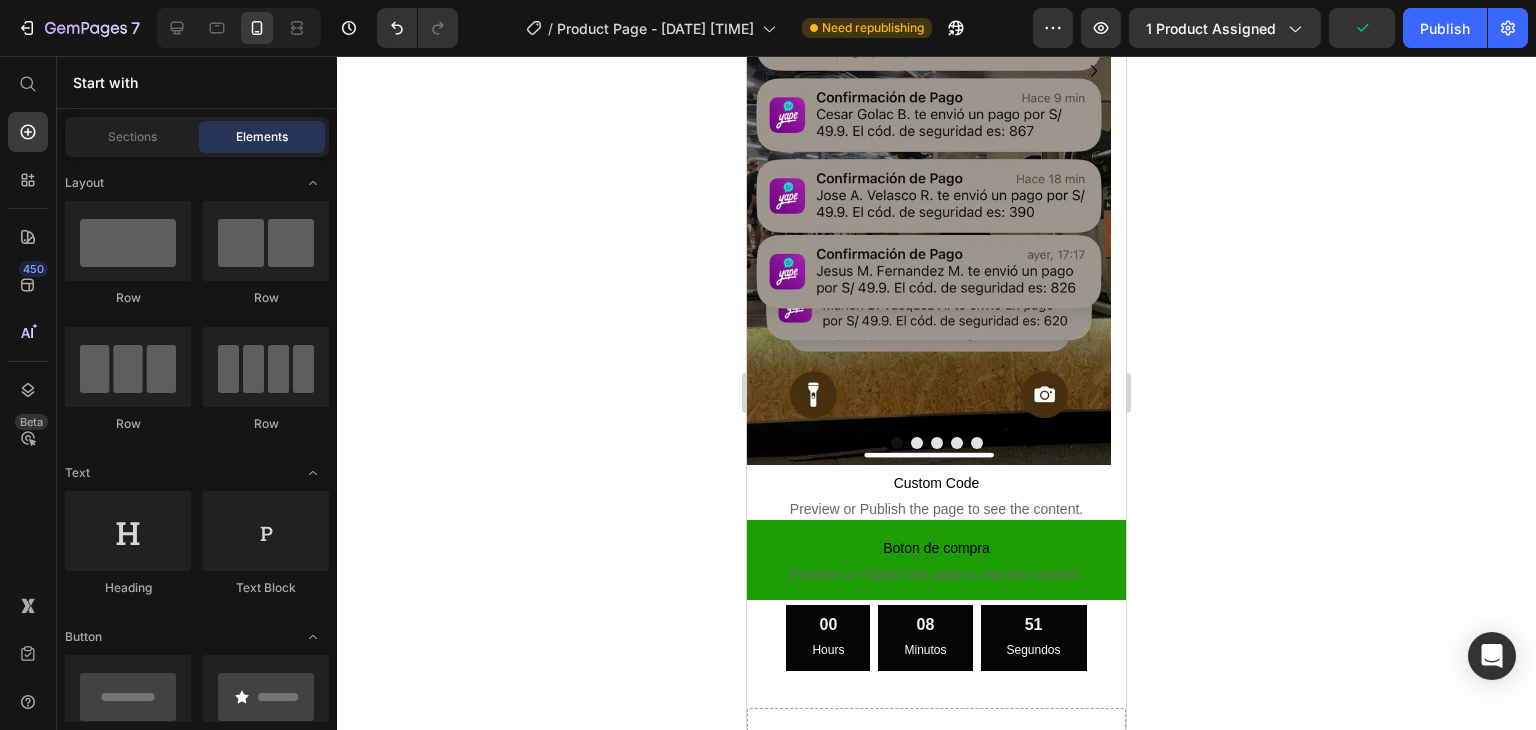 scroll, scrollTop: 4953, scrollLeft: 0, axis: vertical 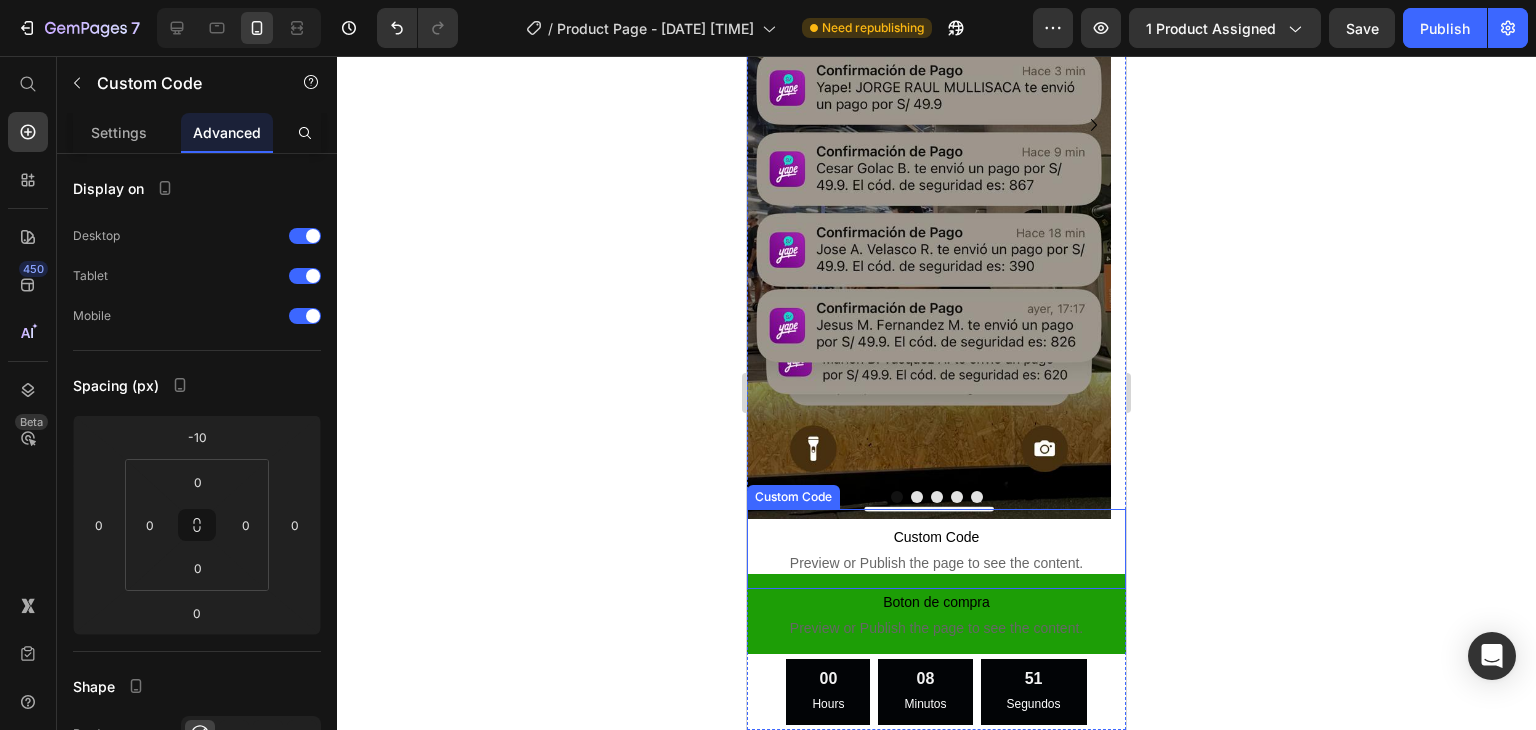 click on "Custom Code" at bounding box center [936, 537] 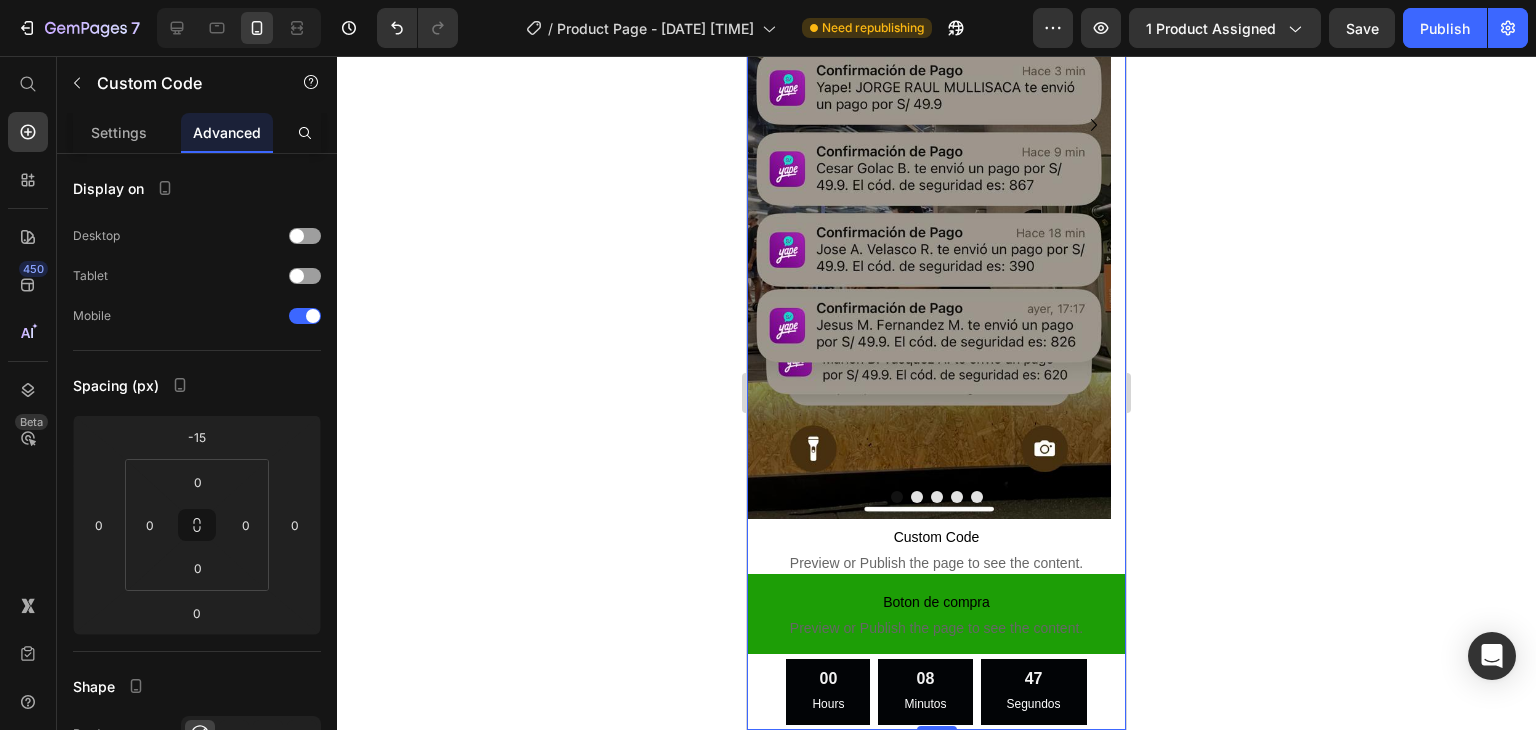click on "Boton de compra" at bounding box center (936, 602) 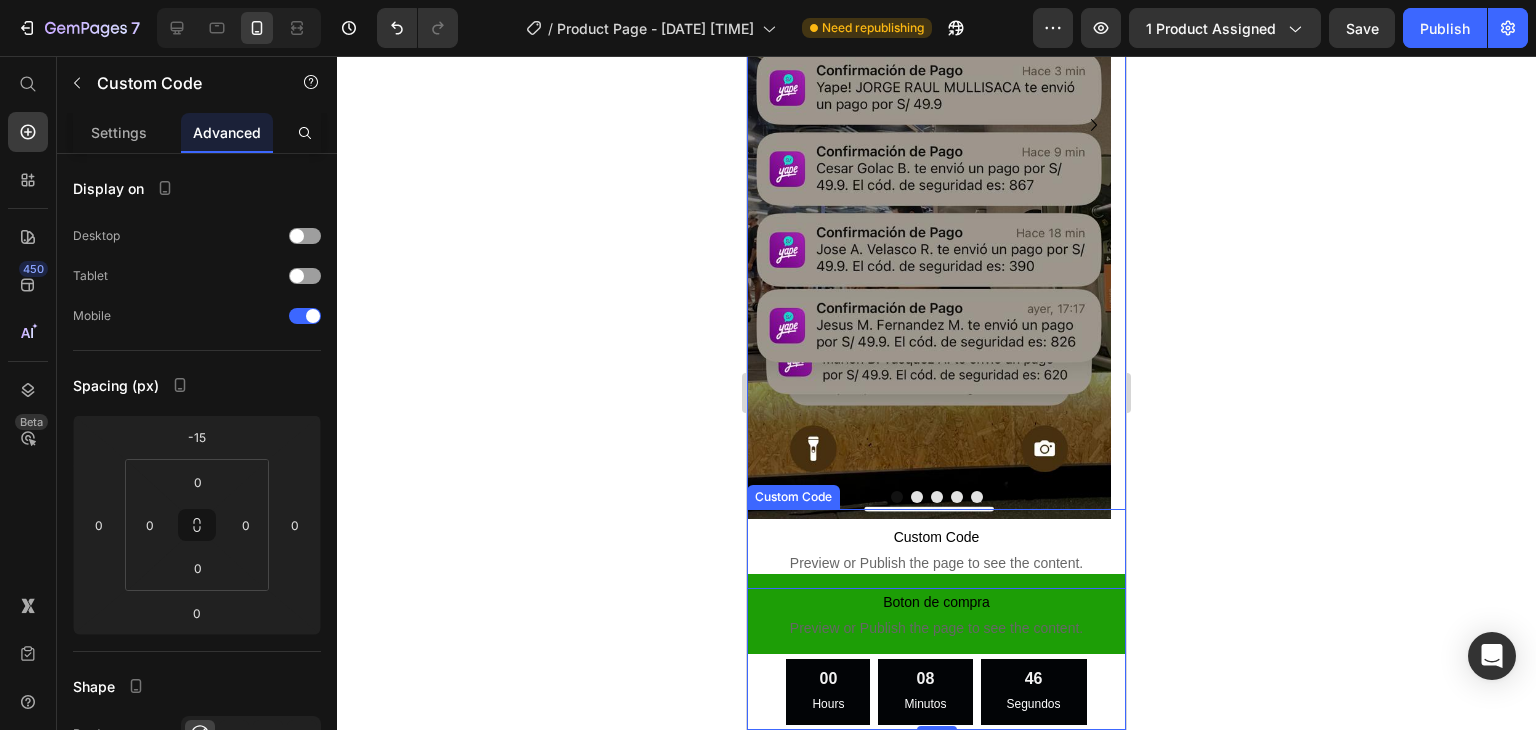 click on "Preview or Publish the page to see the content." at bounding box center (936, 563) 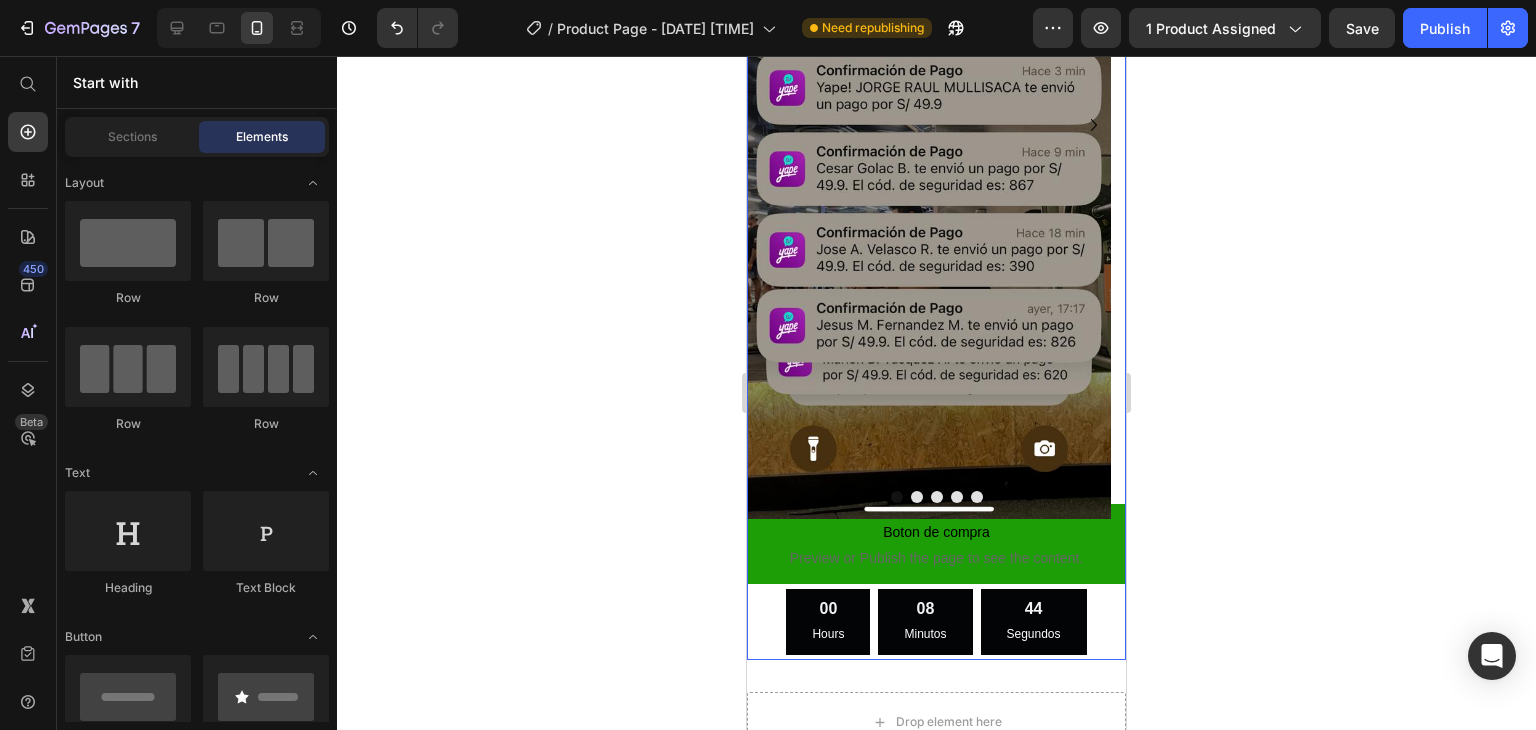 click on "Preview or Publish the page to see the content." at bounding box center (936, 558) 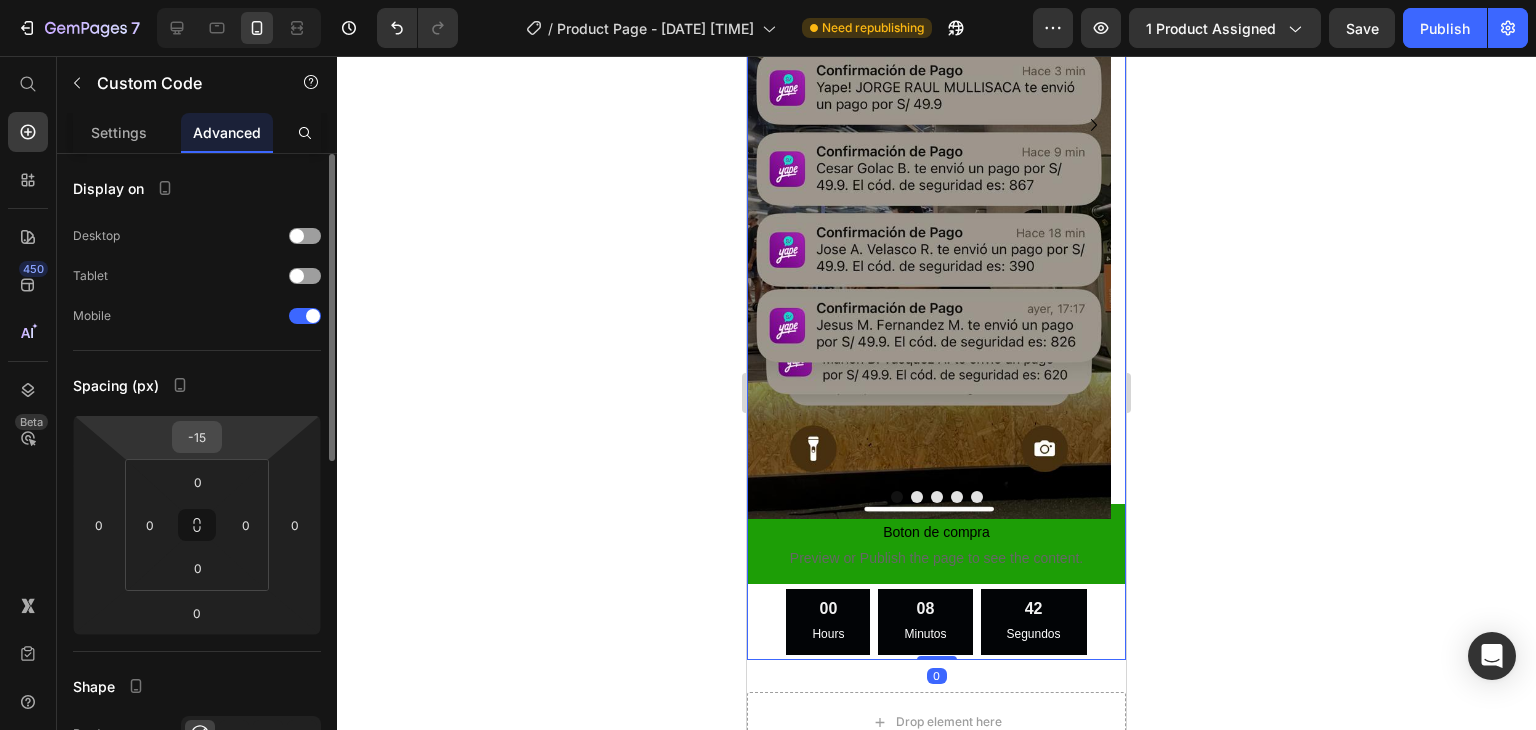 click on "-15" at bounding box center (197, 437) 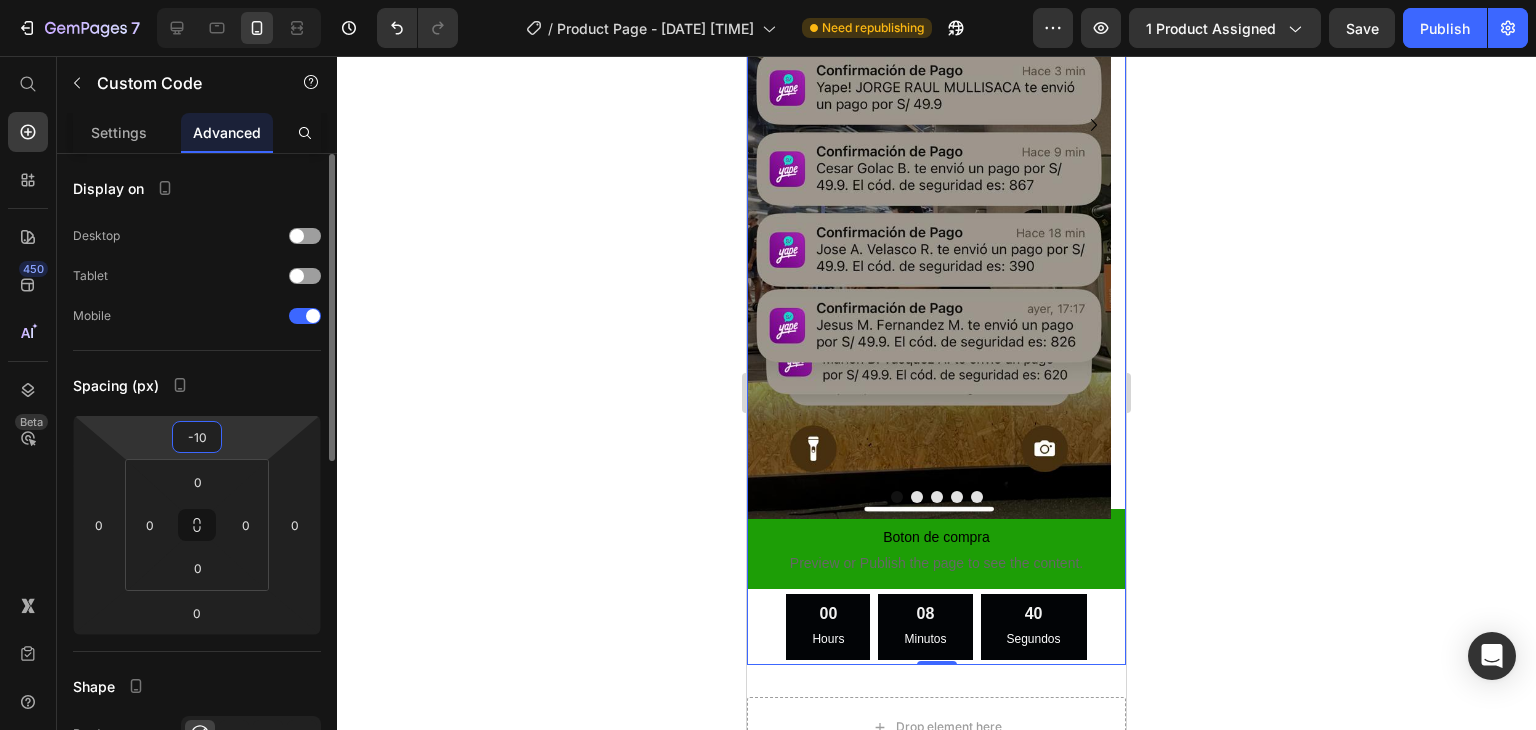 type on "-10" 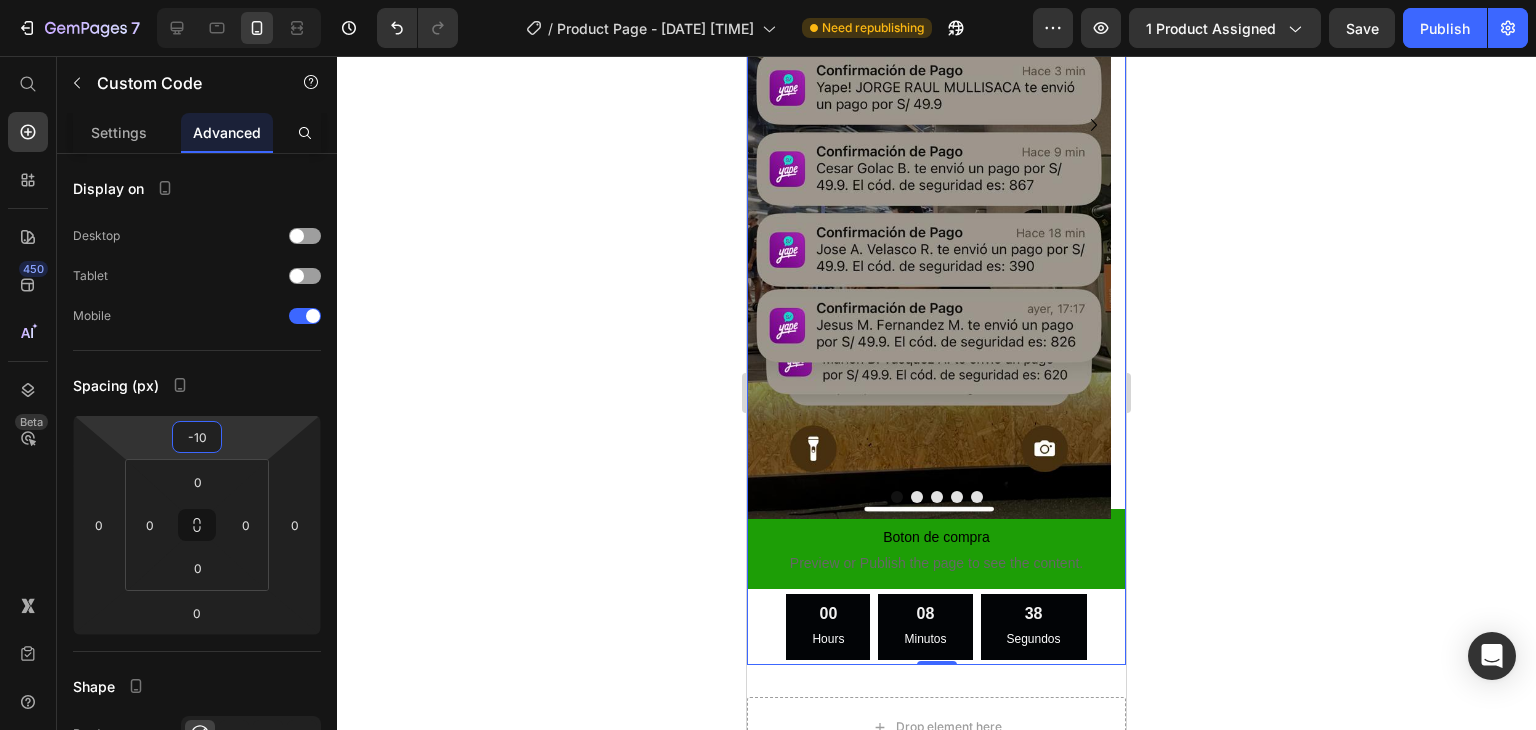 click 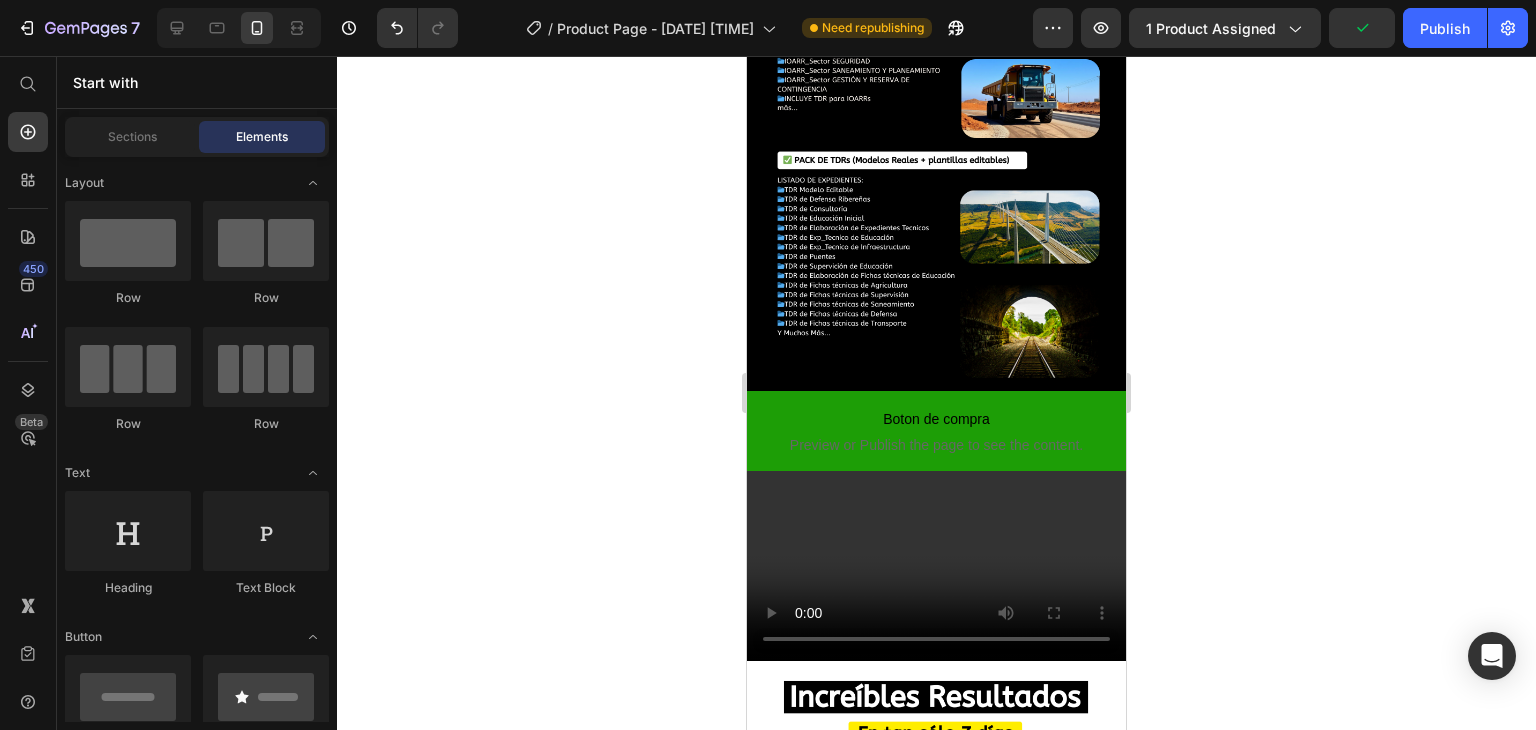 scroll, scrollTop: 1855, scrollLeft: 0, axis: vertical 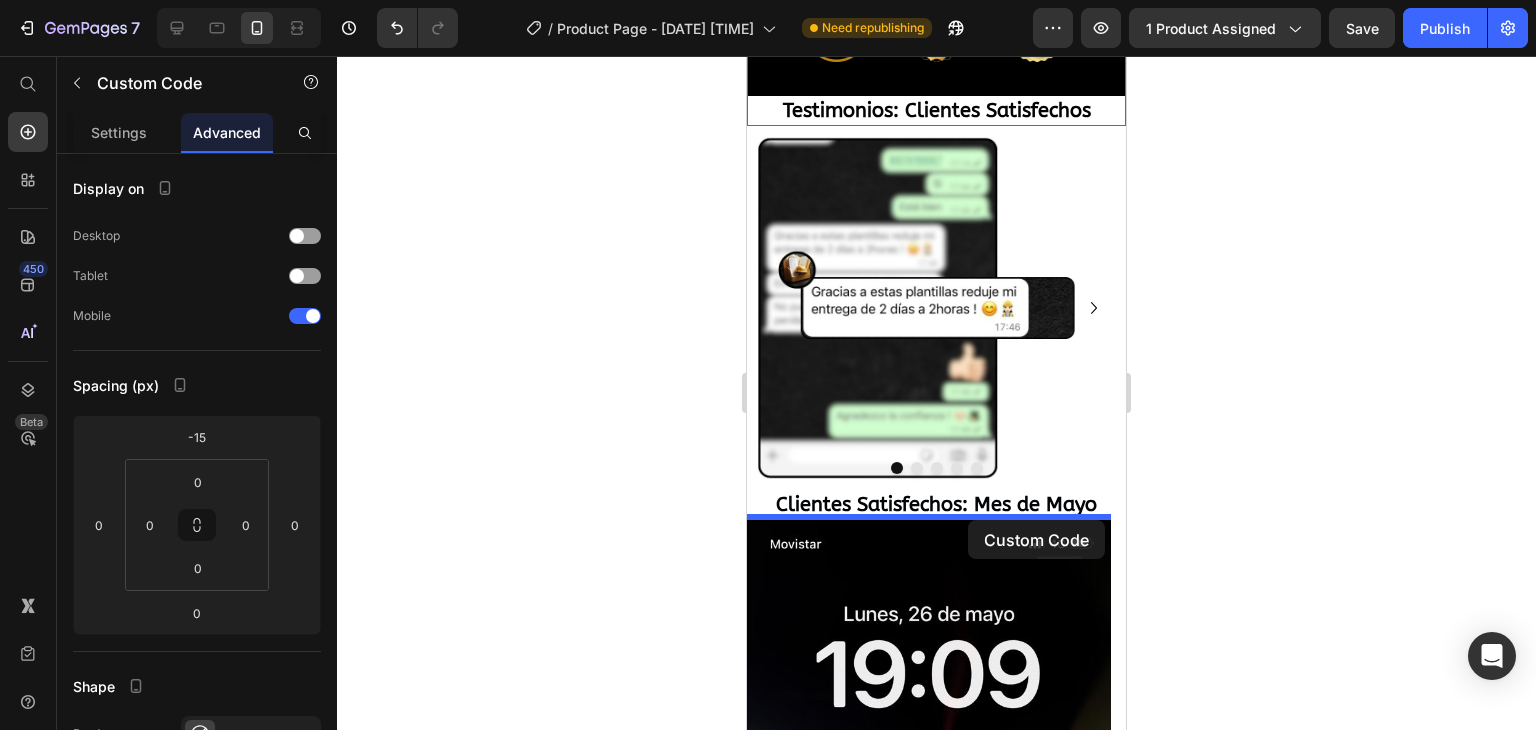 drag, startPoint x: 943, startPoint y: 395, endPoint x: 968, endPoint y: 520, distance: 127.47549 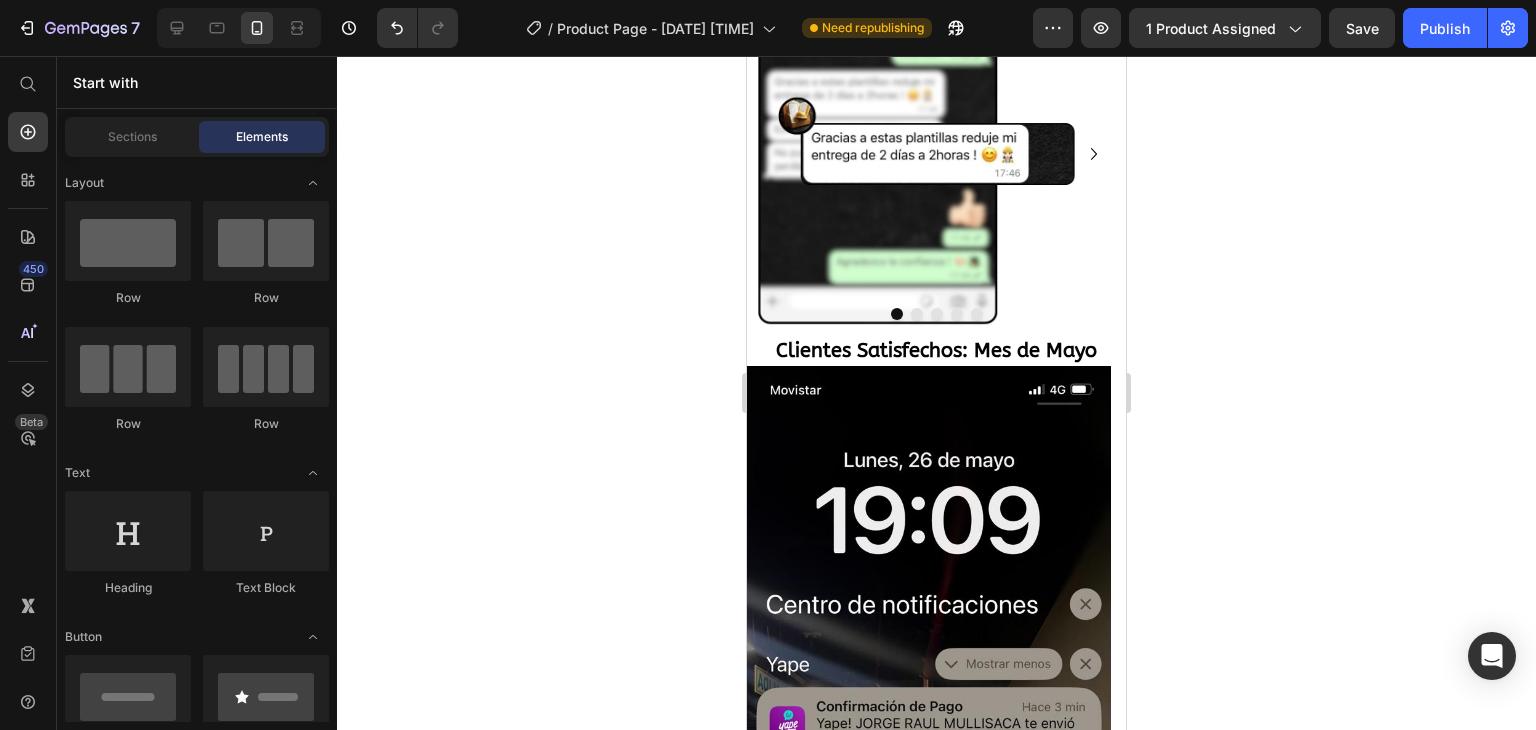 scroll, scrollTop: 3504, scrollLeft: 0, axis: vertical 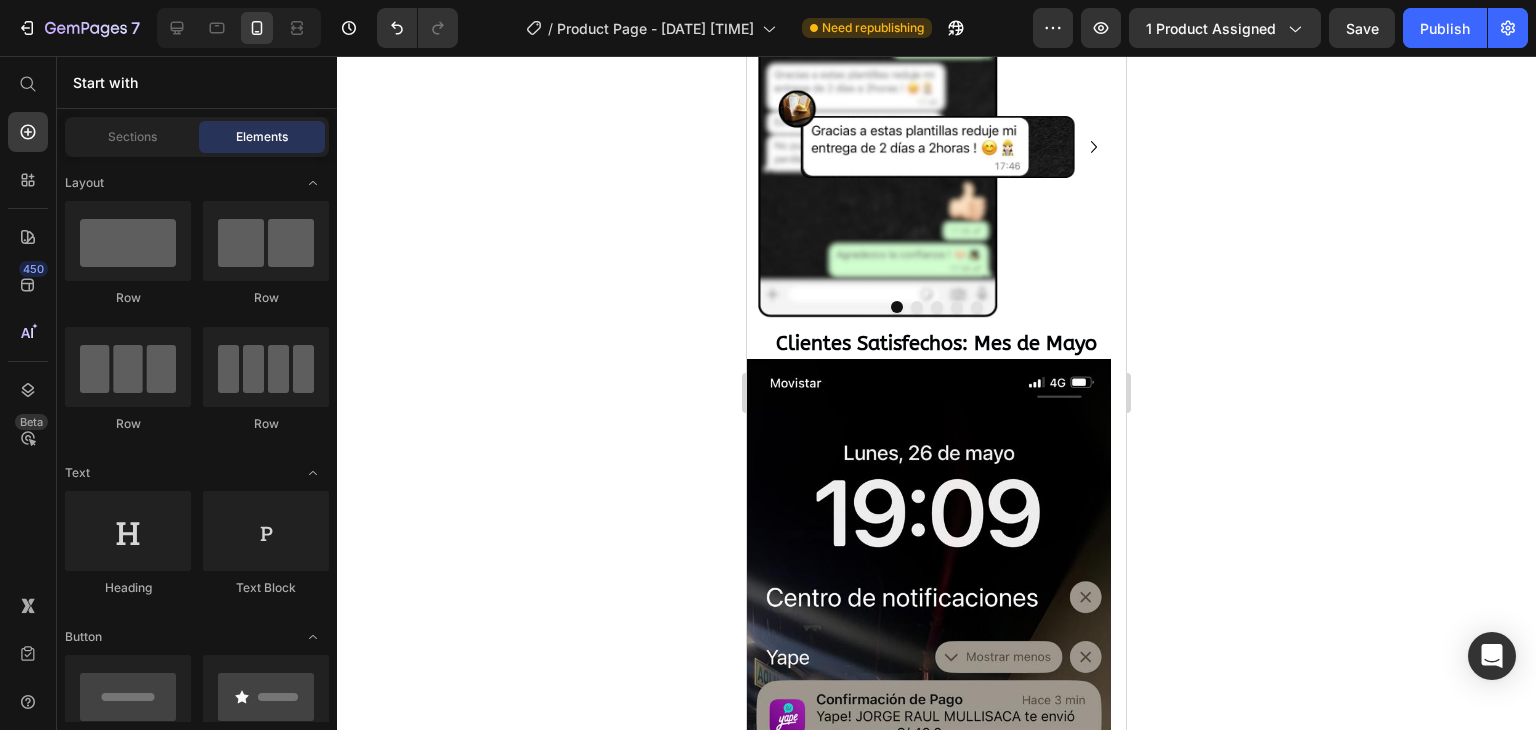click on "Boton de compra" at bounding box center [936, -117] 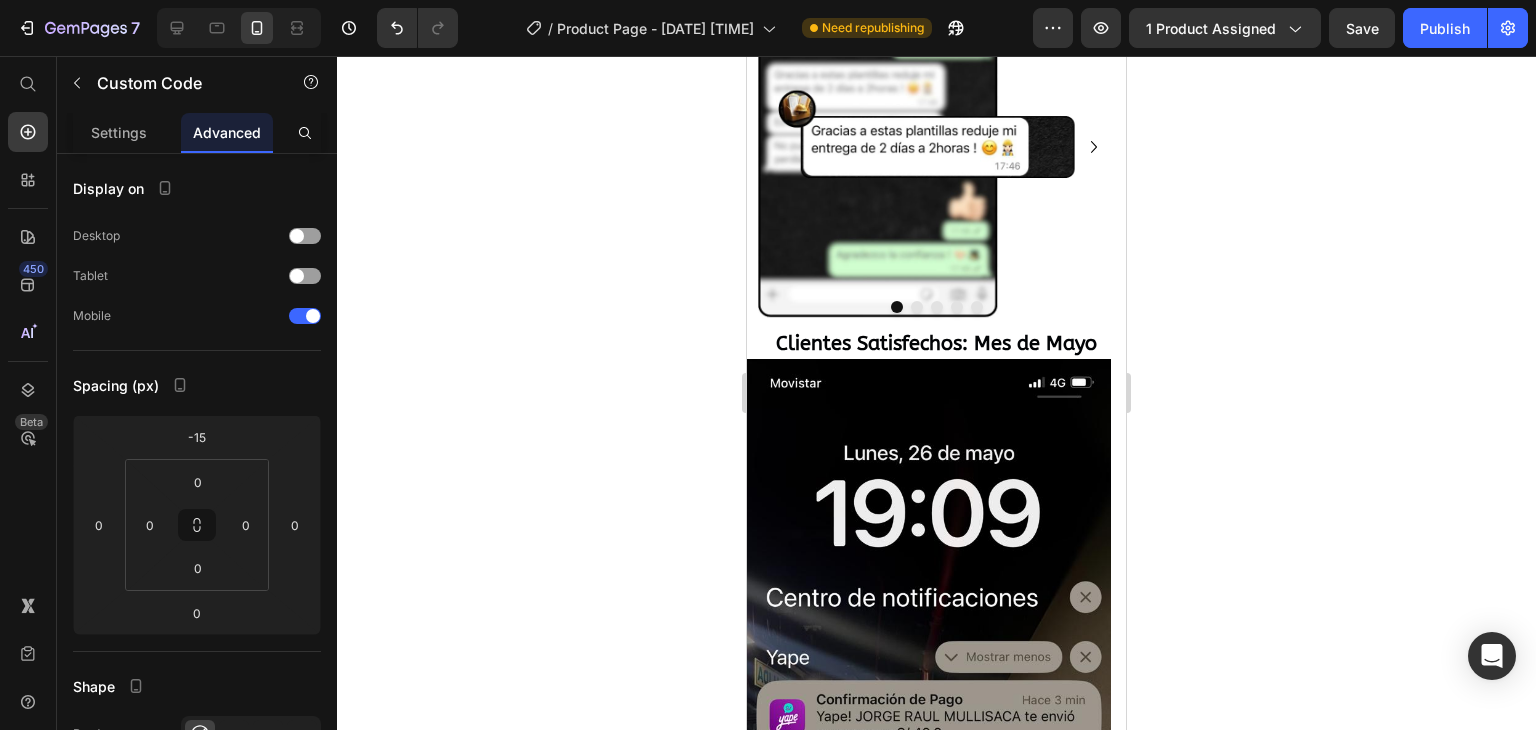 drag, startPoint x: 932, startPoint y: 385, endPoint x: 934, endPoint y: 353, distance: 32.06244 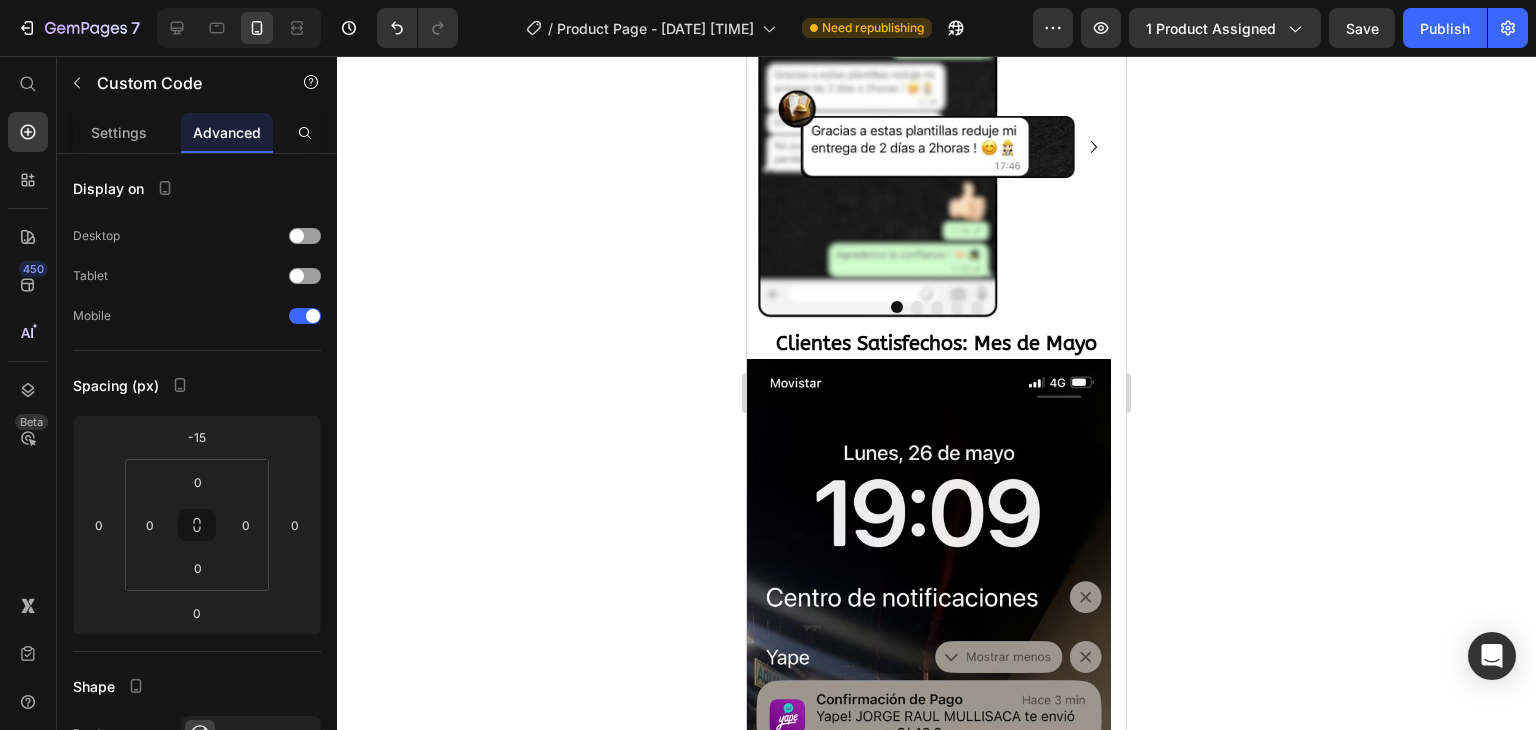 click on "Boton de compra
Preview or Publish the page to see the content. Boton de compra   0" at bounding box center (936, -105) 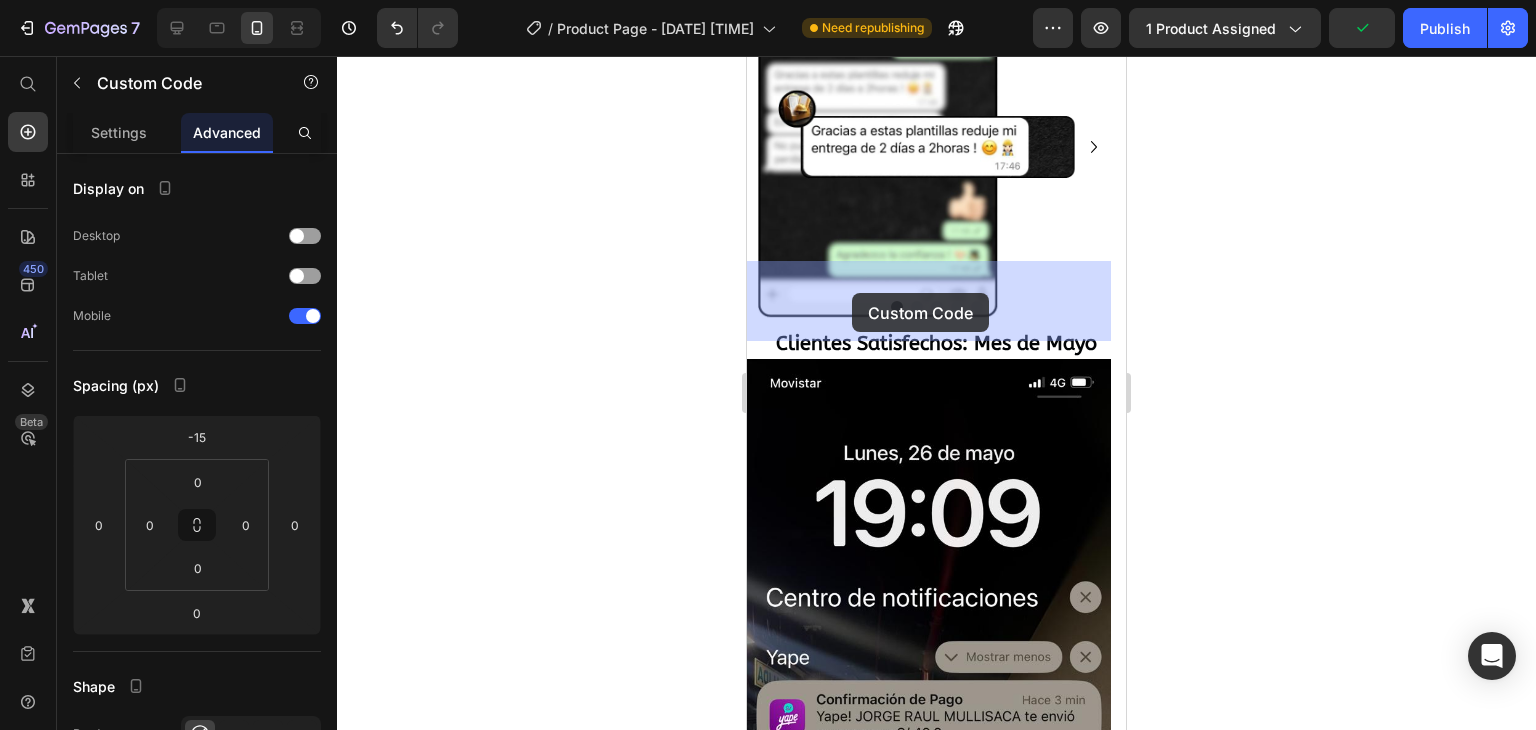 drag, startPoint x: 876, startPoint y: 323, endPoint x: 852, endPoint y: 293, distance: 38.418747 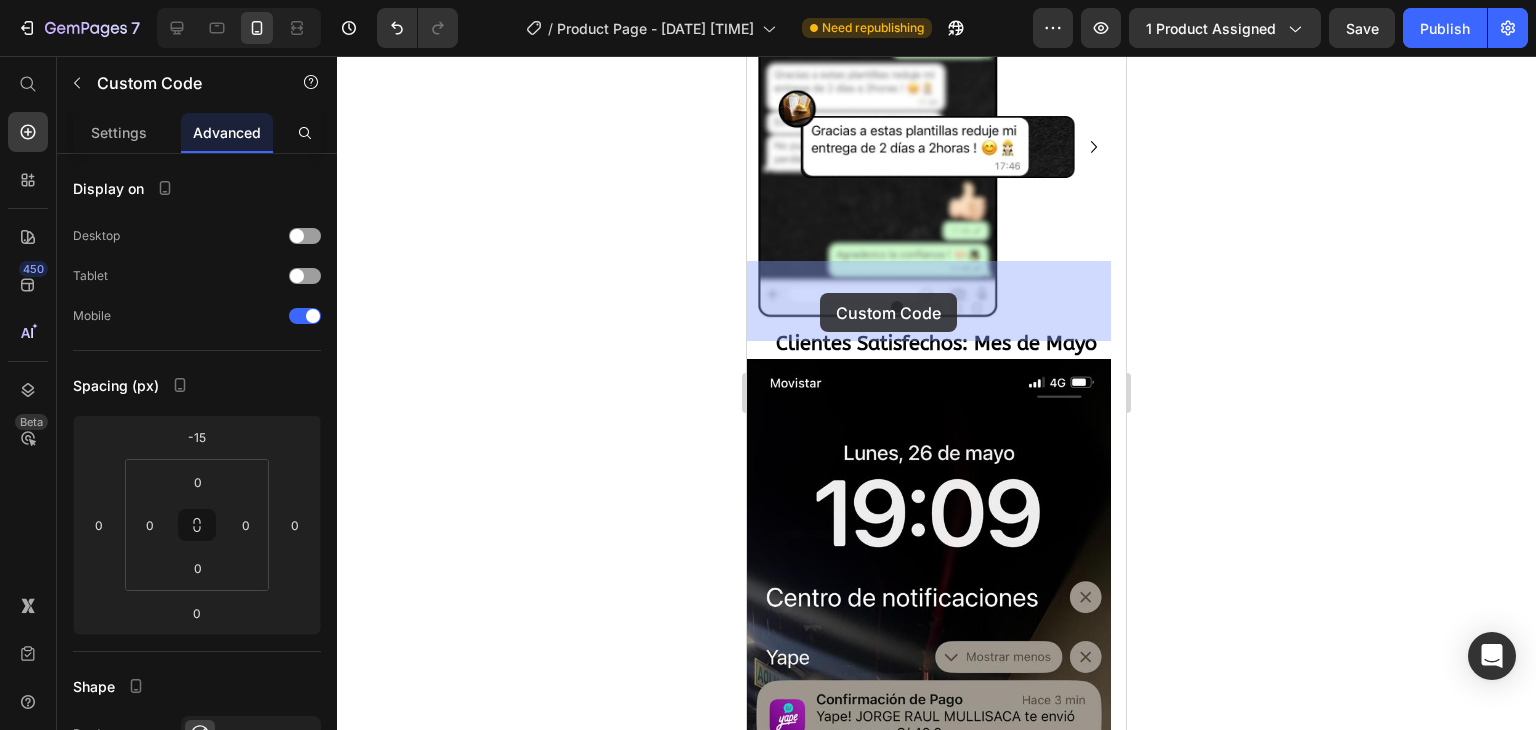 drag, startPoint x: 864, startPoint y: 320, endPoint x: 819, endPoint y: 293, distance: 52.478565 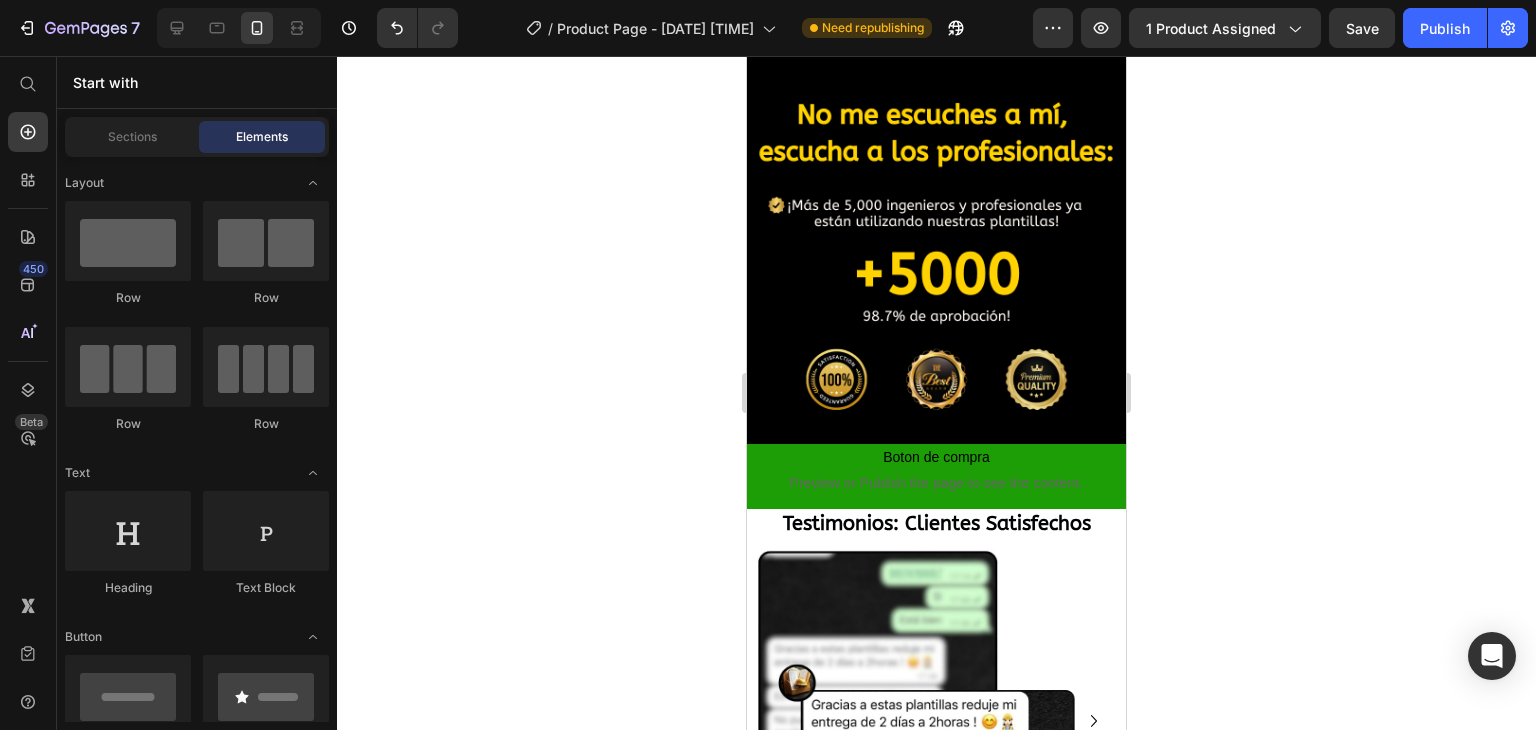 scroll, scrollTop: 3316, scrollLeft: 0, axis: vertical 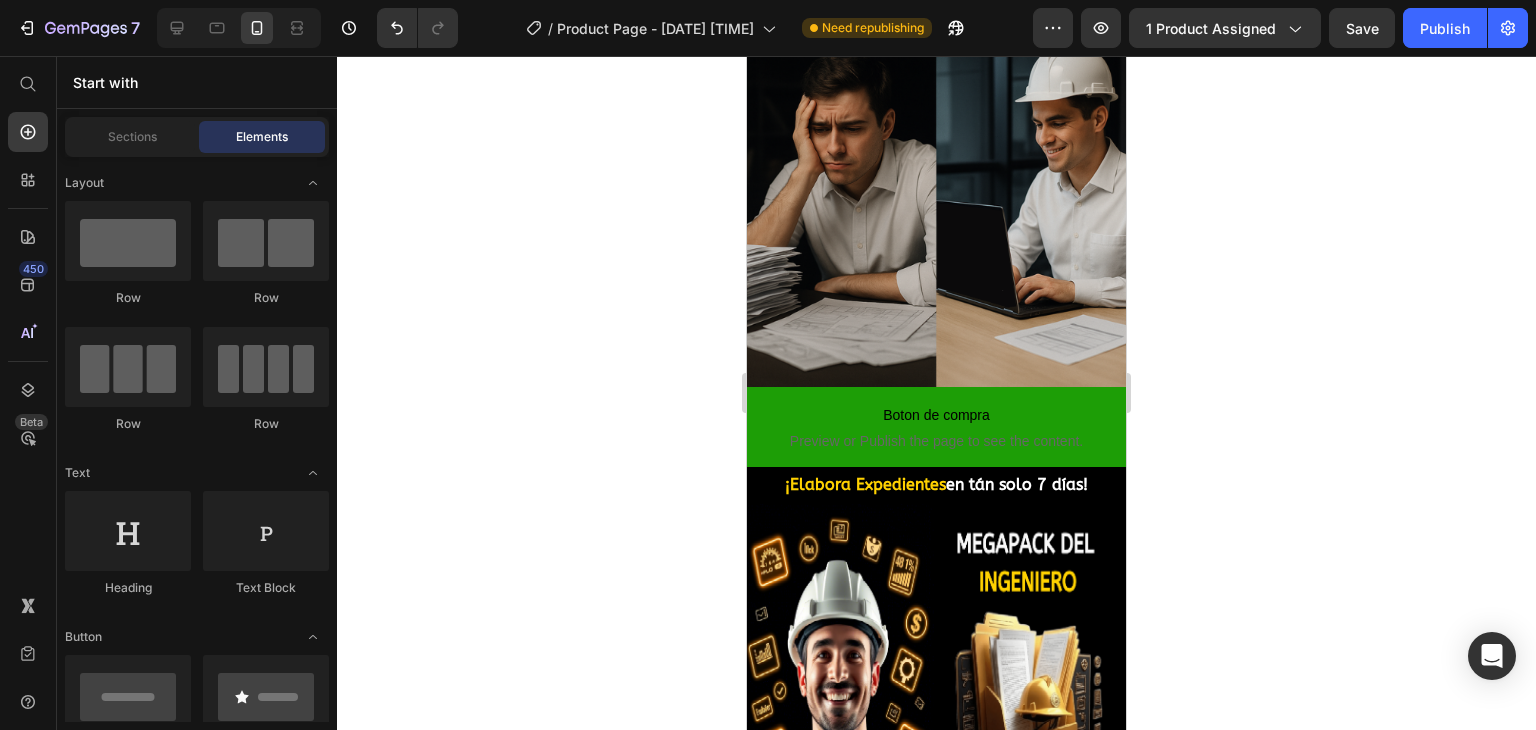 drag, startPoint x: 1118, startPoint y: 181, endPoint x: 1829, endPoint y: 65, distance: 720.4006 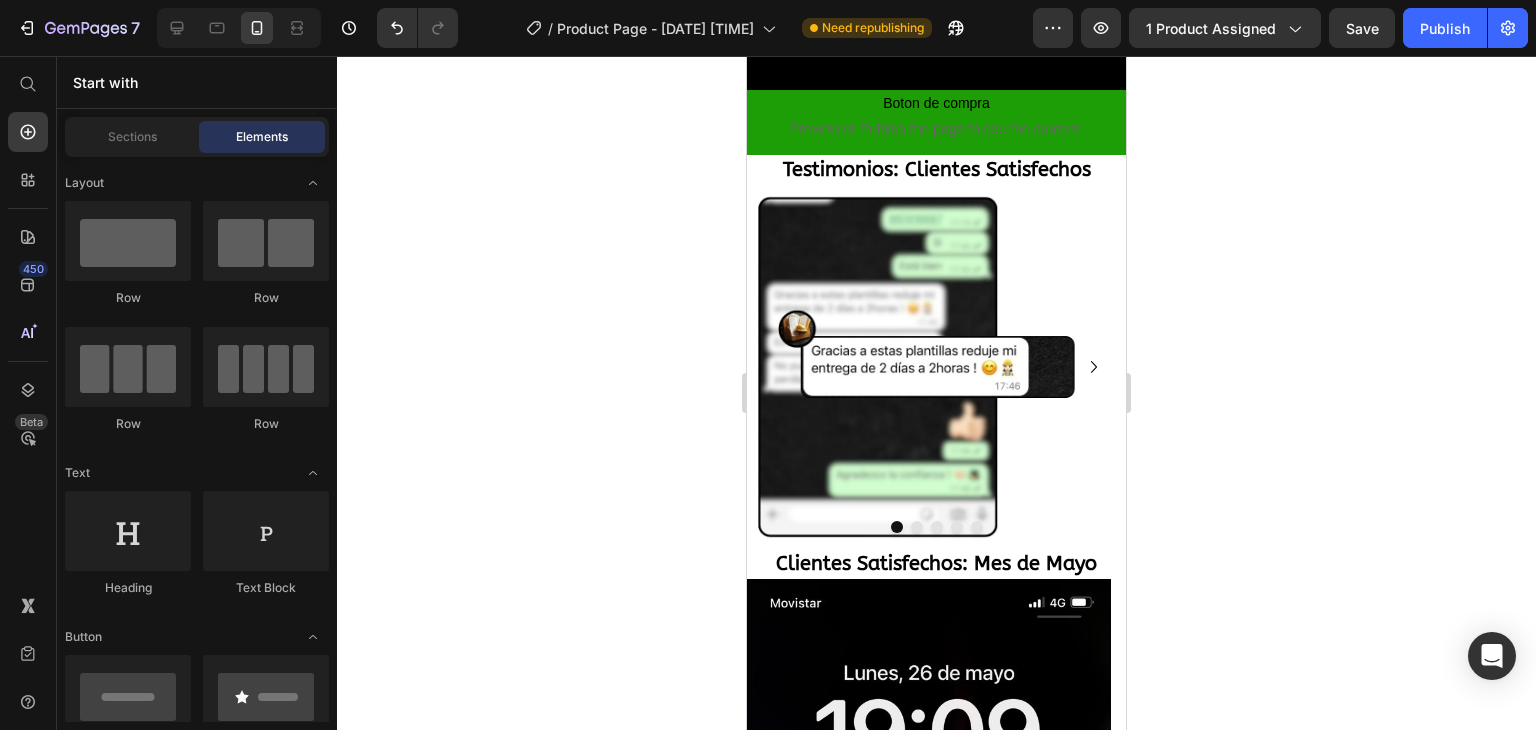 scroll, scrollTop: 3754, scrollLeft: 0, axis: vertical 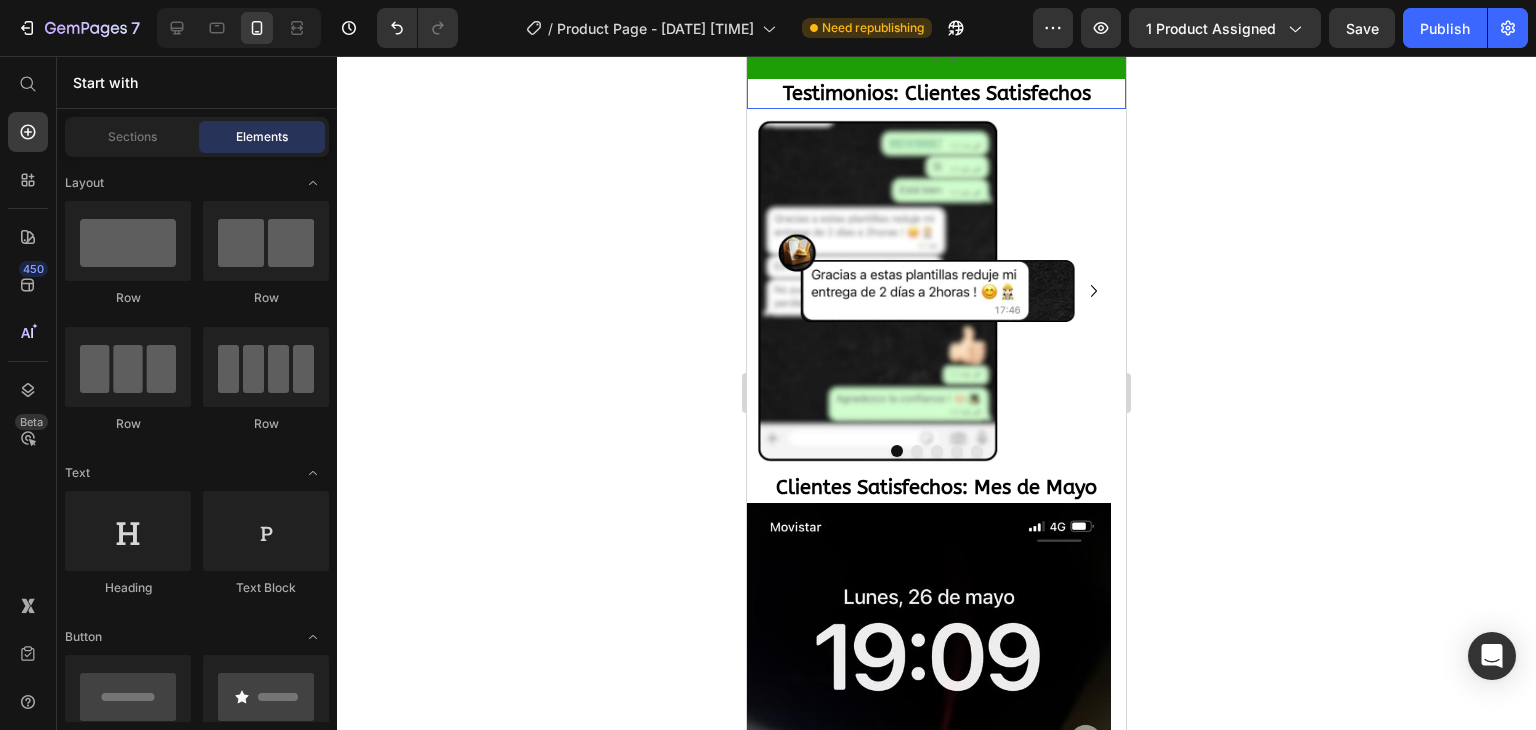 click on "Boton de compra" at bounding box center [936, 27] 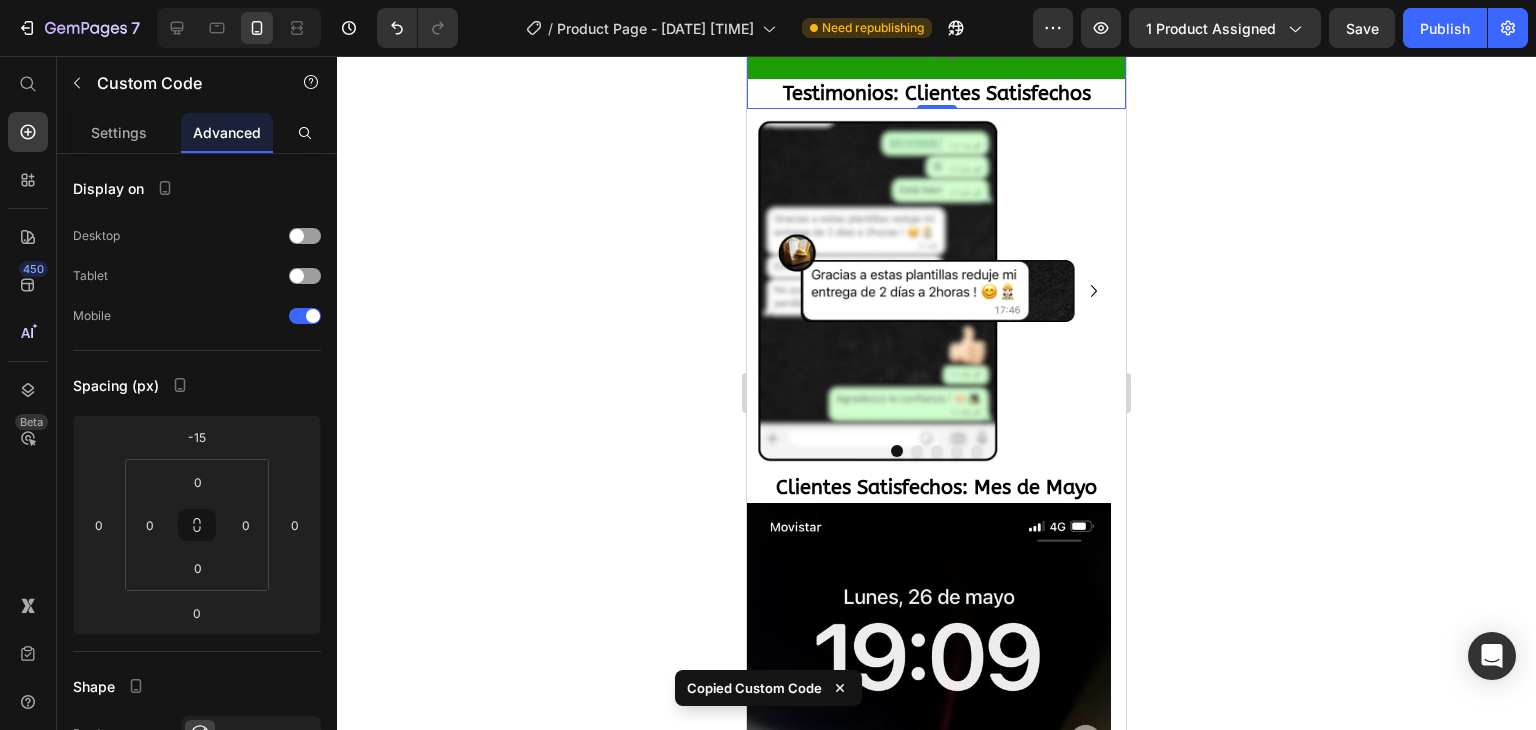 click on "Boton de compra" at bounding box center (936, 27) 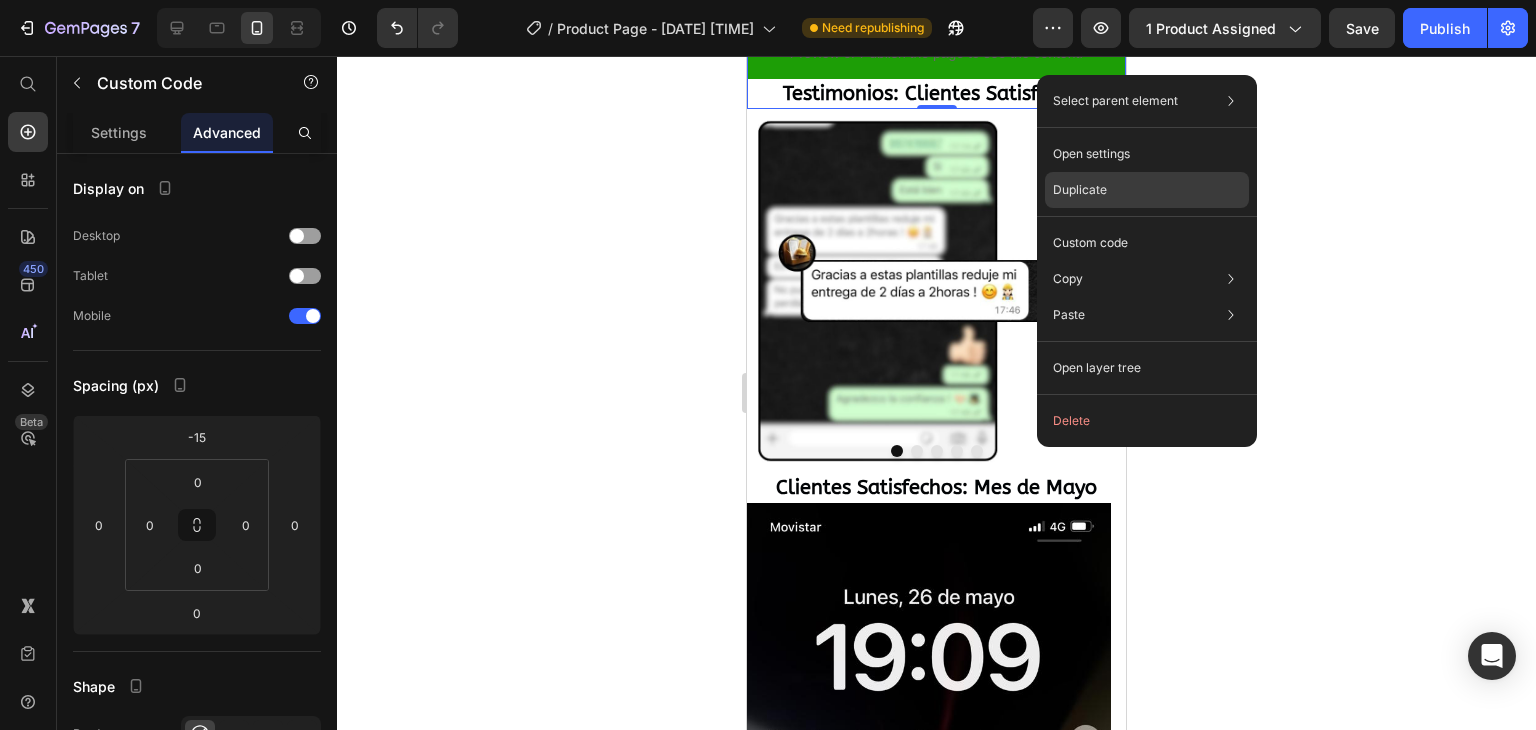drag, startPoint x: 1117, startPoint y: 193, endPoint x: 370, endPoint y: 140, distance: 748.8778 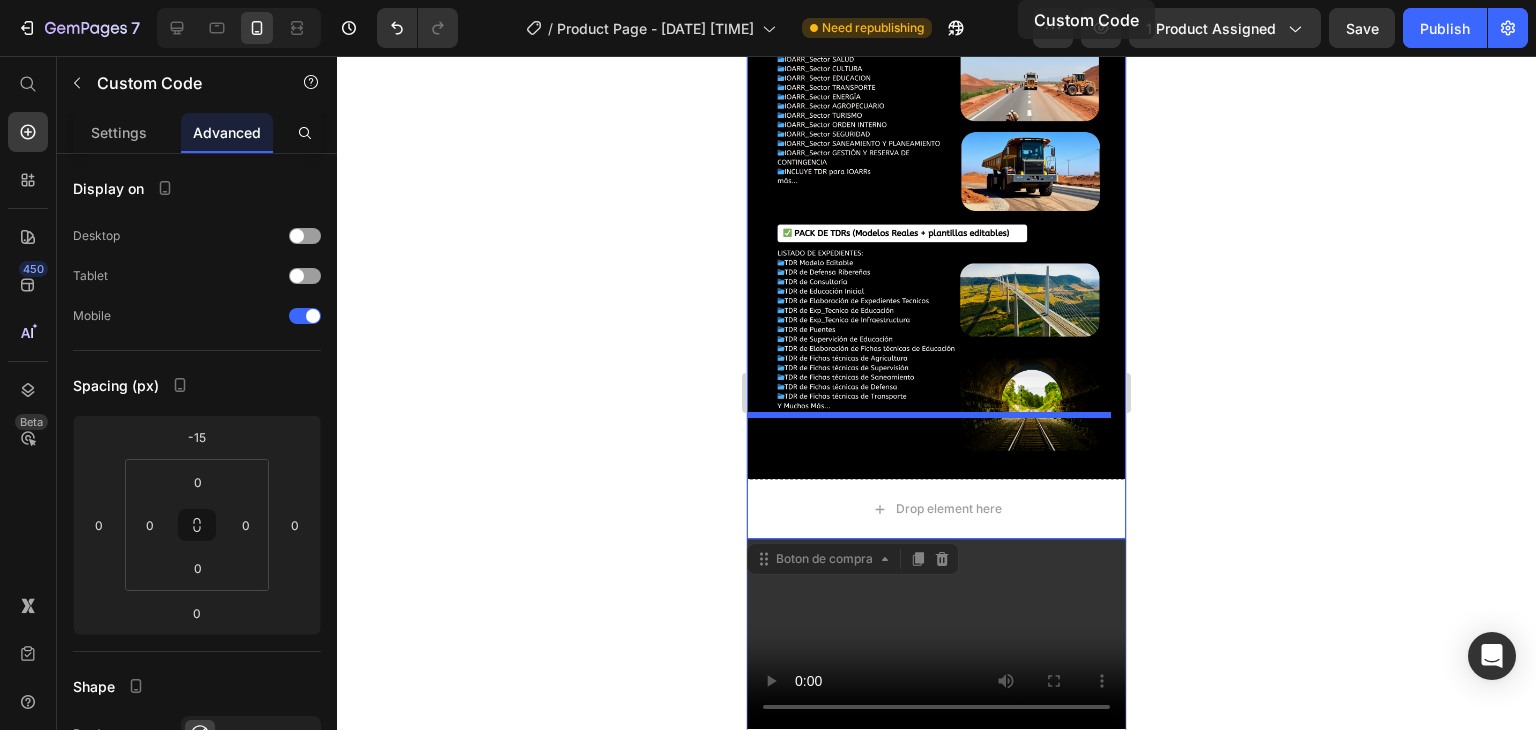 scroll, scrollTop: 1772, scrollLeft: 0, axis: vertical 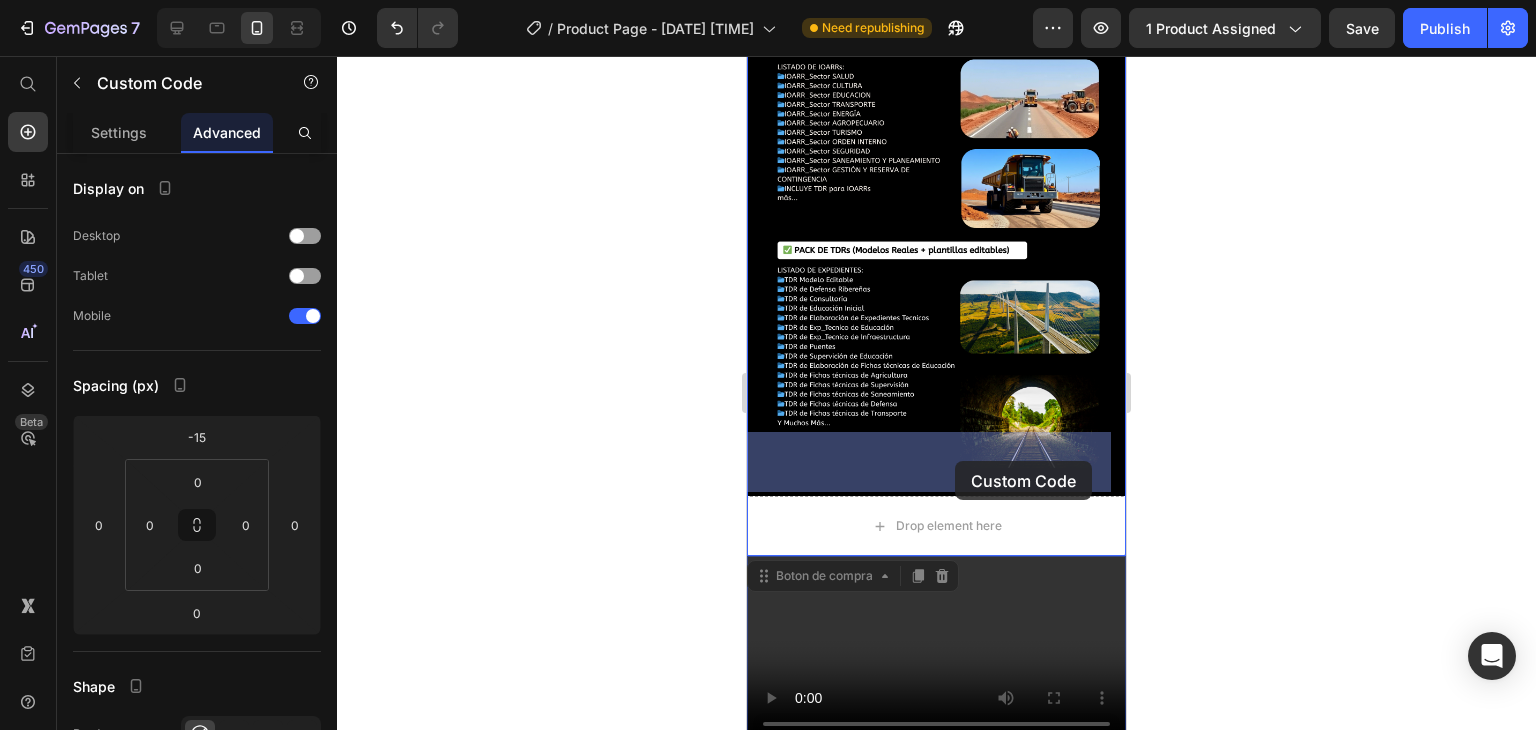 drag, startPoint x: 960, startPoint y: 520, endPoint x: 955, endPoint y: 462, distance: 58.21512 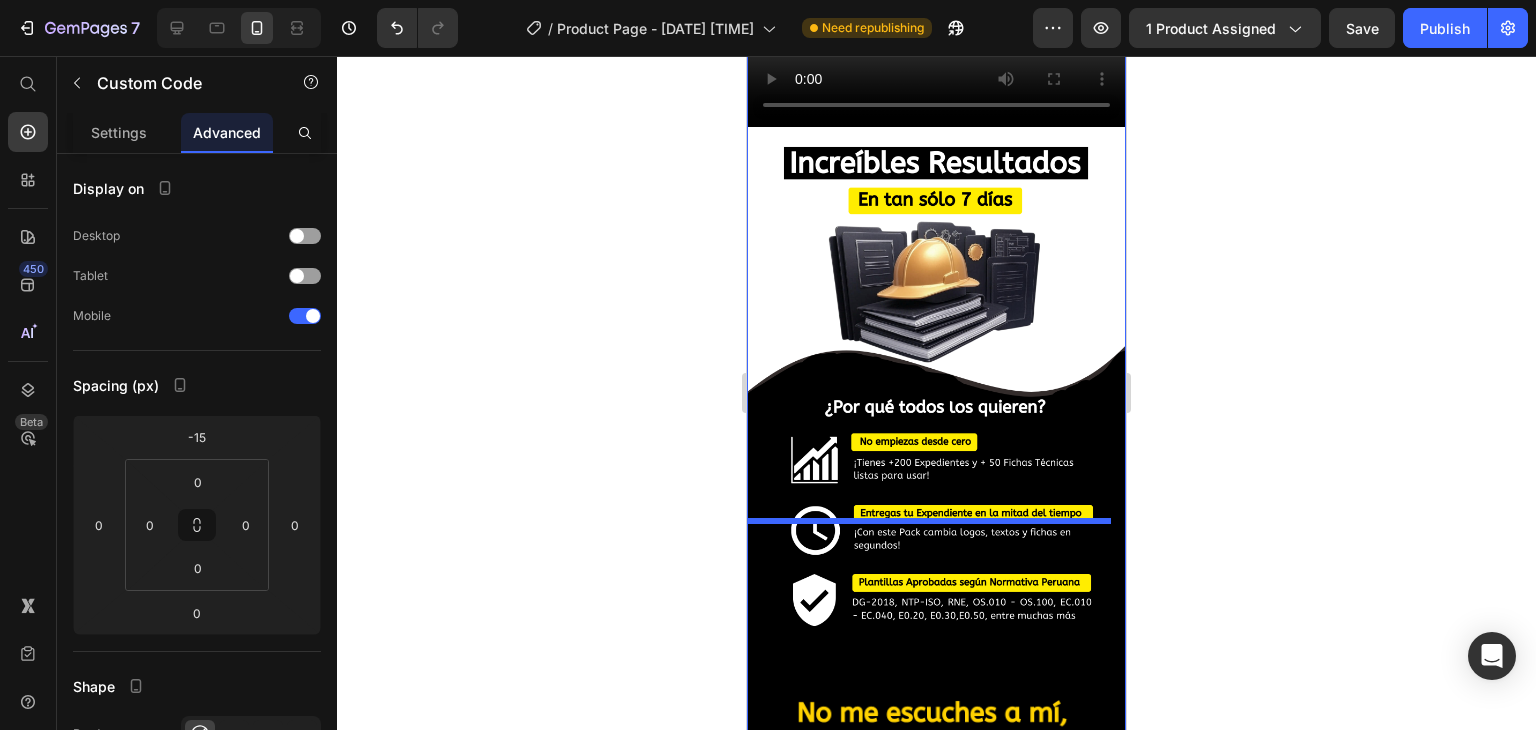 scroll, scrollTop: 2535, scrollLeft: 0, axis: vertical 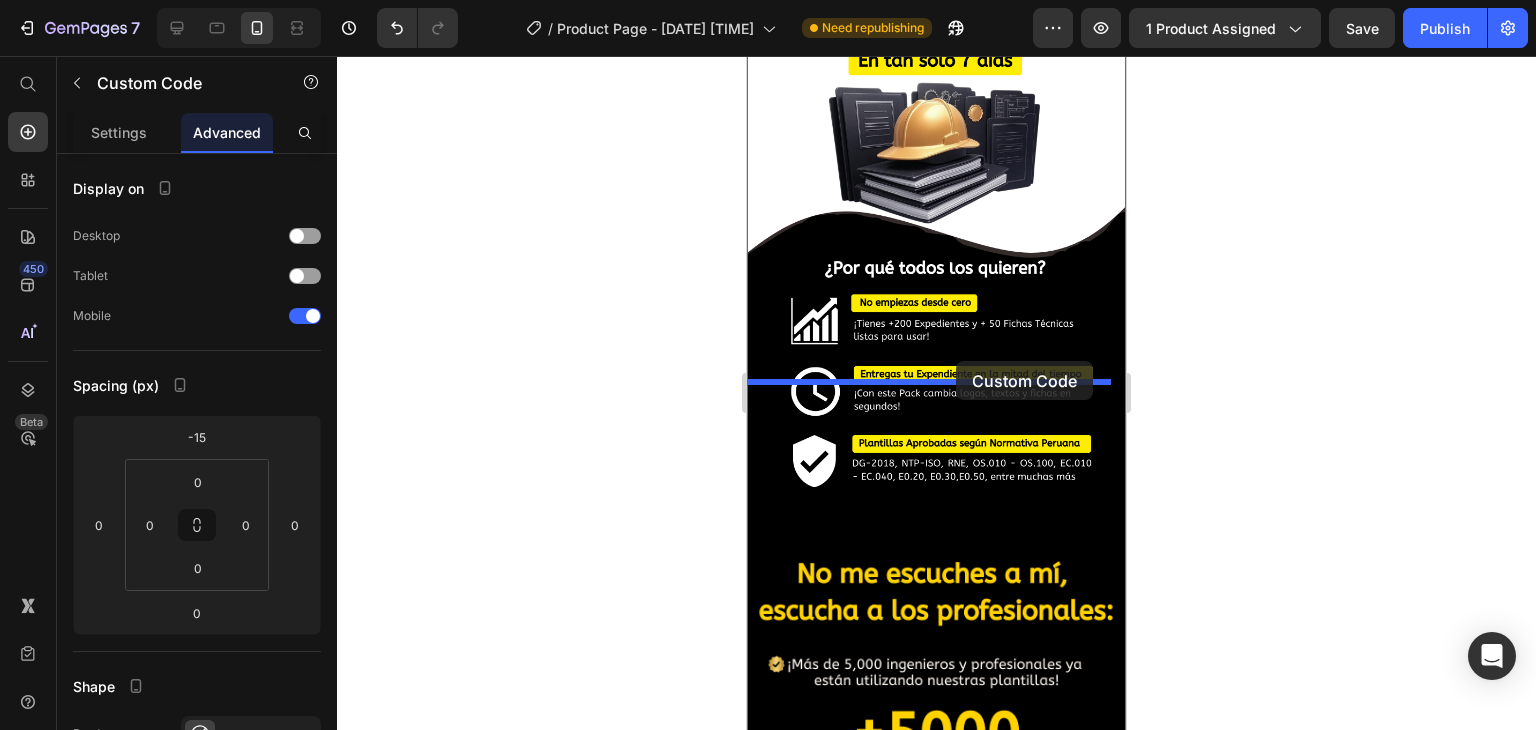 drag, startPoint x: 975, startPoint y: 458, endPoint x: 956, endPoint y: 365, distance: 94.92102 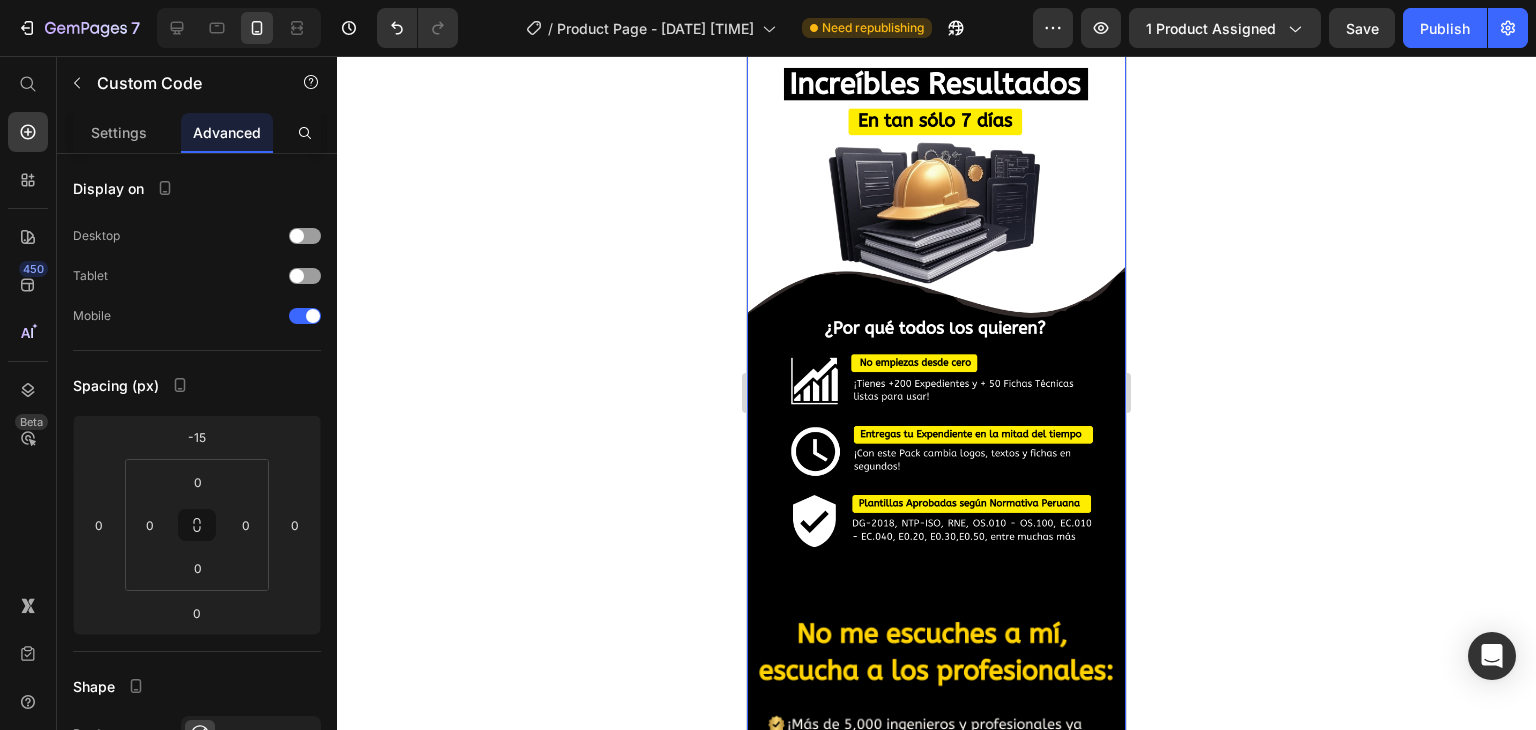 scroll, scrollTop: 2530, scrollLeft: 0, axis: vertical 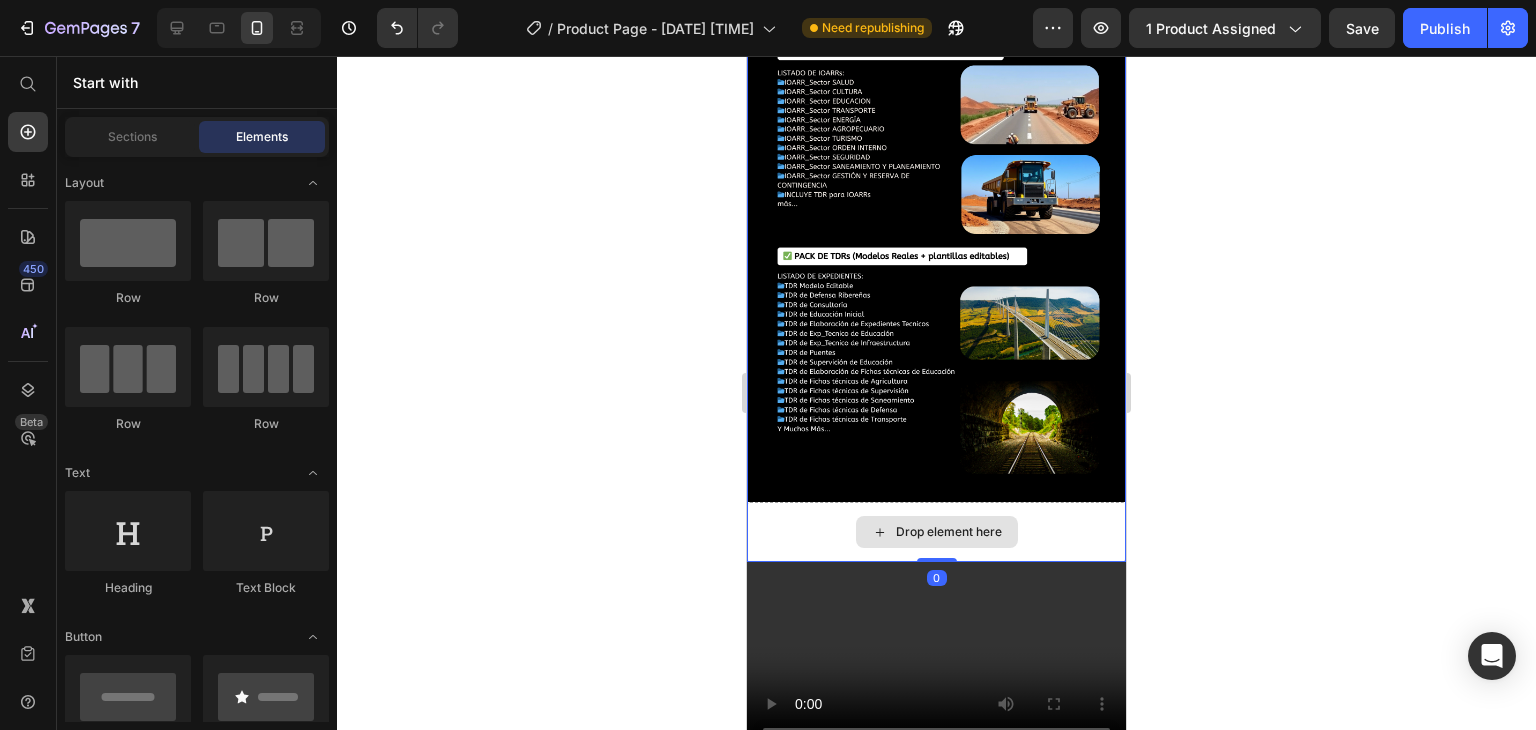 click on "Drop element here" at bounding box center [936, 532] 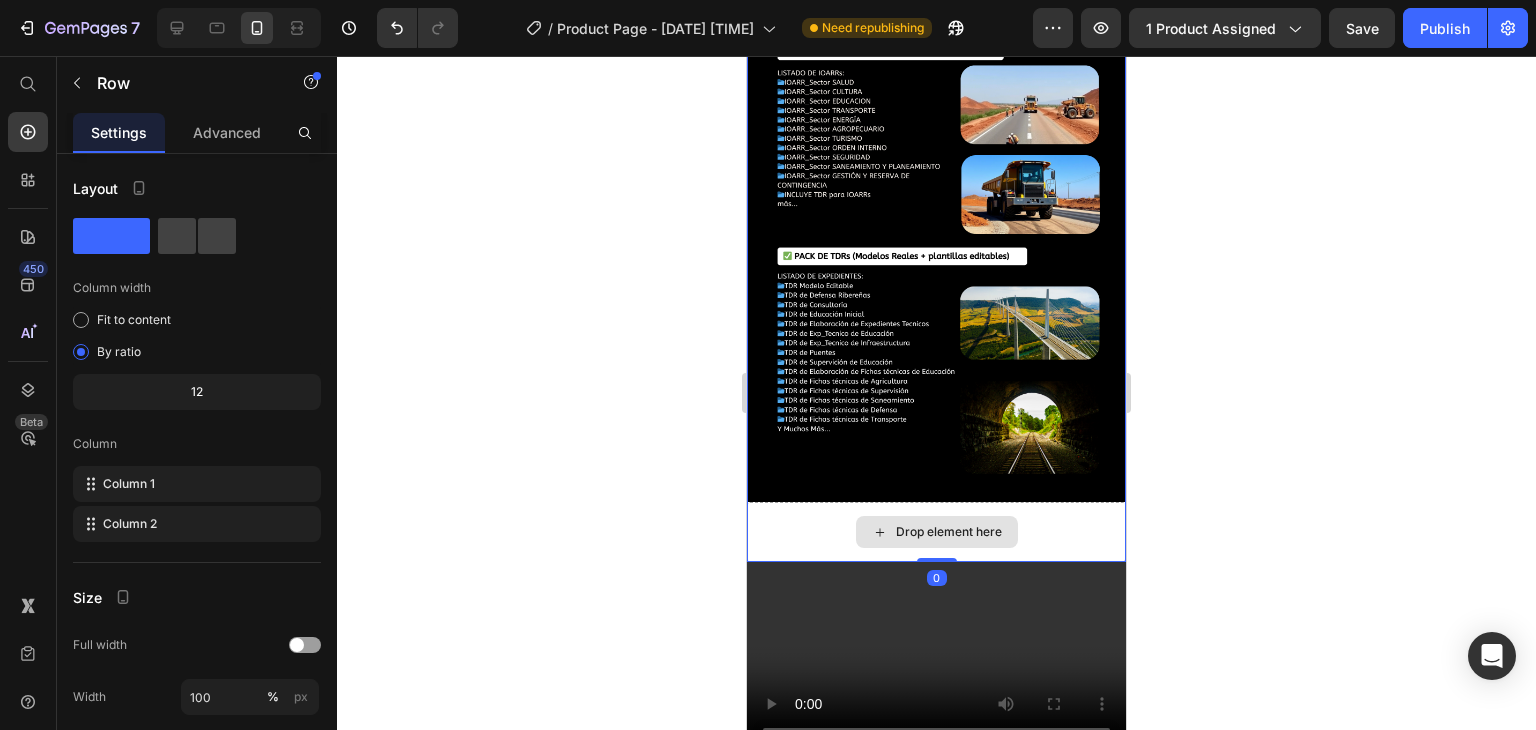 drag, startPoint x: 936, startPoint y: 497, endPoint x: 955, endPoint y: 442, distance: 58.189346 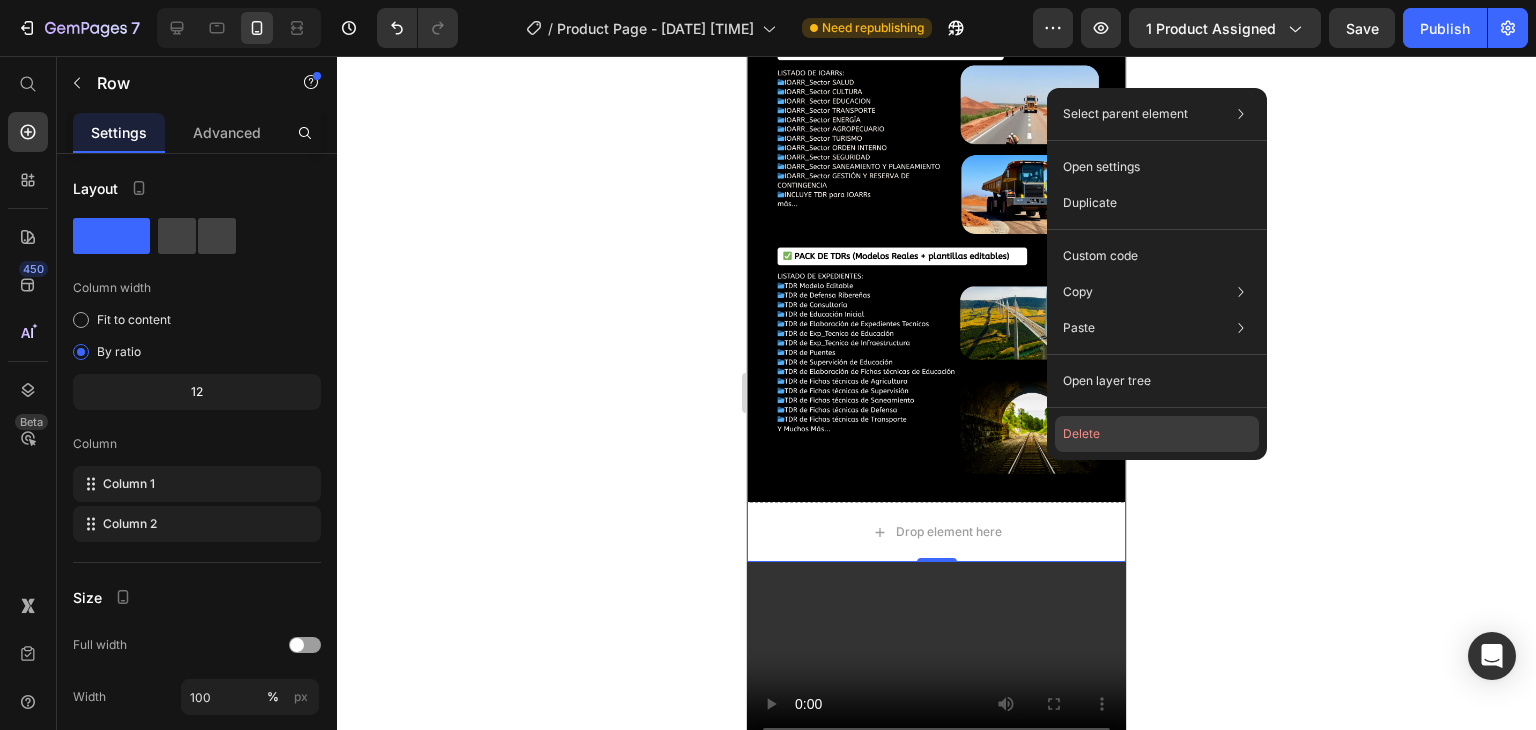 click on "Delete" 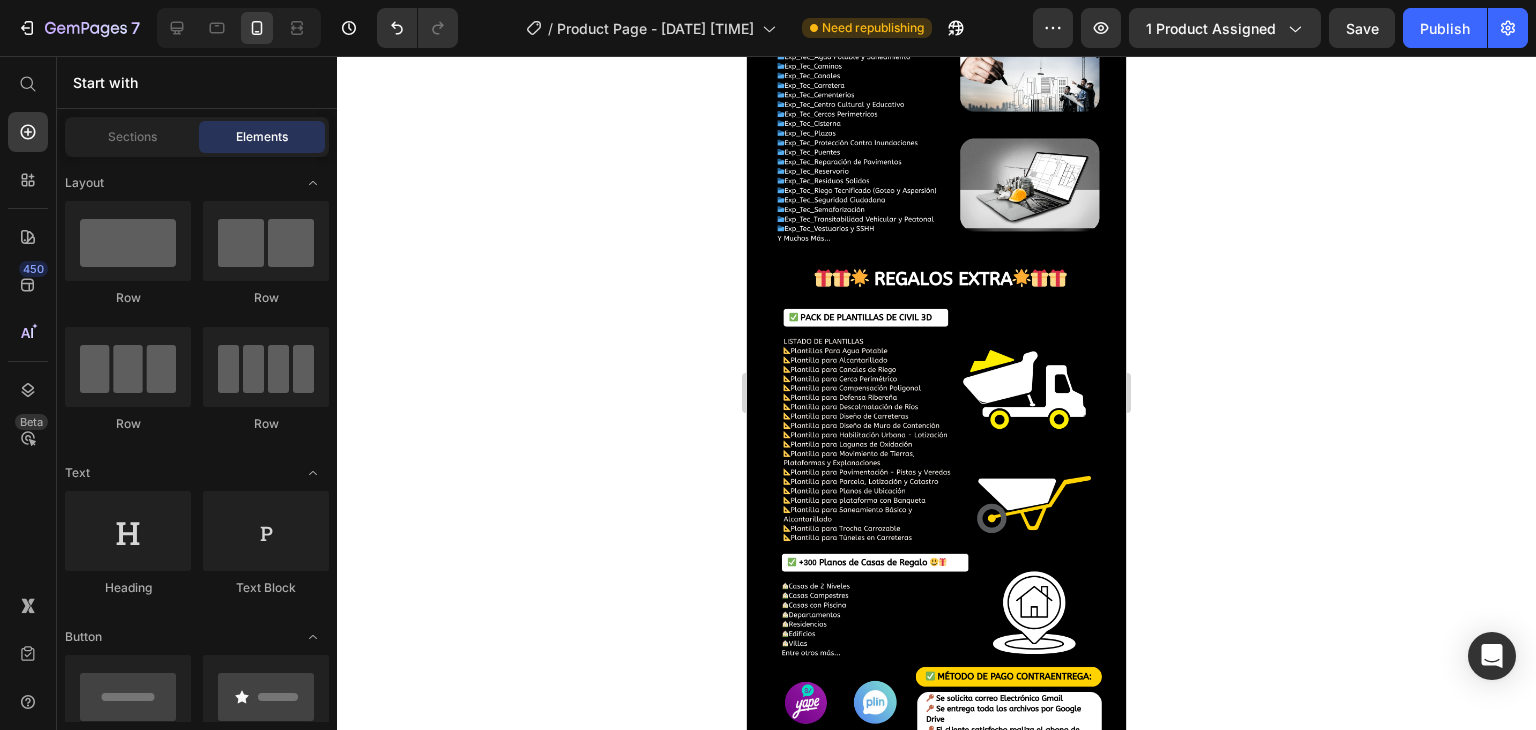 scroll, scrollTop: 1344, scrollLeft: 0, axis: vertical 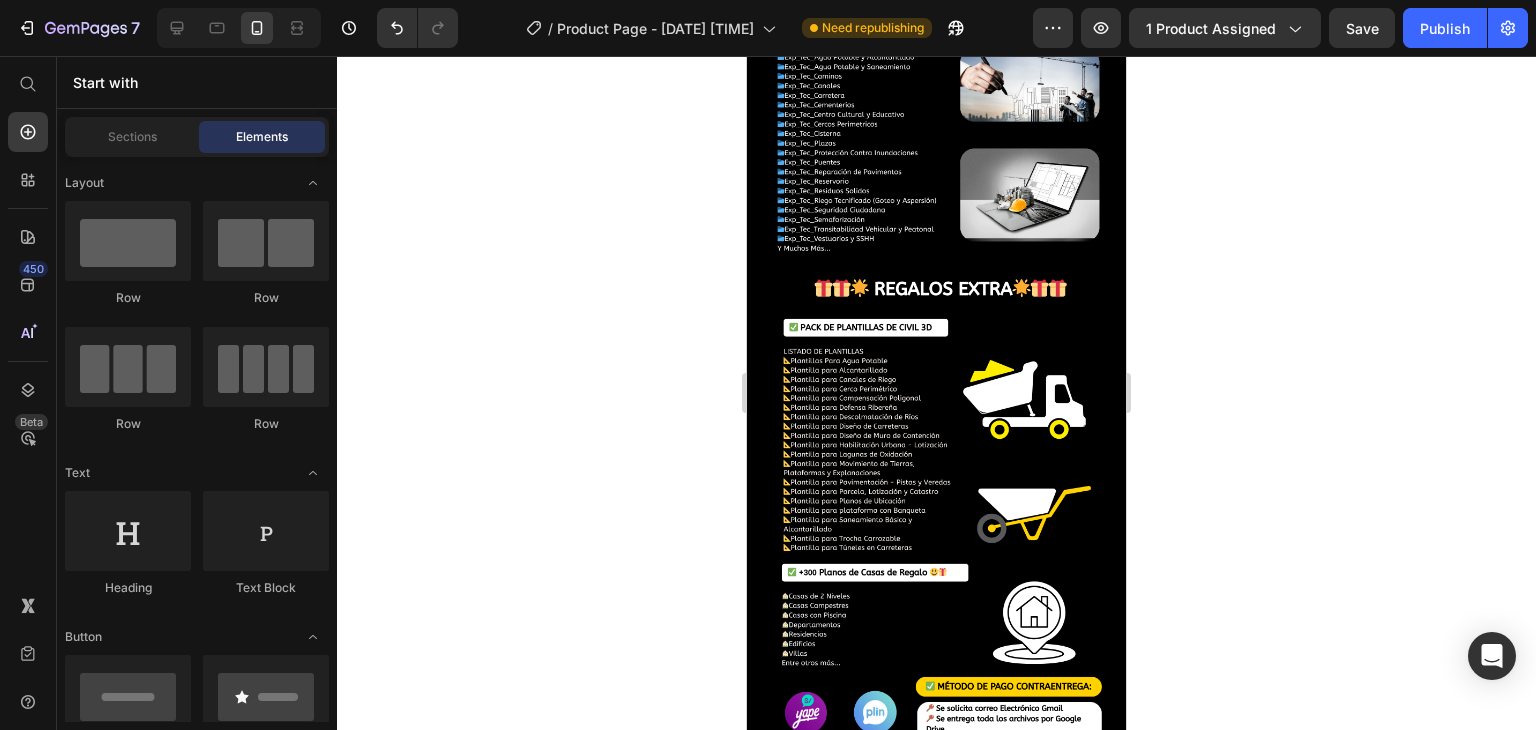 drag, startPoint x: 1116, startPoint y: 365, endPoint x: 1877, endPoint y: 319, distance: 762.38904 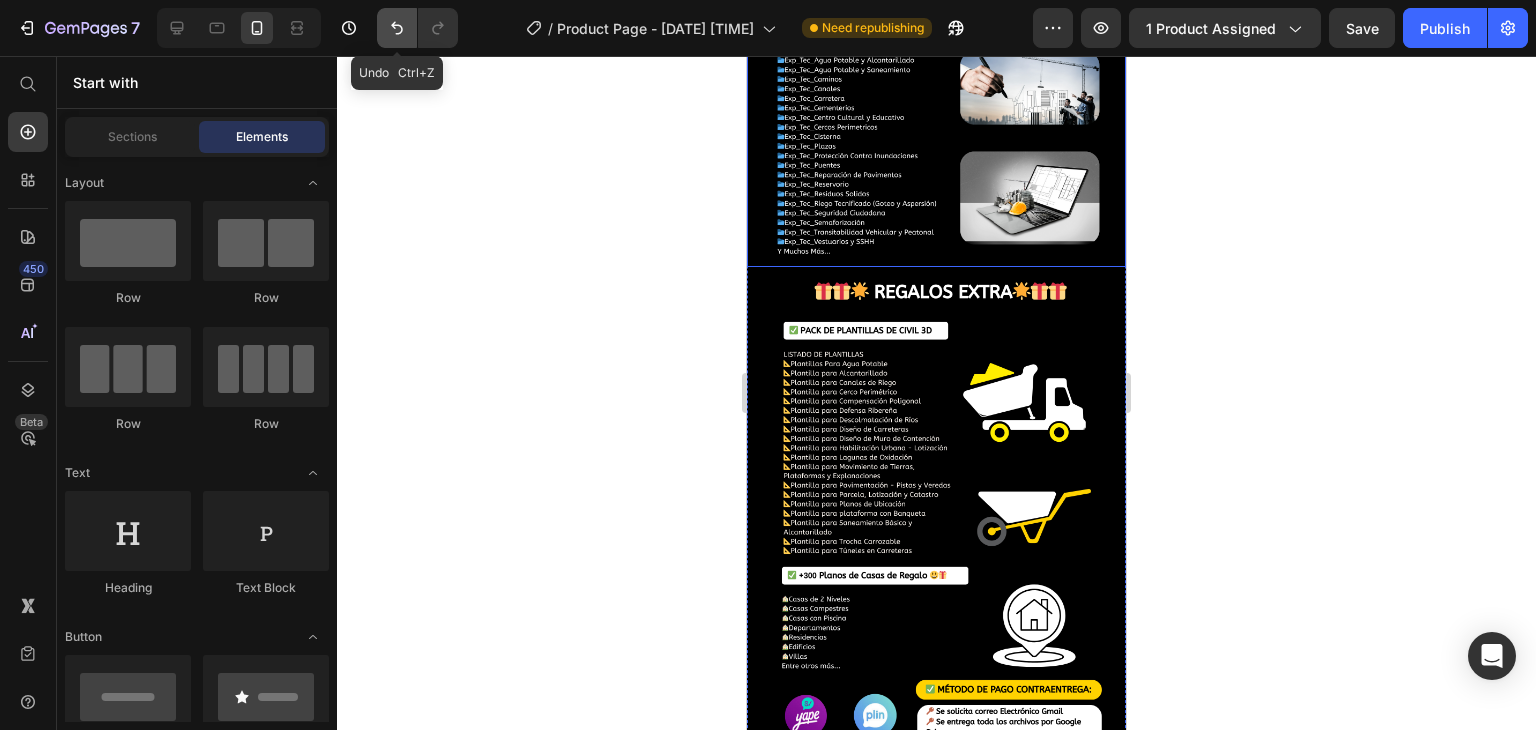 click 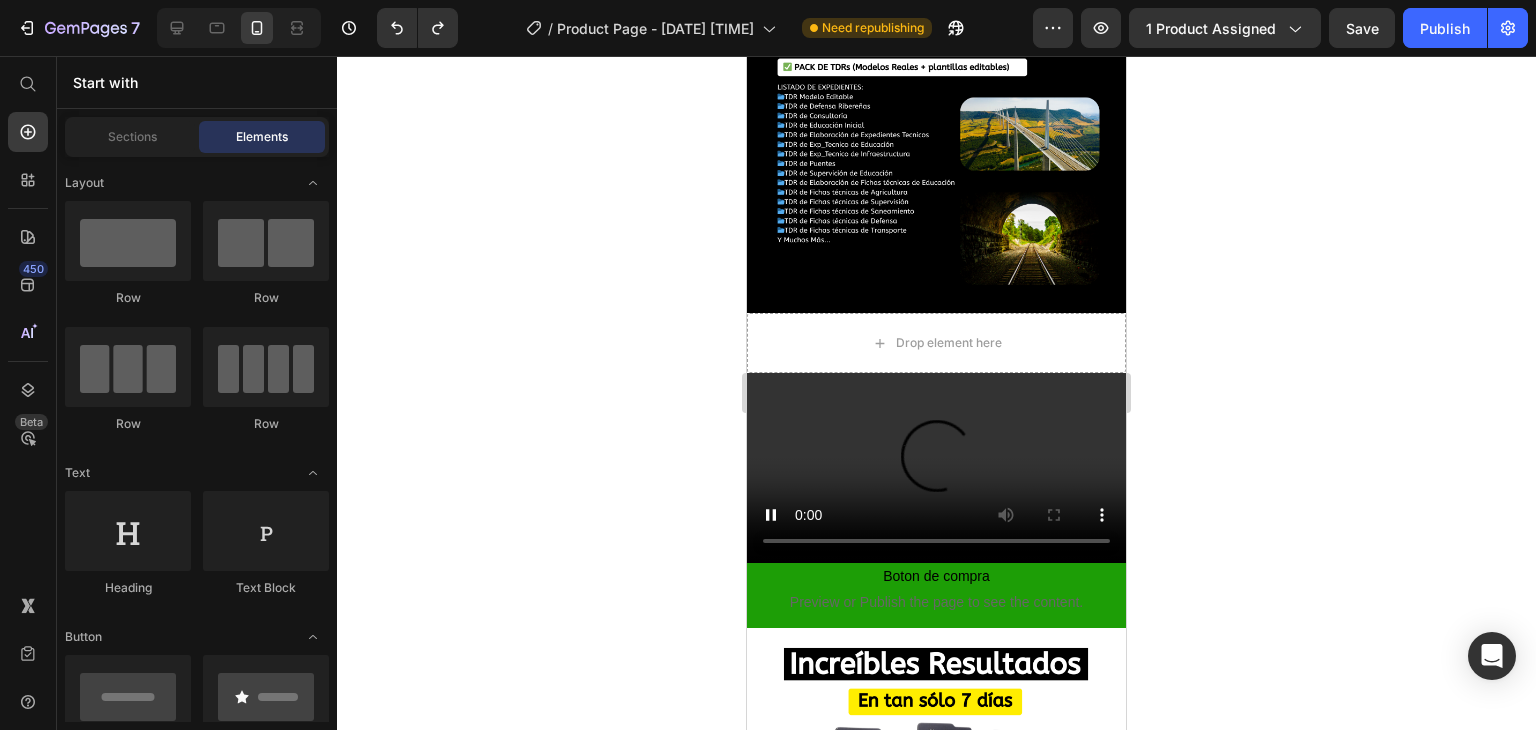scroll, scrollTop: 2292, scrollLeft: 0, axis: vertical 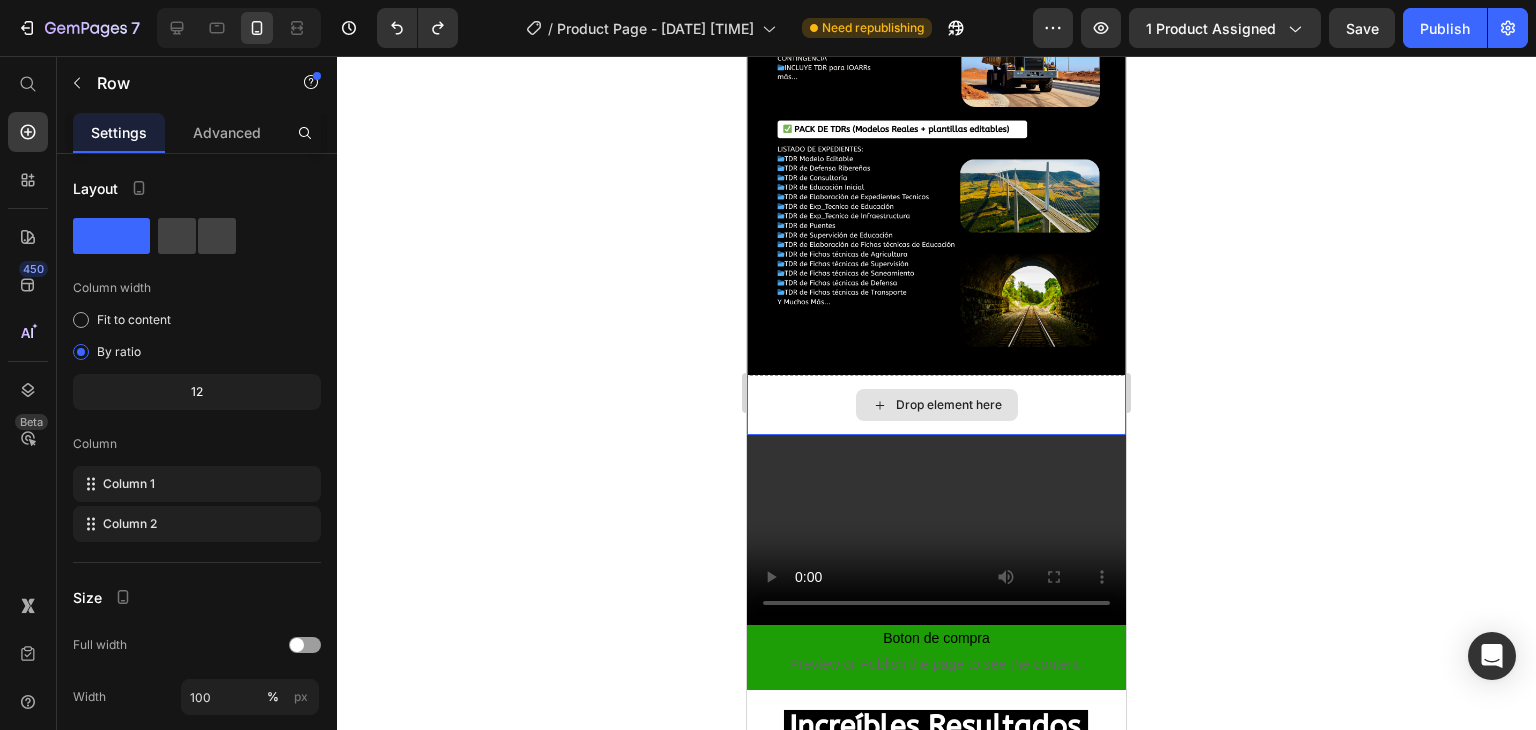 click on "Drop element here" at bounding box center [936, 405] 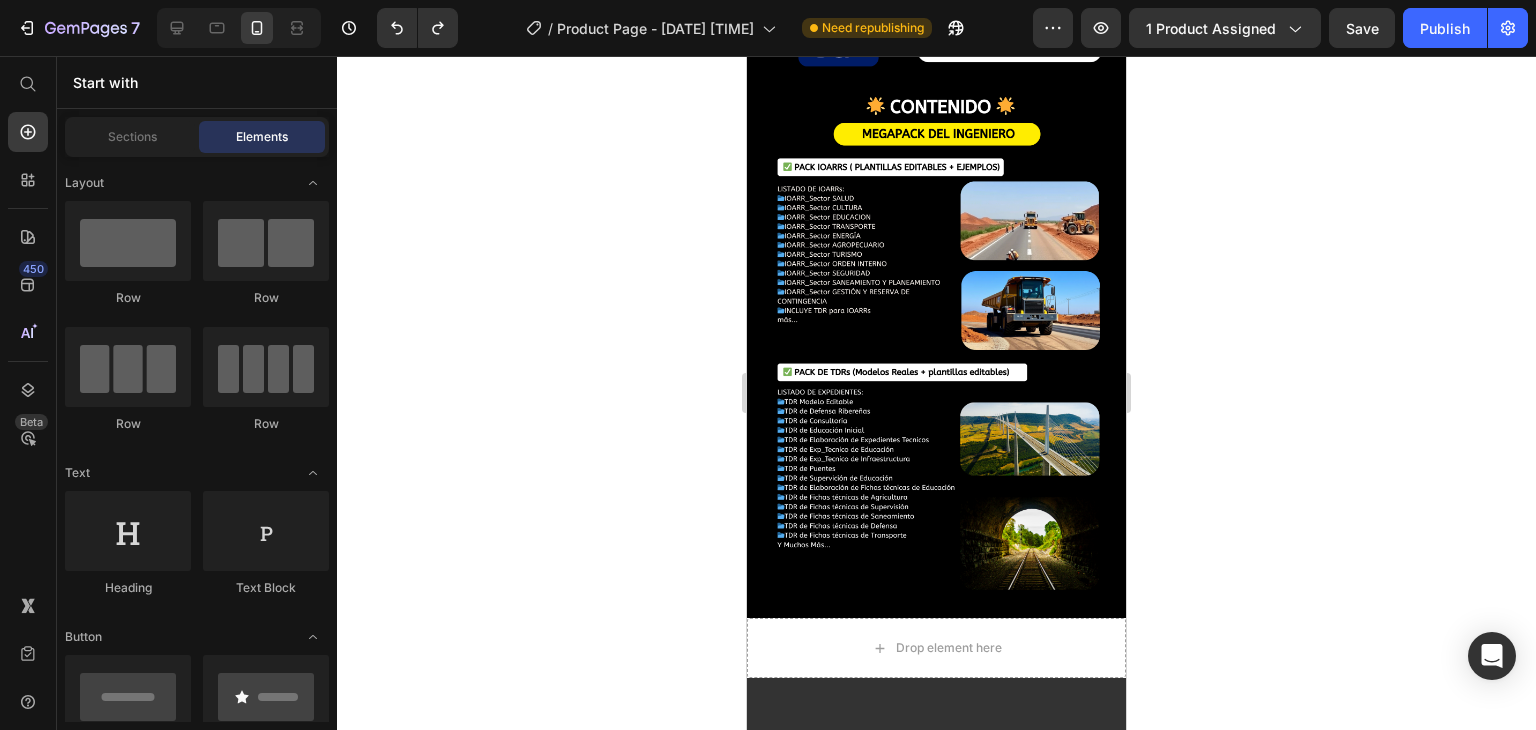 scroll, scrollTop: 2065, scrollLeft: 0, axis: vertical 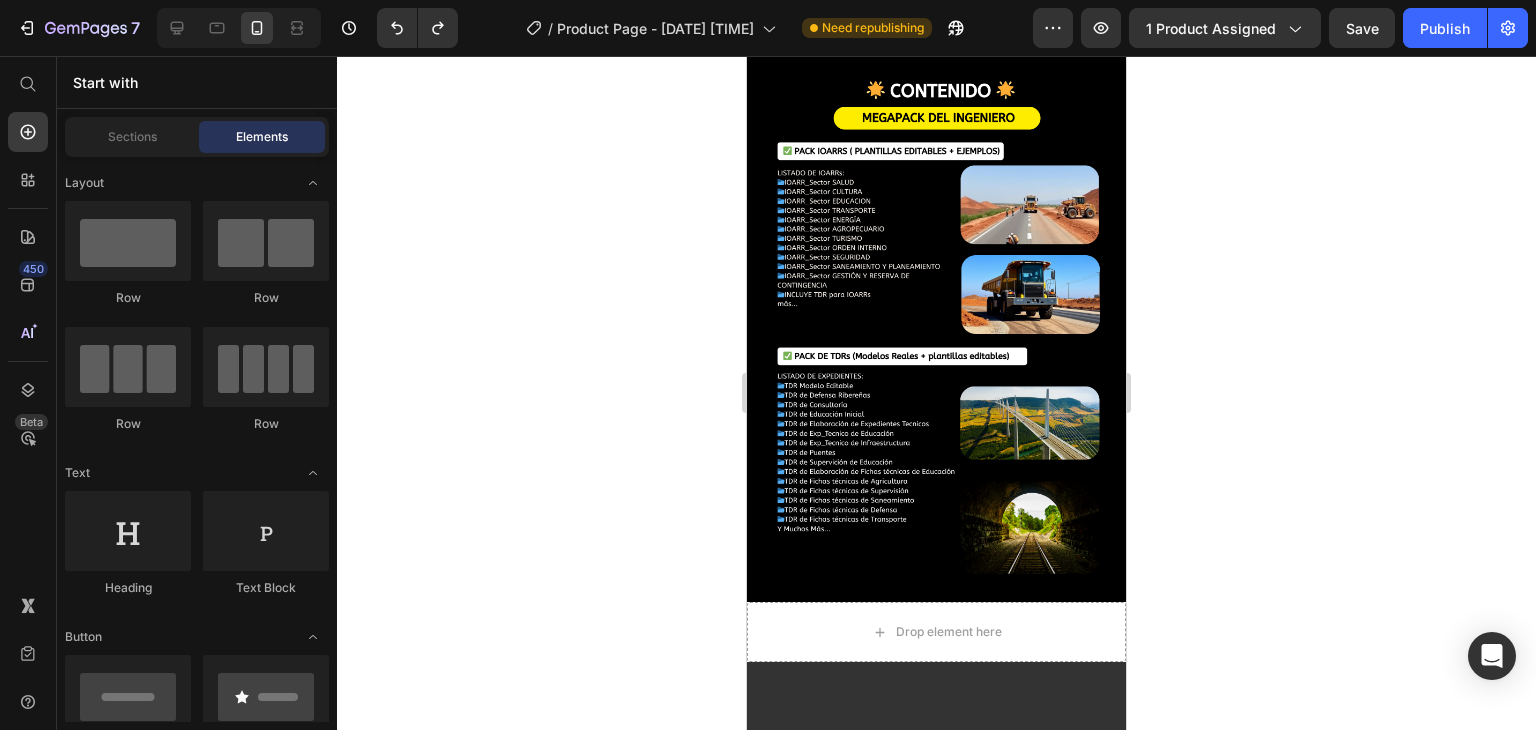 drag, startPoint x: 1120, startPoint y: 356, endPoint x: 1887, endPoint y: 403, distance: 768.43866 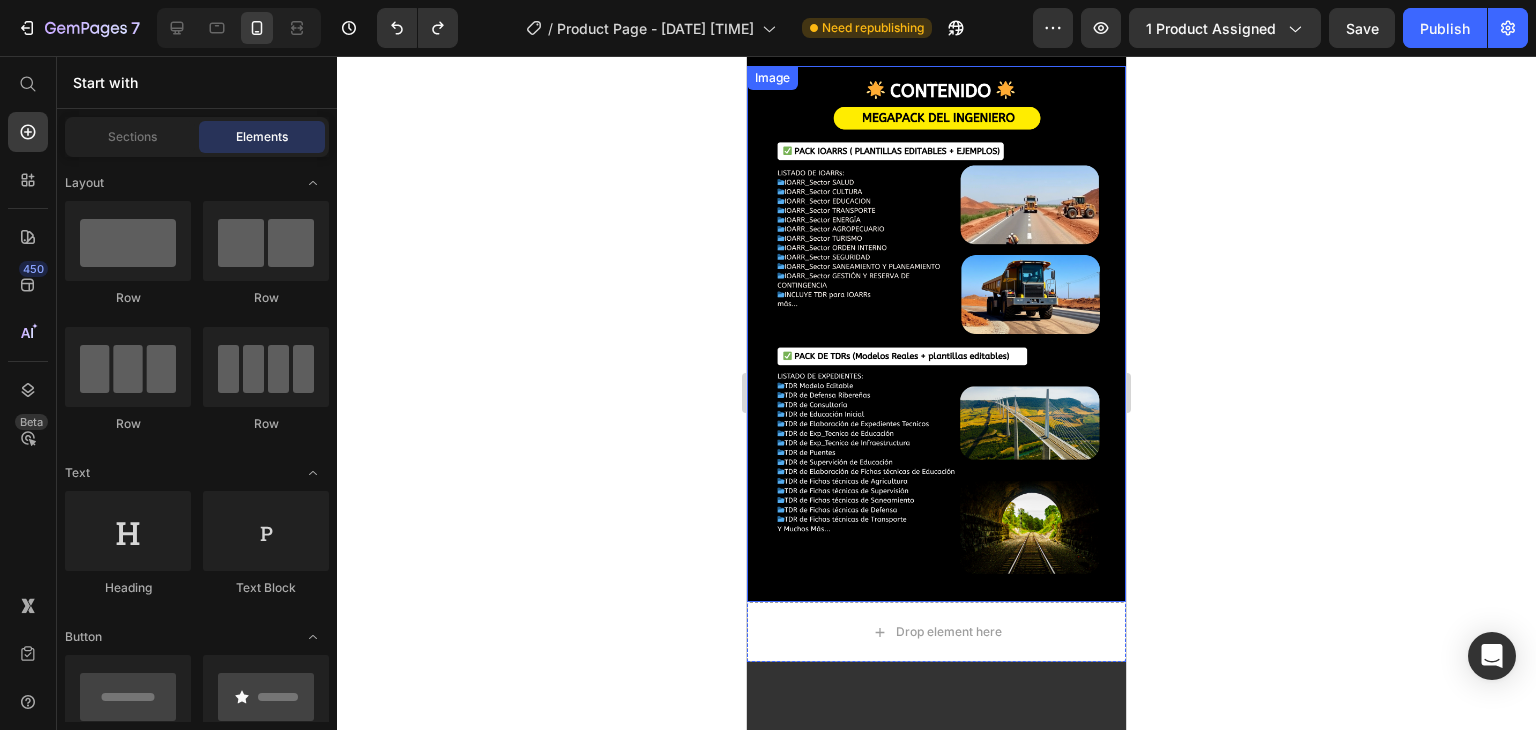 click at bounding box center [936, 334] 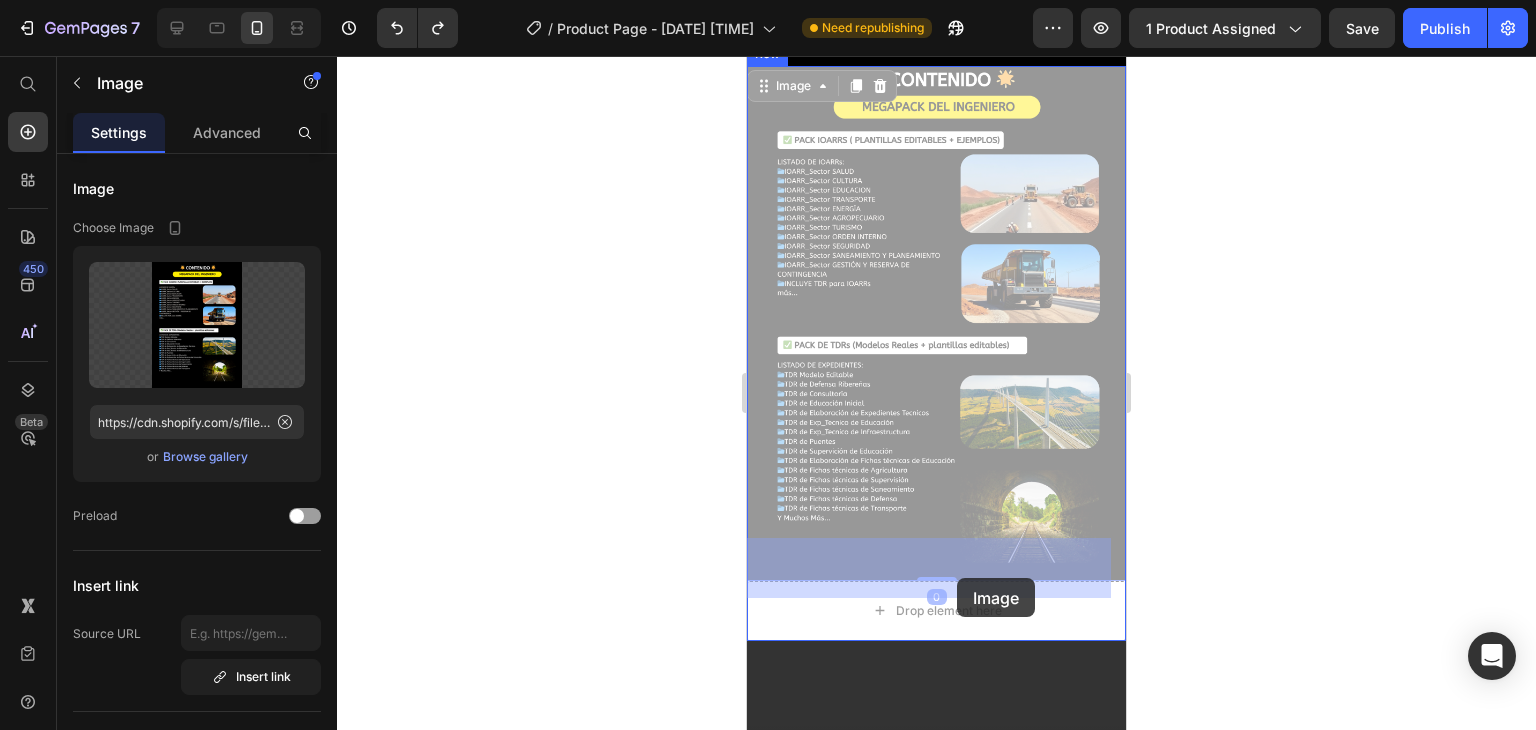 drag, startPoint x: 969, startPoint y: 349, endPoint x: 957, endPoint y: 578, distance: 229.3142 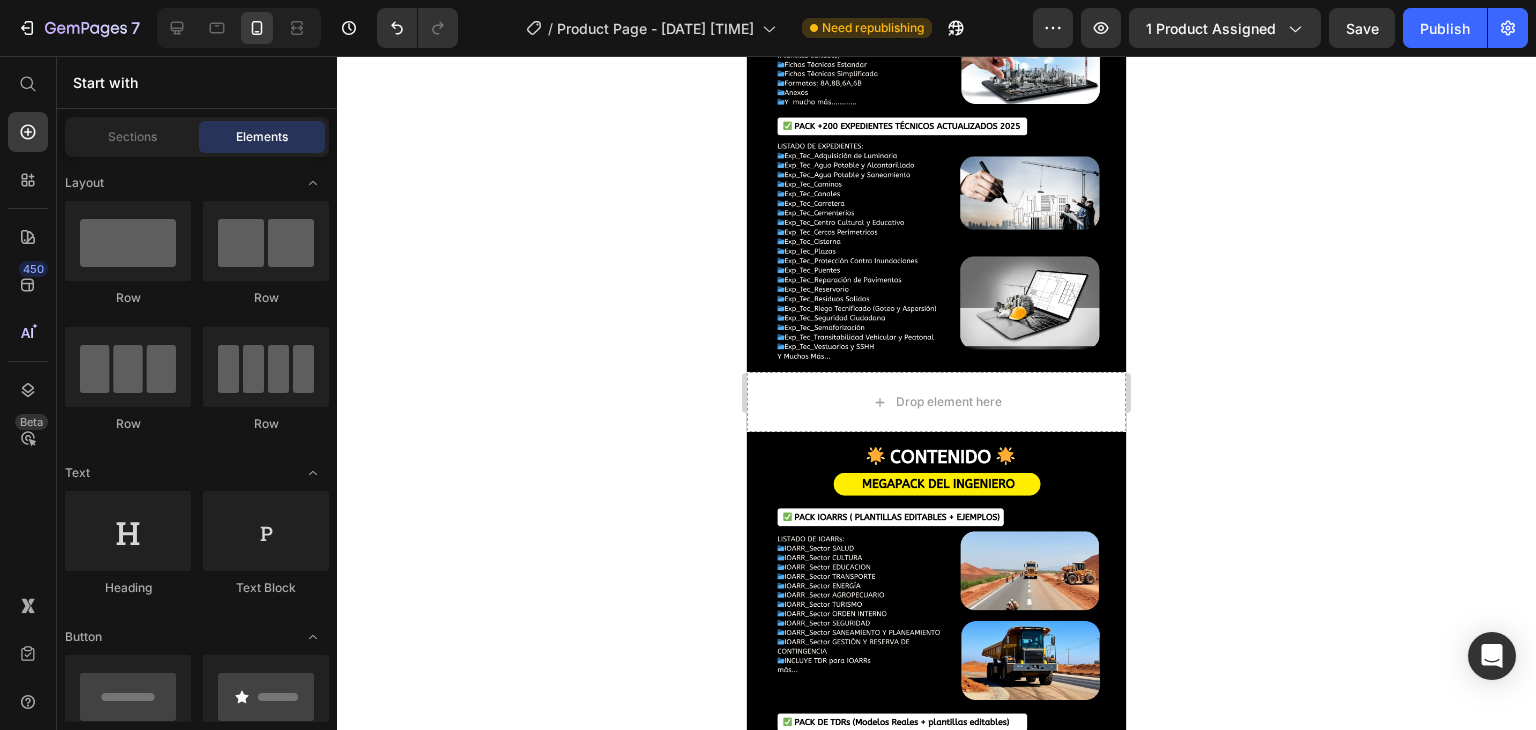 scroll, scrollTop: 1231, scrollLeft: 0, axis: vertical 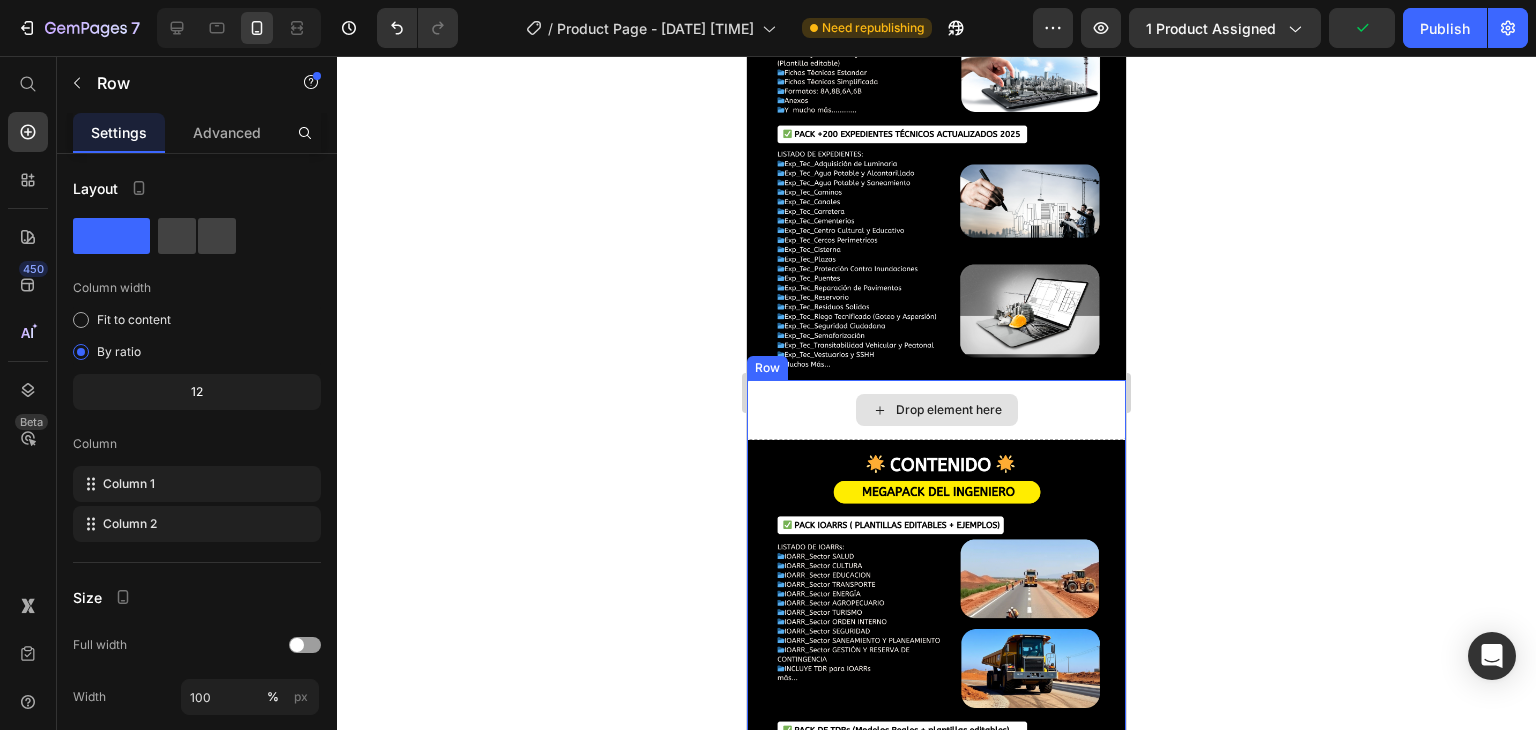 click on "Drop element here" at bounding box center [936, 410] 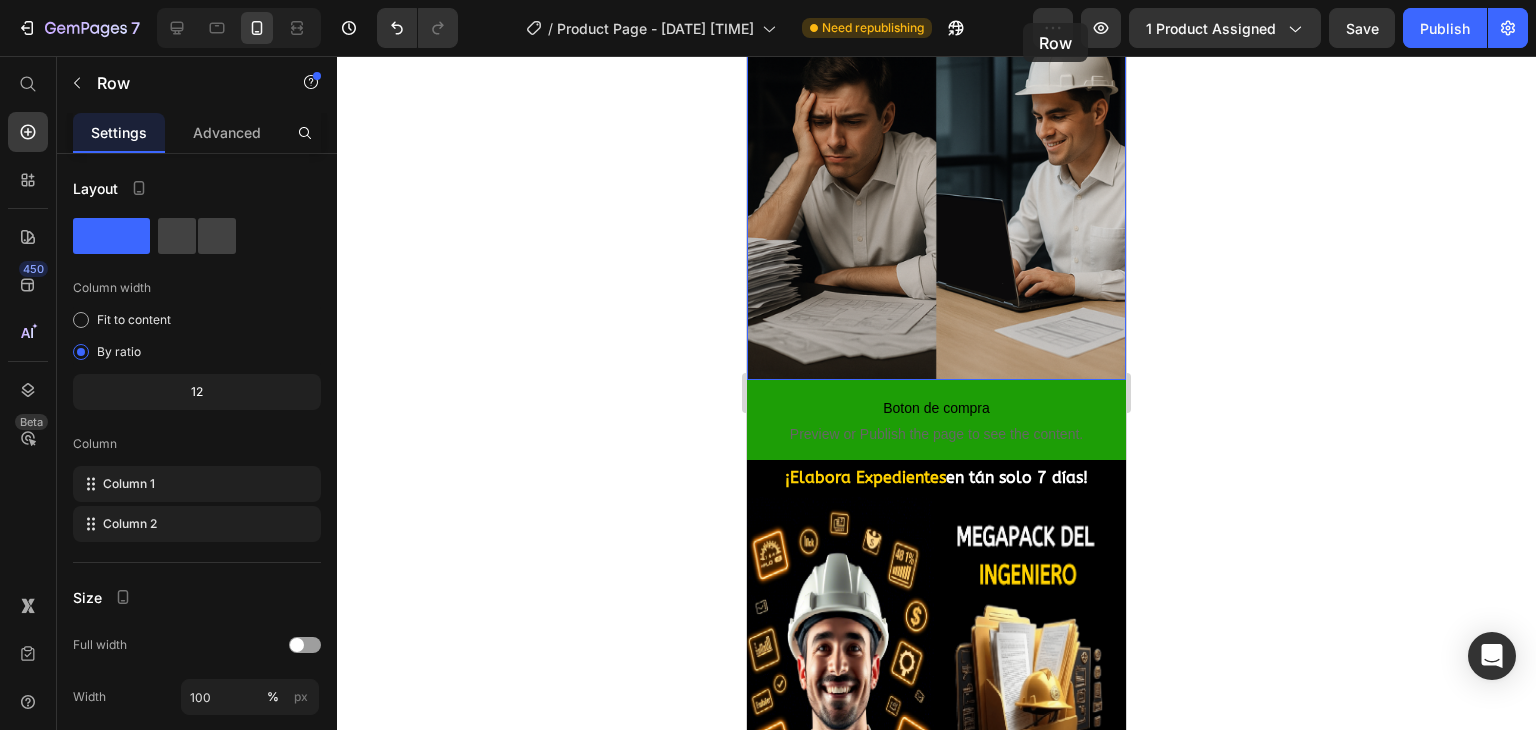 scroll, scrollTop: 0, scrollLeft: 0, axis: both 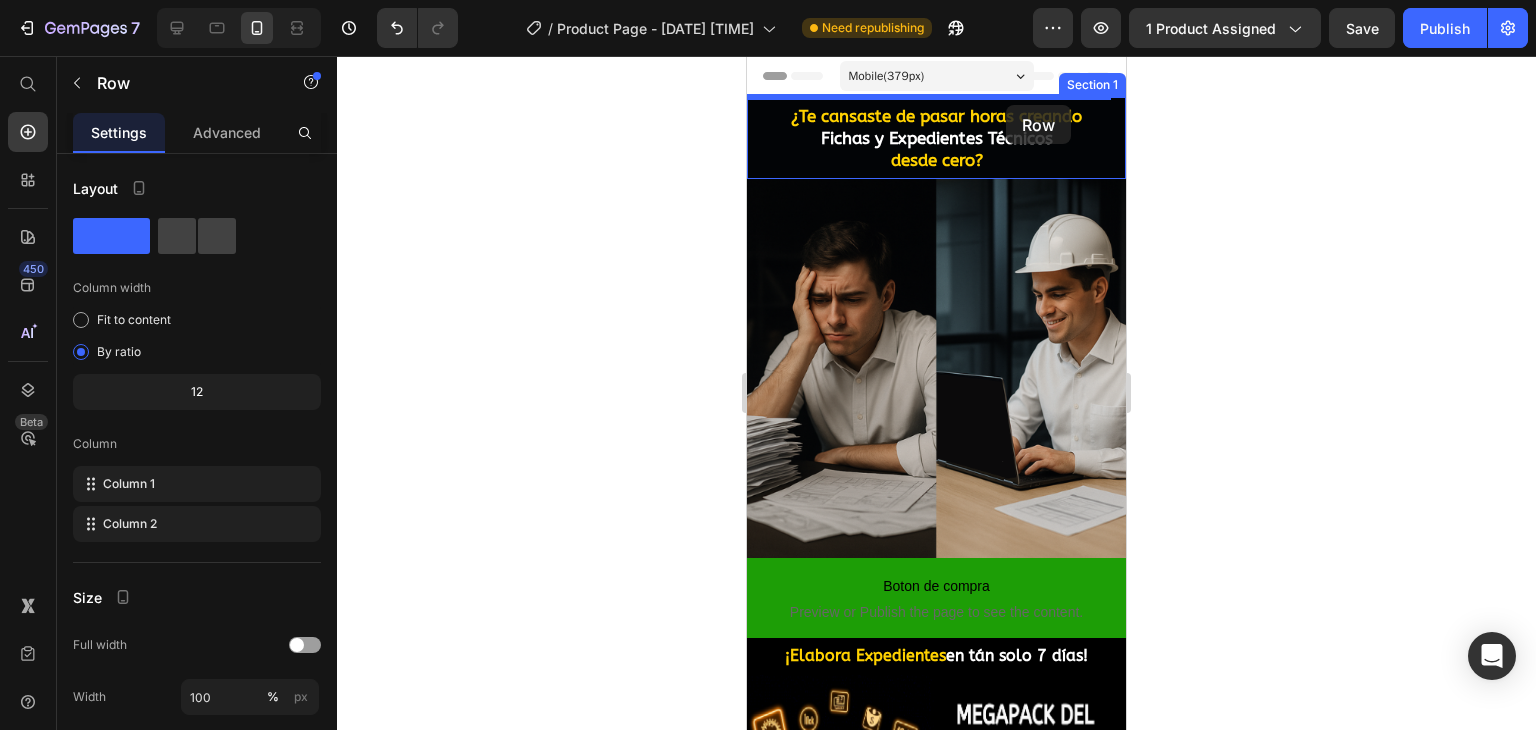 drag, startPoint x: 1036, startPoint y: 363, endPoint x: 1006, endPoint y: 105, distance: 259.73834 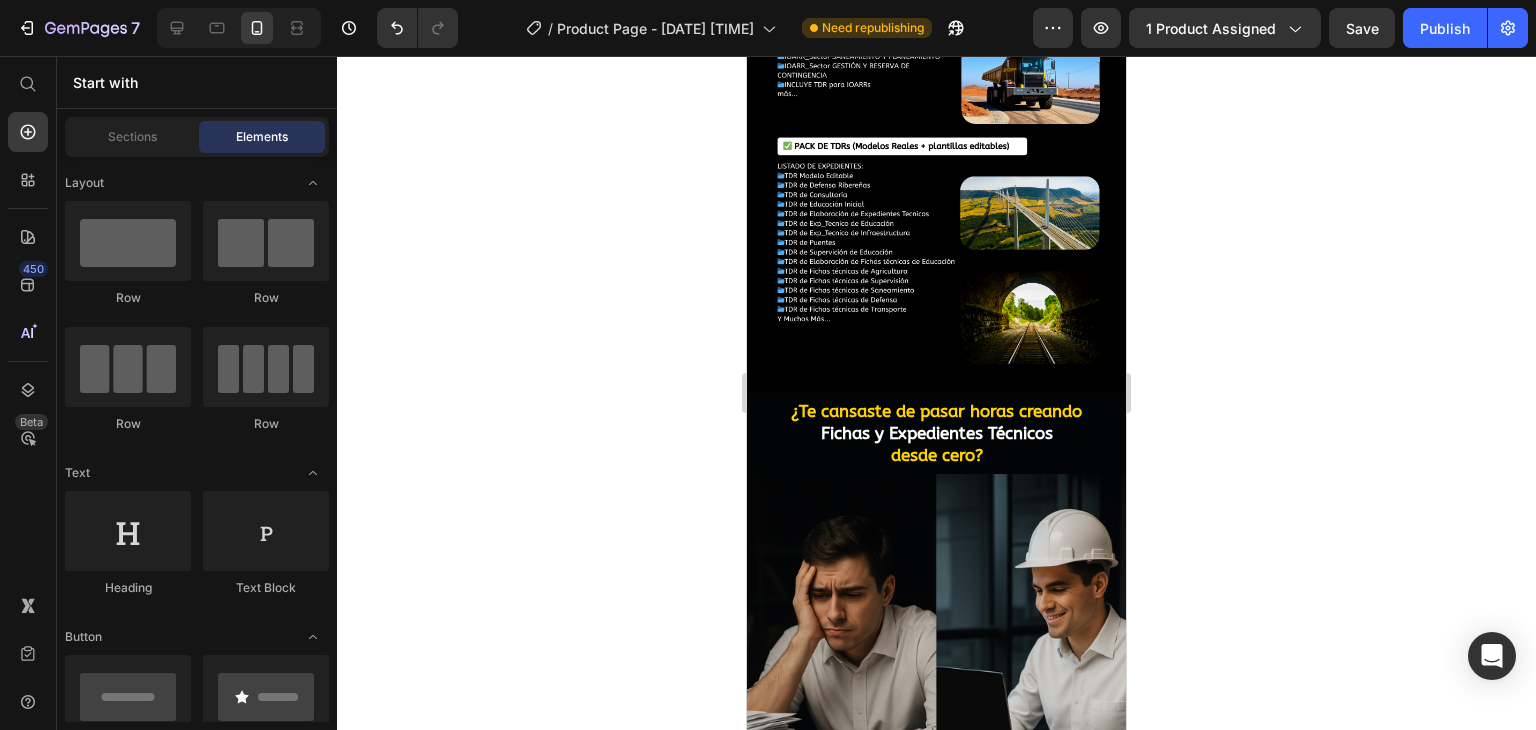 scroll, scrollTop: 0, scrollLeft: 0, axis: both 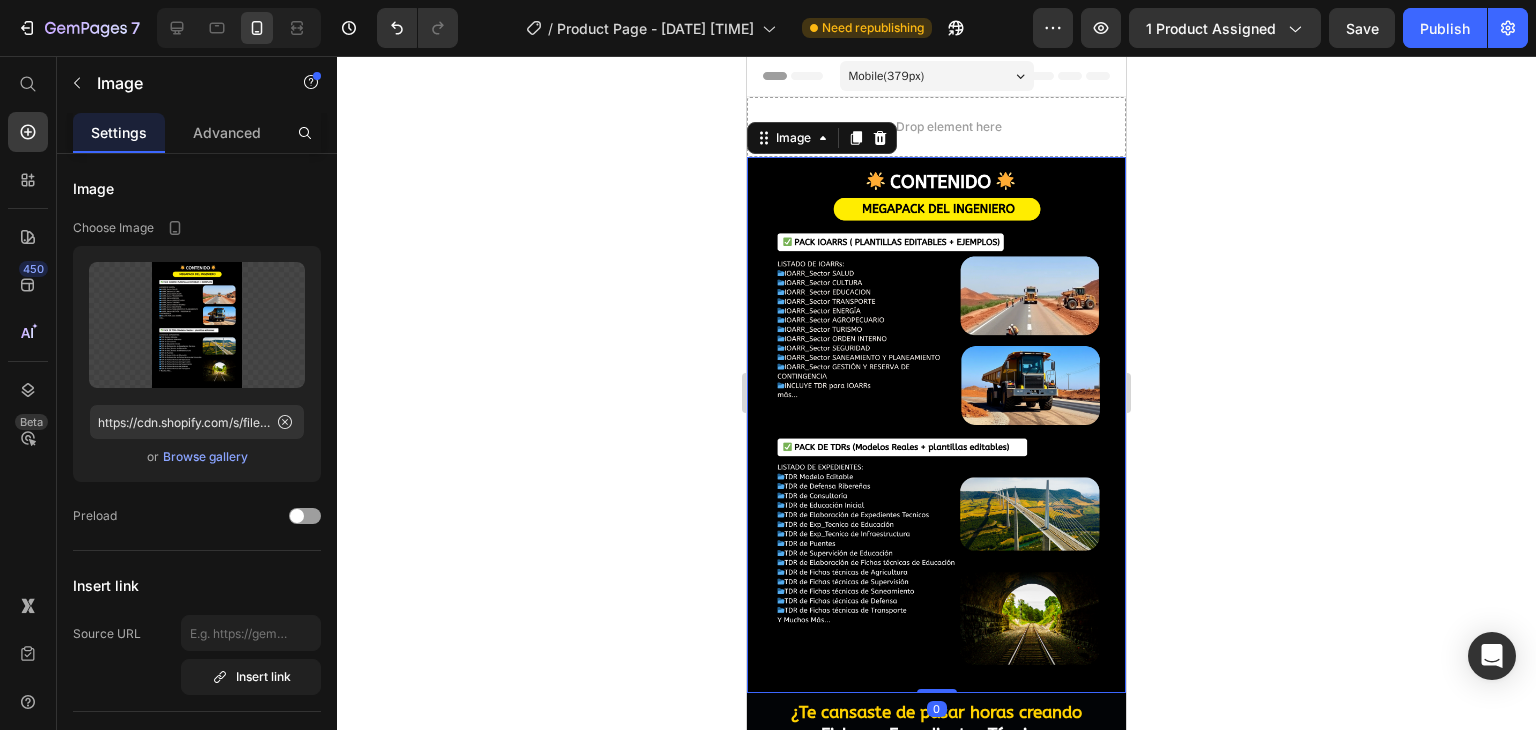 click at bounding box center [936, 425] 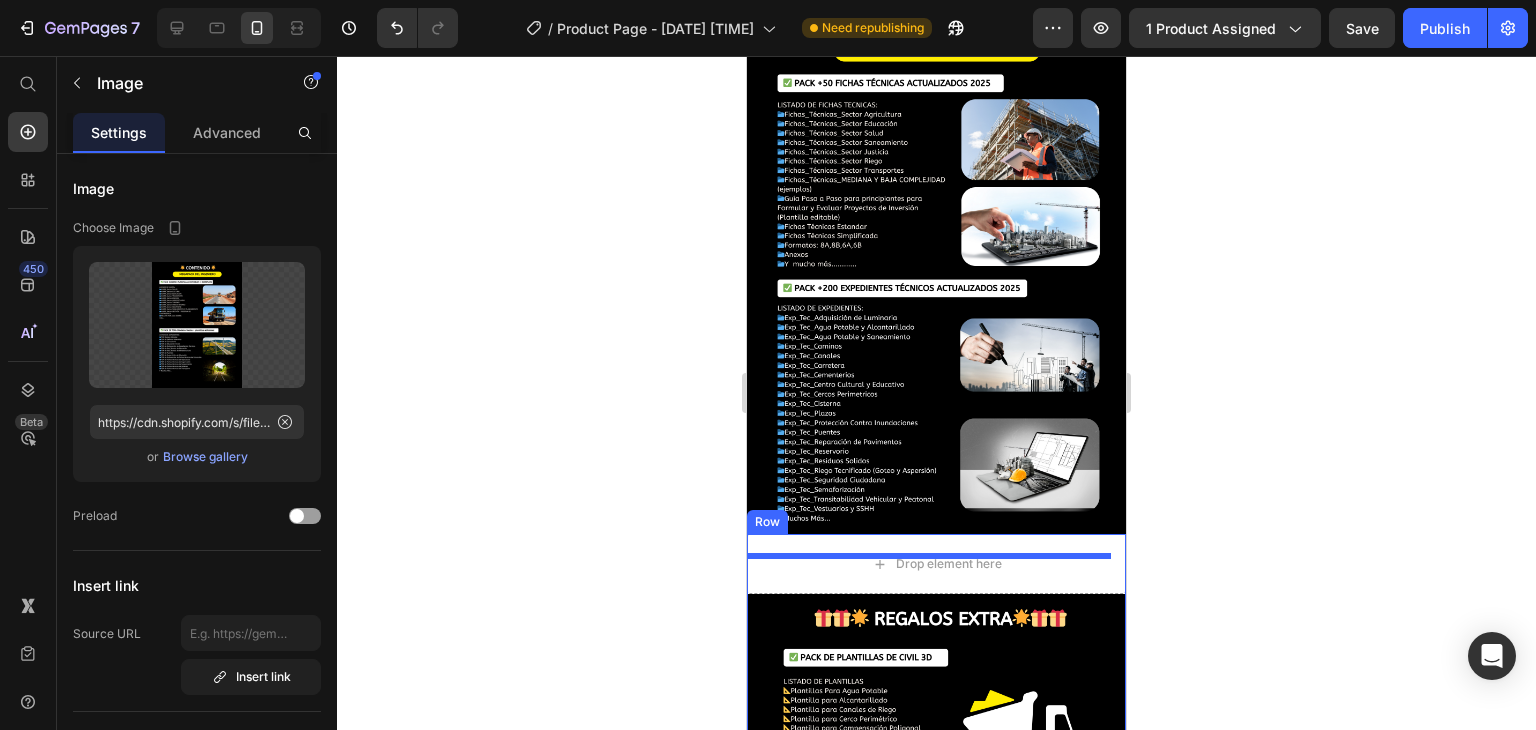 scroll, scrollTop: 1675, scrollLeft: 0, axis: vertical 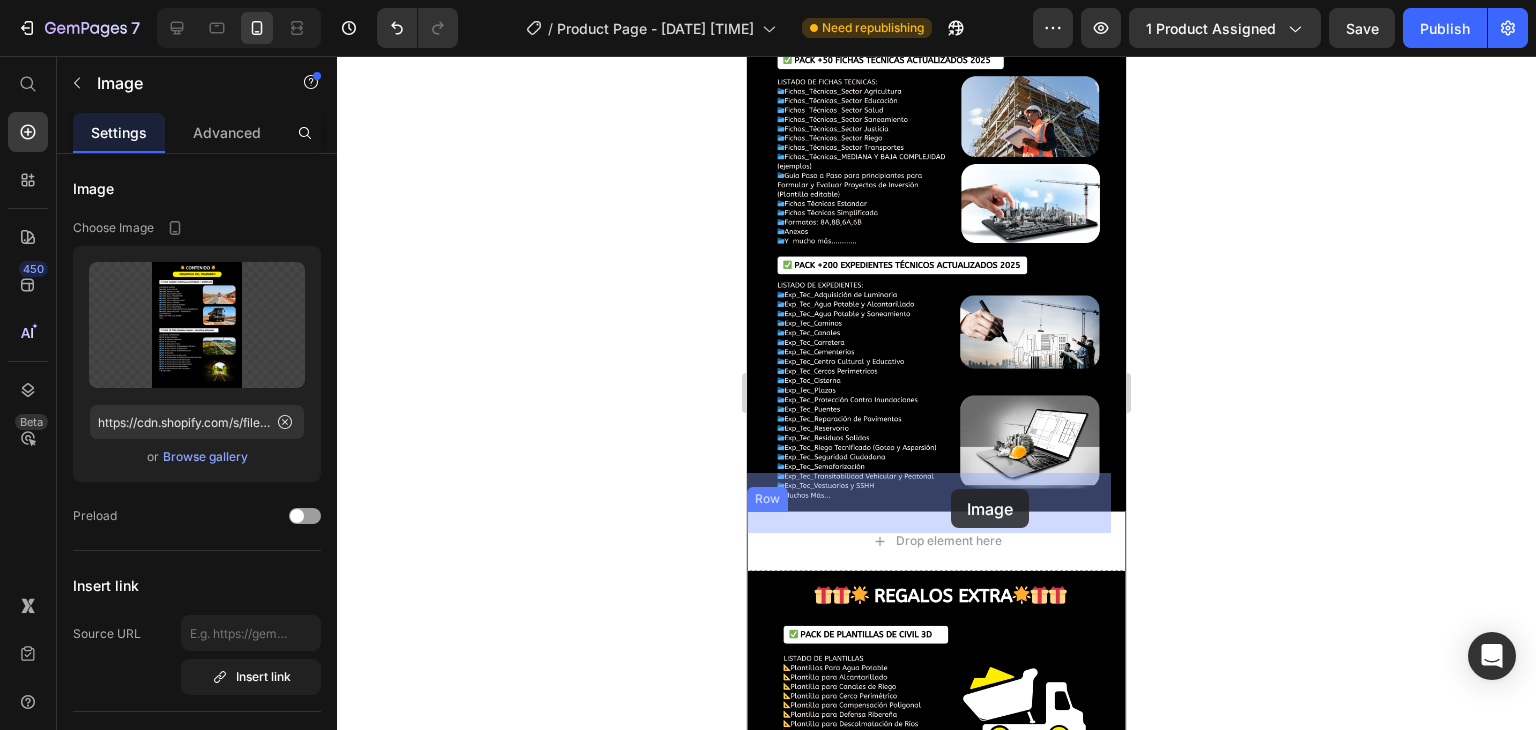 drag, startPoint x: 1000, startPoint y: 333, endPoint x: 951, endPoint y: 489, distance: 163.51453 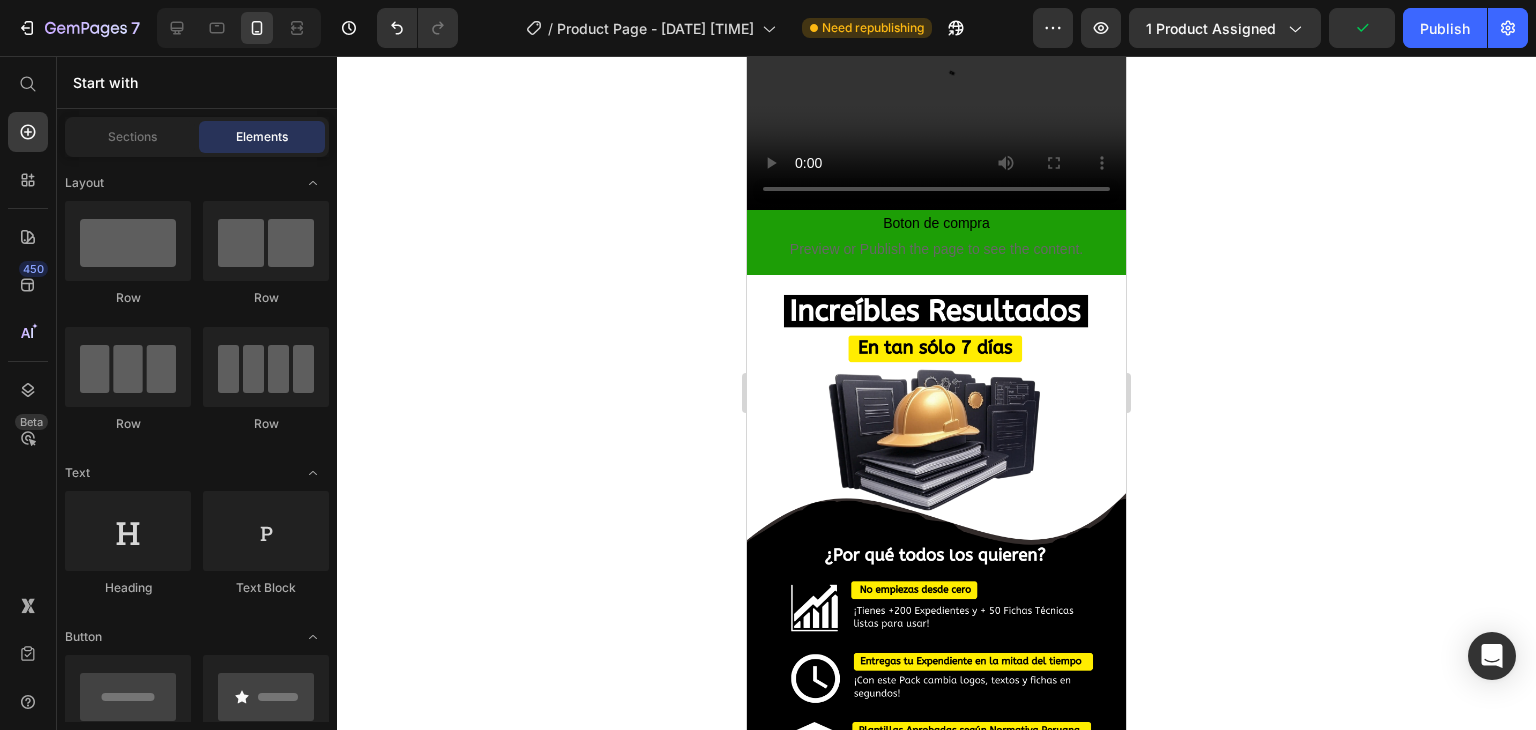 scroll, scrollTop: 3213, scrollLeft: 0, axis: vertical 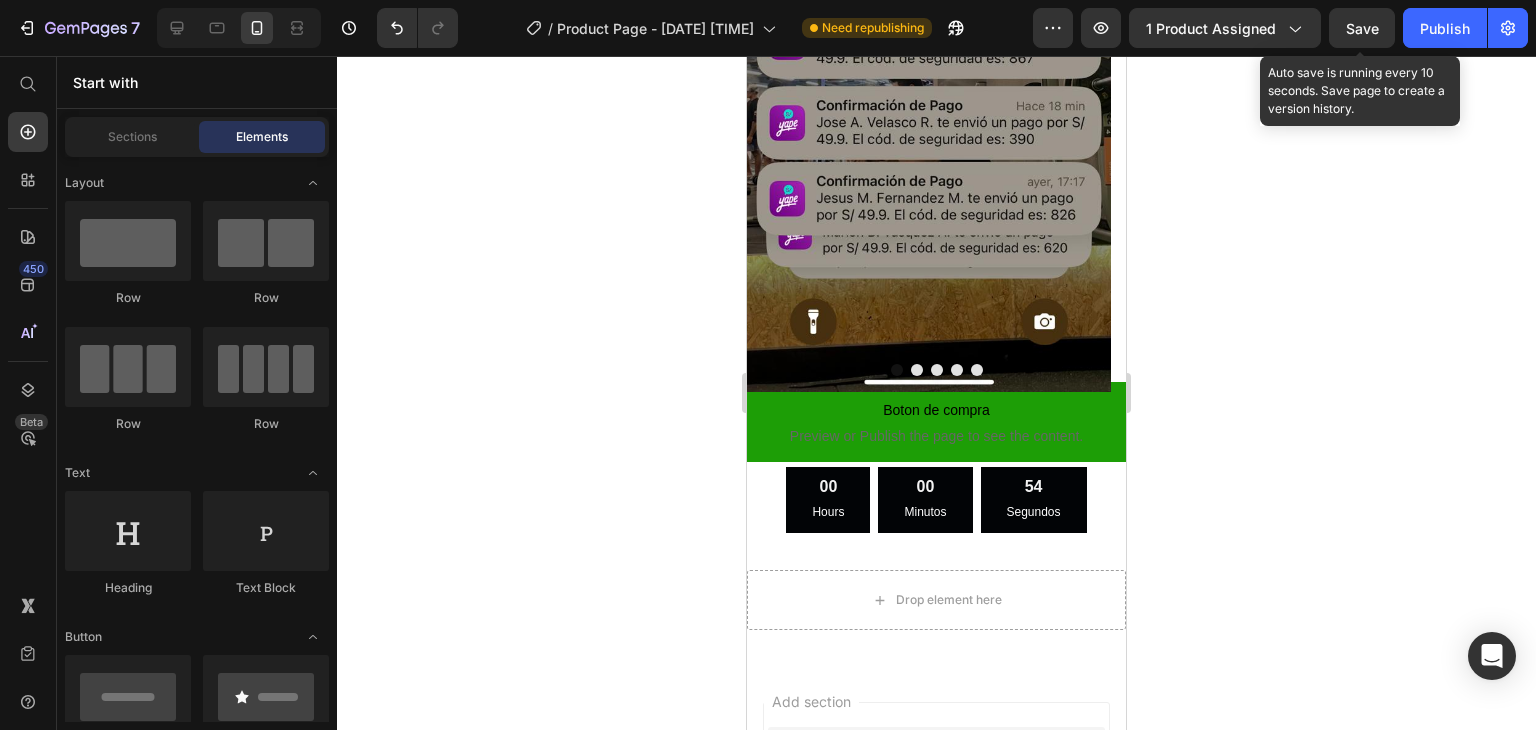 click on "Save" at bounding box center (1362, 28) 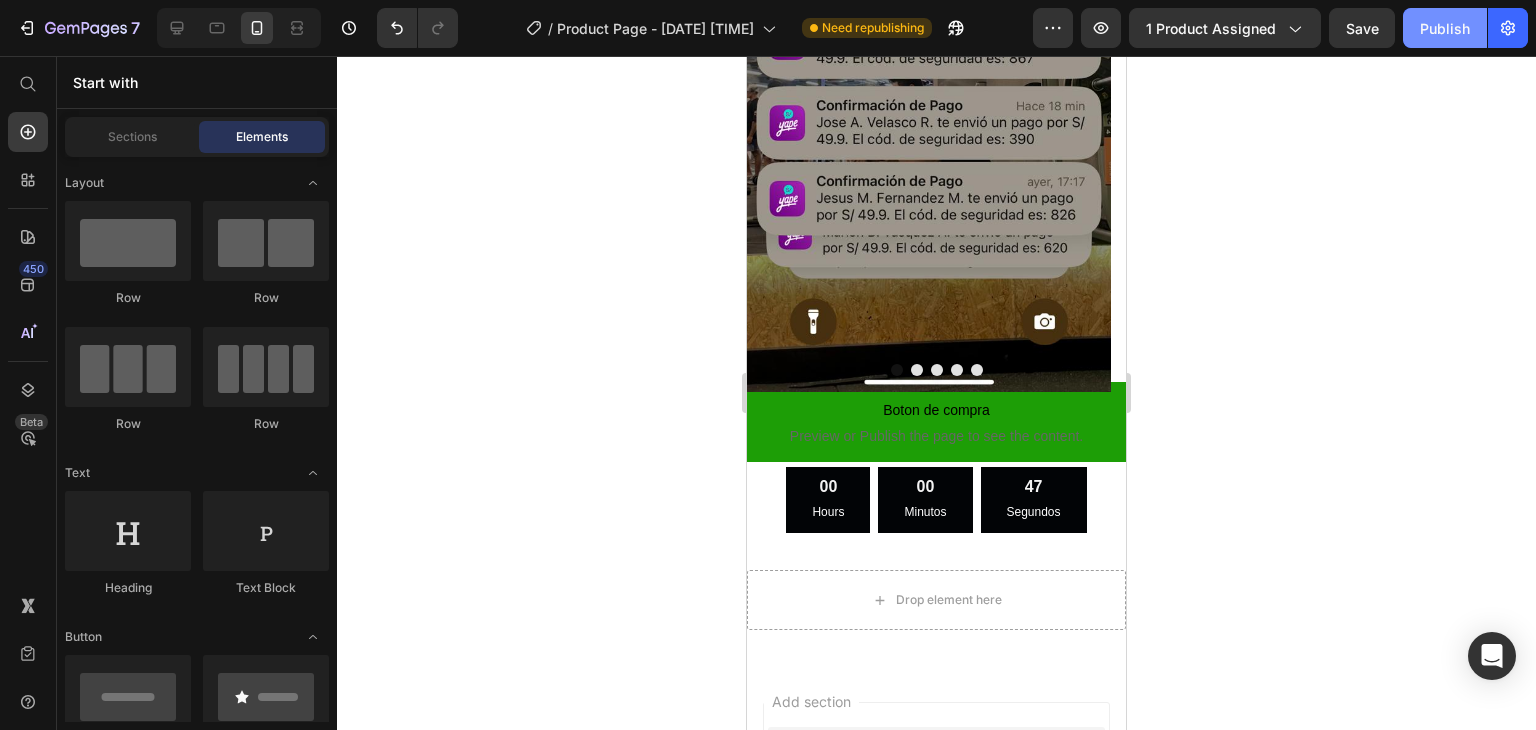 click on "Publish" at bounding box center (1445, 28) 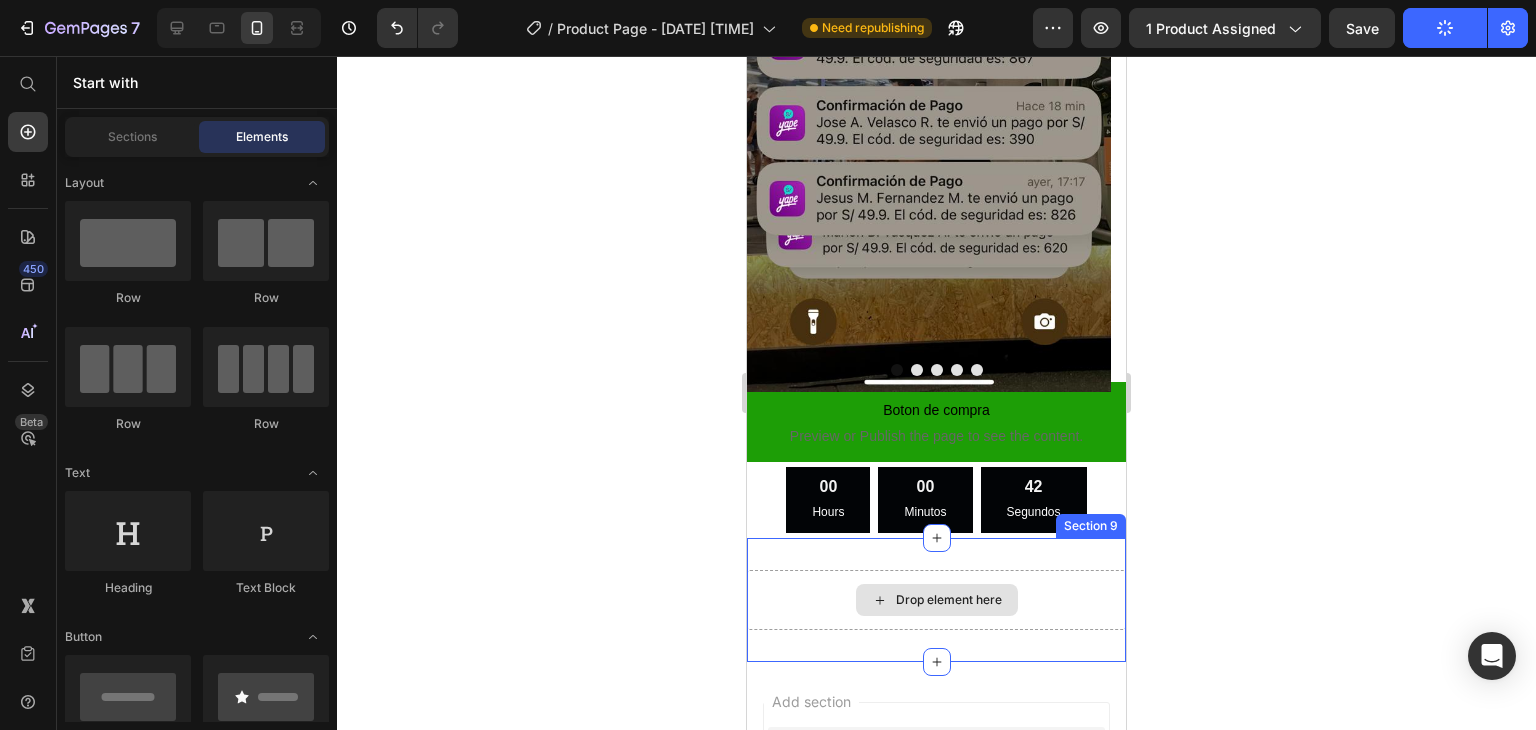 click on "Drop element here" at bounding box center (937, 600) 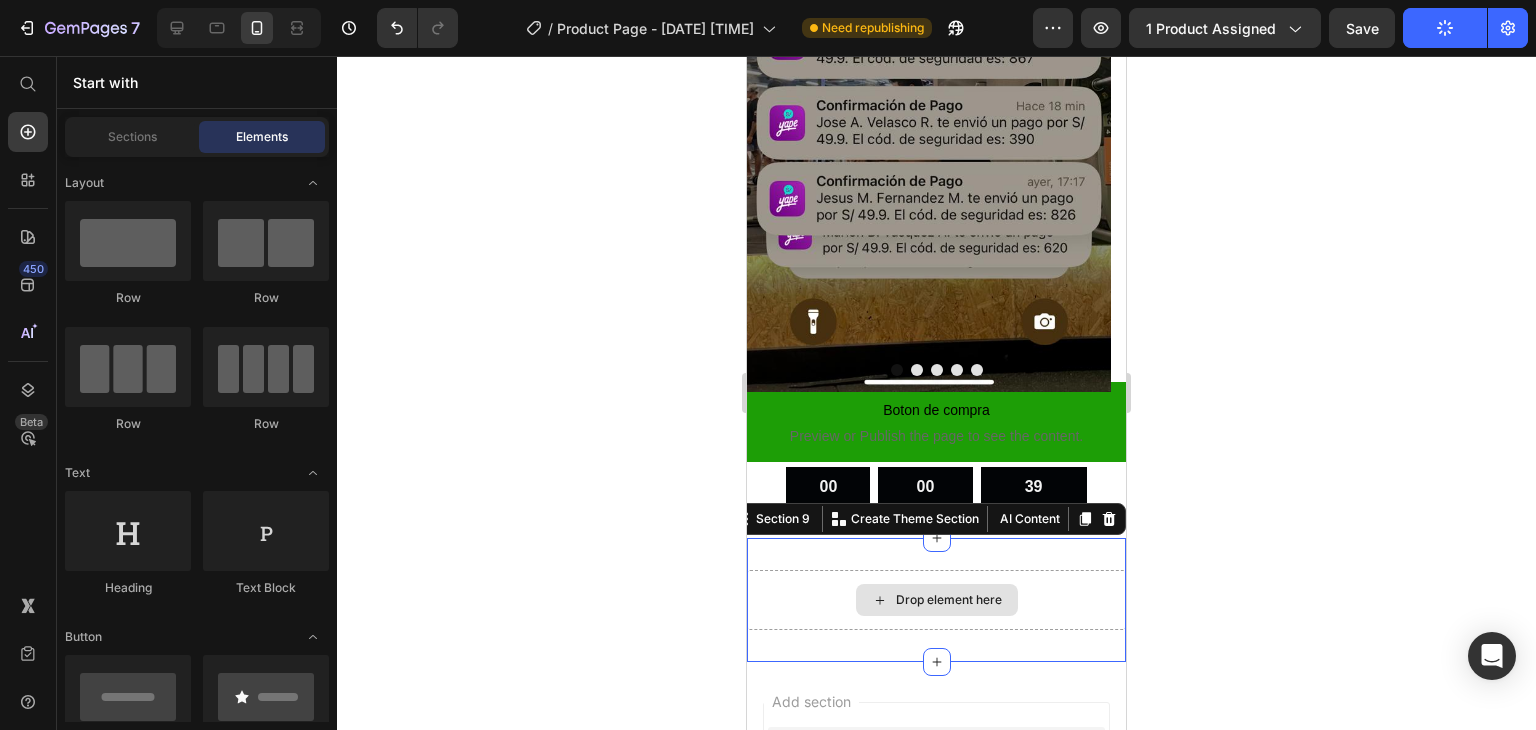 click on "Drop element here" at bounding box center [936, 600] 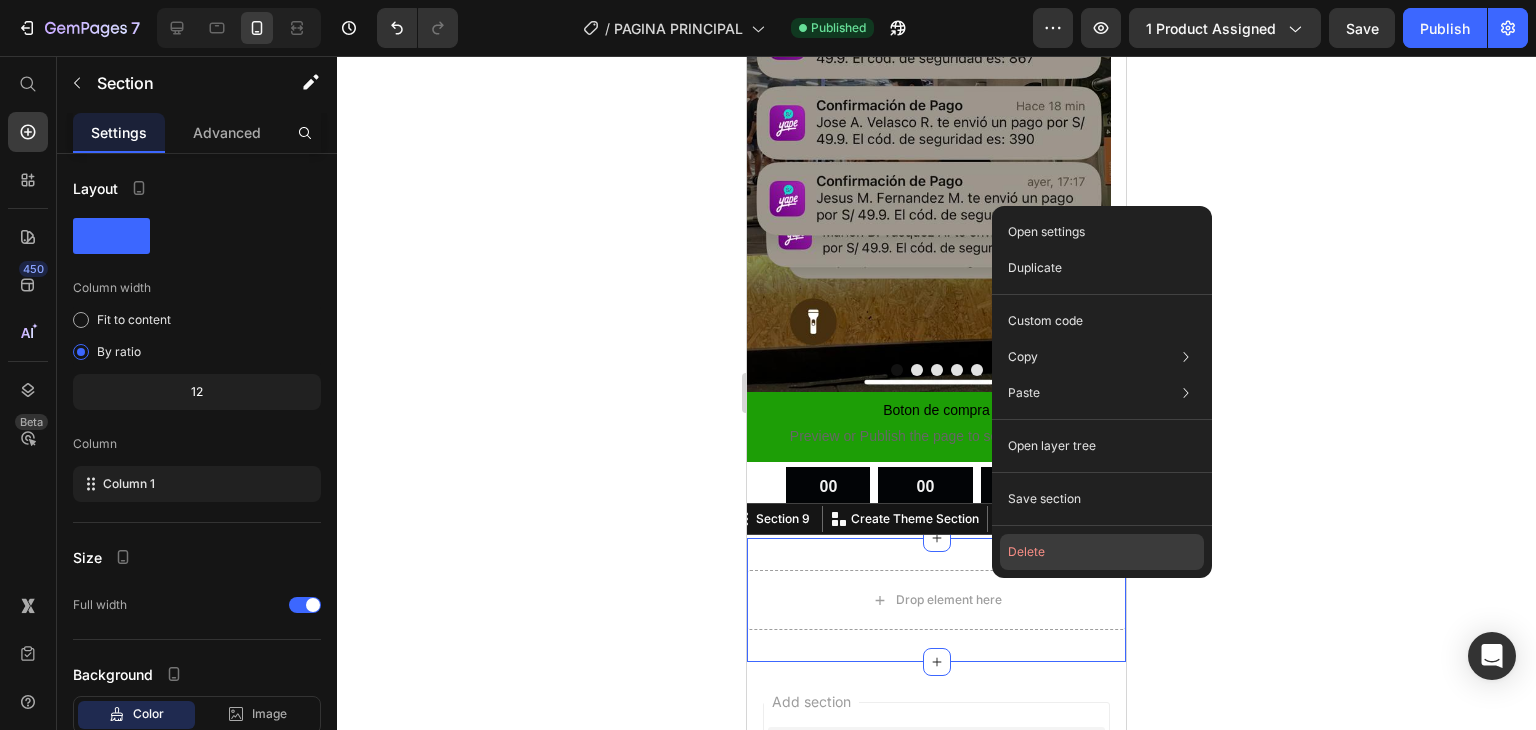 click on "Delete" 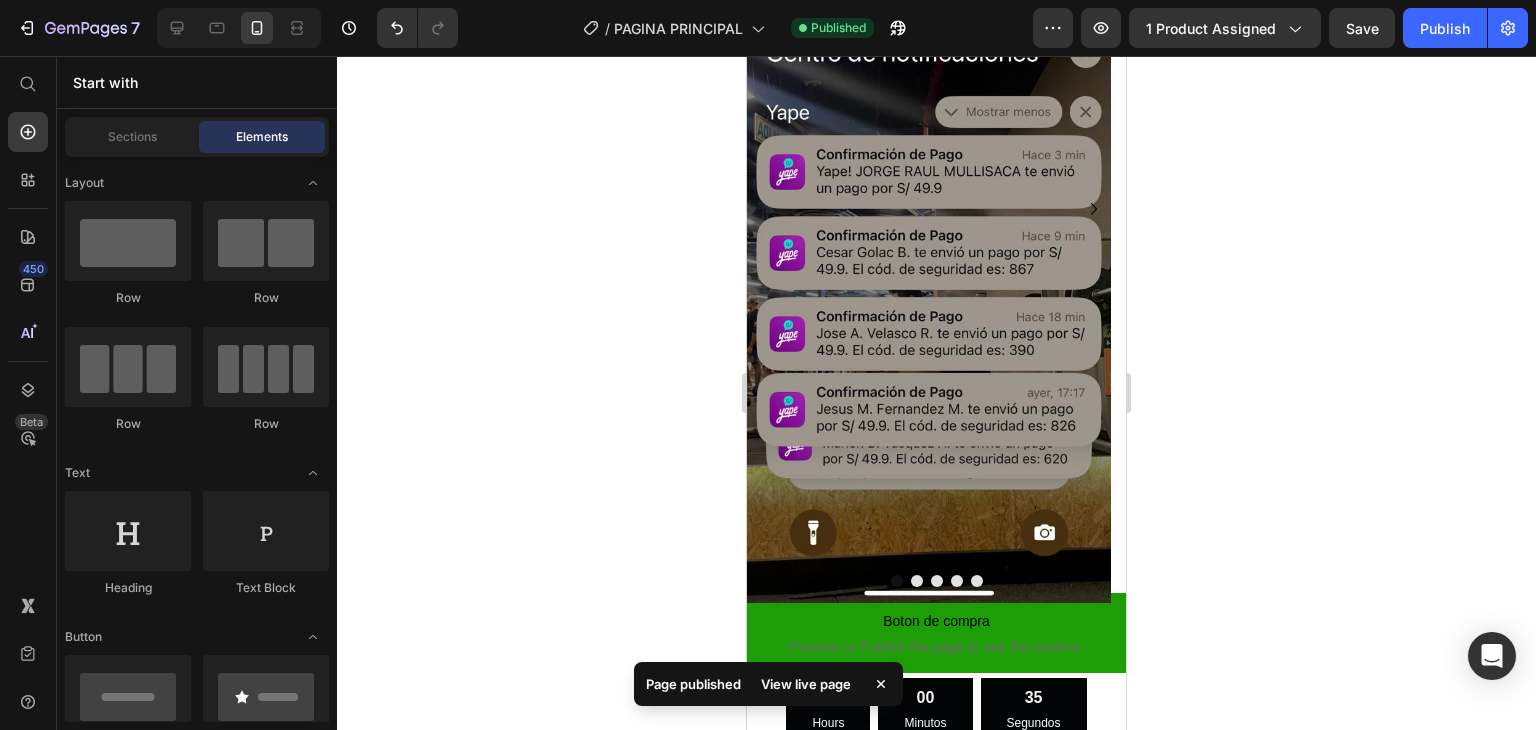 scroll, scrollTop: 4862, scrollLeft: 0, axis: vertical 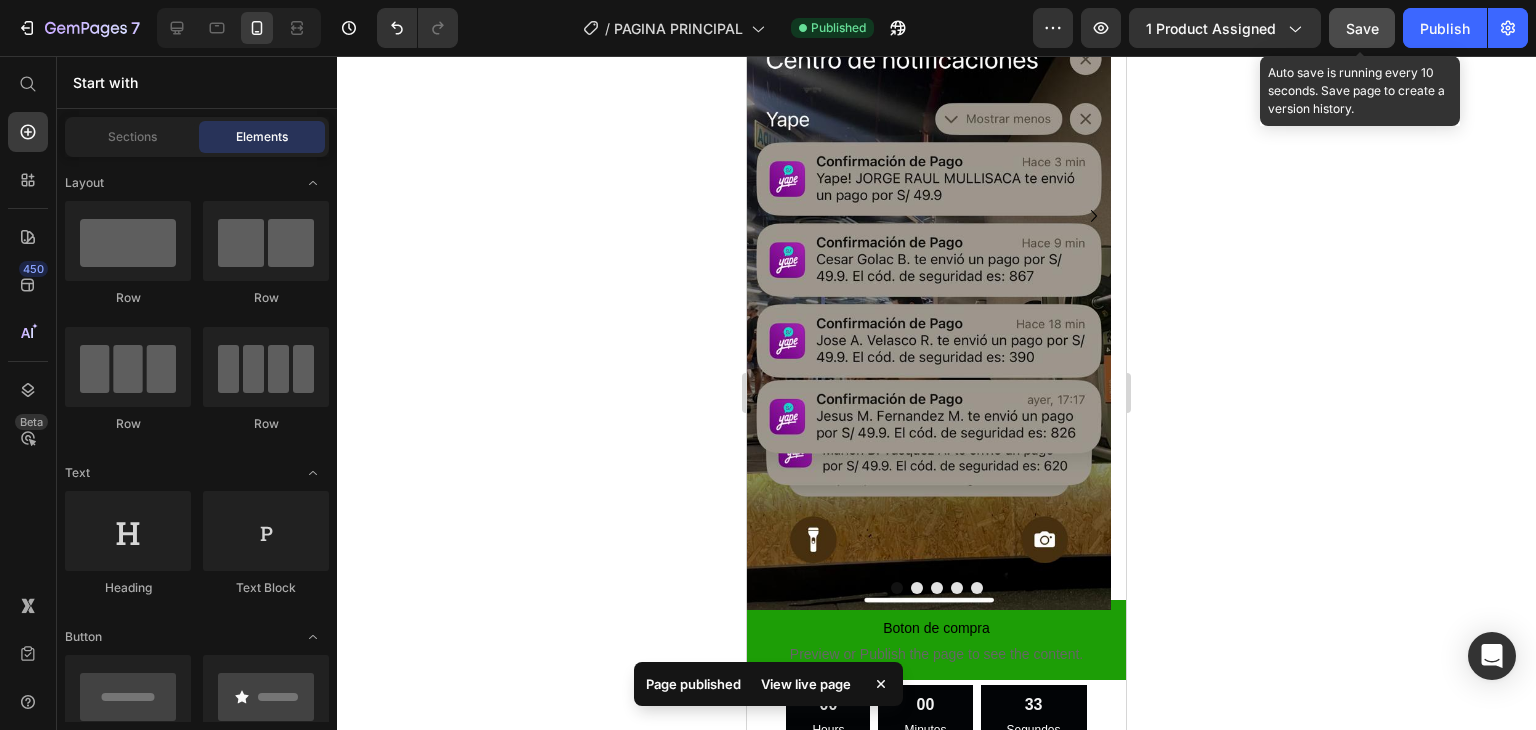 click on "Save" 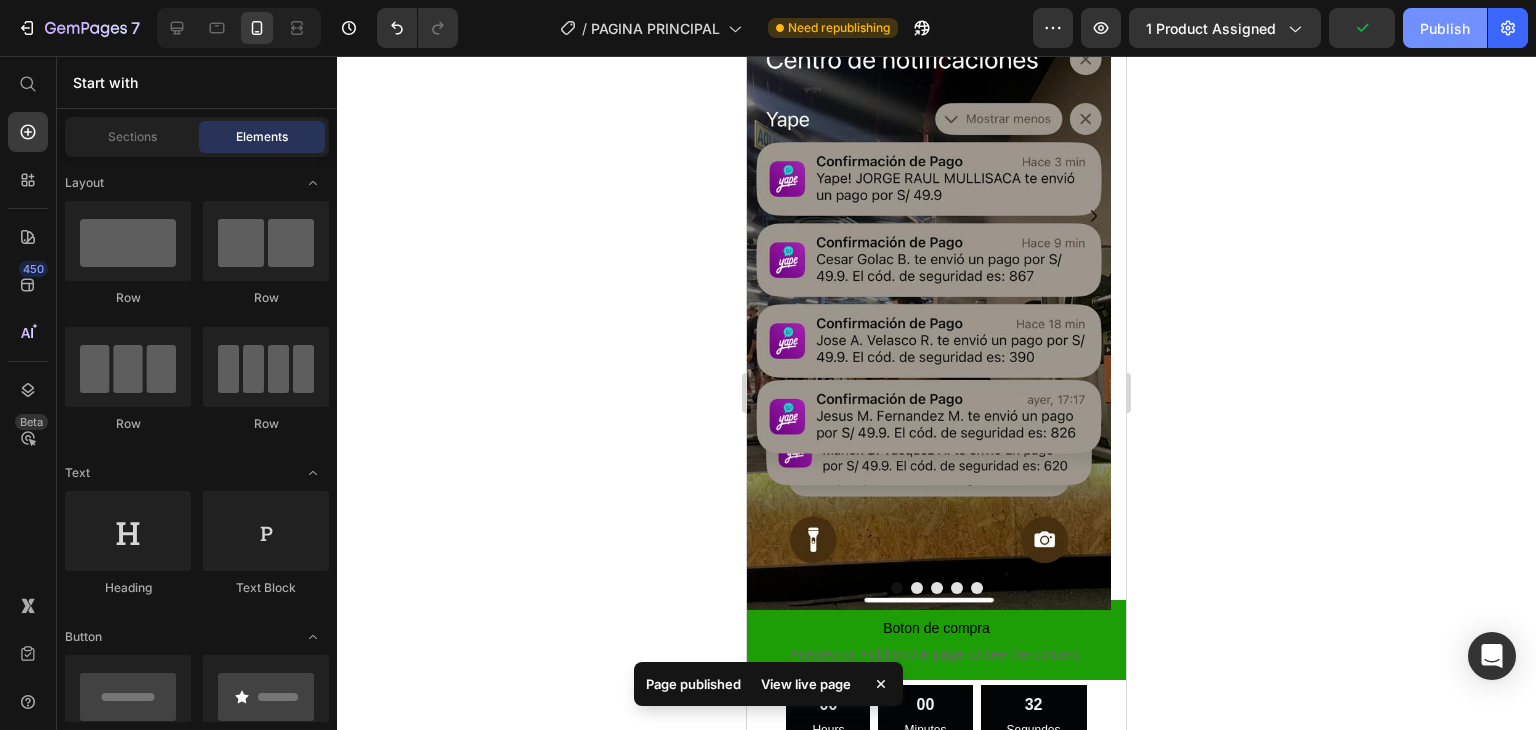 click on "Publish" at bounding box center [1445, 28] 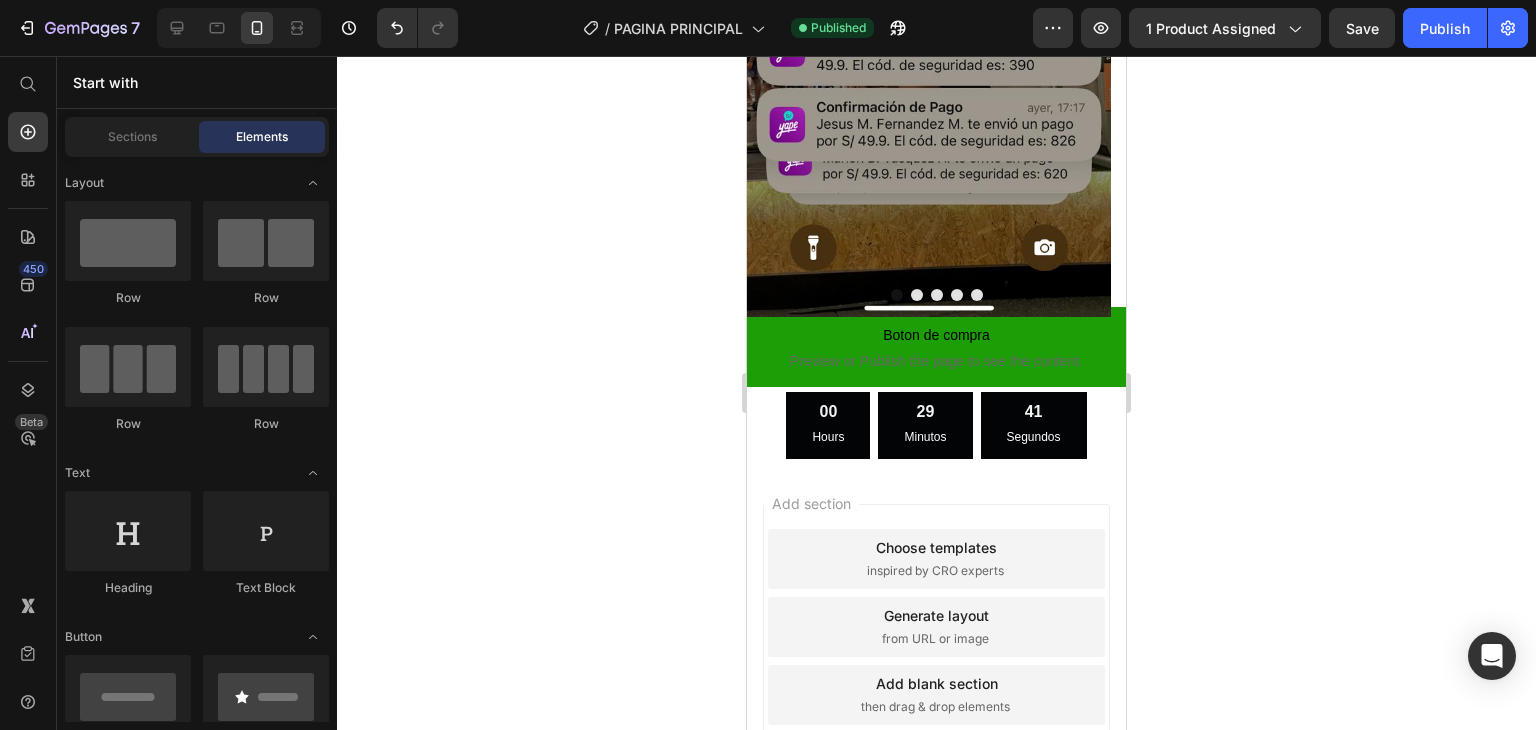 scroll, scrollTop: 4718, scrollLeft: 0, axis: vertical 